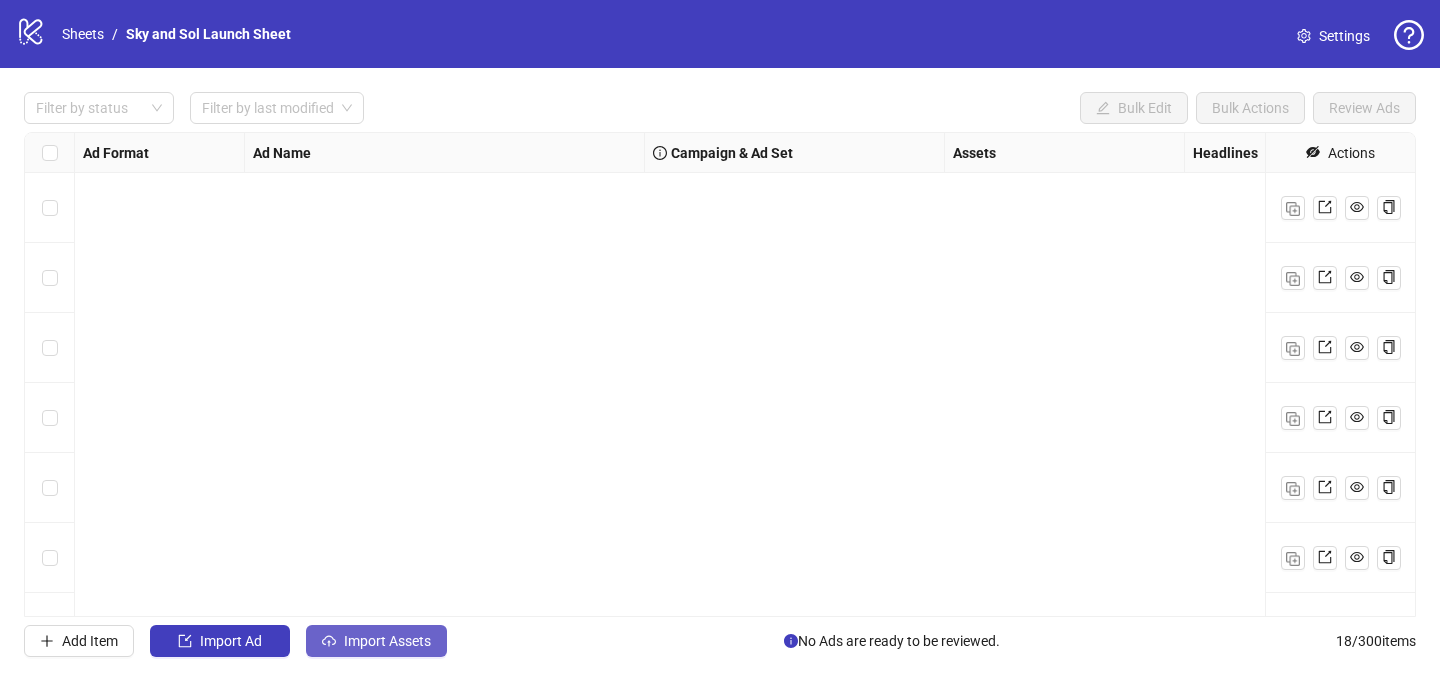scroll, scrollTop: 0, scrollLeft: 0, axis: both 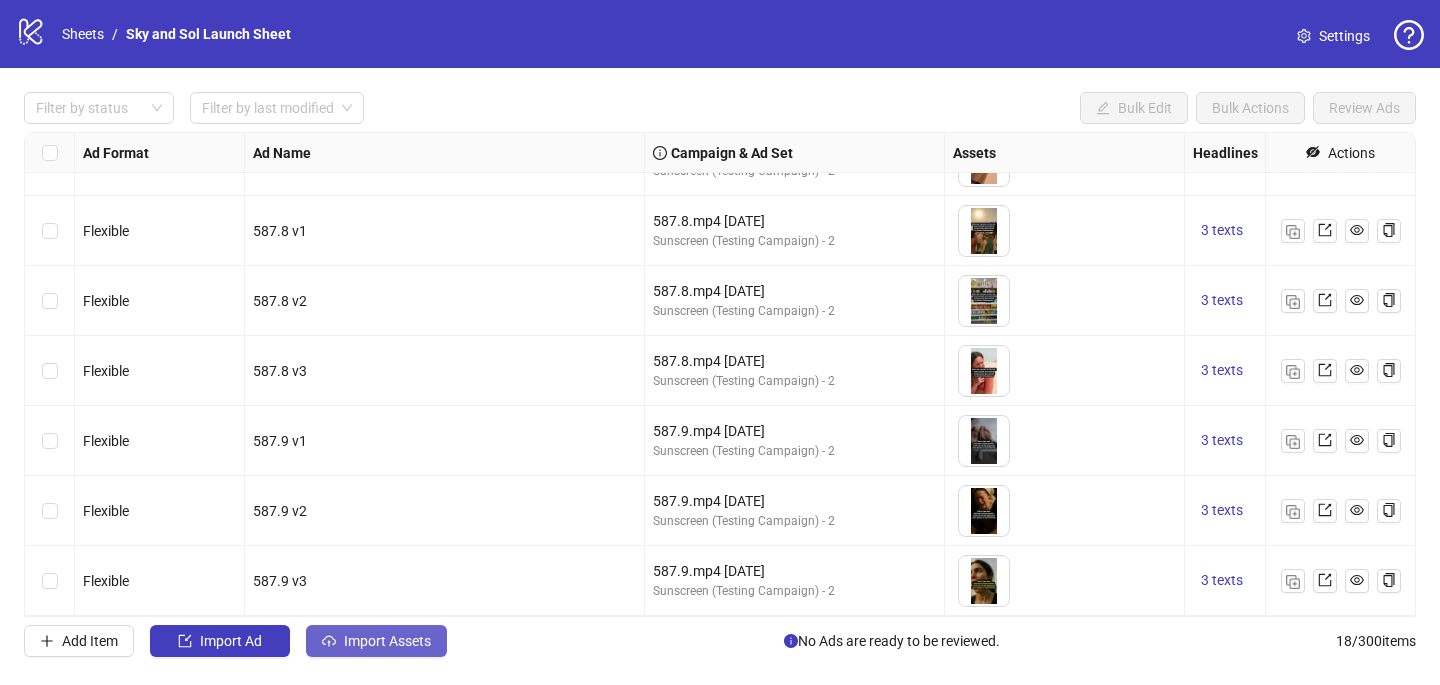 click on "Import Assets" at bounding box center (387, 641) 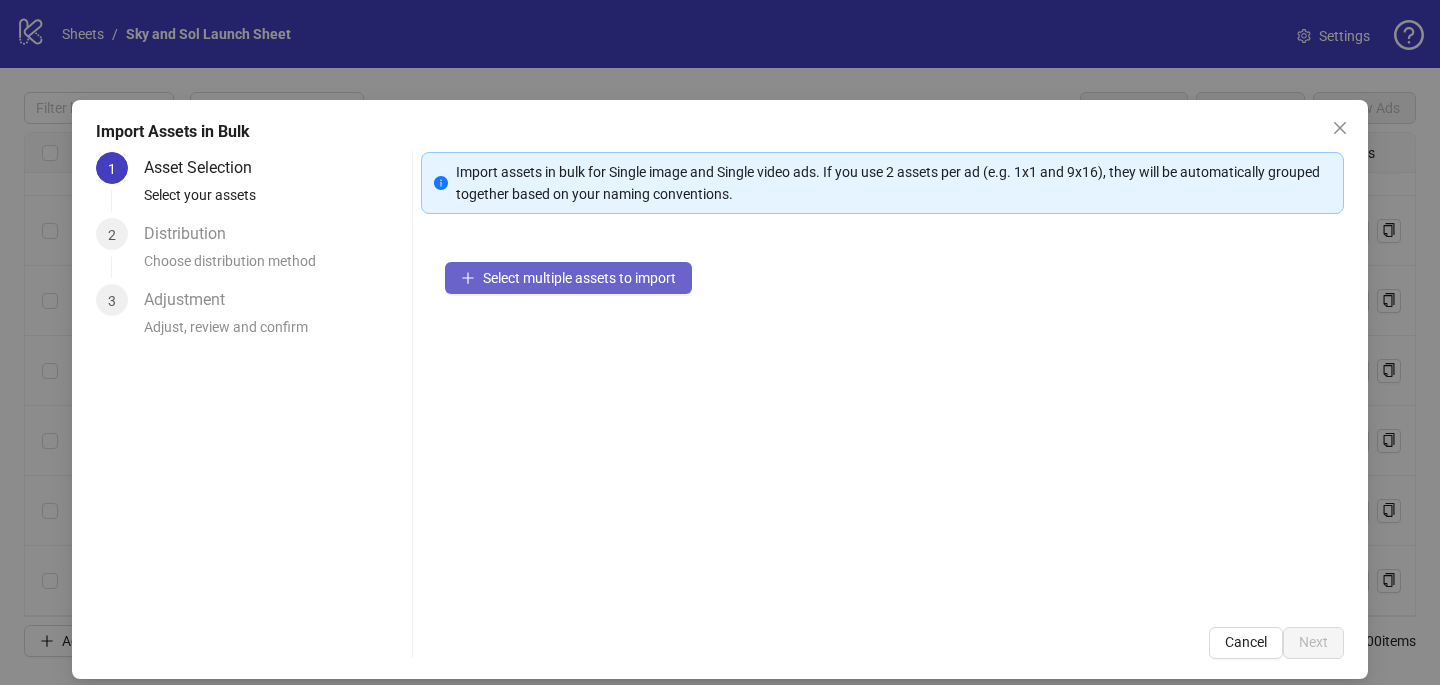 click on "Select multiple assets to import" at bounding box center [579, 278] 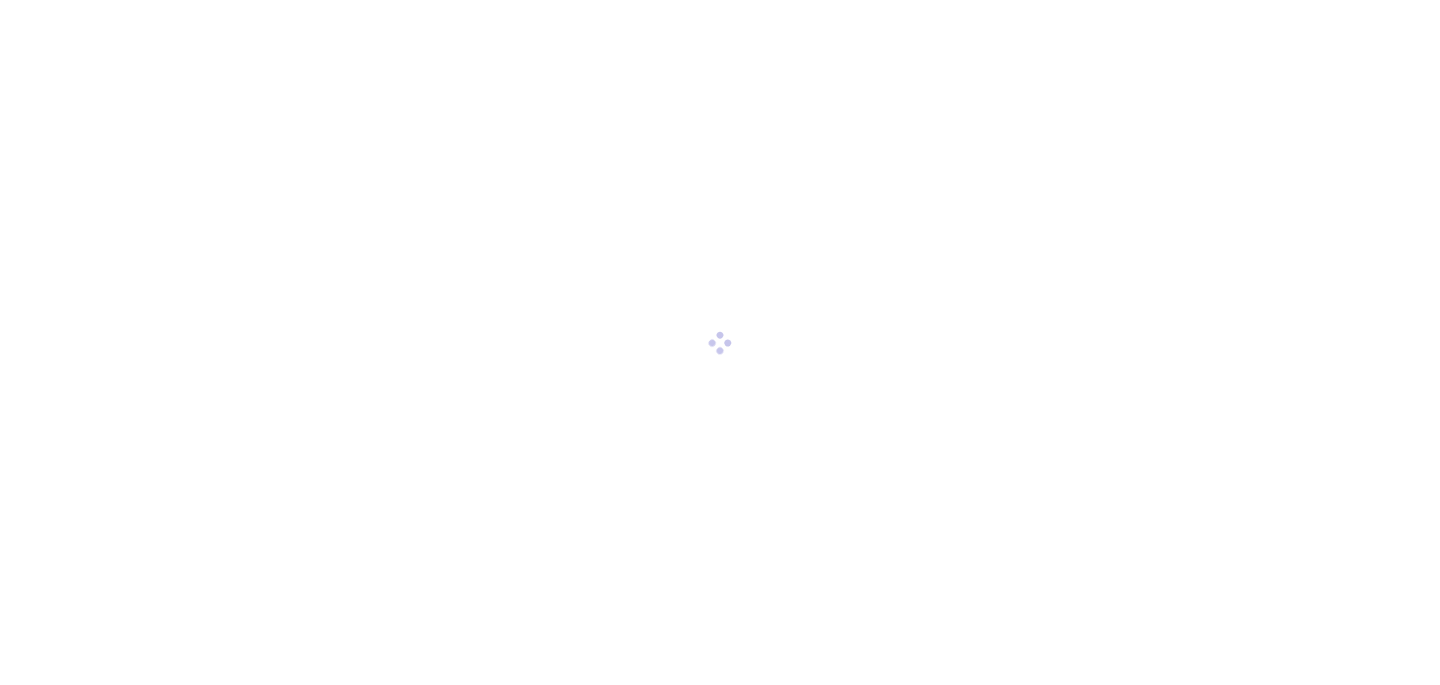 scroll, scrollTop: 0, scrollLeft: 0, axis: both 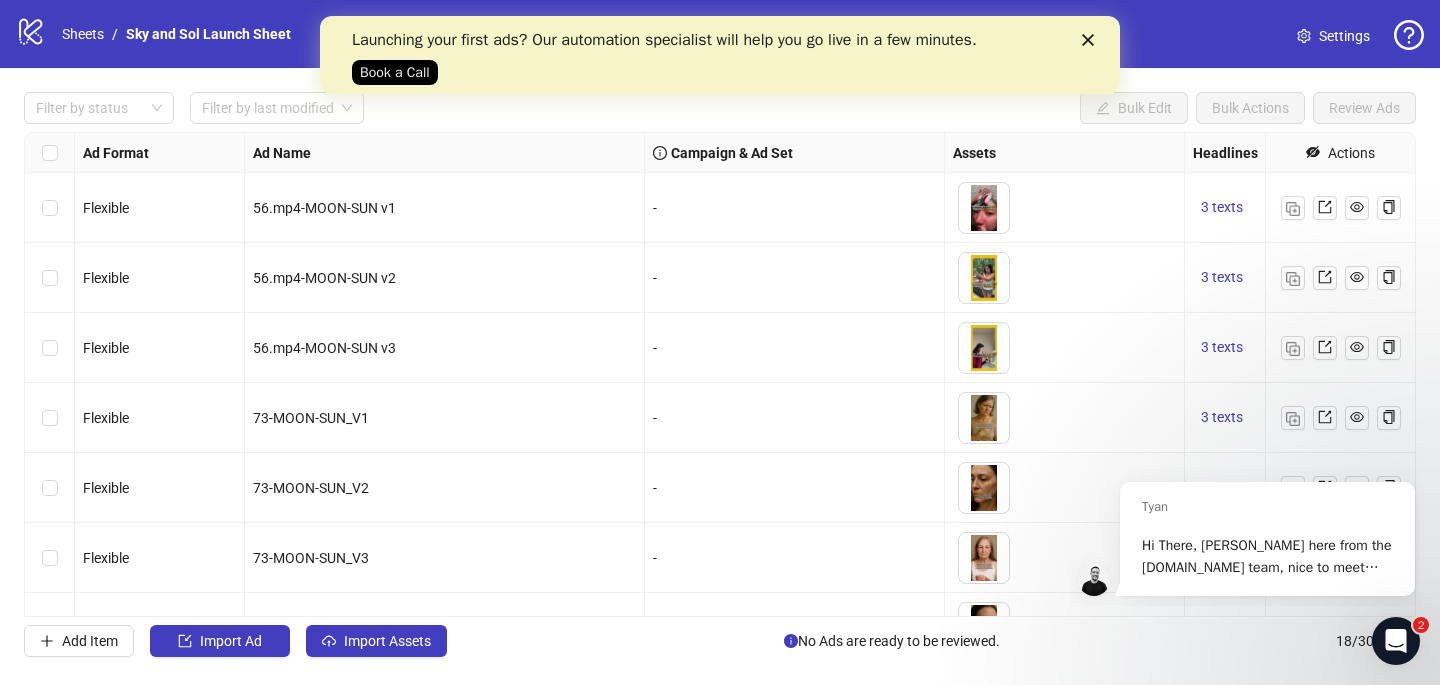 click 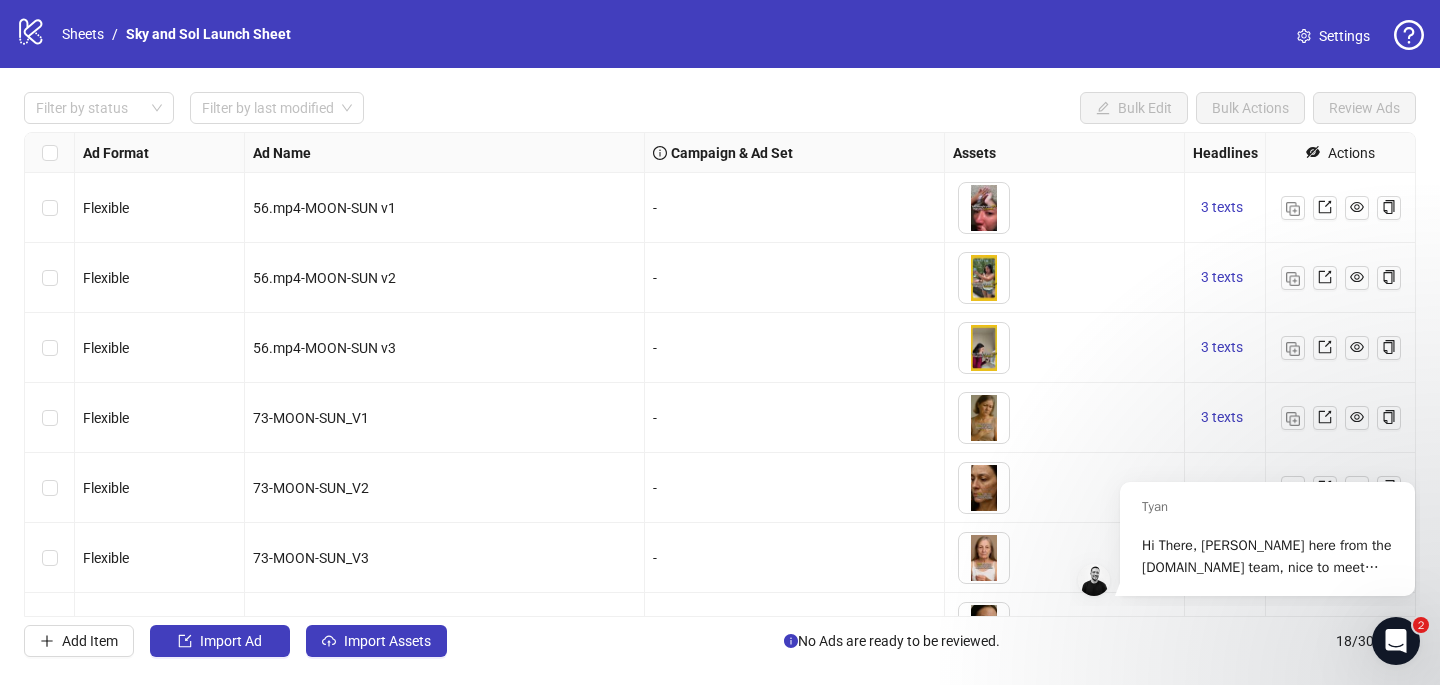 click 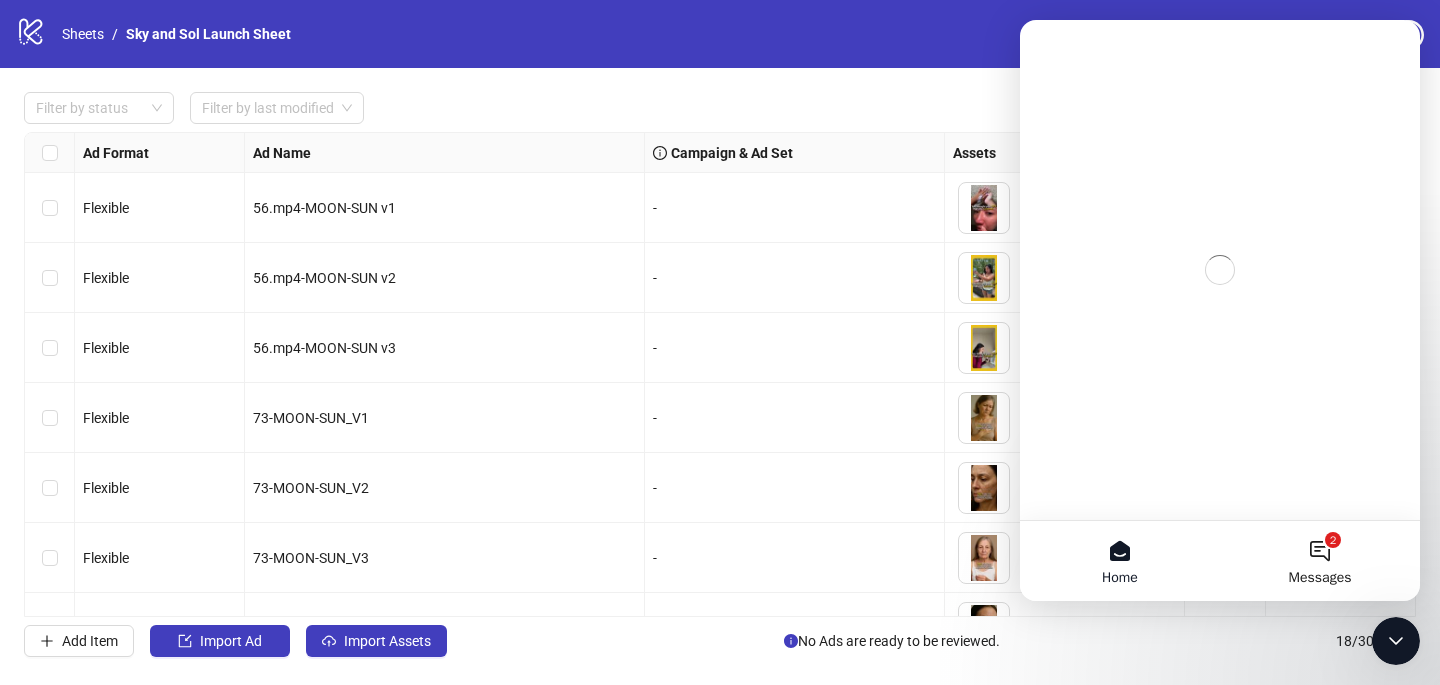 scroll, scrollTop: 0, scrollLeft: 0, axis: both 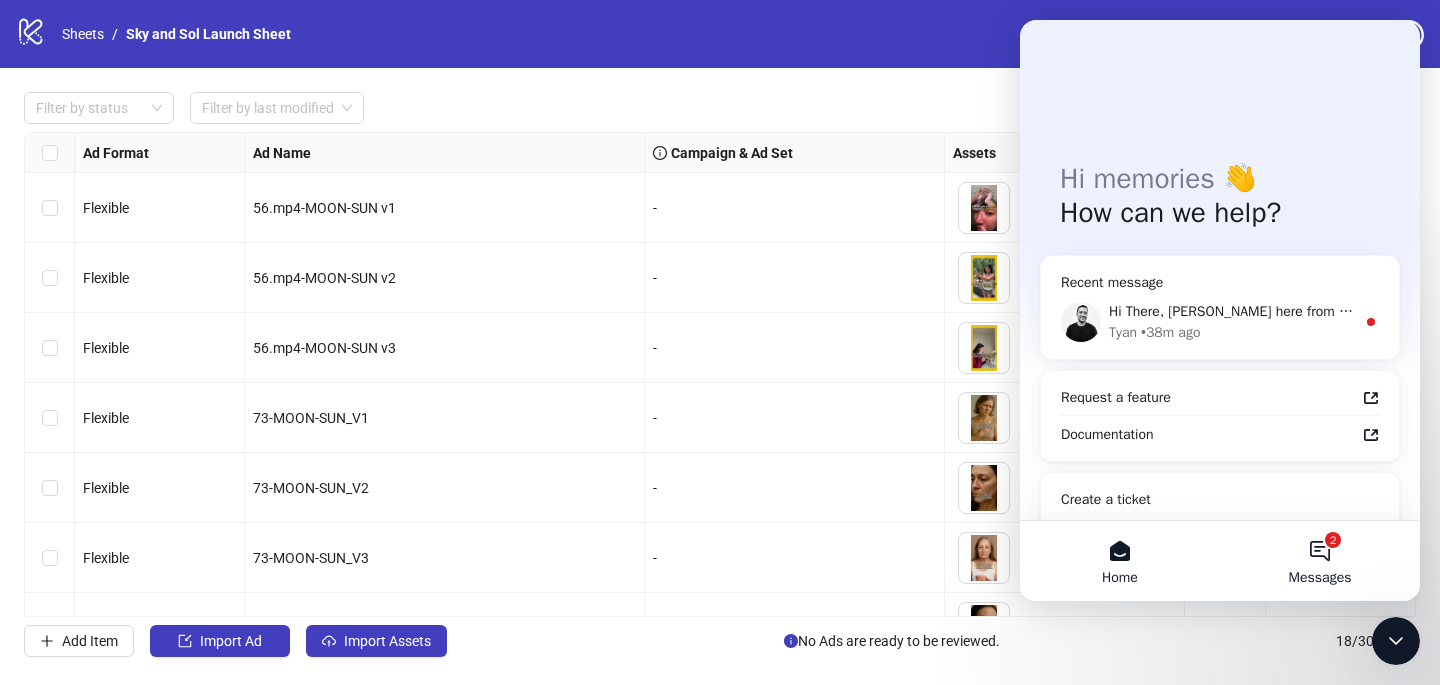 click on "2 Messages" at bounding box center [1320, 561] 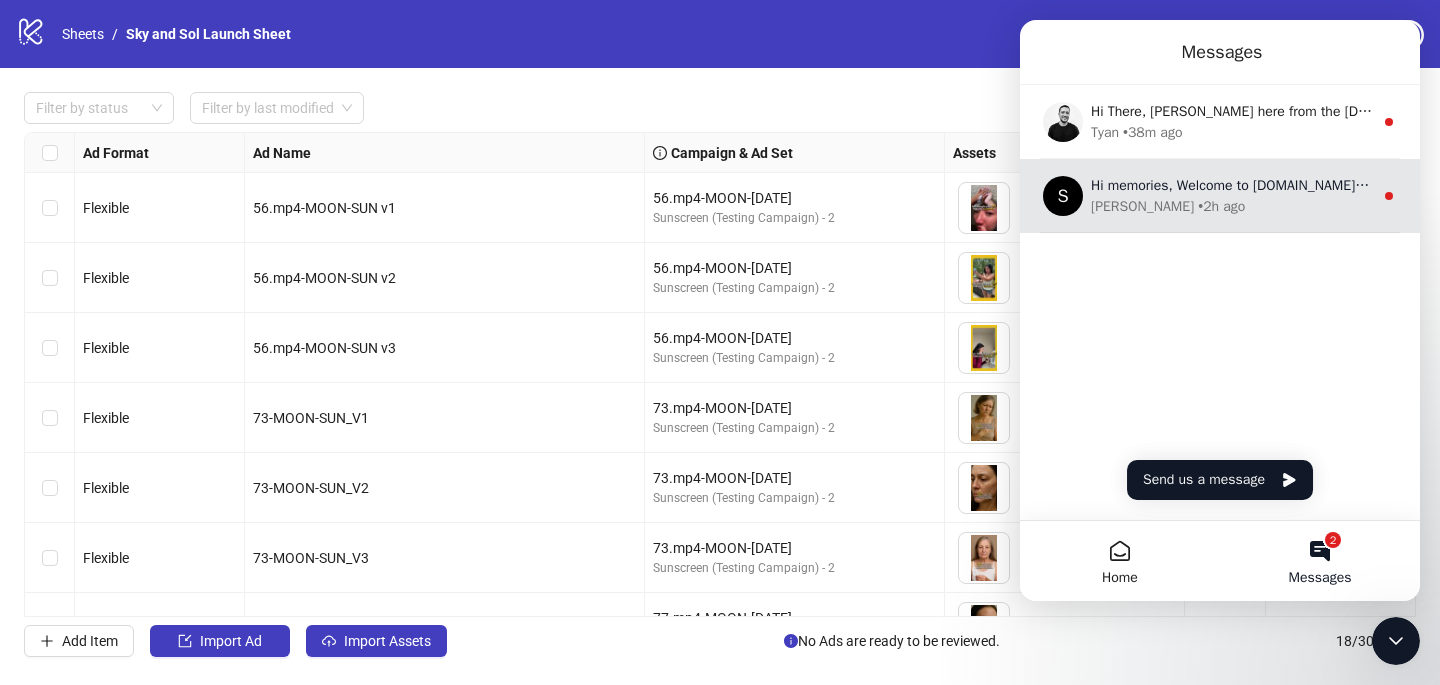 click on "[PERSON_NAME] •  2h ago" at bounding box center (1232, 206) 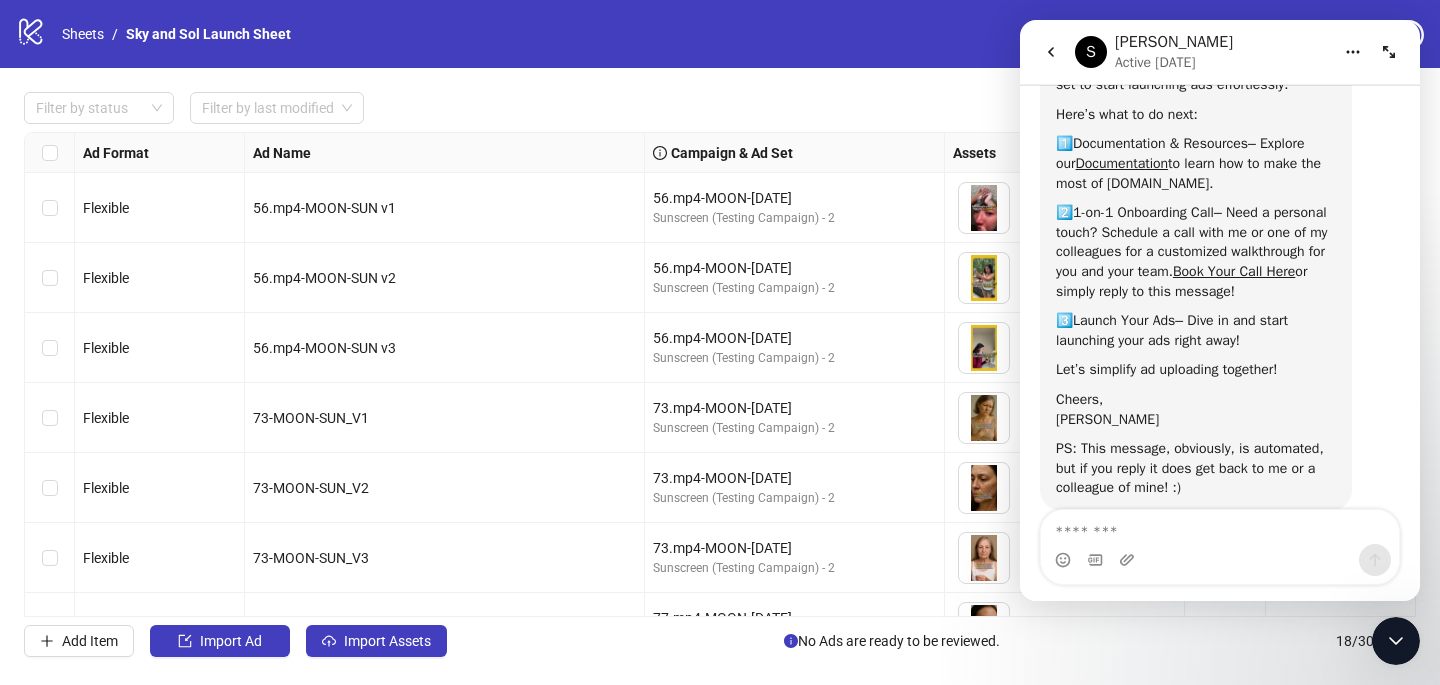 scroll, scrollTop: 205, scrollLeft: 0, axis: vertical 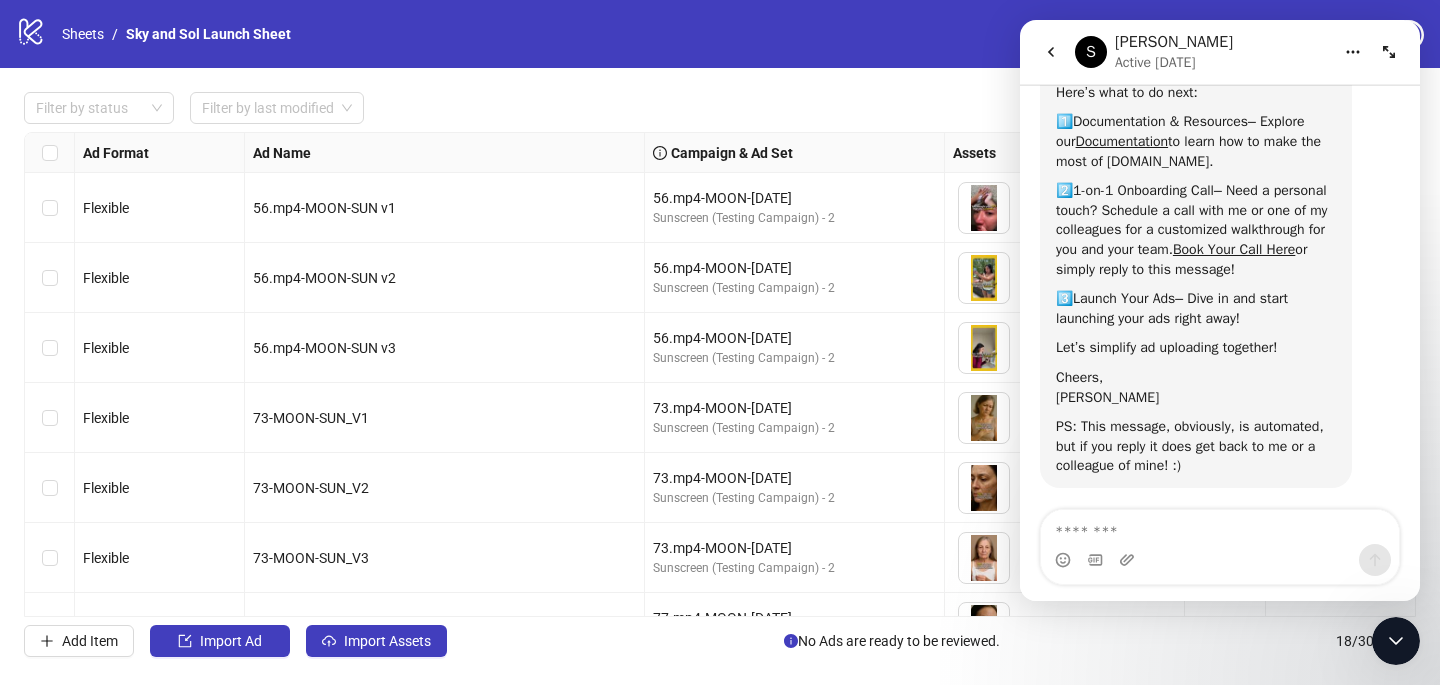click 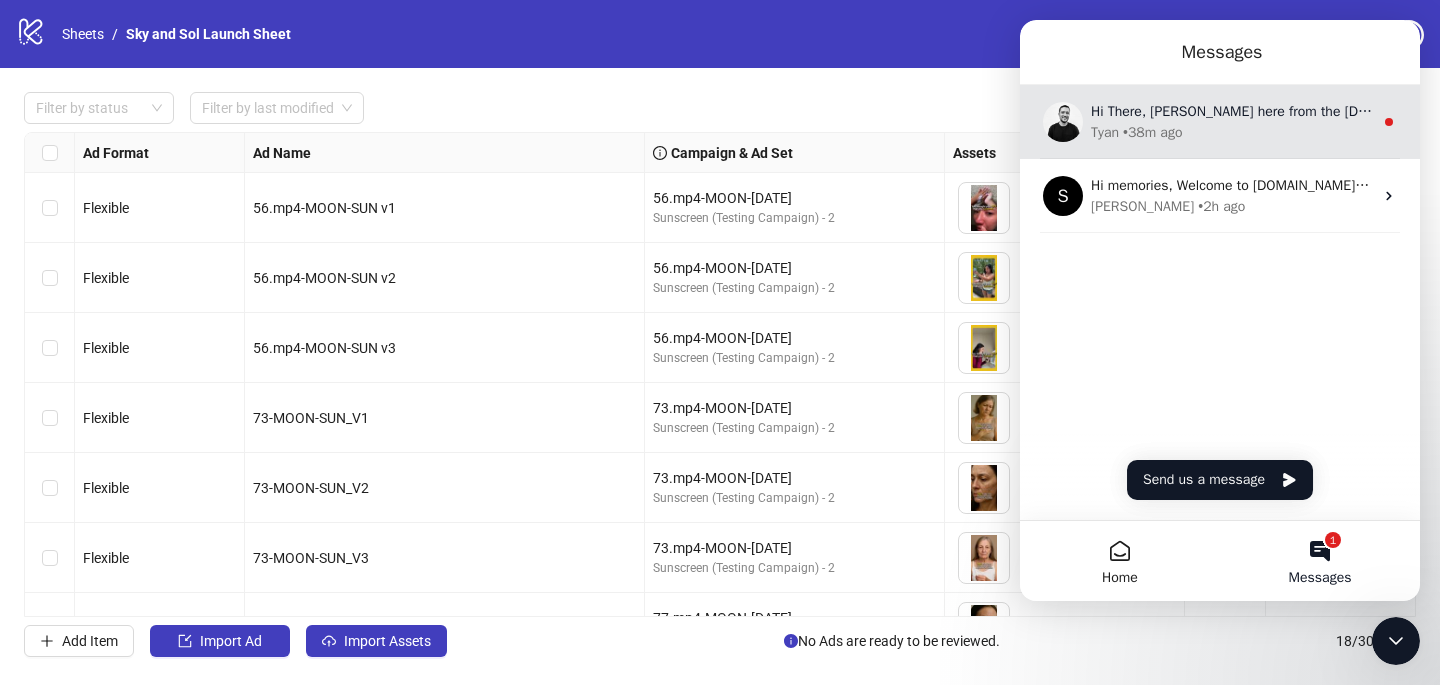 scroll, scrollTop: 0, scrollLeft: 0, axis: both 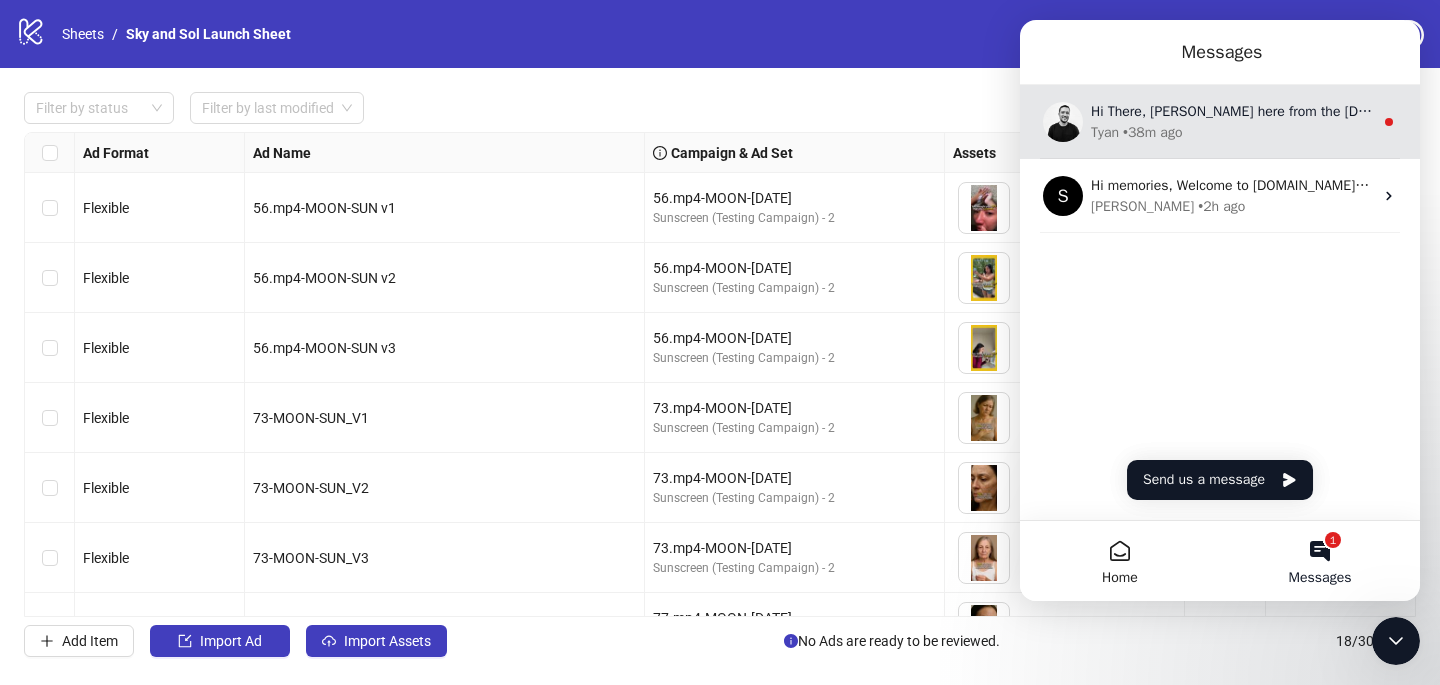 click on "•  38m ago" at bounding box center (1152, 132) 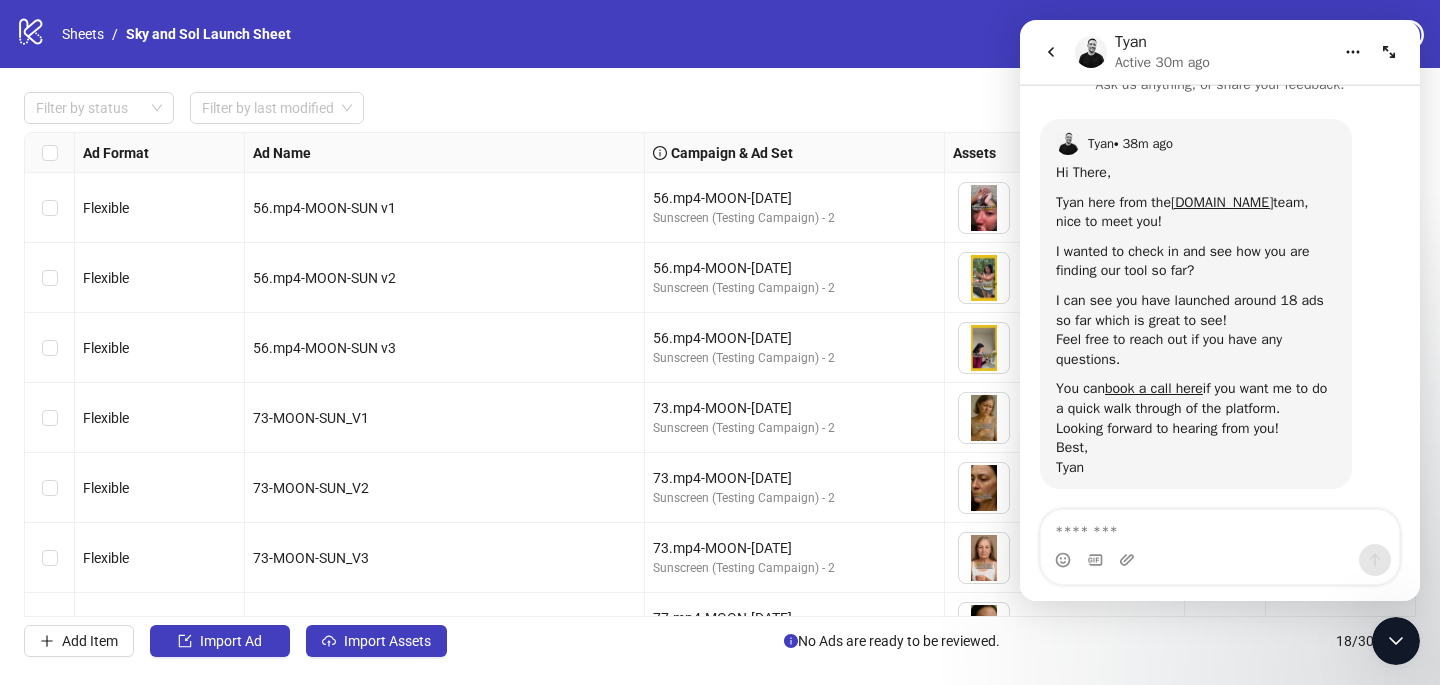 scroll, scrollTop: 21, scrollLeft: 0, axis: vertical 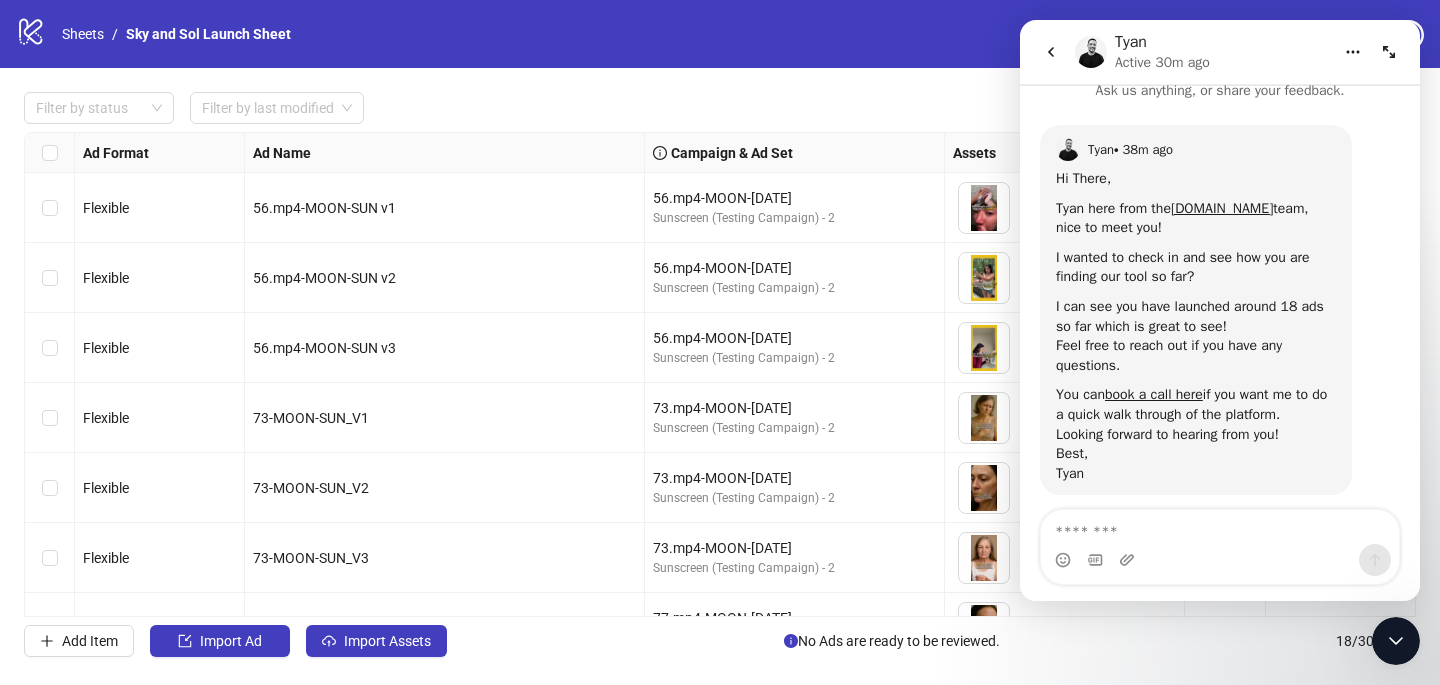 click 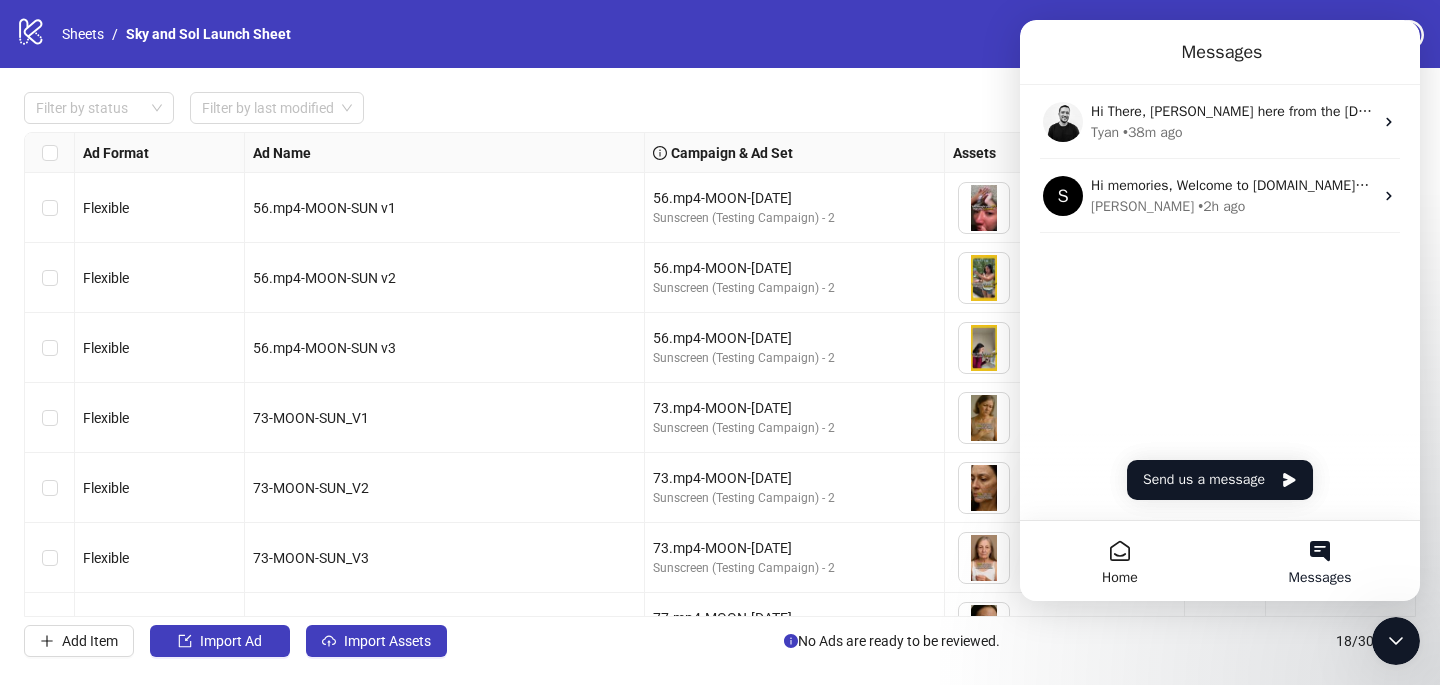 scroll, scrollTop: 0, scrollLeft: 0, axis: both 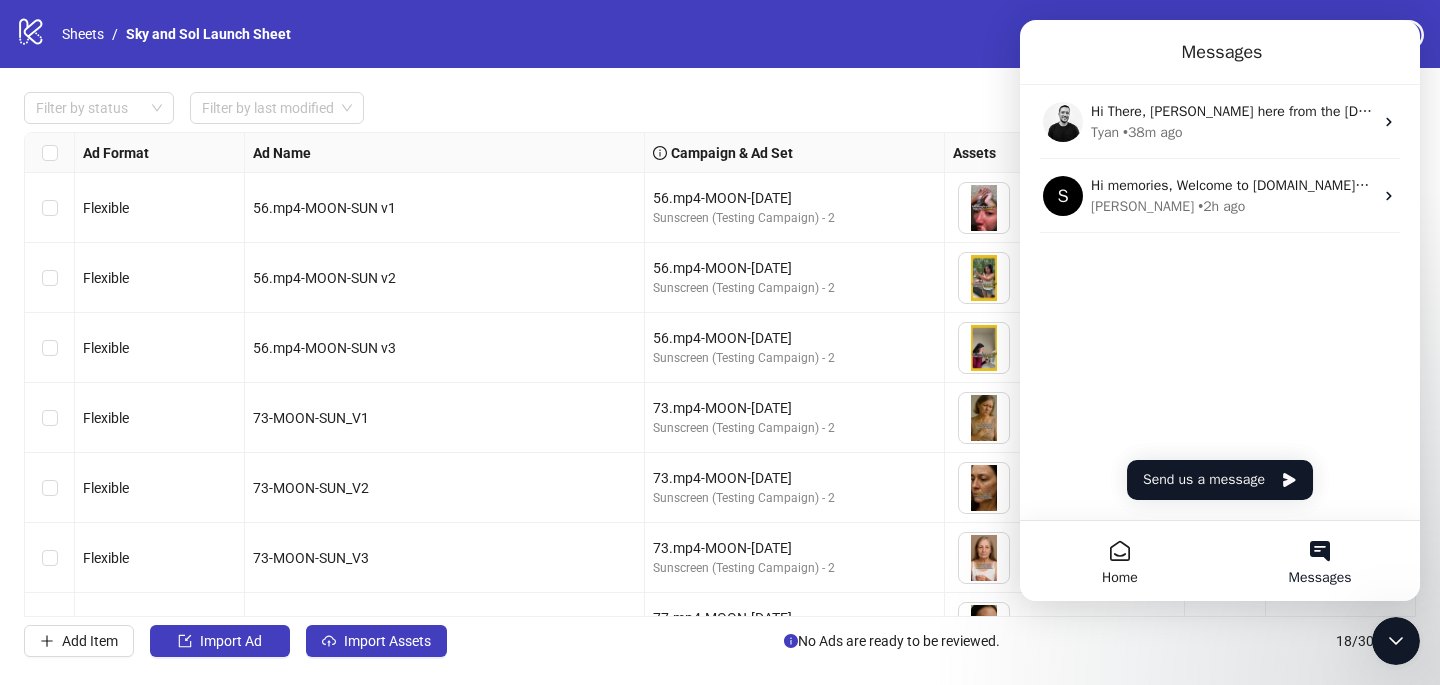 click on "logo/logo-mobile Sheets / Sky and Sol Launch Sheet Settings" at bounding box center (720, 34) 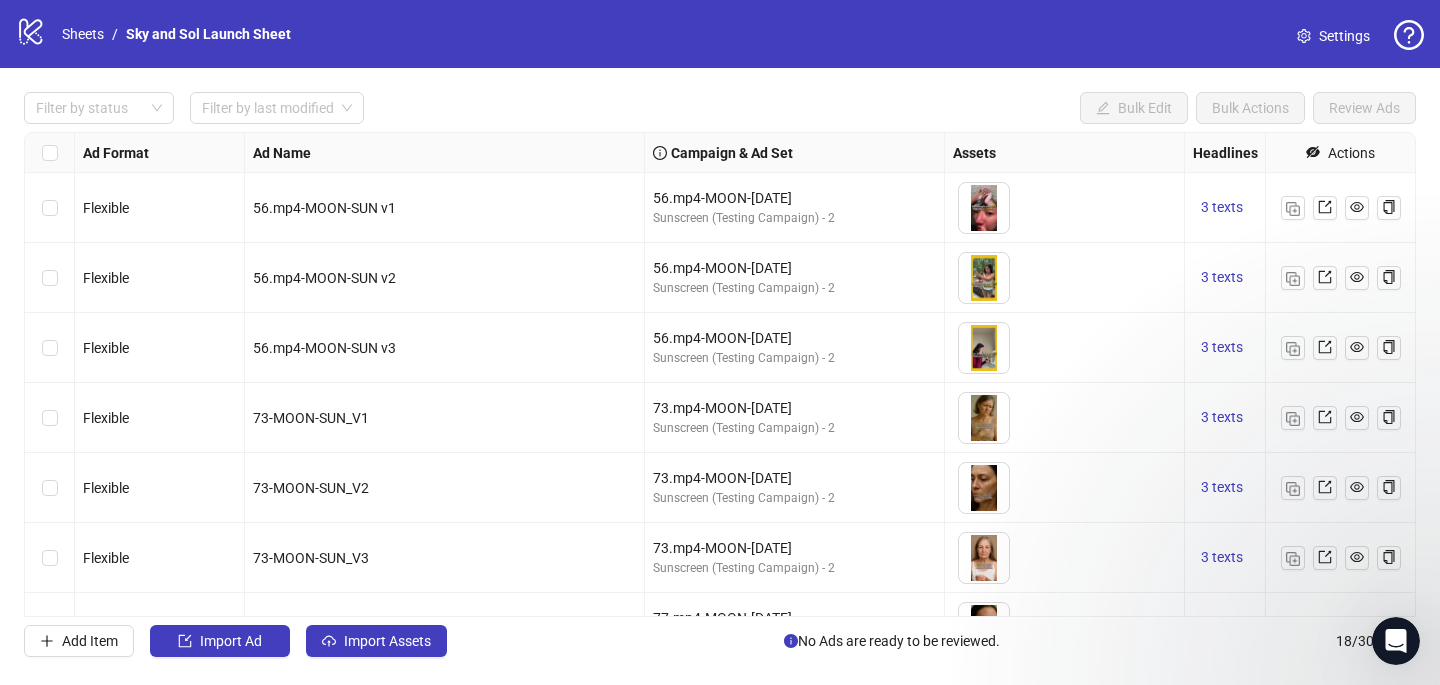 scroll, scrollTop: 0, scrollLeft: 0, axis: both 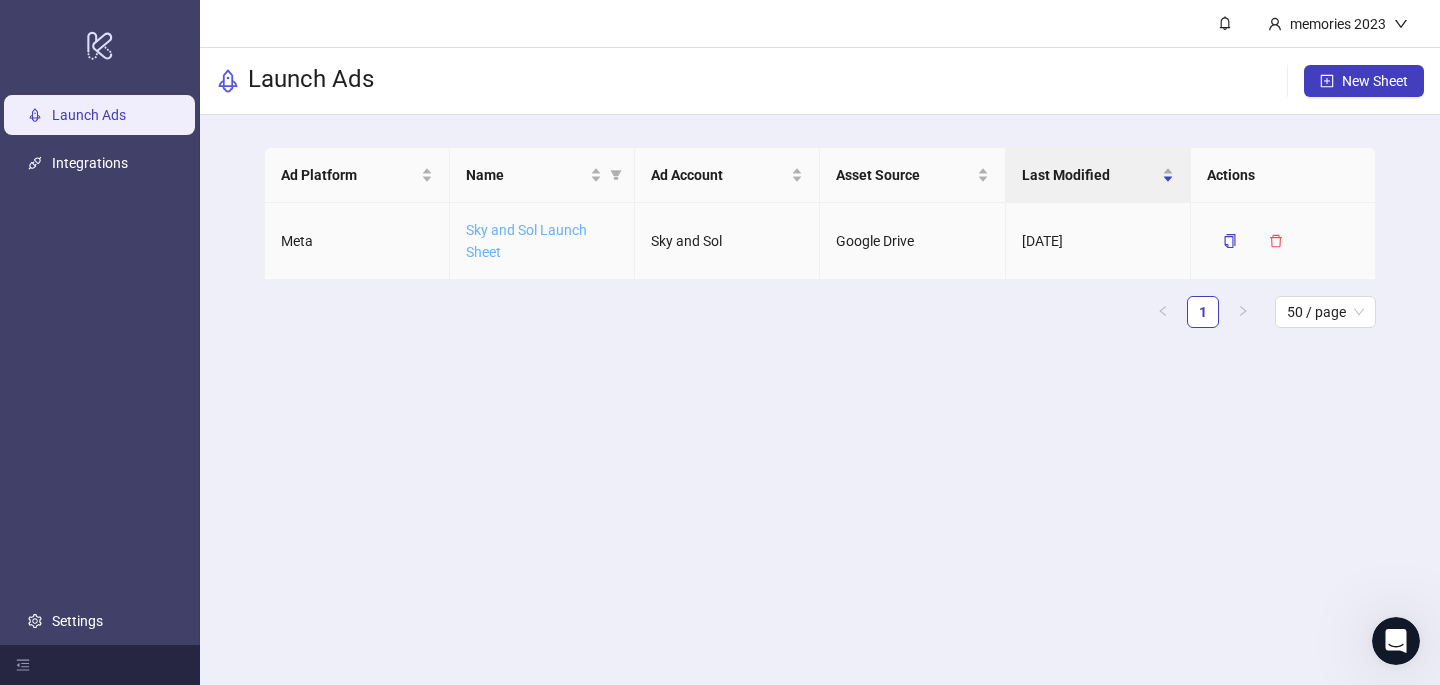 click on "Sky and Sol Launch Sheet" at bounding box center [526, 241] 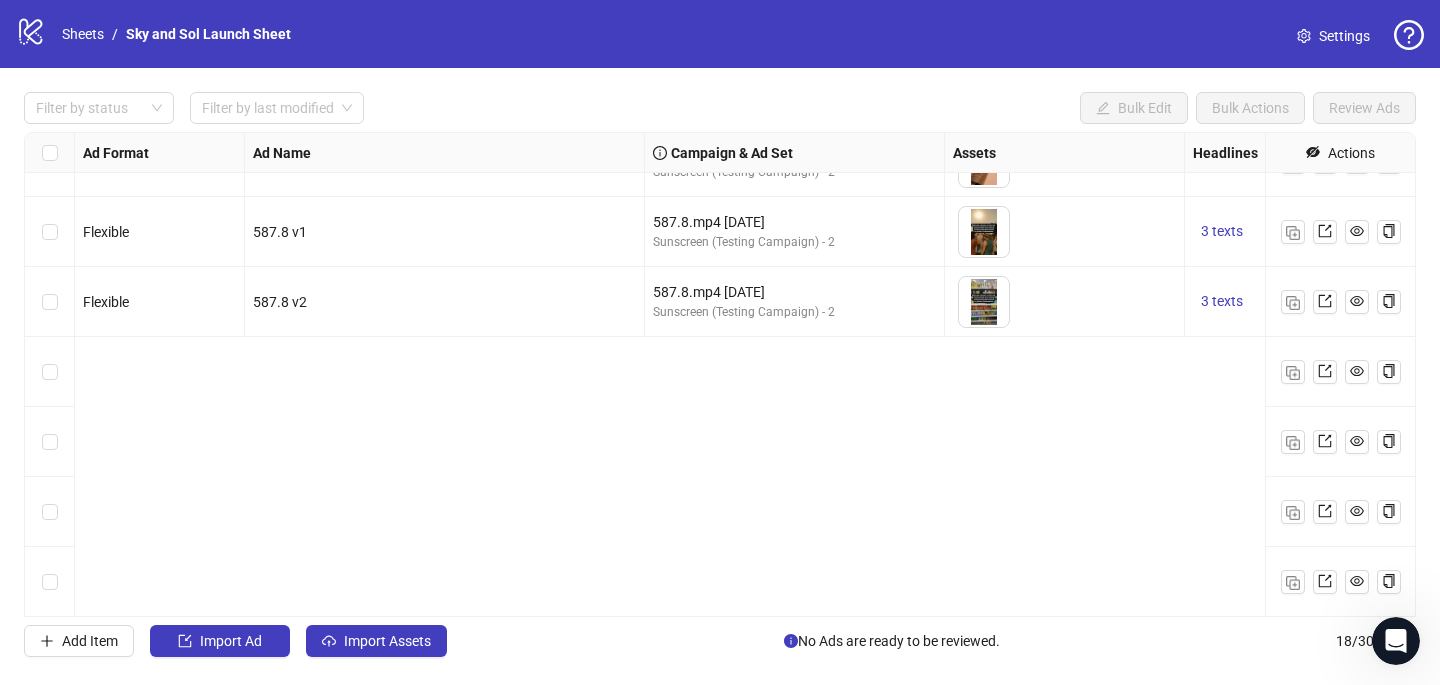 scroll, scrollTop: 817, scrollLeft: 0, axis: vertical 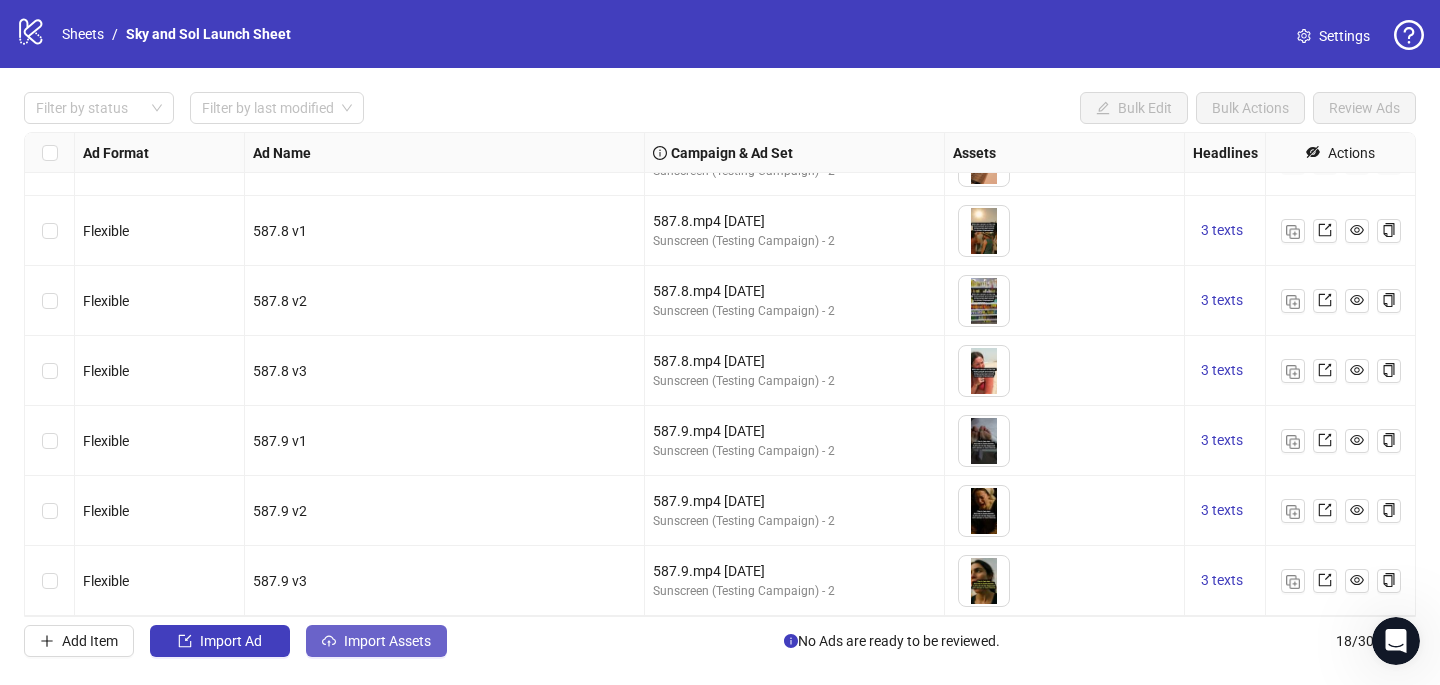 click on "Import Assets" at bounding box center (387, 641) 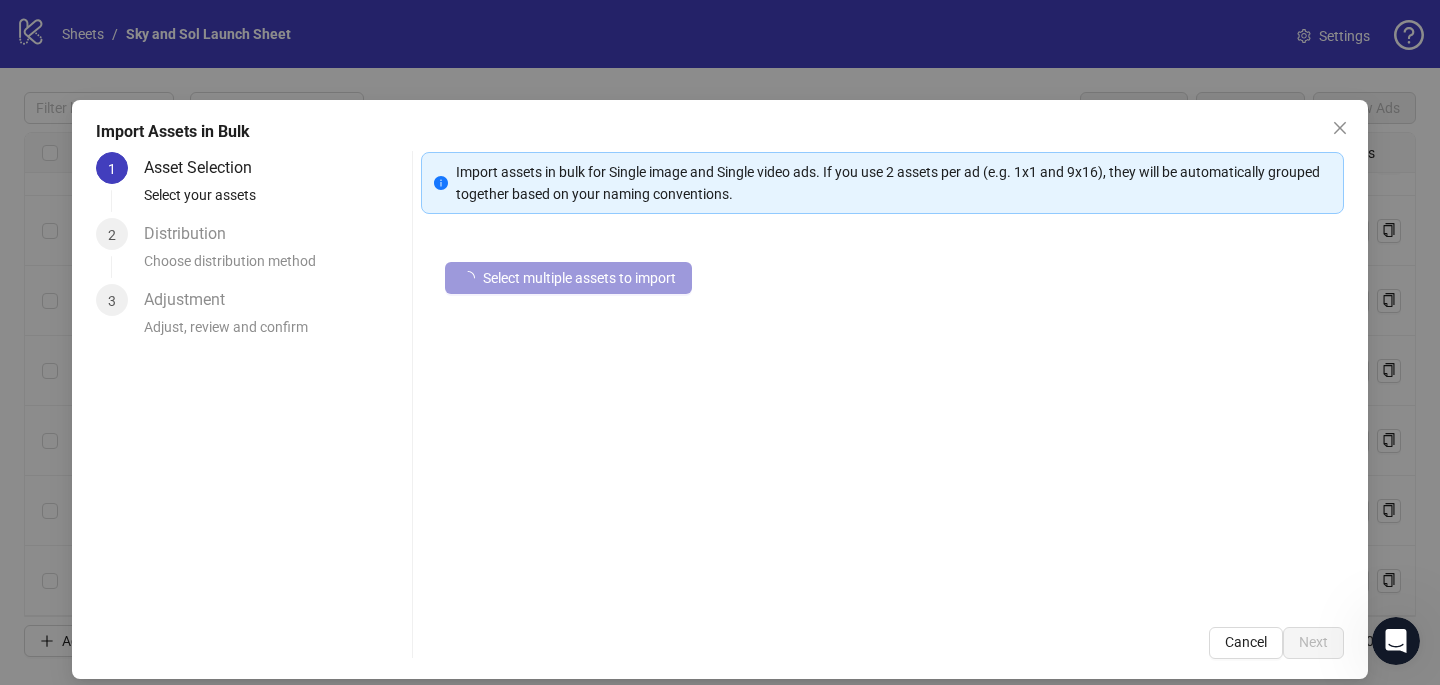 click on "Select multiple assets to import" at bounding box center [579, 278] 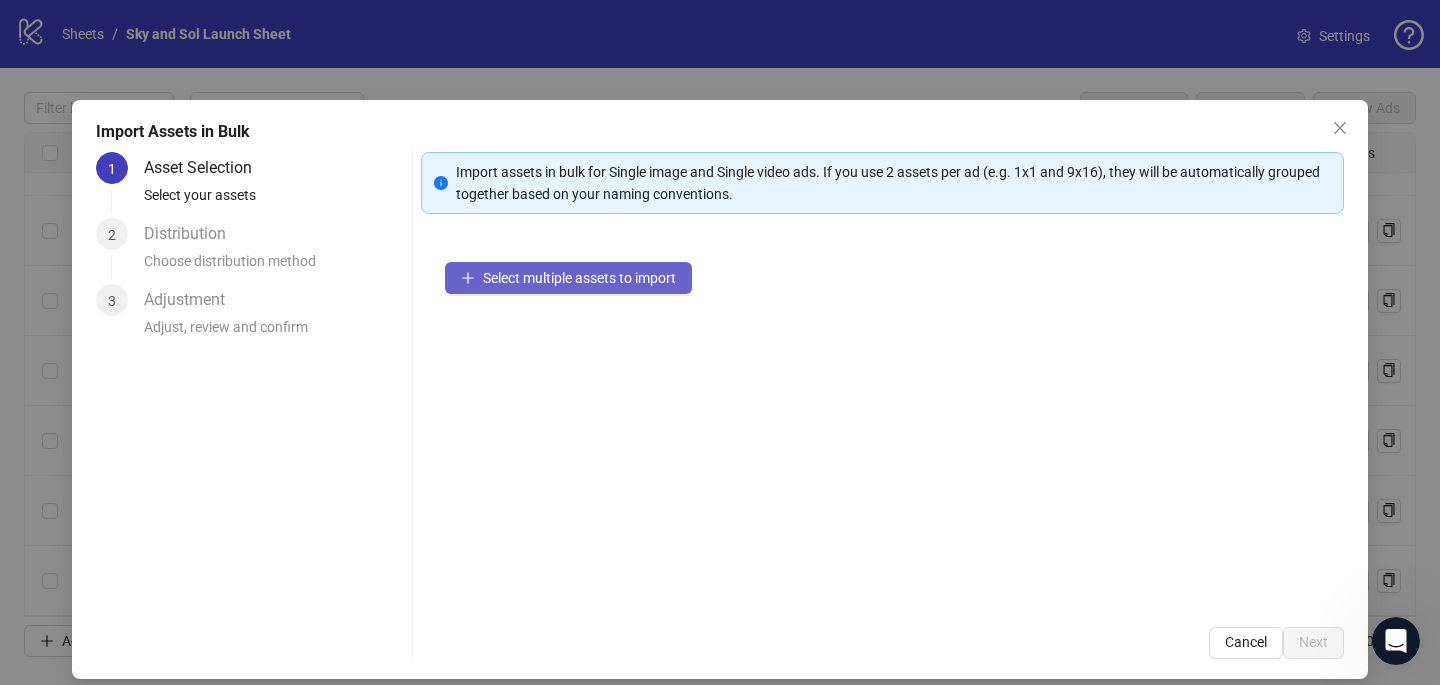 click on "Select multiple assets to import" at bounding box center [579, 278] 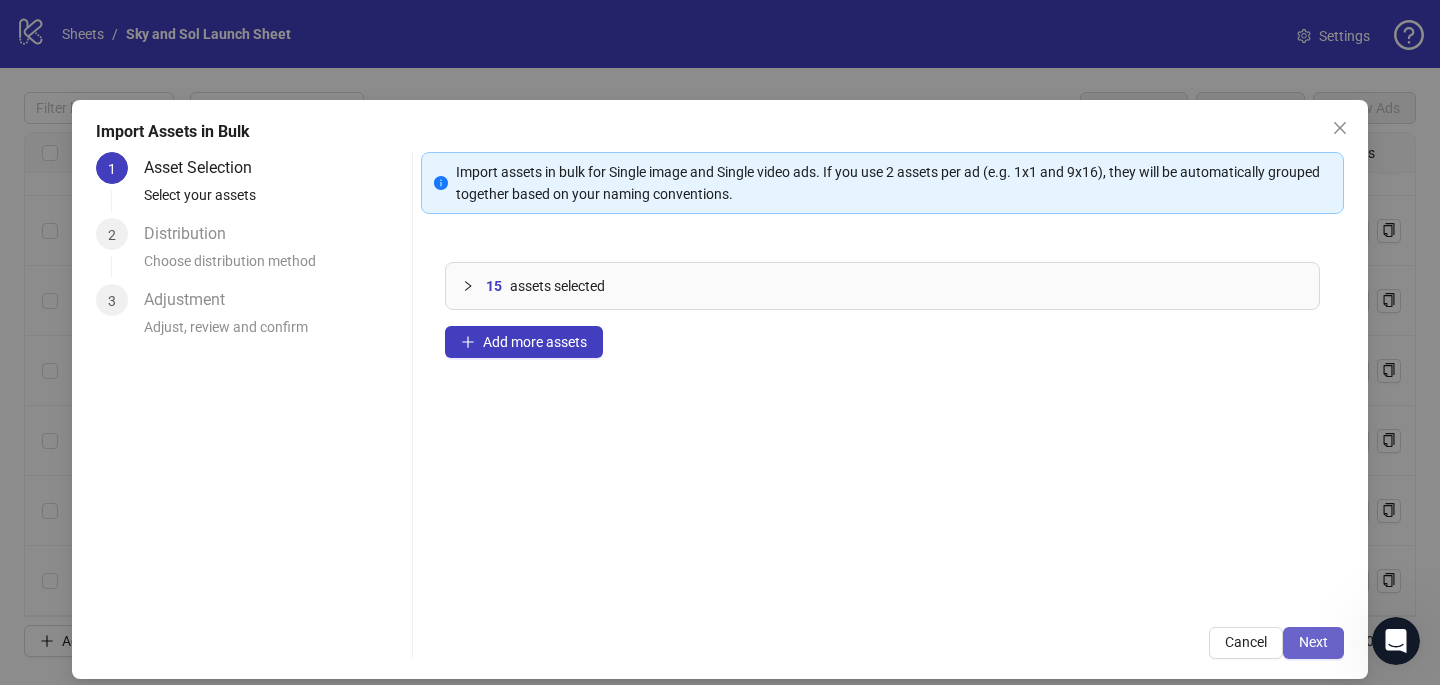 click on "Next" at bounding box center [1313, 642] 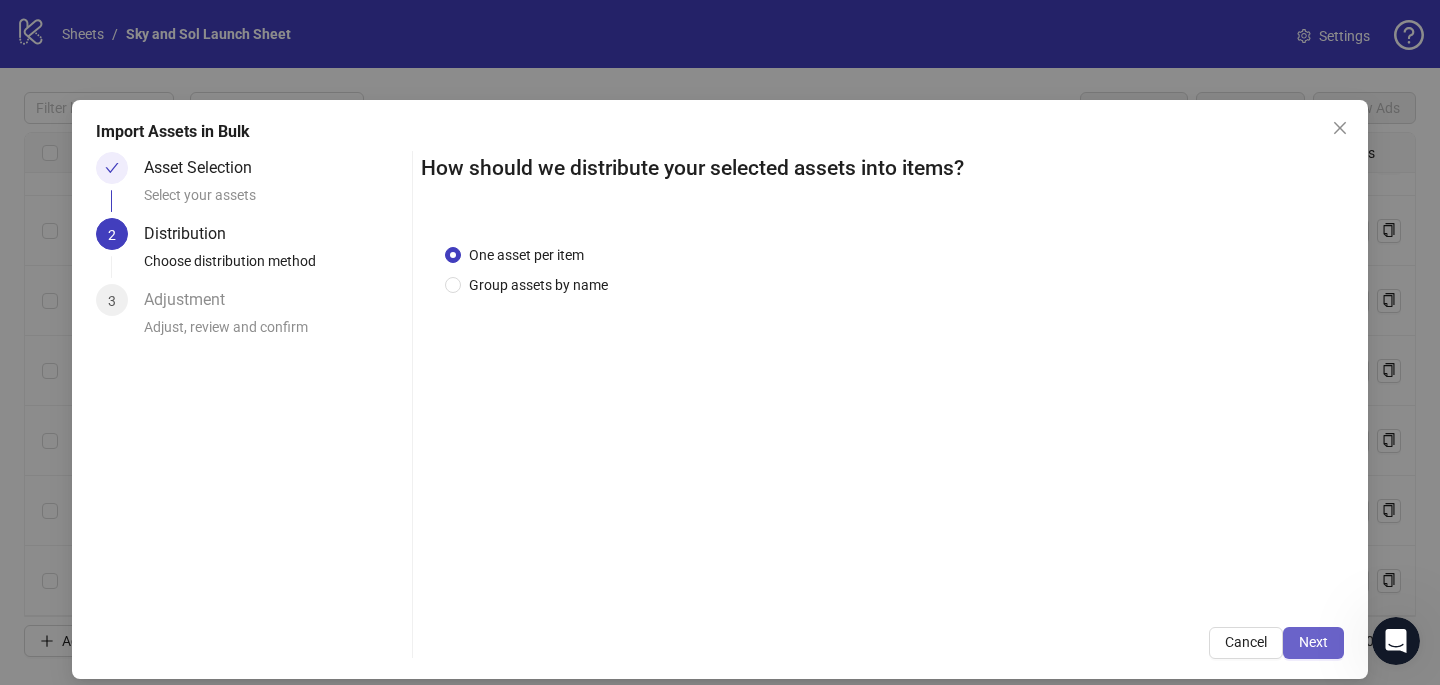 click on "Next" at bounding box center (1313, 642) 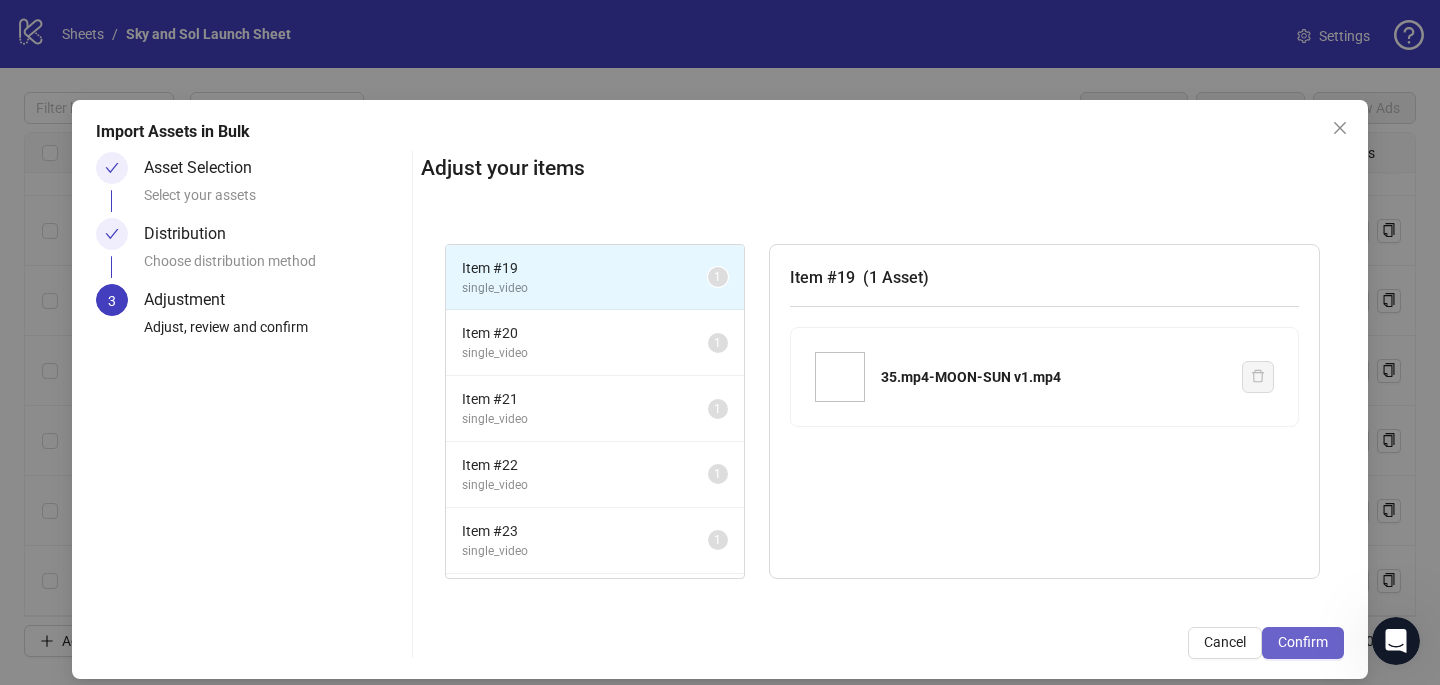 click on "Confirm" at bounding box center [1303, 642] 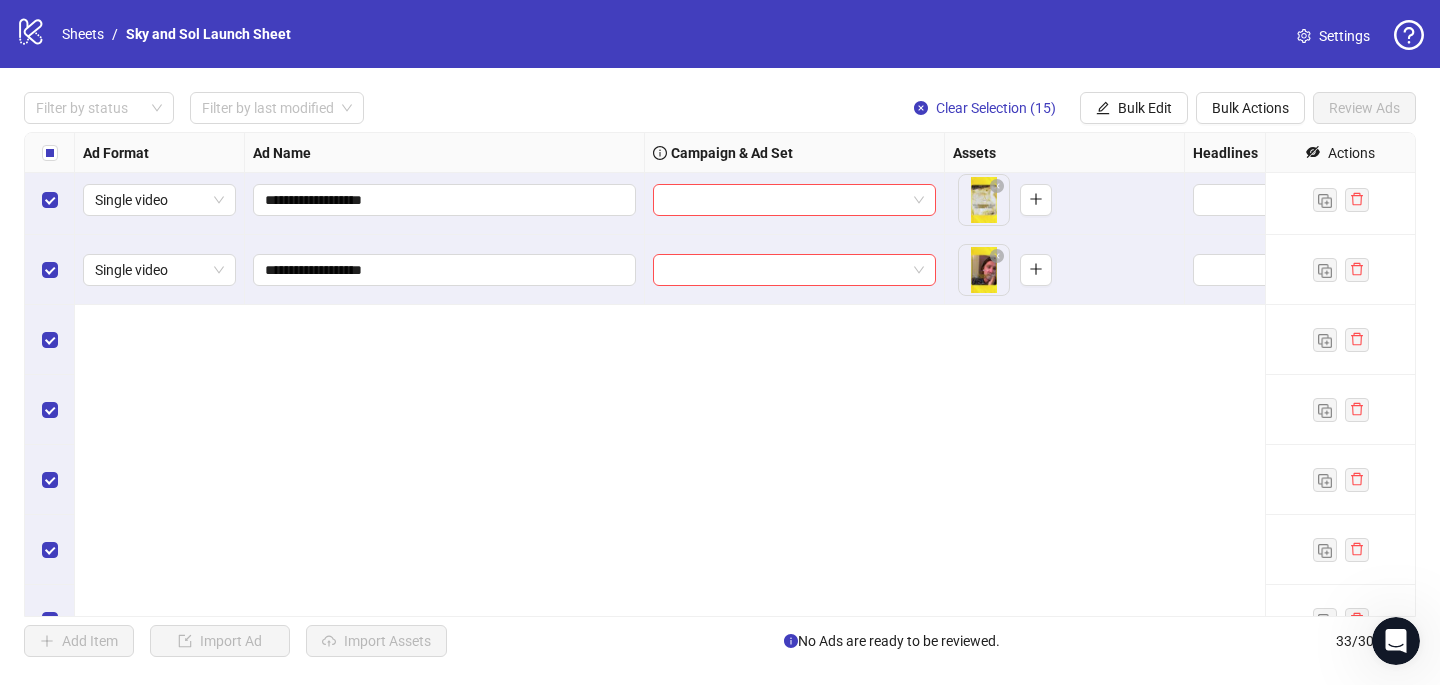scroll, scrollTop: 1867, scrollLeft: 0, axis: vertical 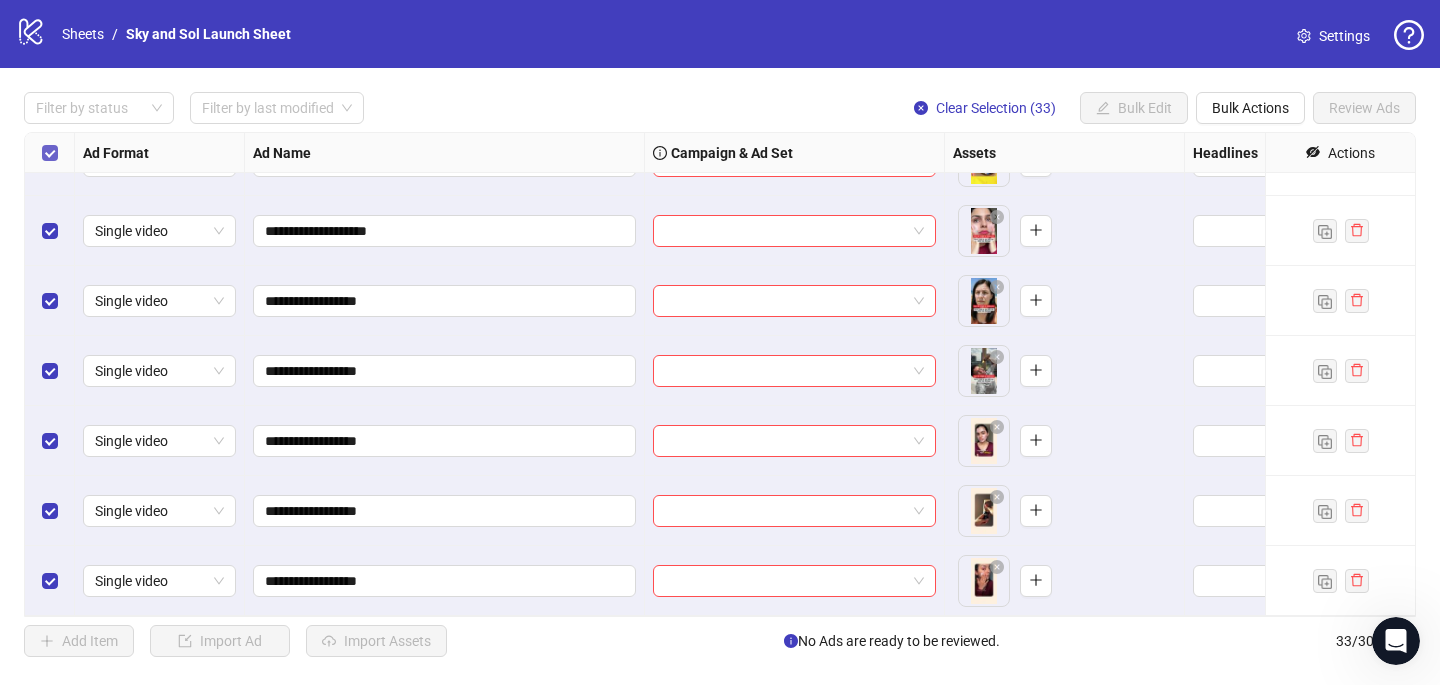 click at bounding box center [50, 153] 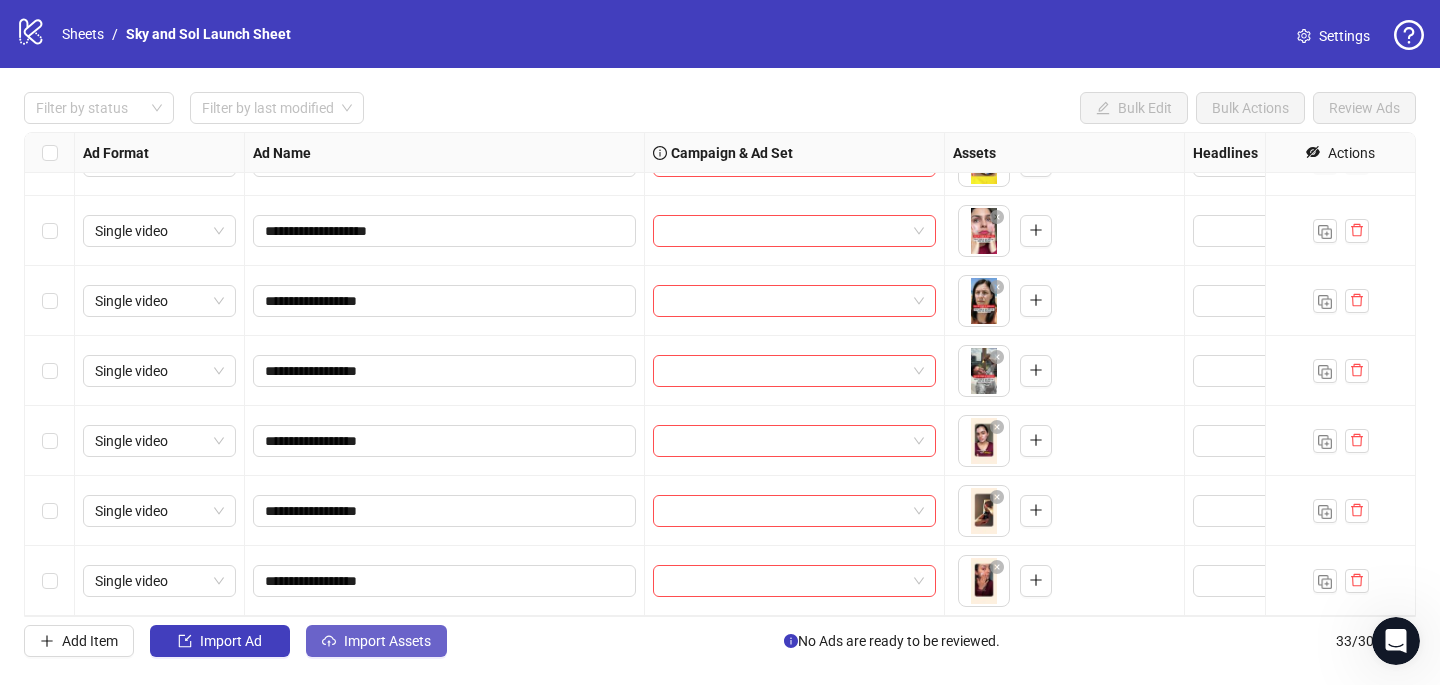 click on "Import Assets" at bounding box center (387, 641) 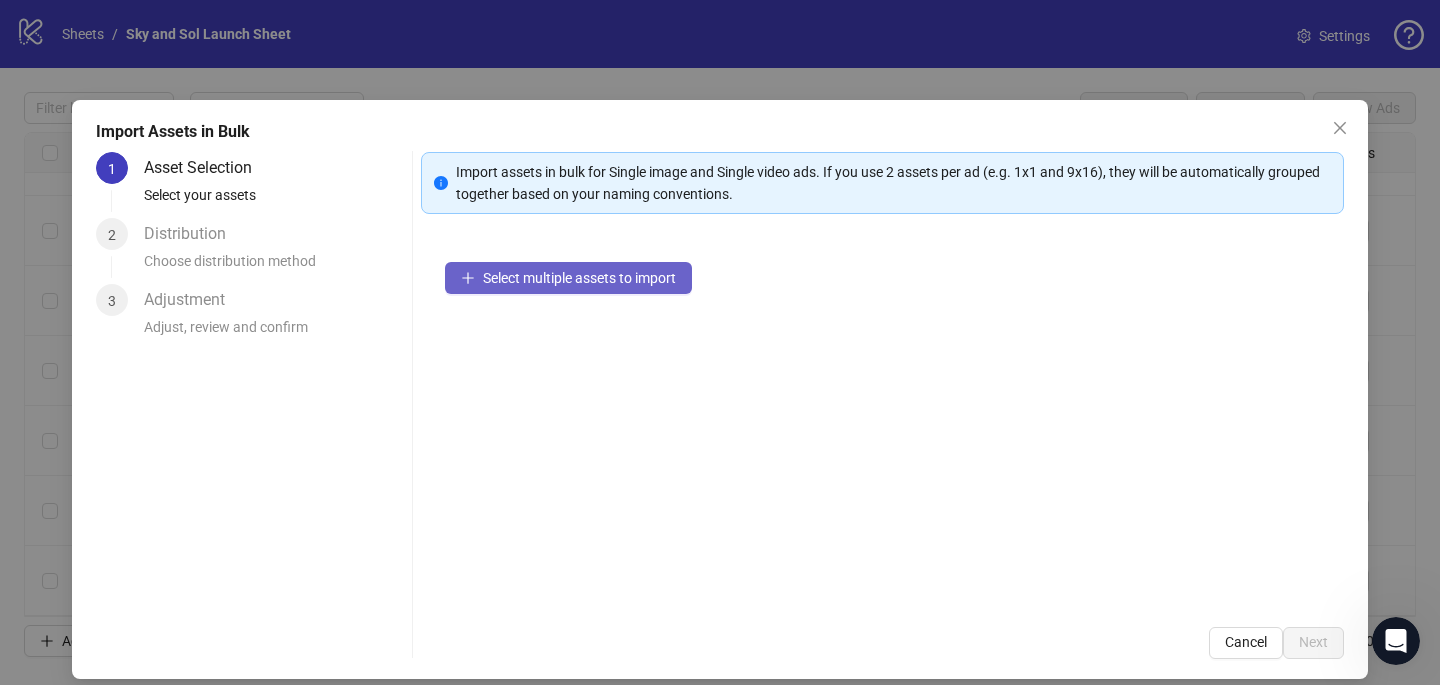 click on "Select multiple assets to import" at bounding box center (568, 278) 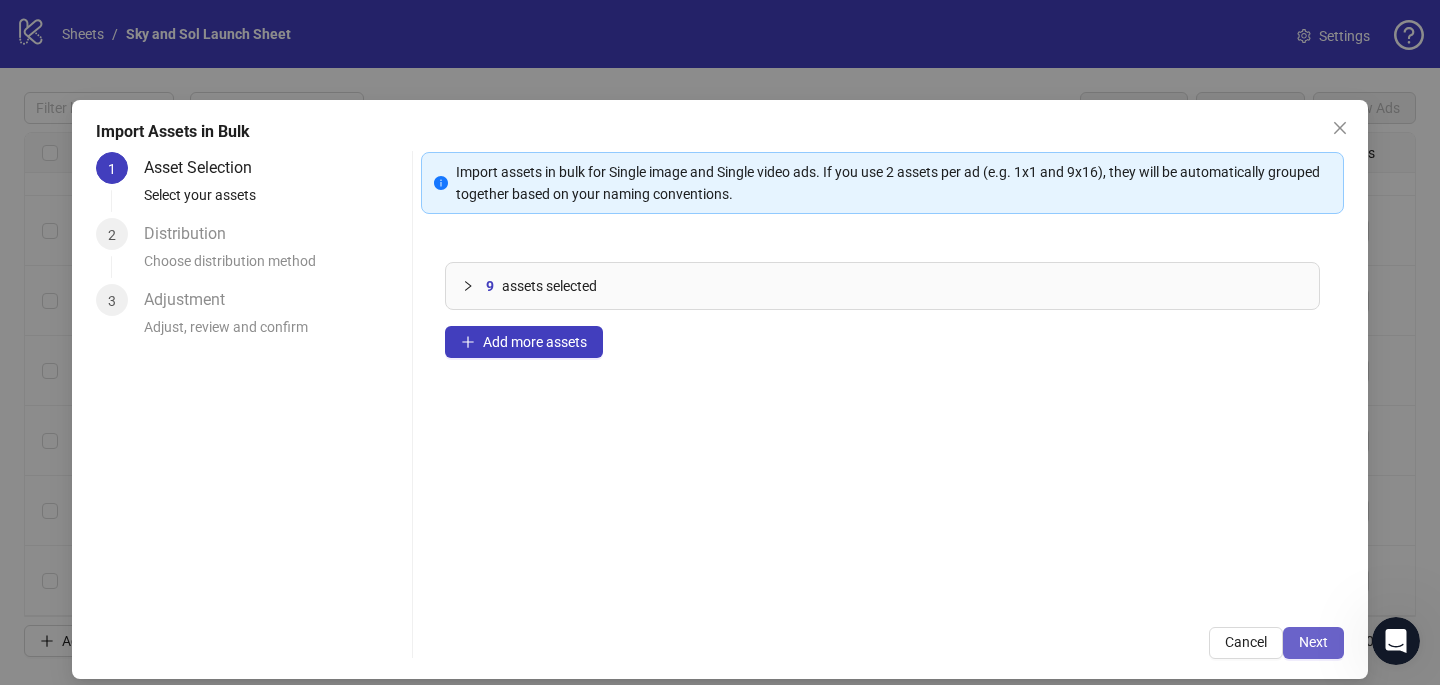click on "Next" at bounding box center (1313, 642) 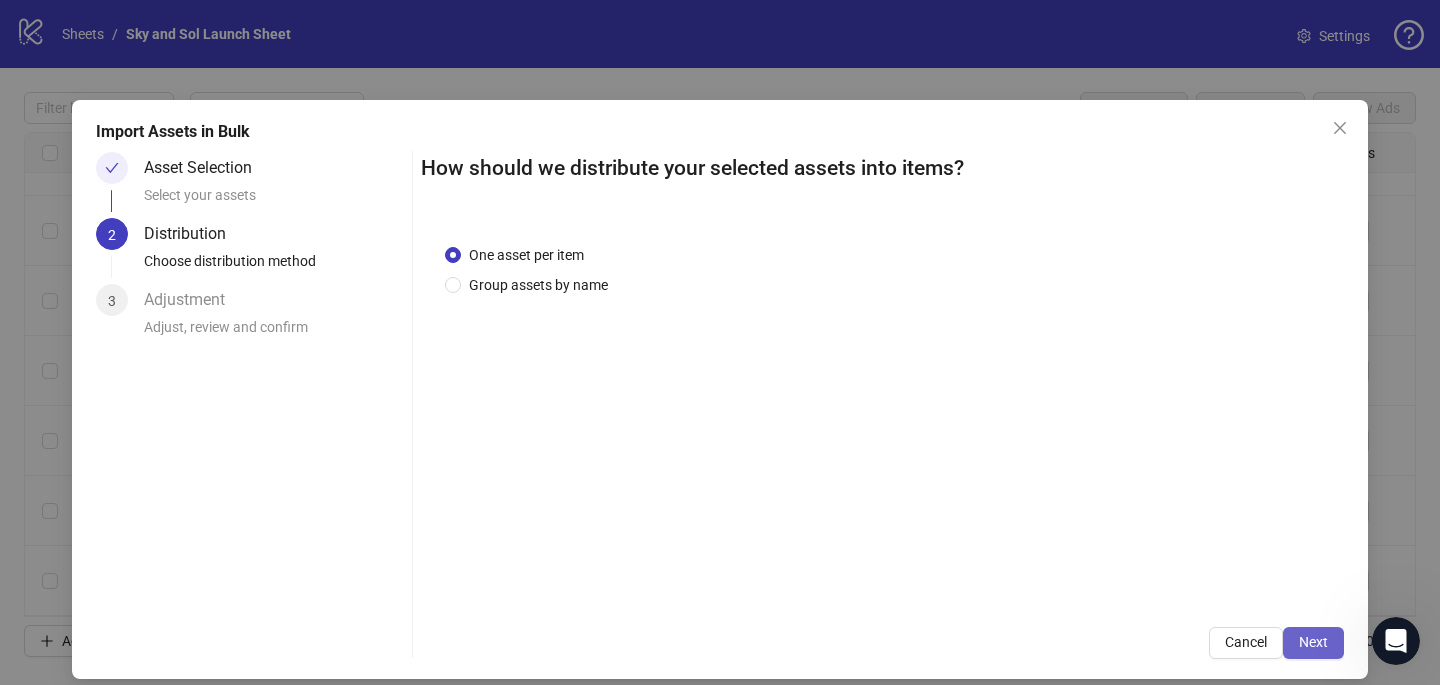 click on "Next" at bounding box center [1313, 642] 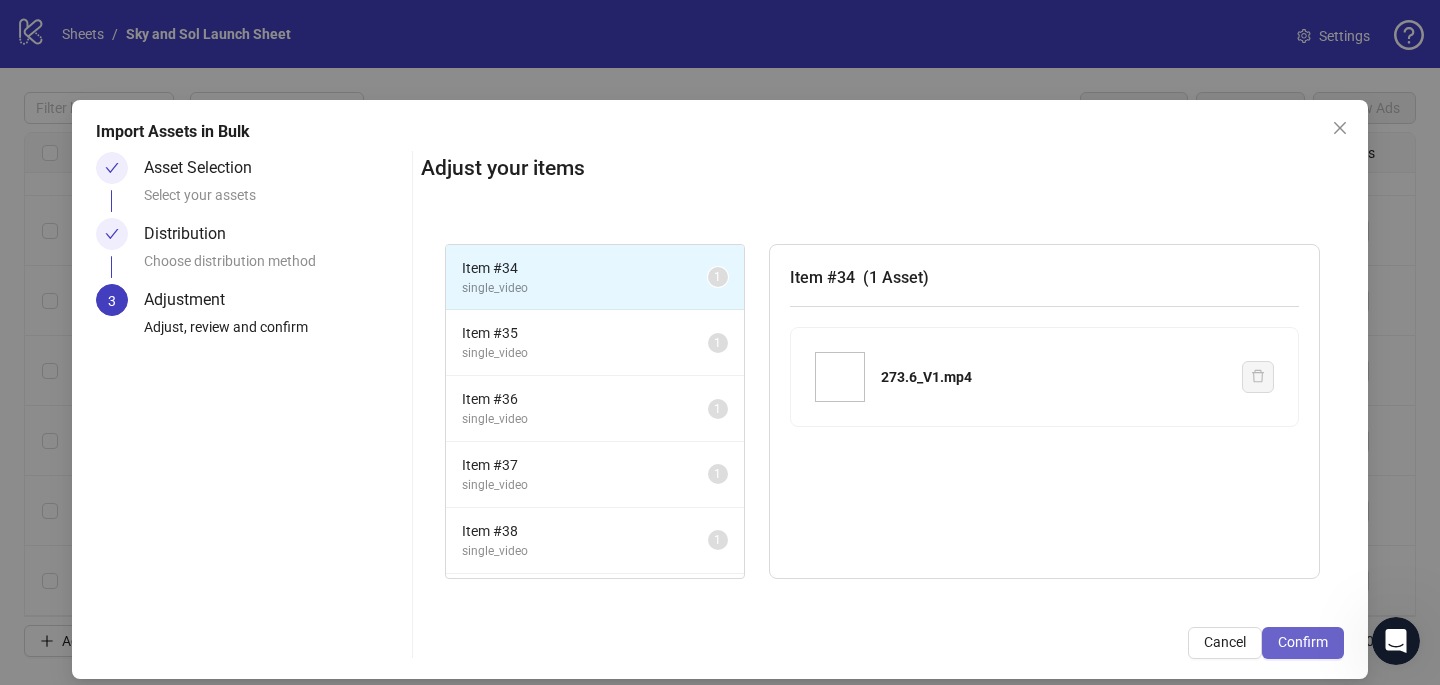 click on "Confirm" at bounding box center (1303, 642) 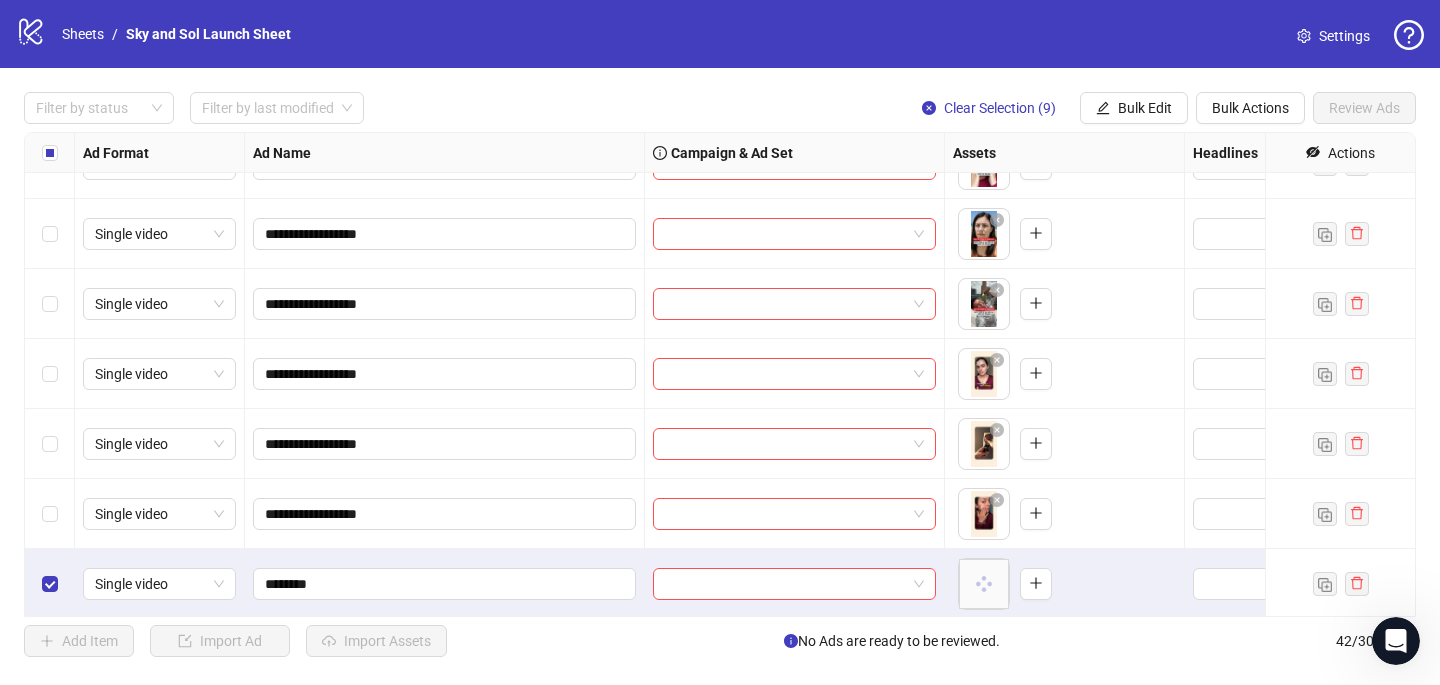 scroll, scrollTop: 2027, scrollLeft: 0, axis: vertical 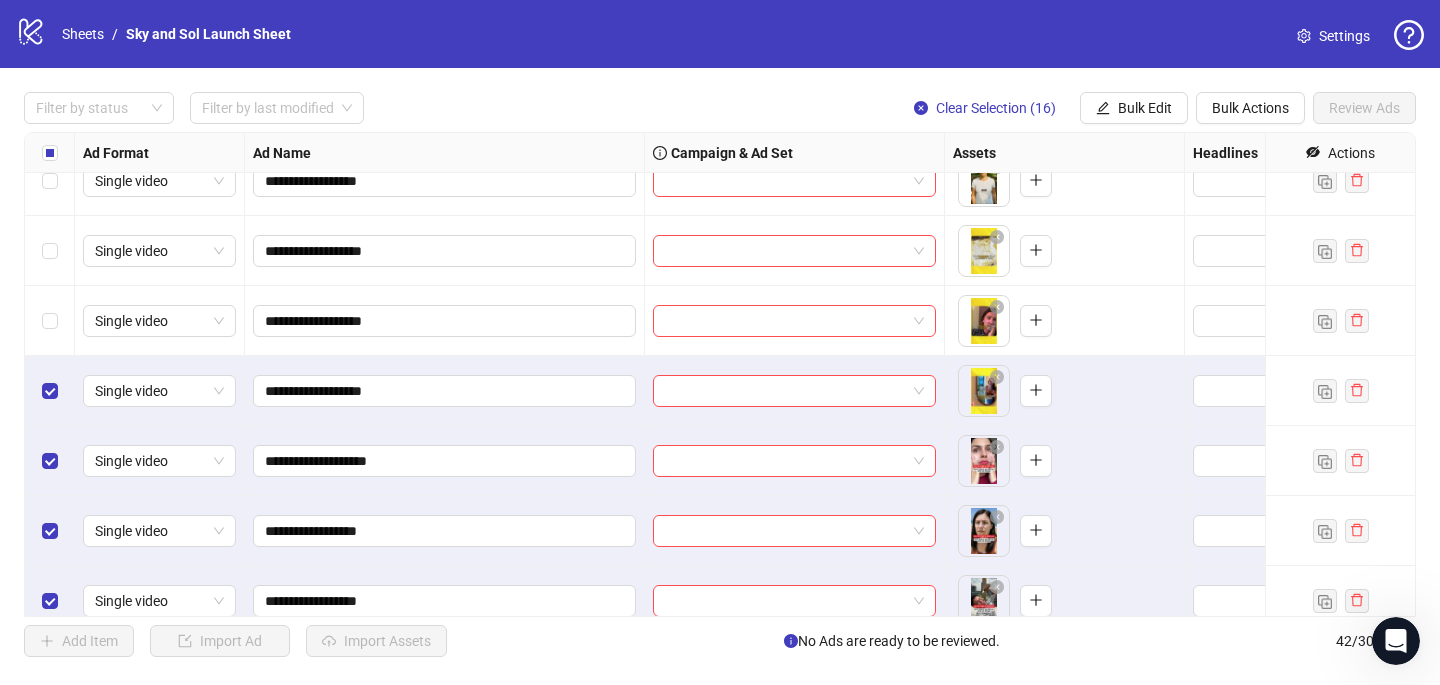 click at bounding box center (50, 321) 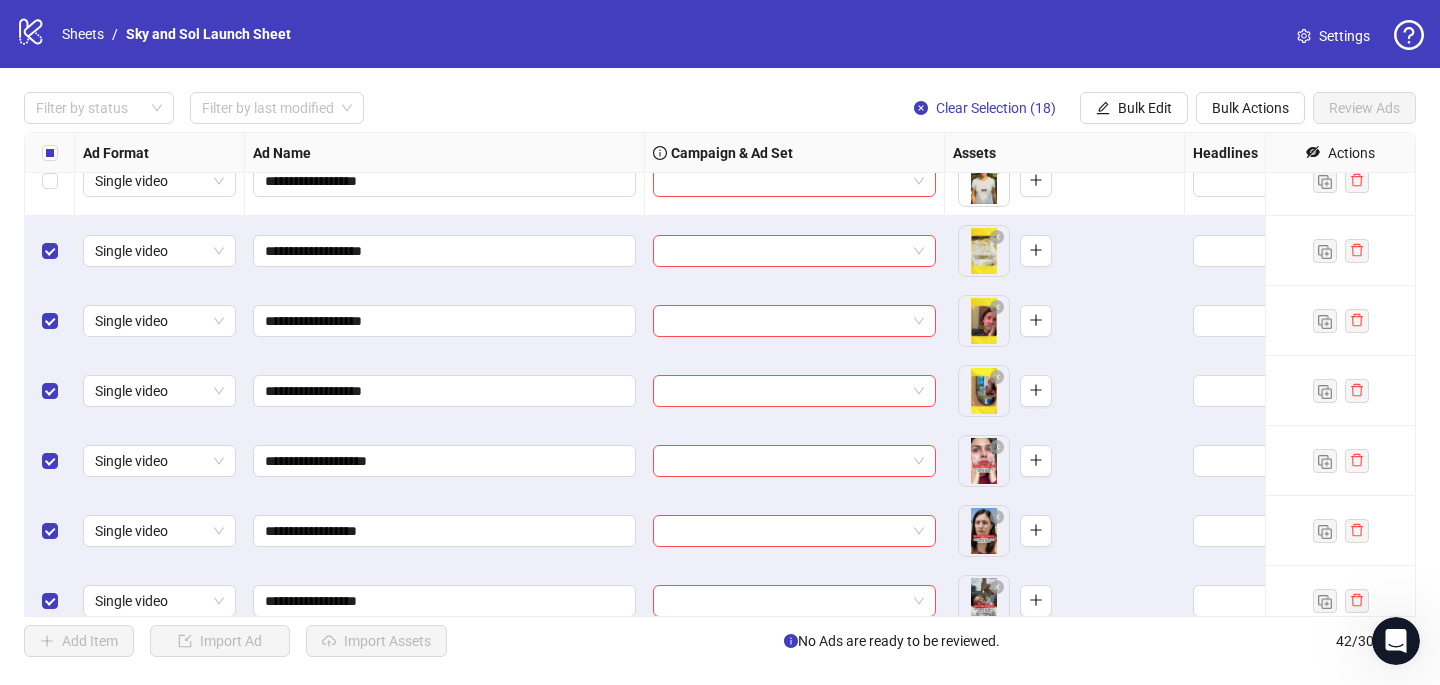 click at bounding box center [50, 181] 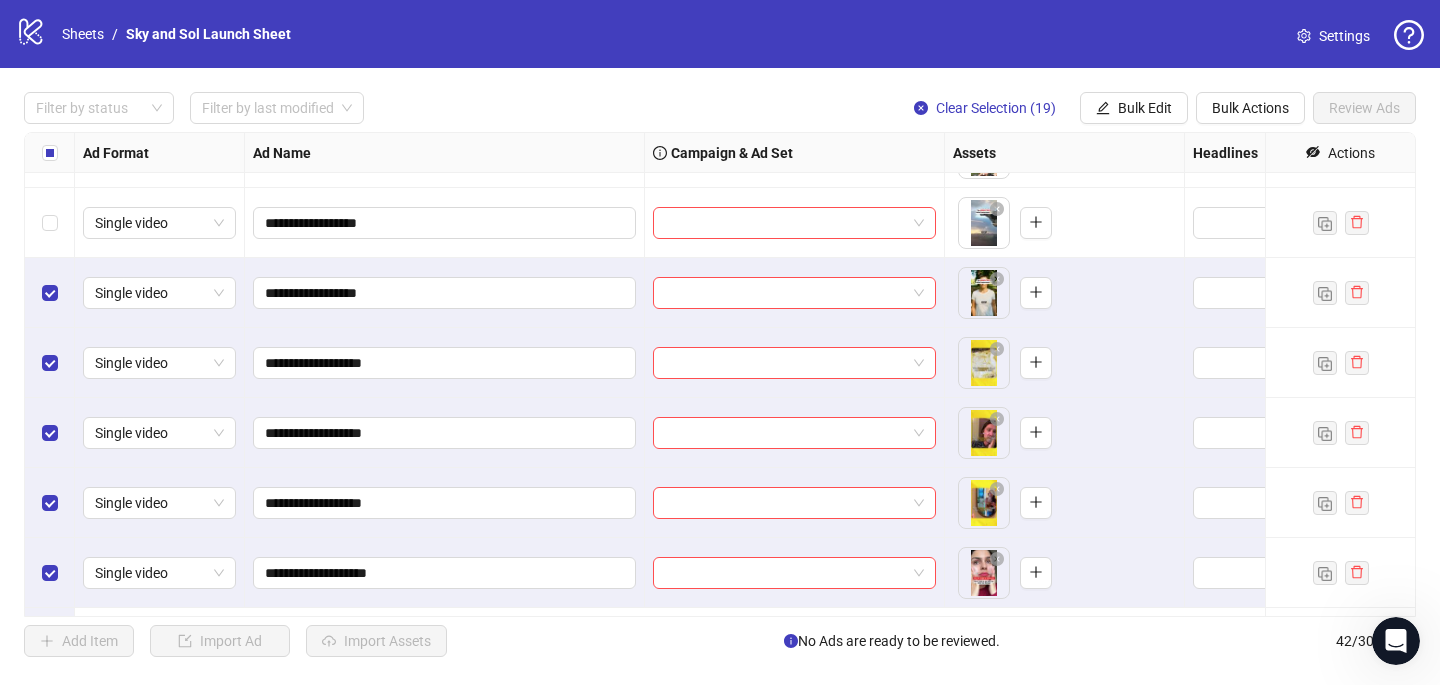scroll, scrollTop: 1285, scrollLeft: 0, axis: vertical 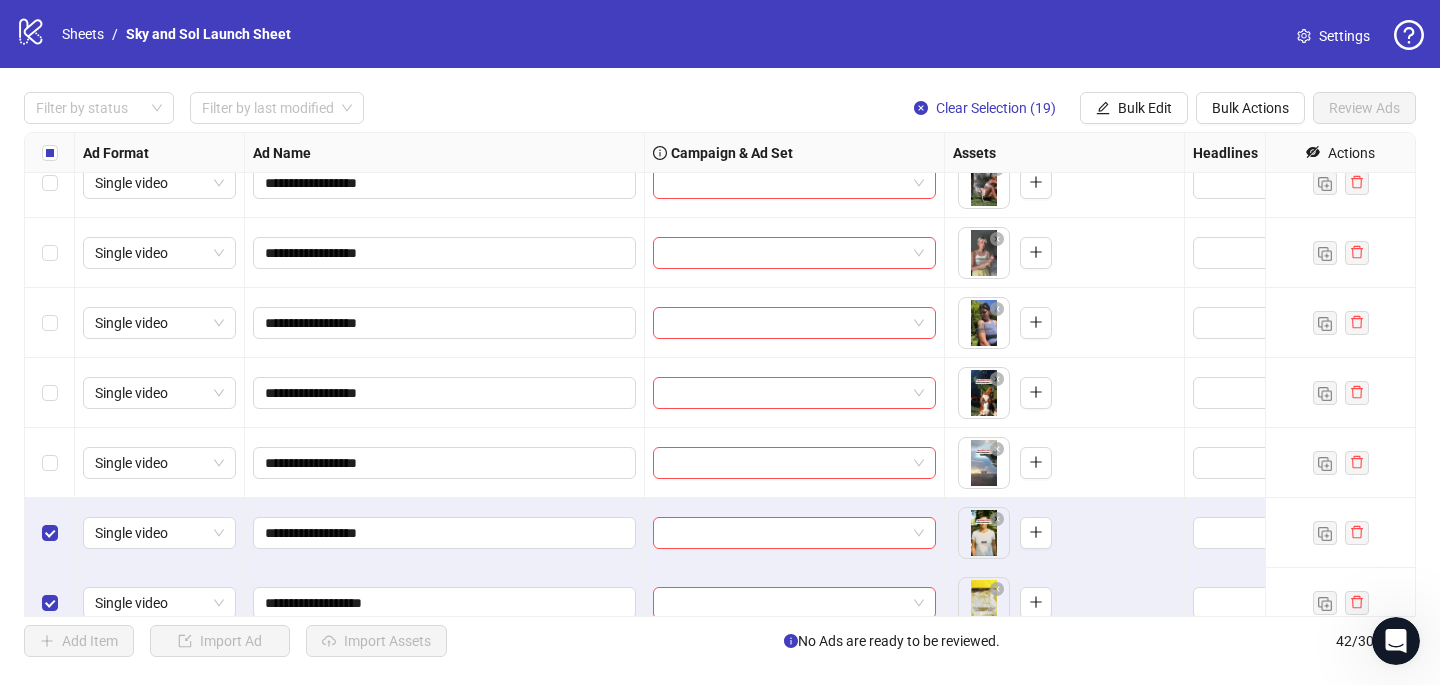 click at bounding box center [50, 463] 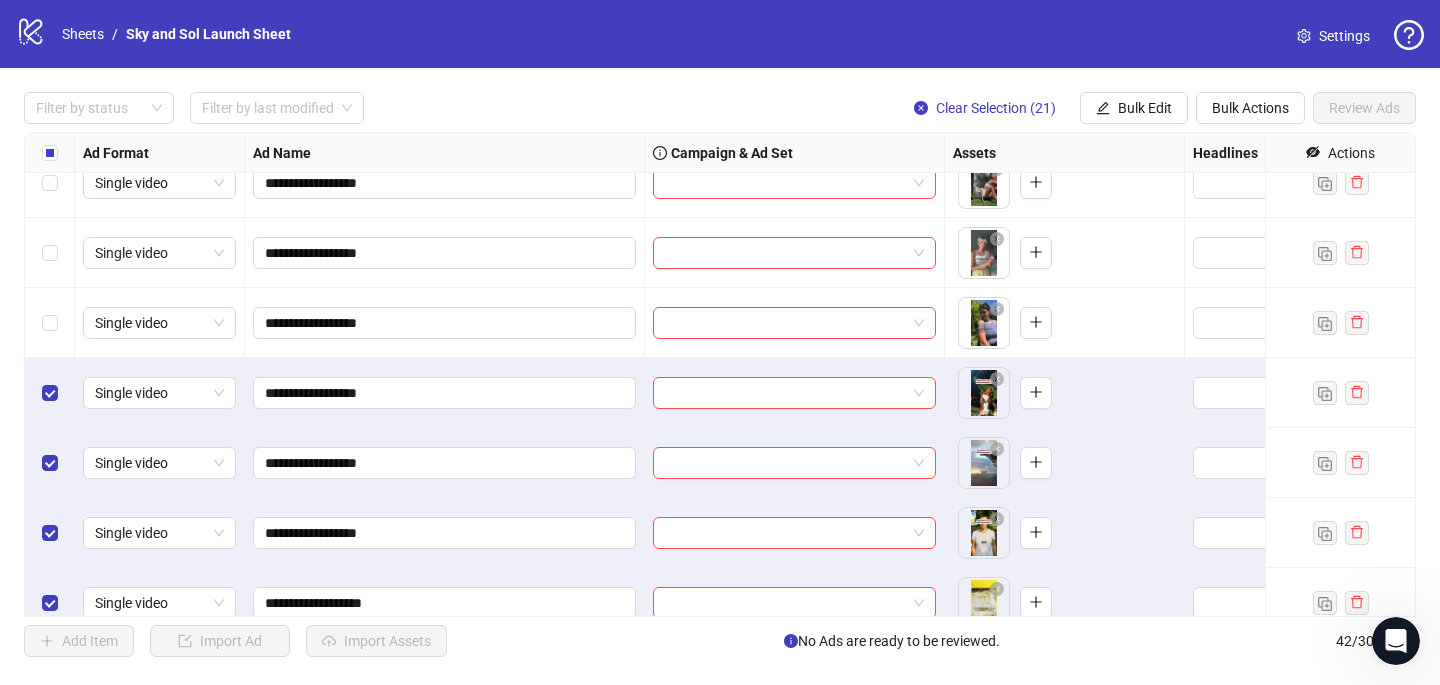 click at bounding box center (50, 323) 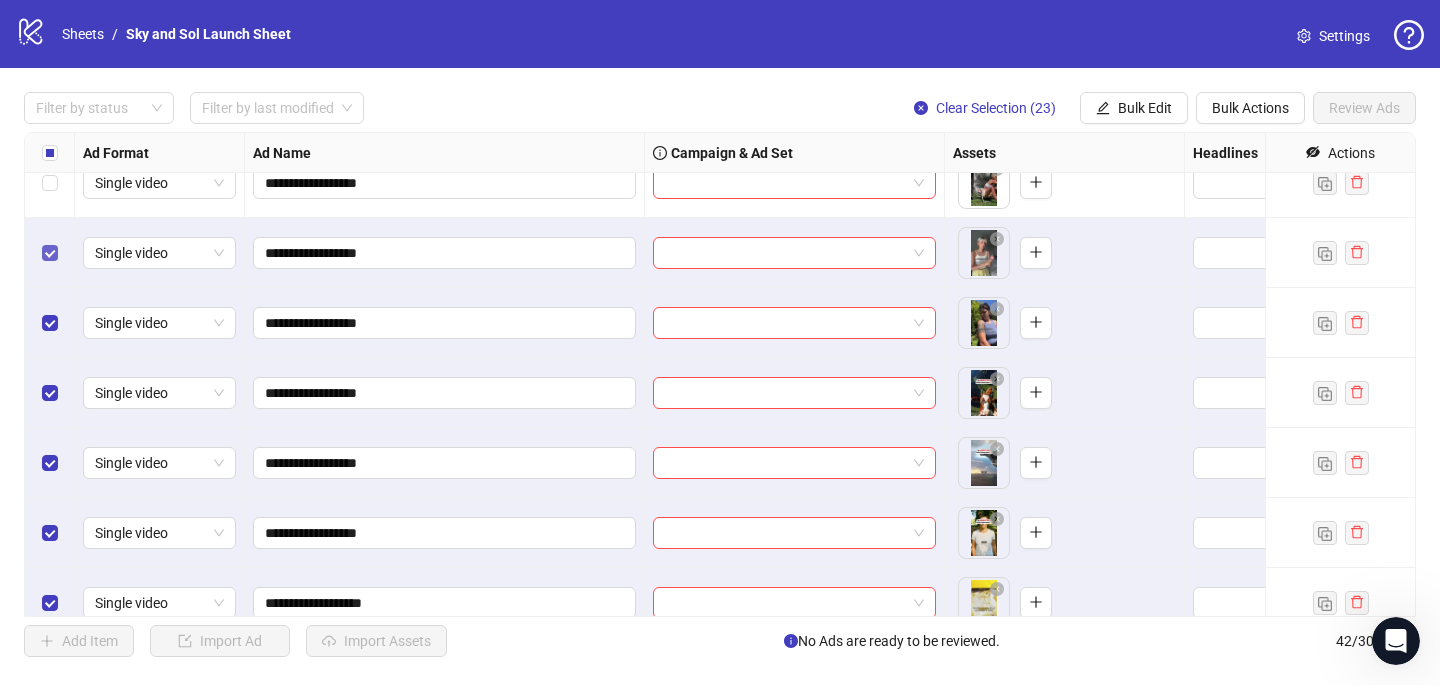 scroll, scrollTop: 1168, scrollLeft: 0, axis: vertical 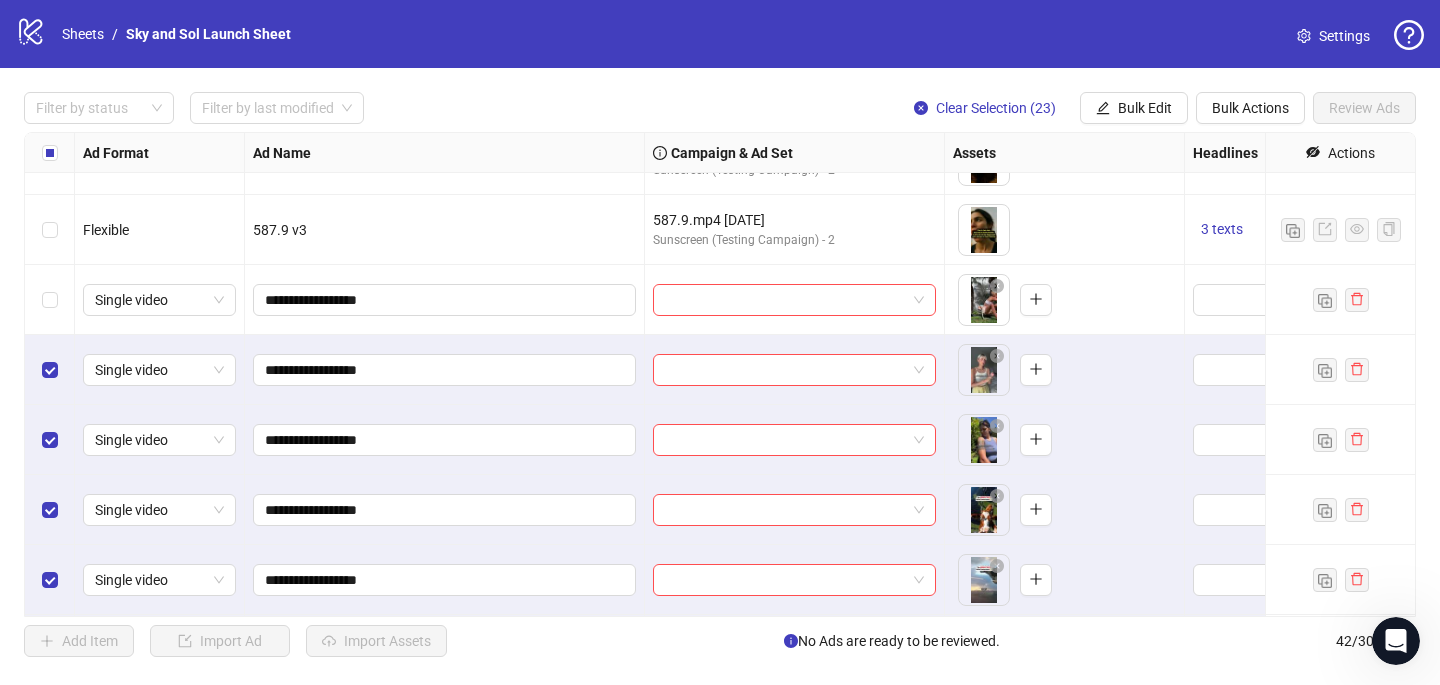 click at bounding box center (50, 300) 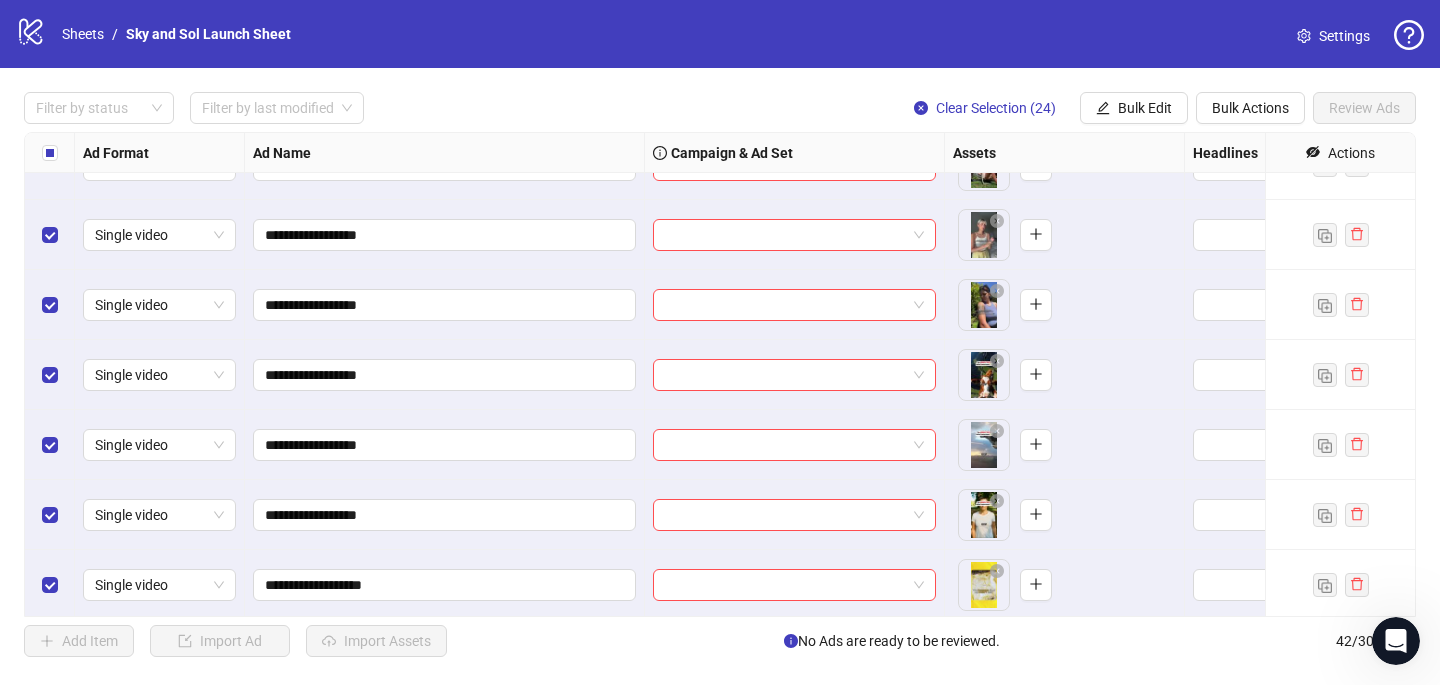 scroll, scrollTop: 1290, scrollLeft: 0, axis: vertical 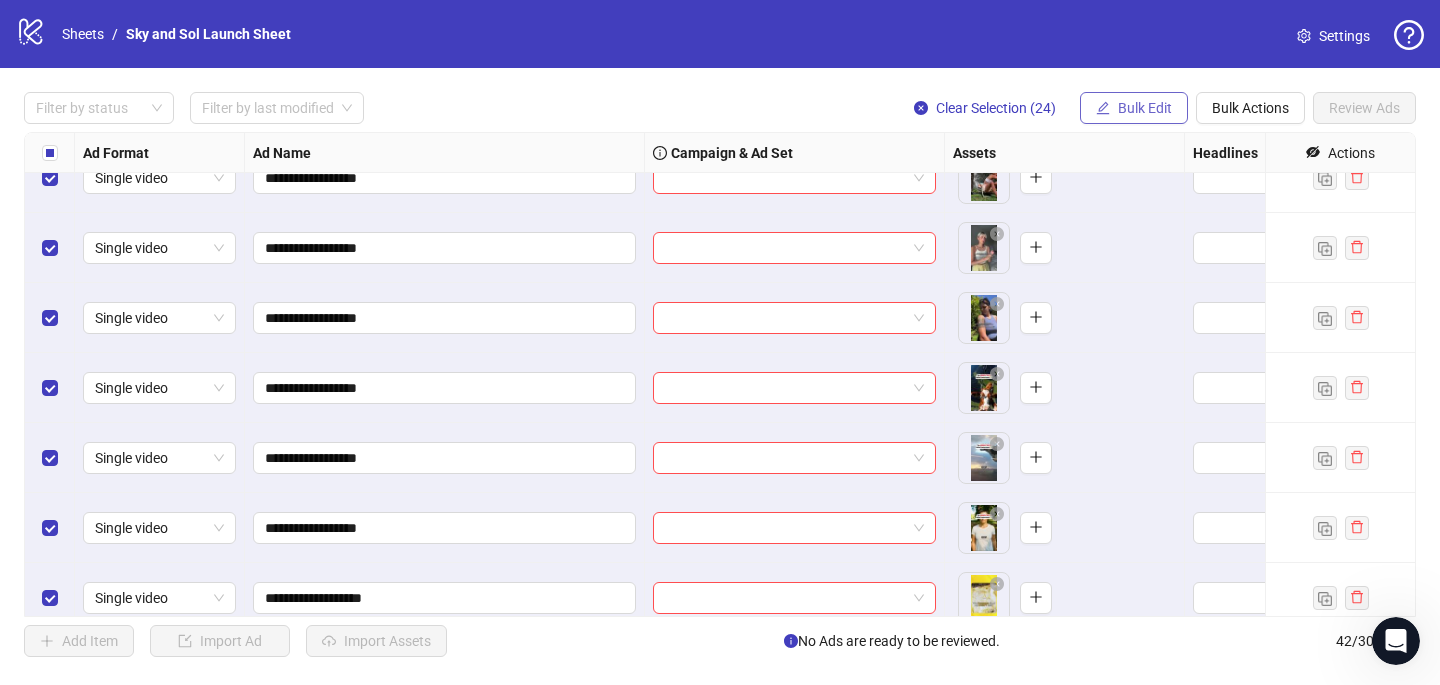 click on "Bulk Edit" at bounding box center (1145, 108) 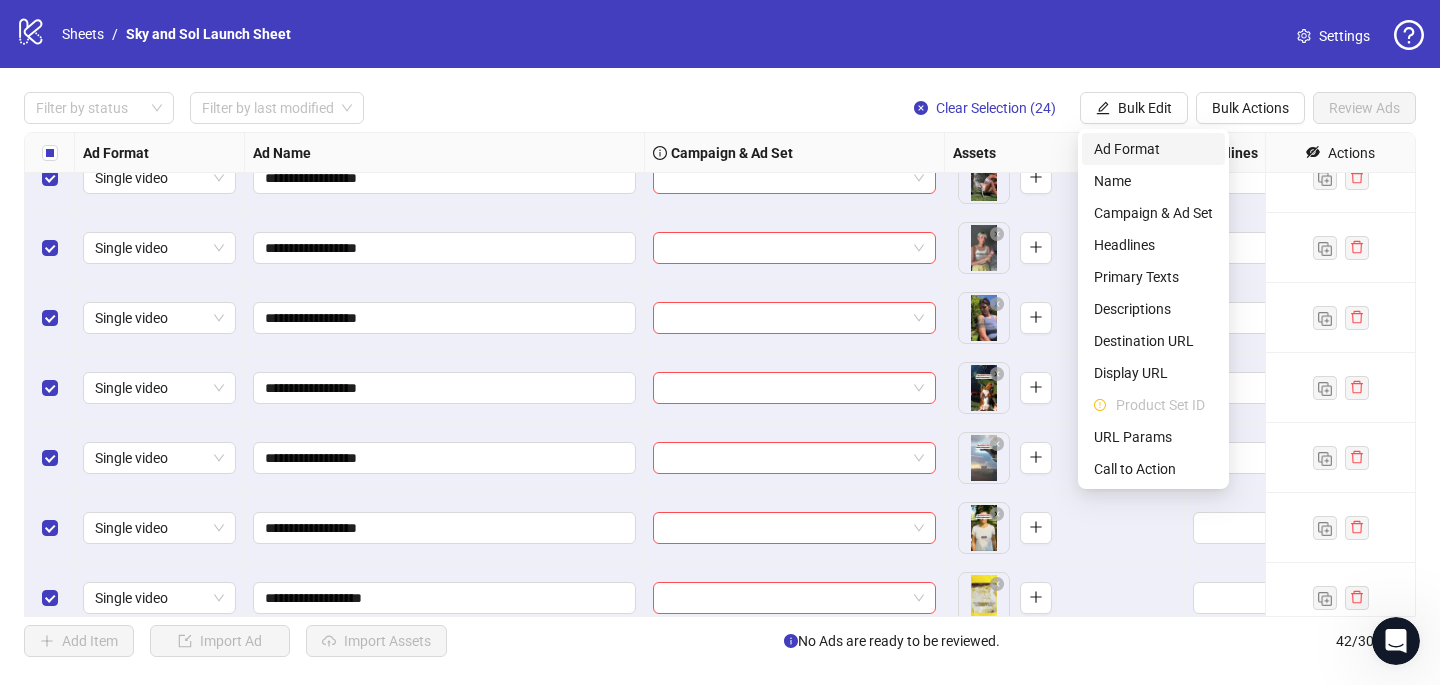 click on "Ad Format" at bounding box center [1153, 149] 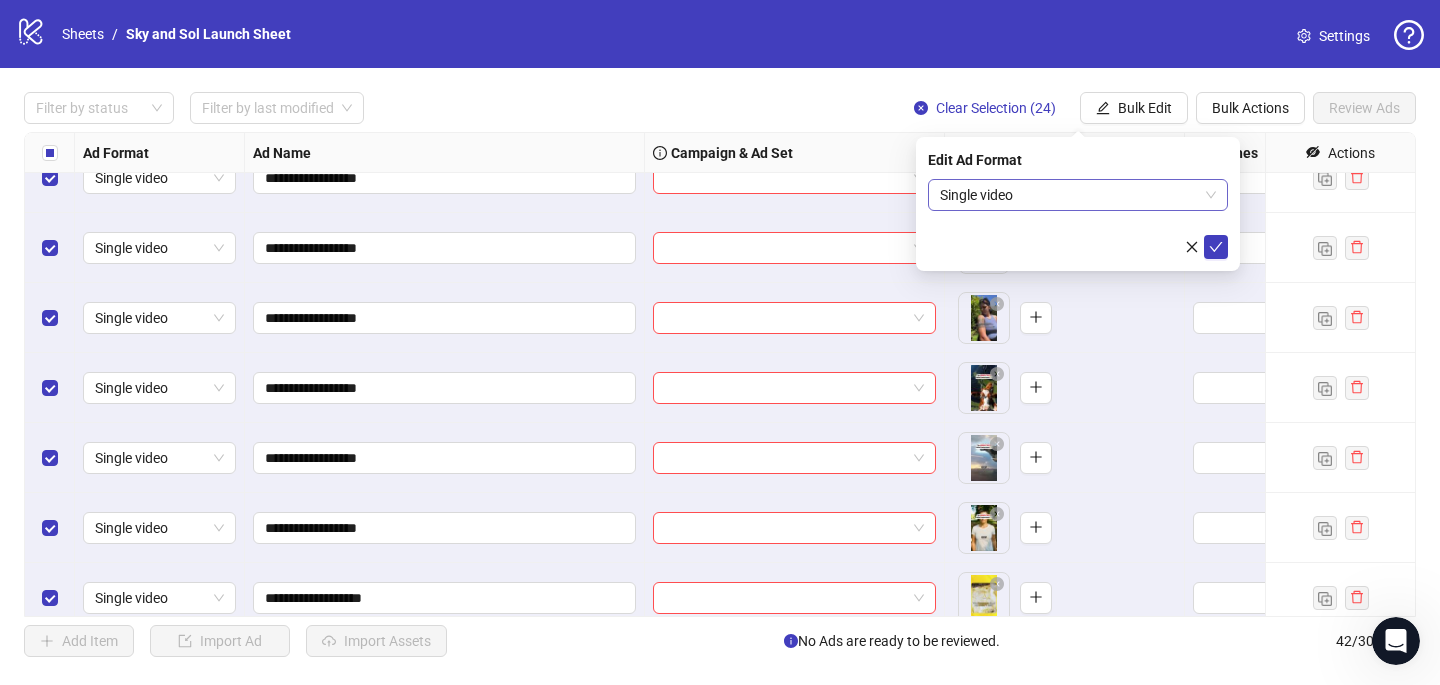 click on "Single video" at bounding box center [1078, 195] 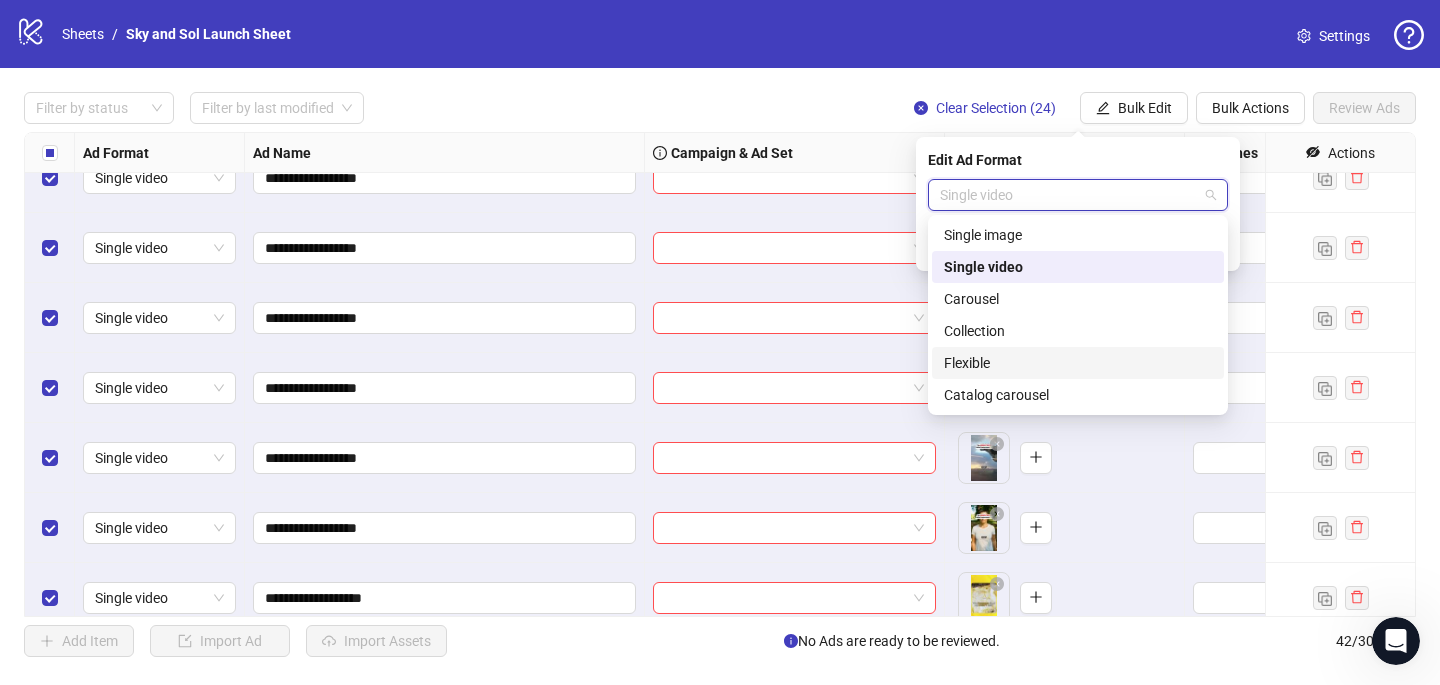 click on "Flexible" at bounding box center (1078, 363) 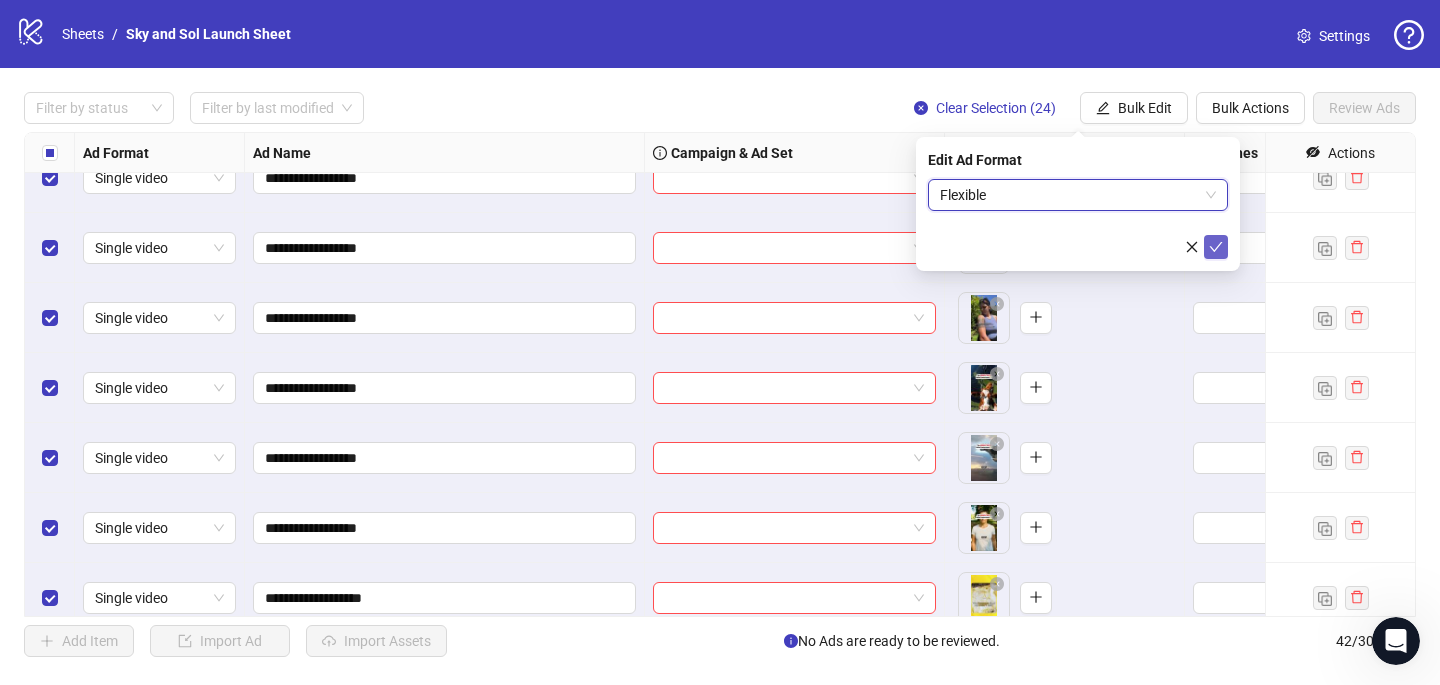click at bounding box center (1216, 247) 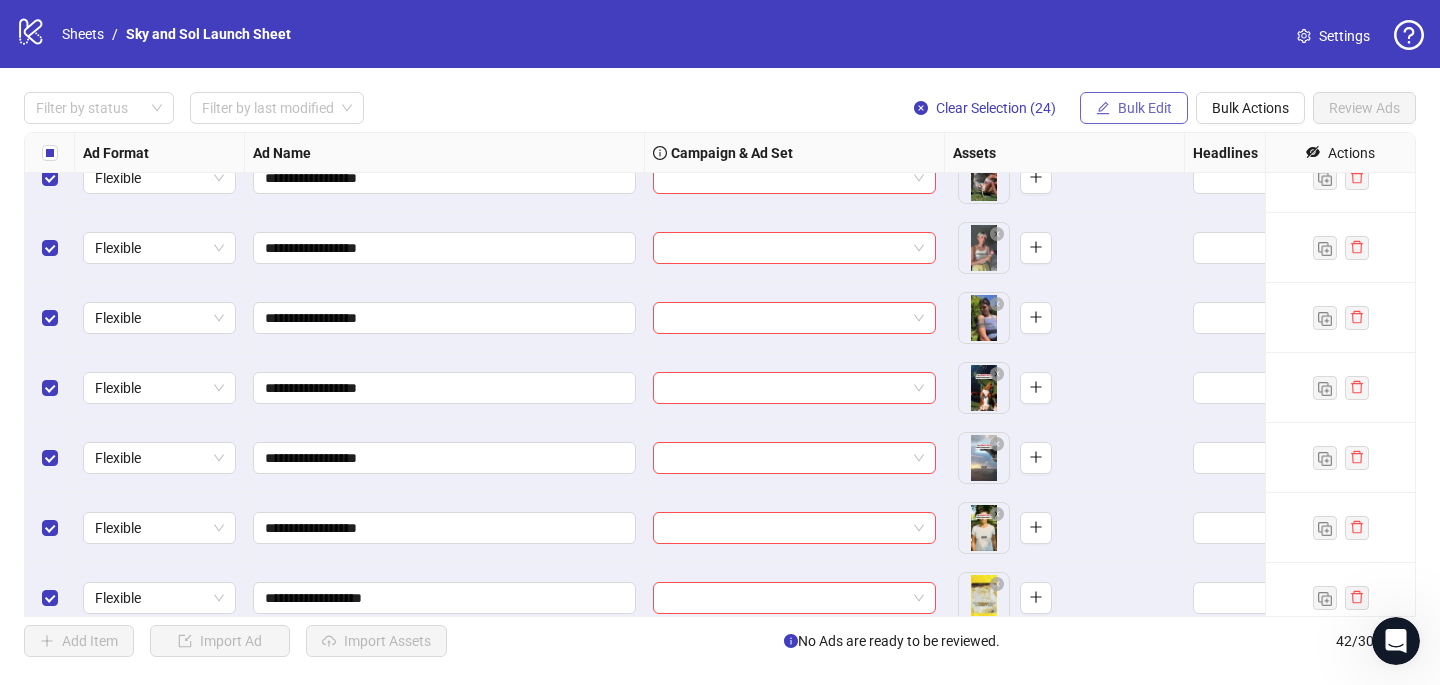 click on "Bulk Edit" at bounding box center (1134, 108) 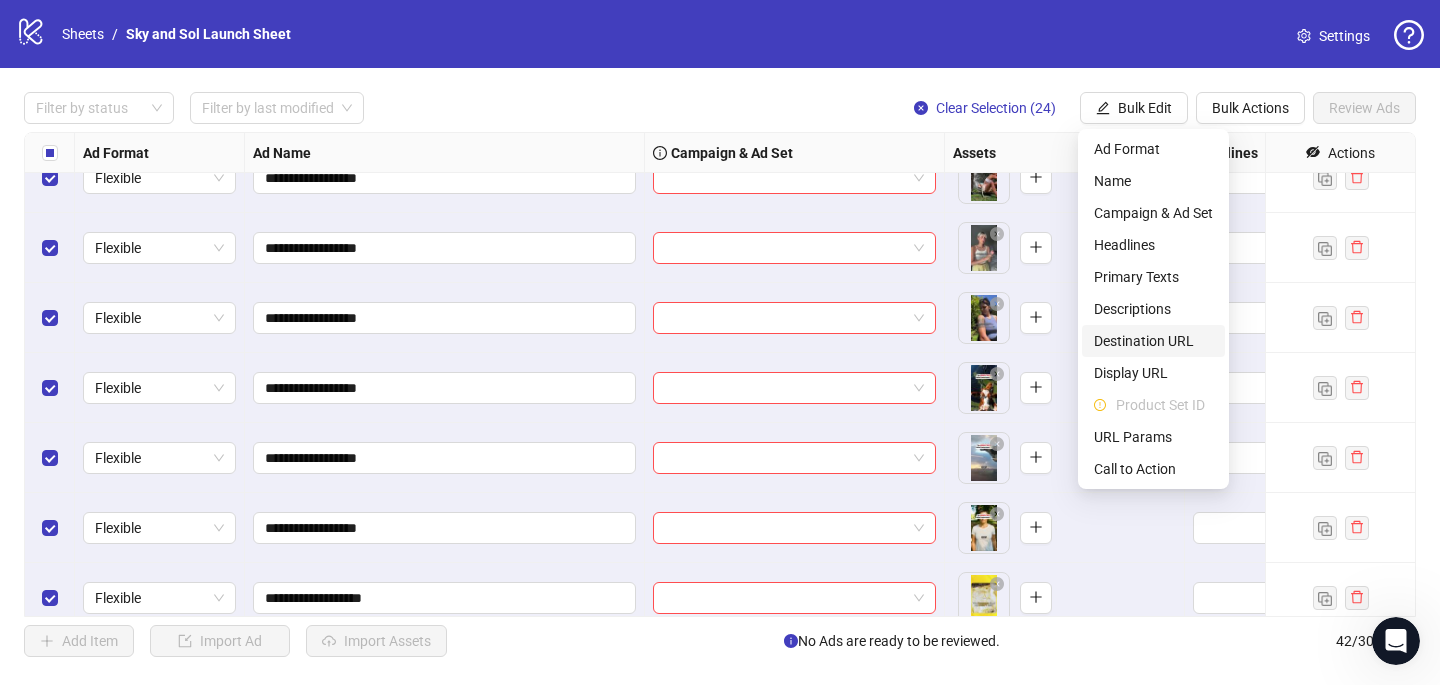 click on "Destination URL" at bounding box center [1153, 341] 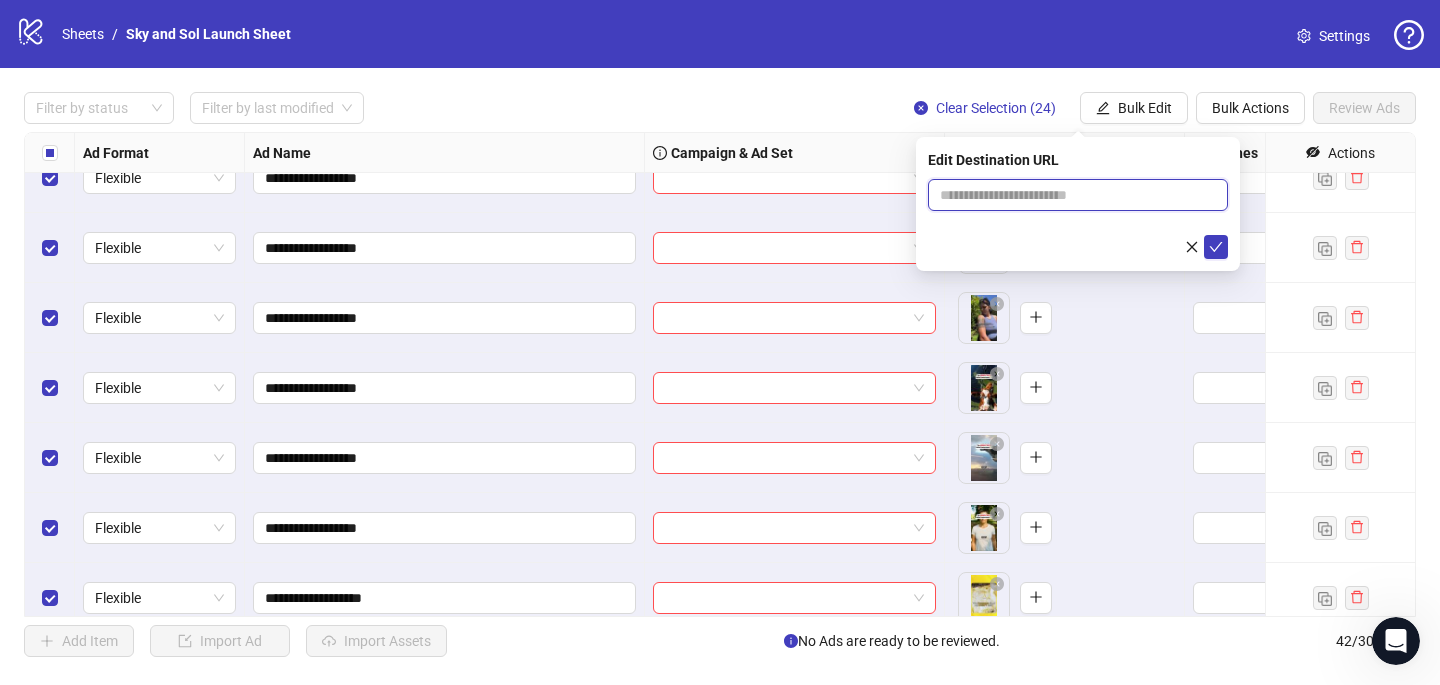 click at bounding box center [1070, 195] 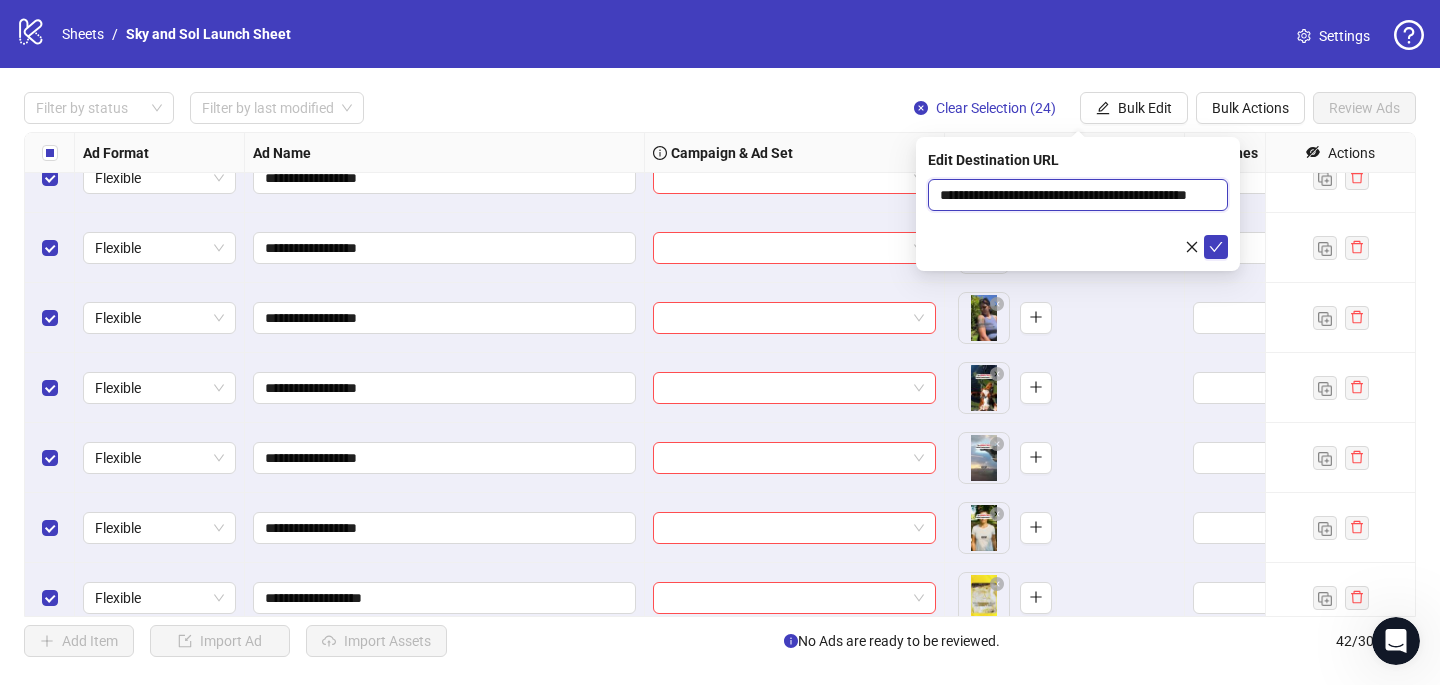 scroll, scrollTop: 0, scrollLeft: 72, axis: horizontal 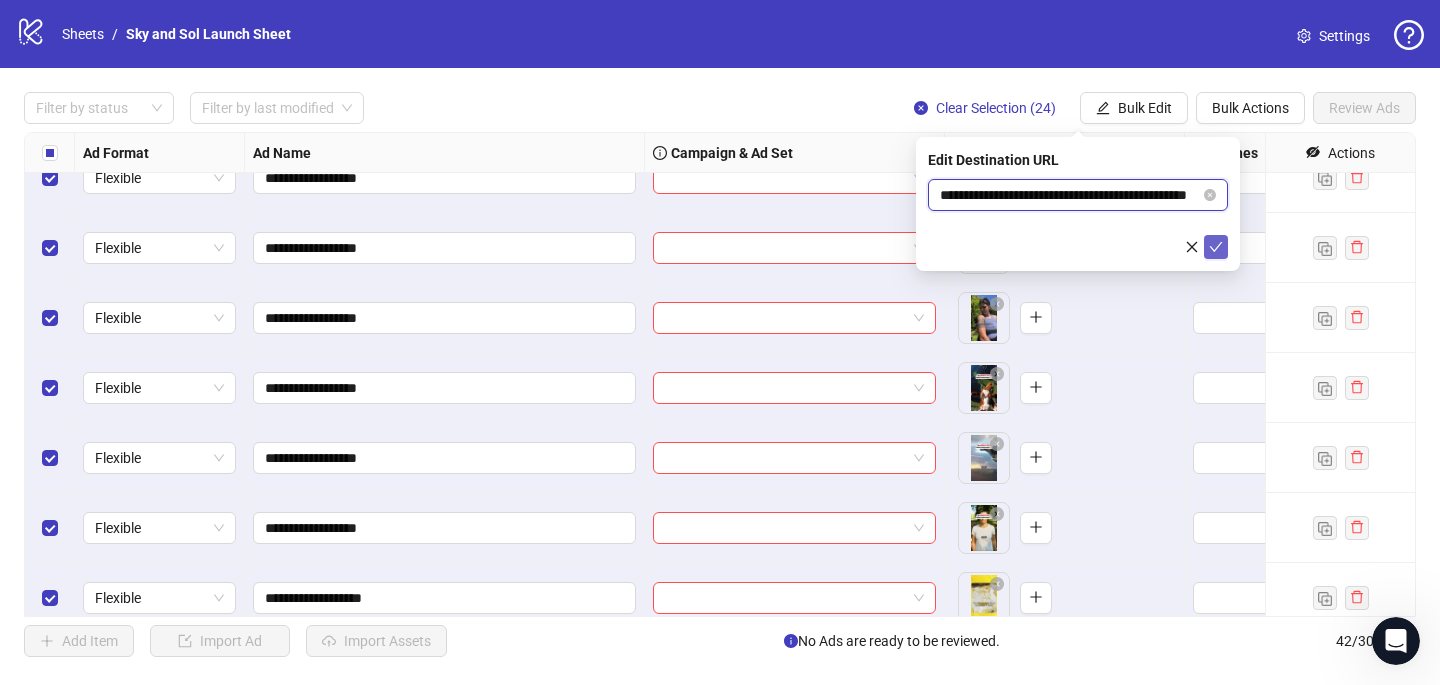type on "**********" 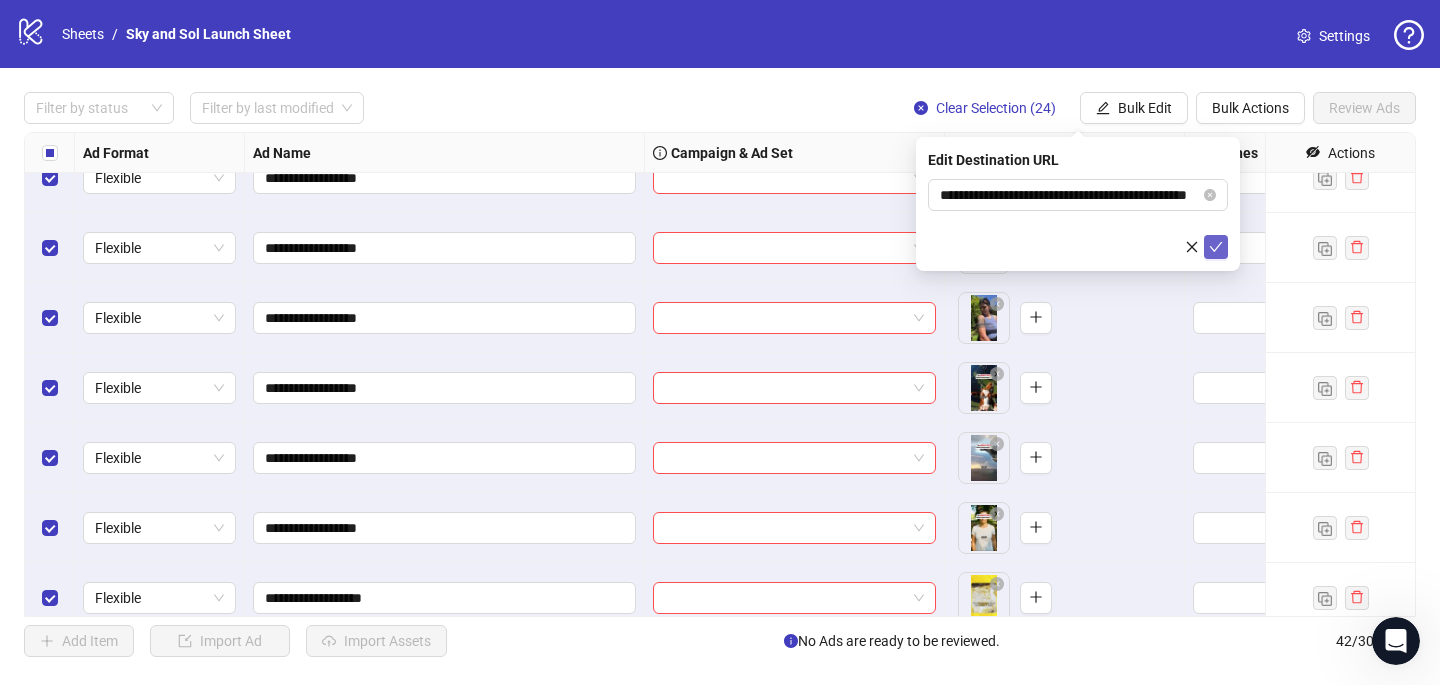 click 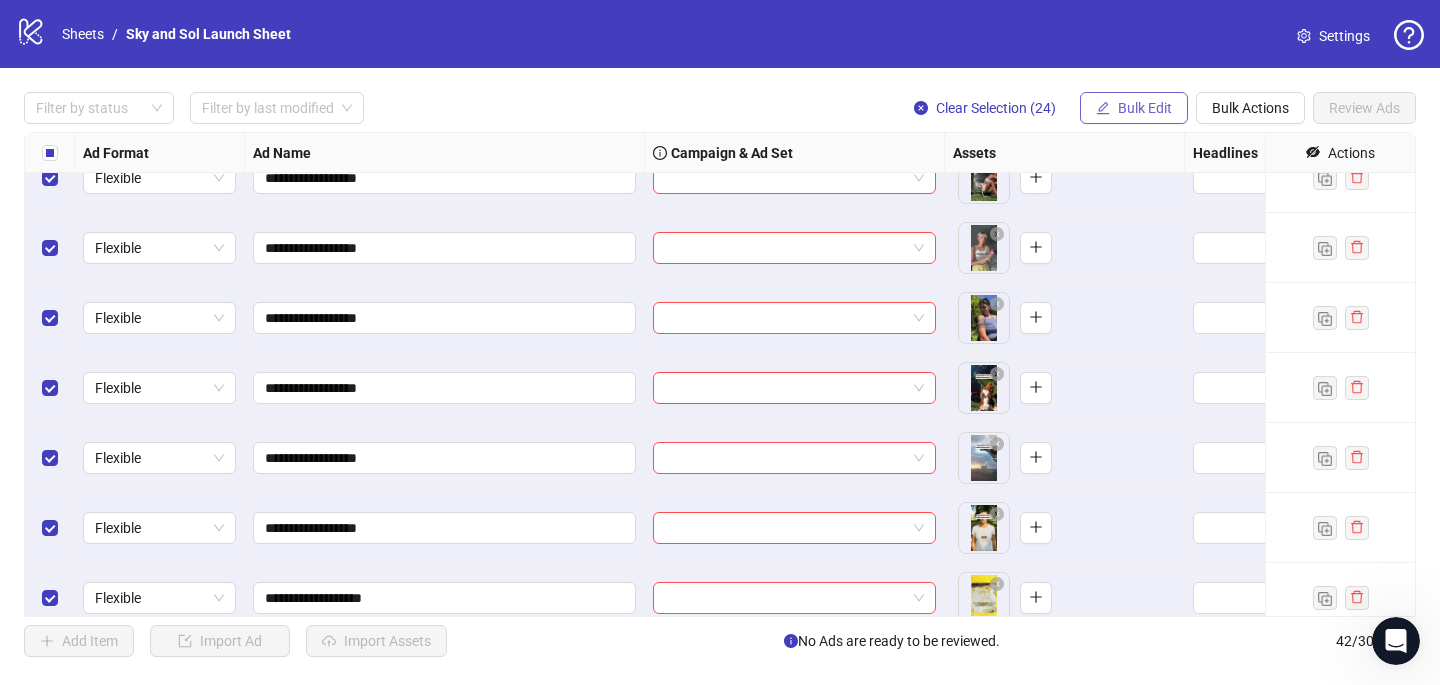 click on "Bulk Edit" at bounding box center [1145, 108] 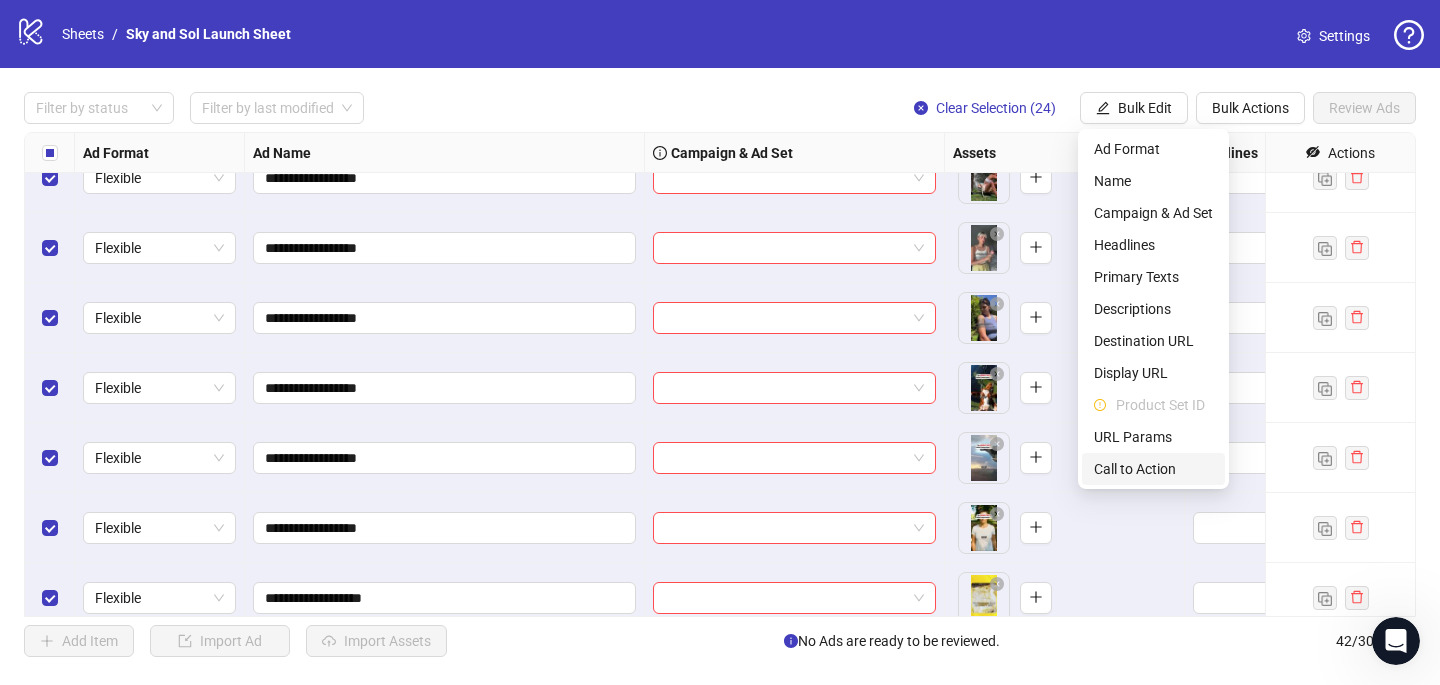 click on "Call to Action" at bounding box center [1153, 469] 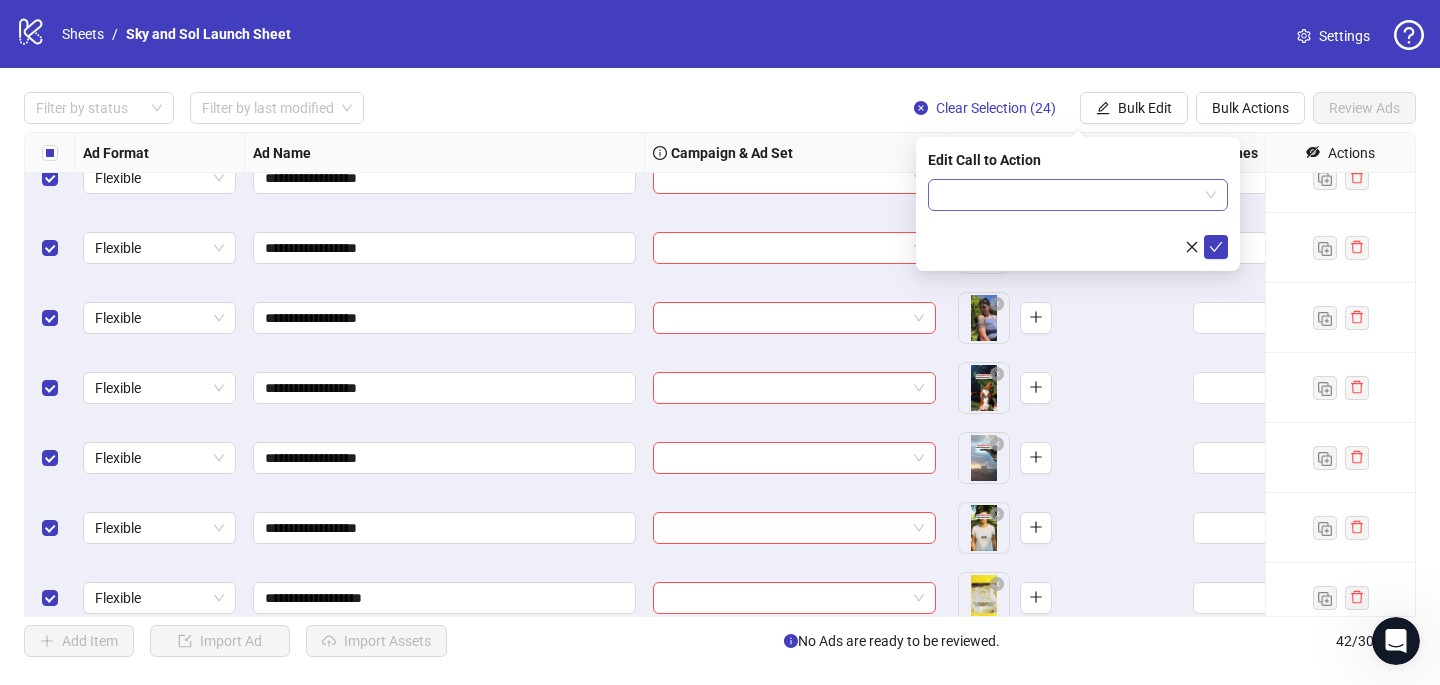 click at bounding box center (1069, 195) 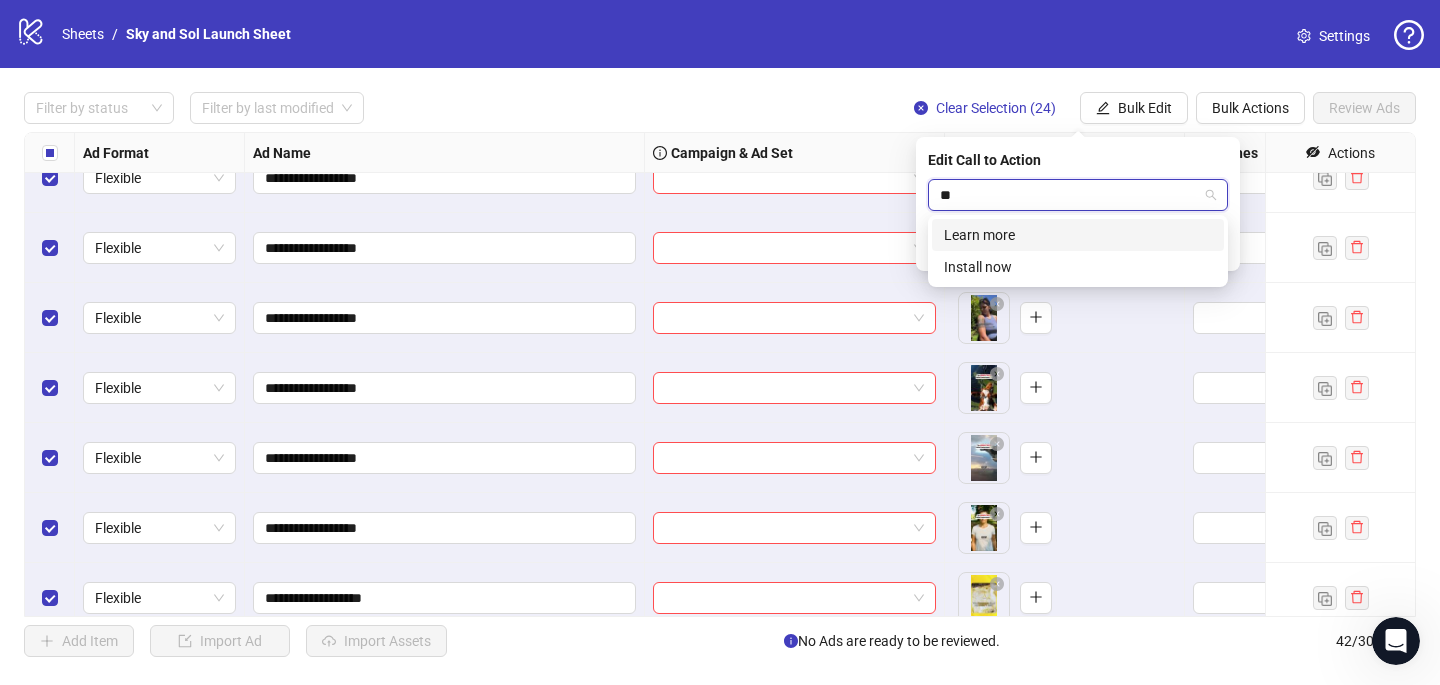 type on "***" 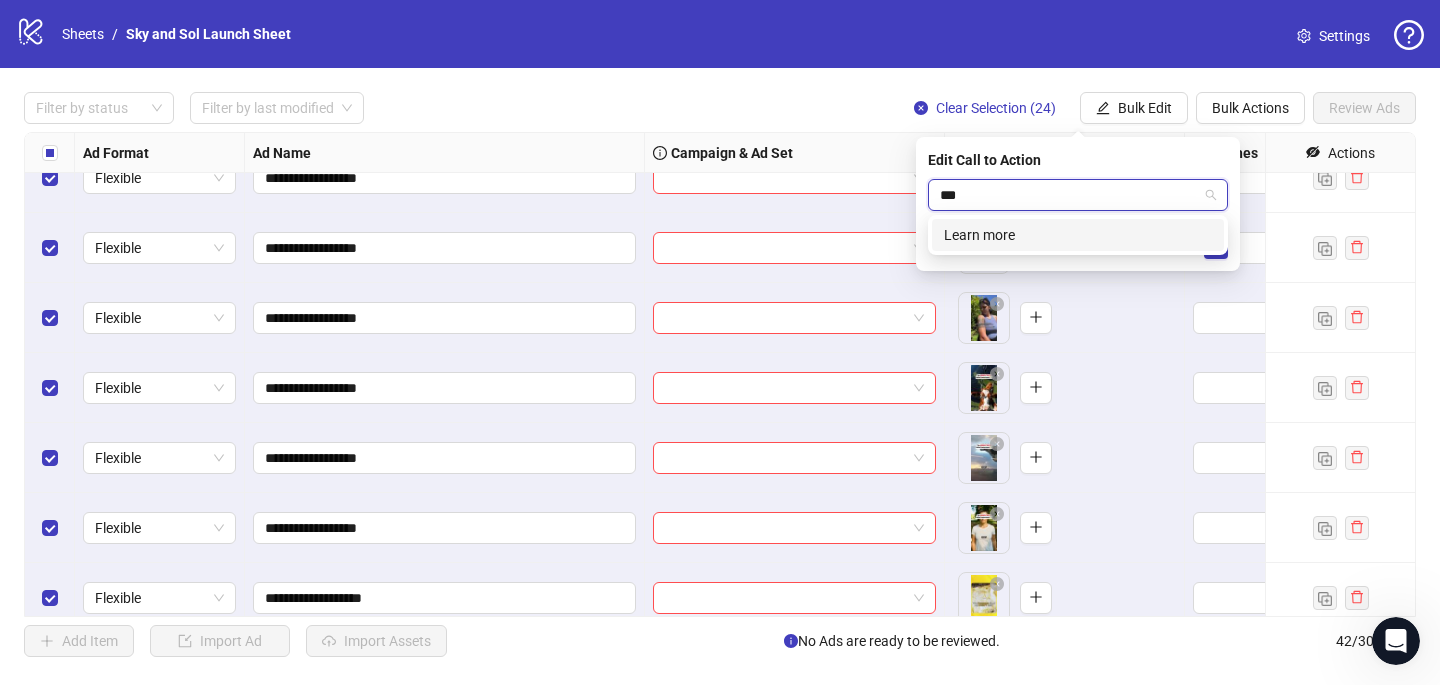 type 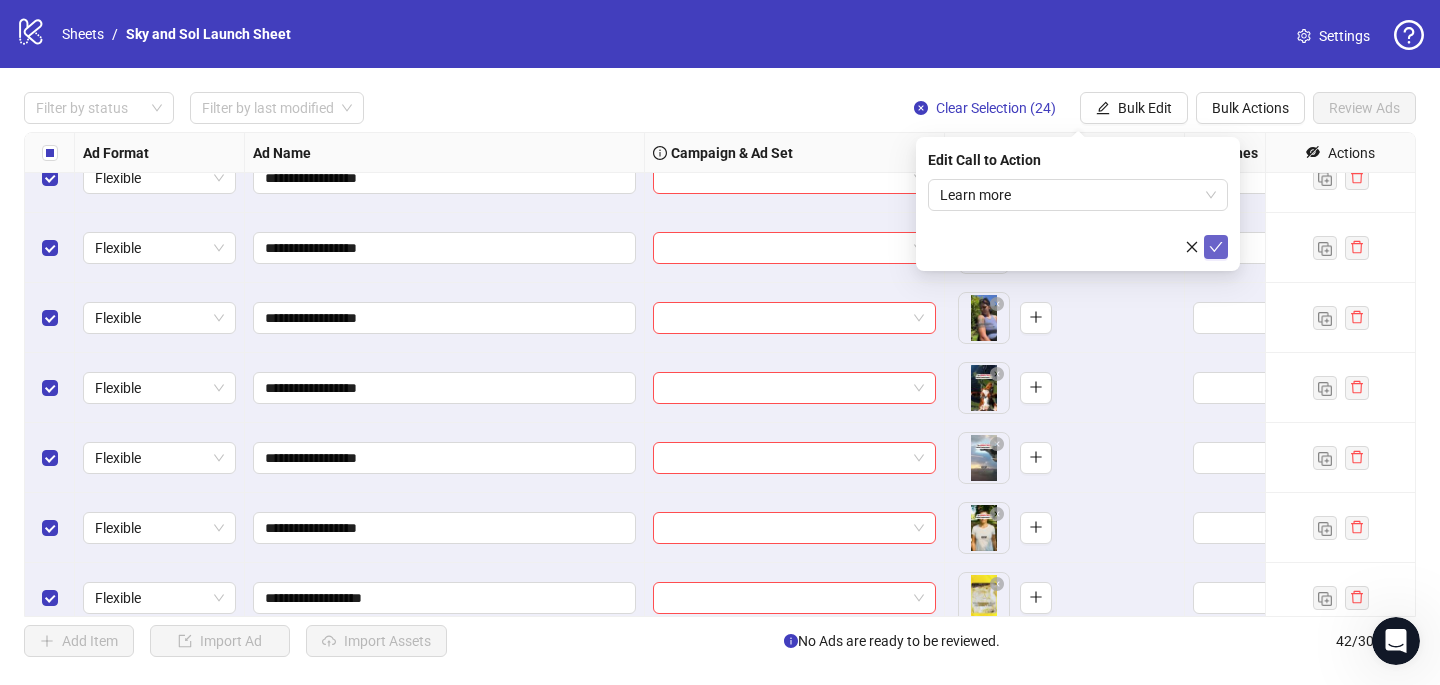 click 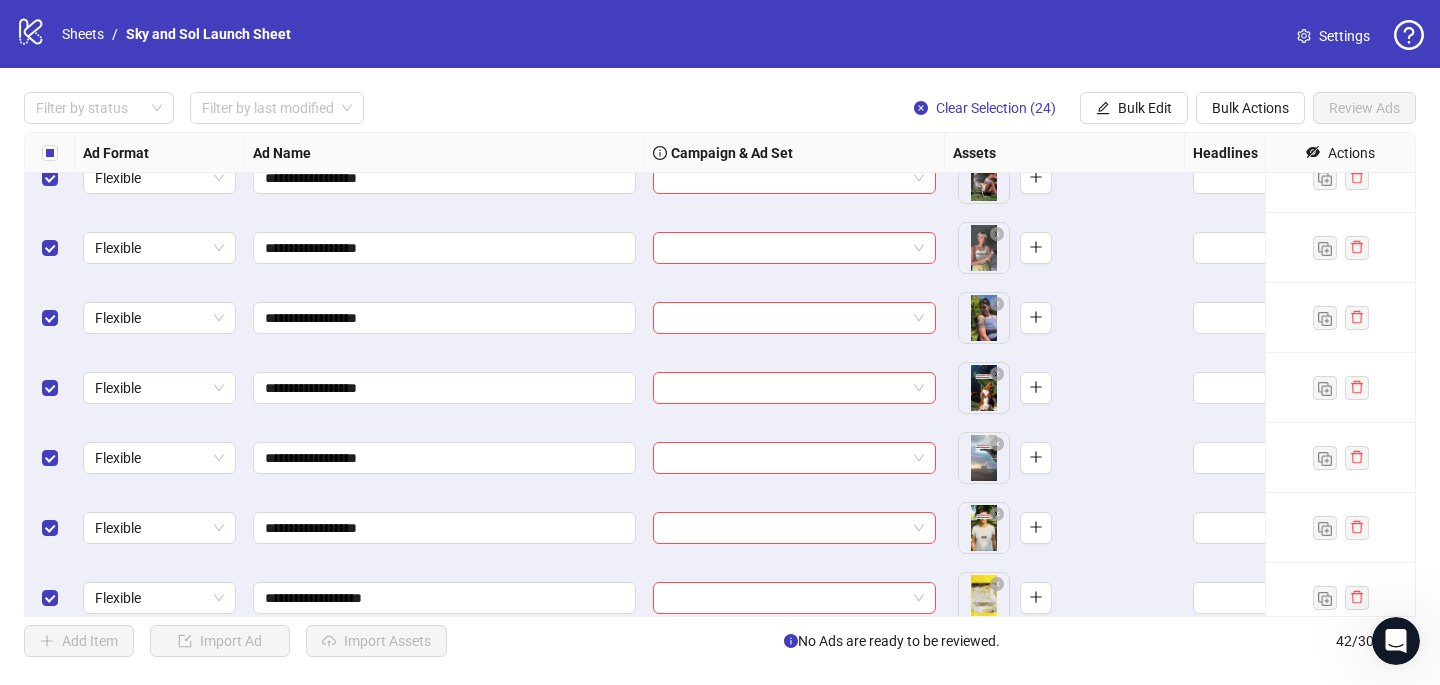 scroll, scrollTop: 1213, scrollLeft: 0, axis: vertical 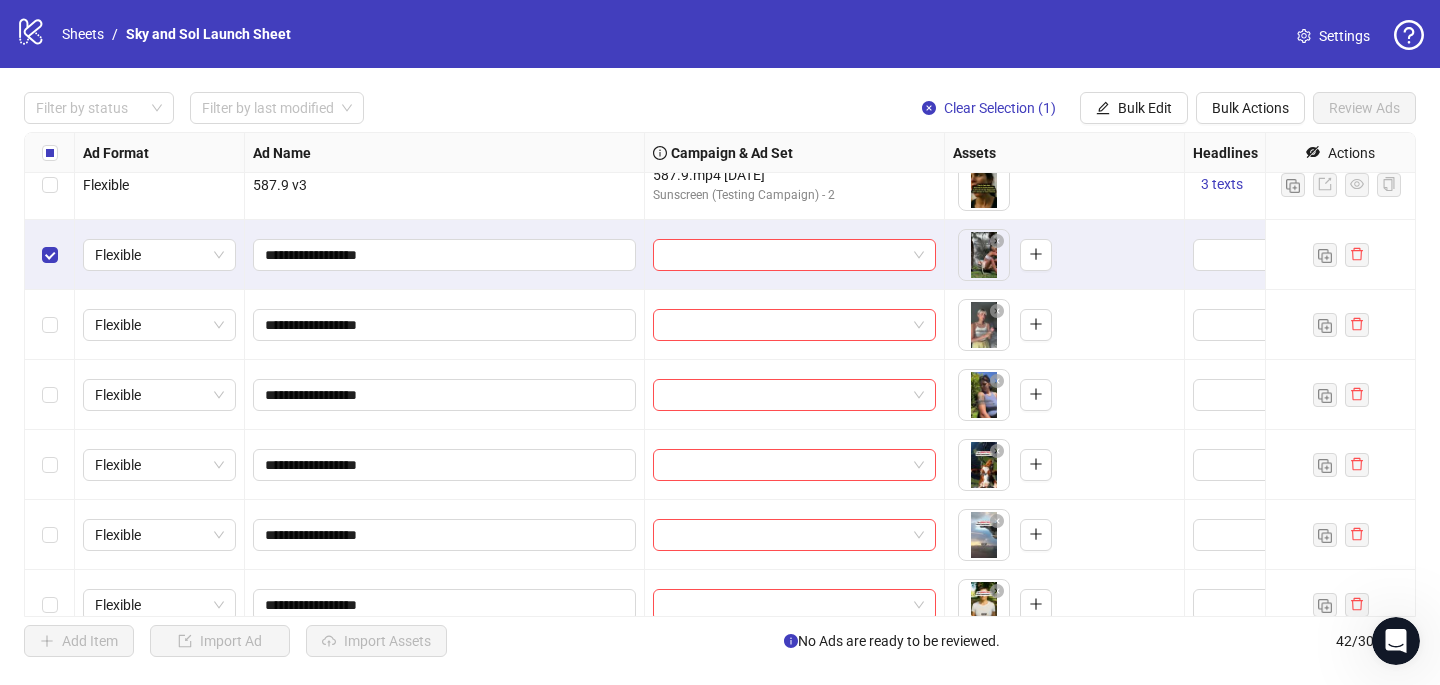click at bounding box center [50, 325] 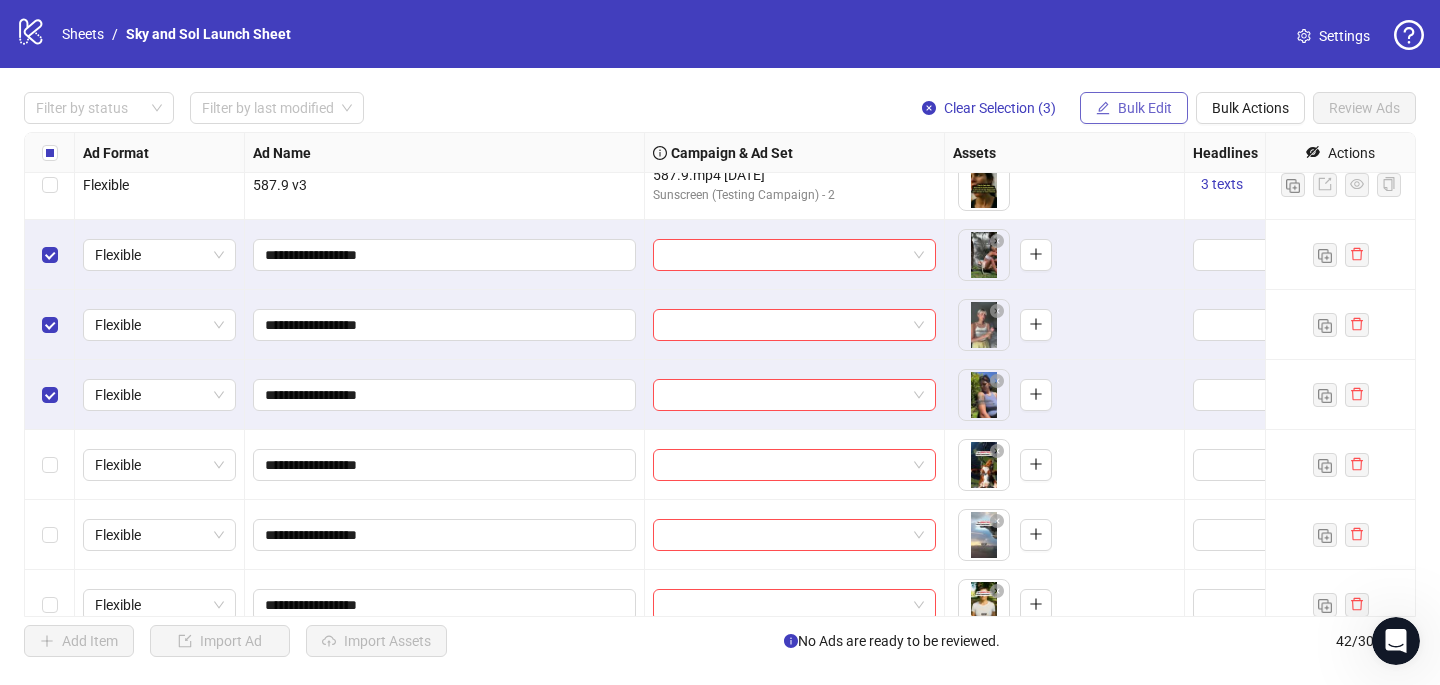 click on "Bulk Edit" at bounding box center (1134, 108) 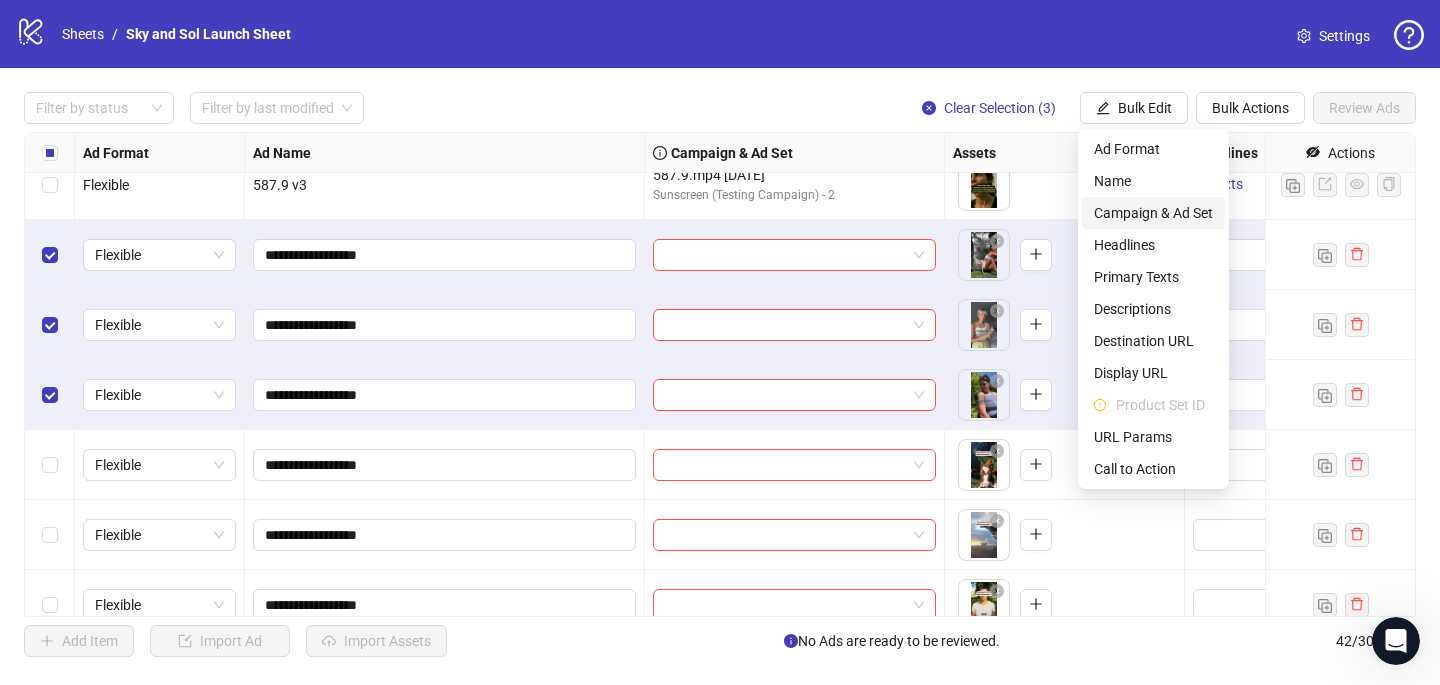 click on "Campaign & Ad Set" at bounding box center [1153, 213] 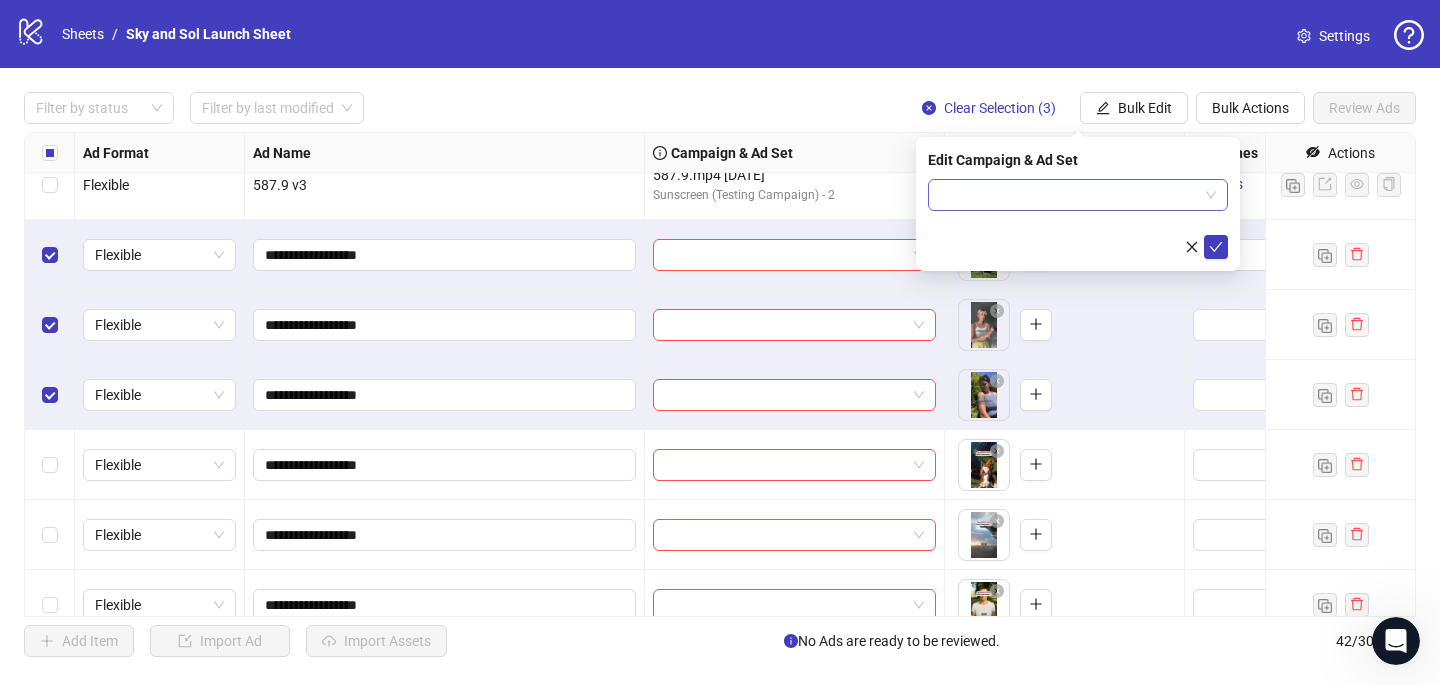 click at bounding box center [1069, 195] 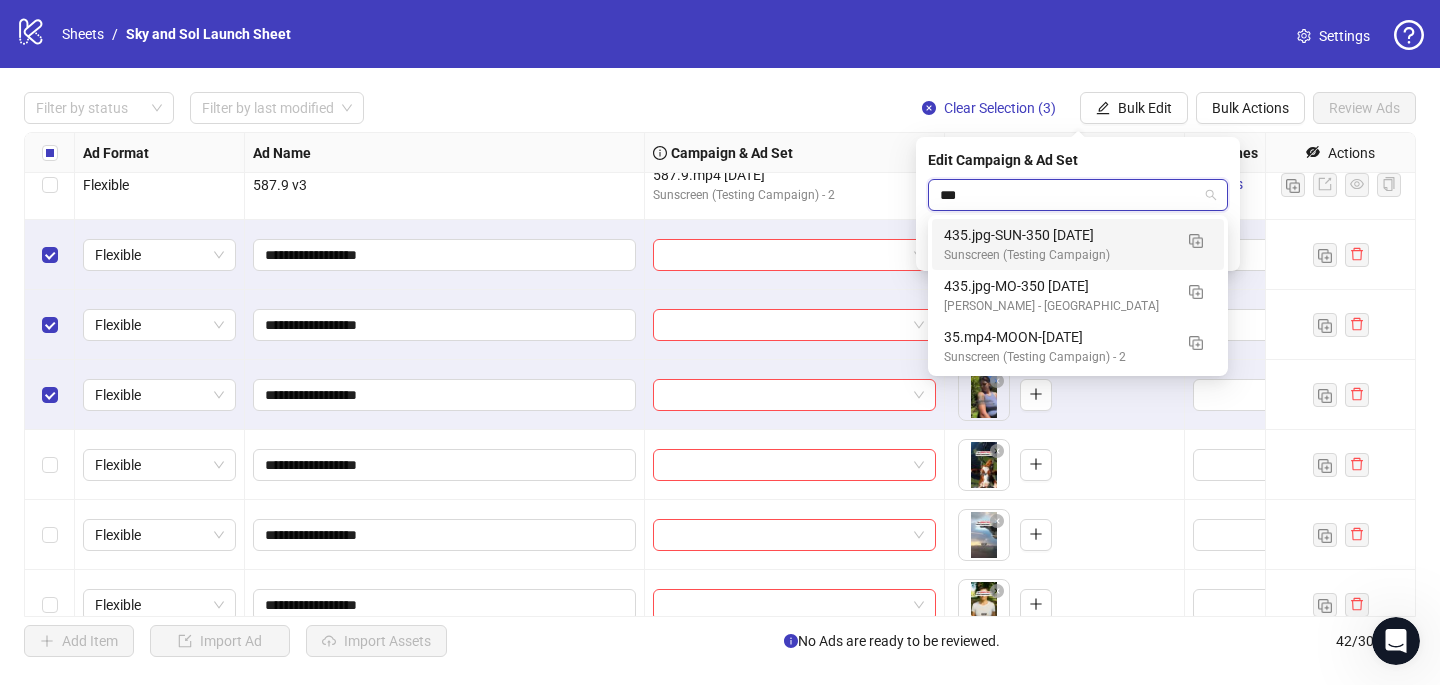 type on "****" 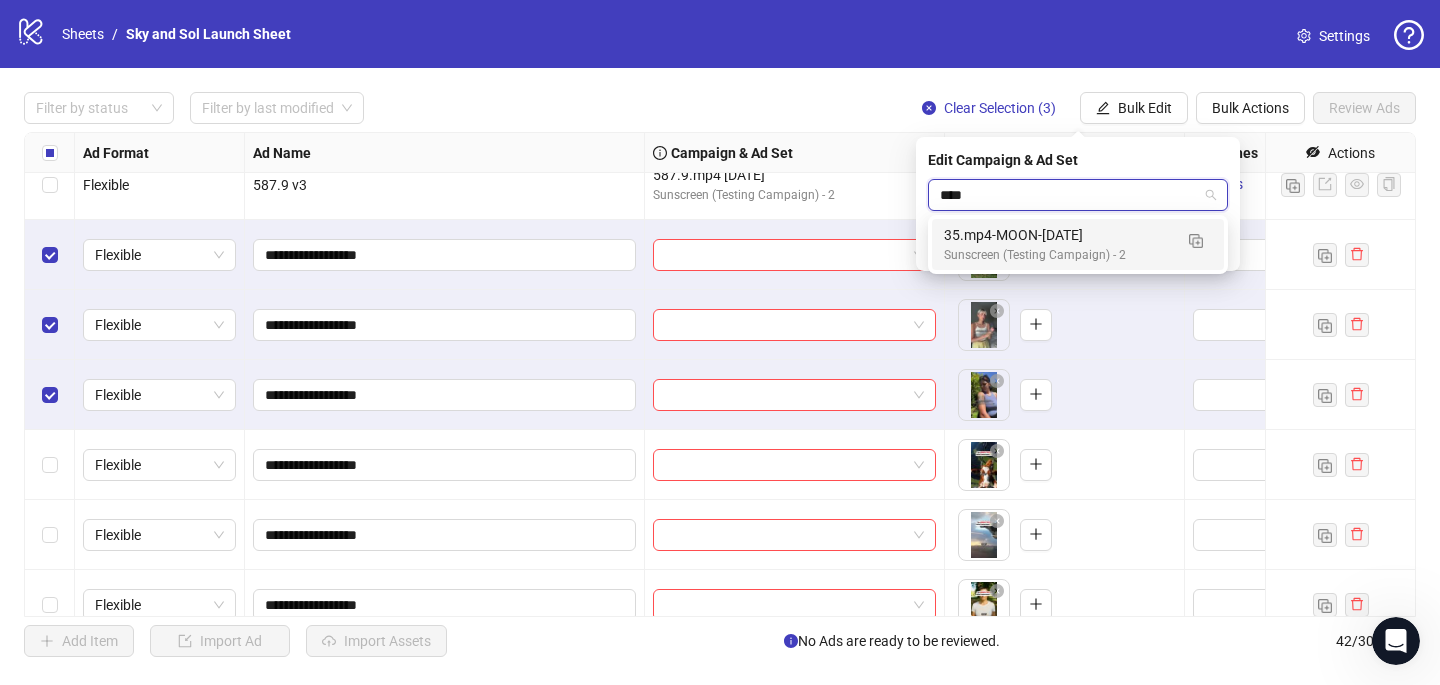 type 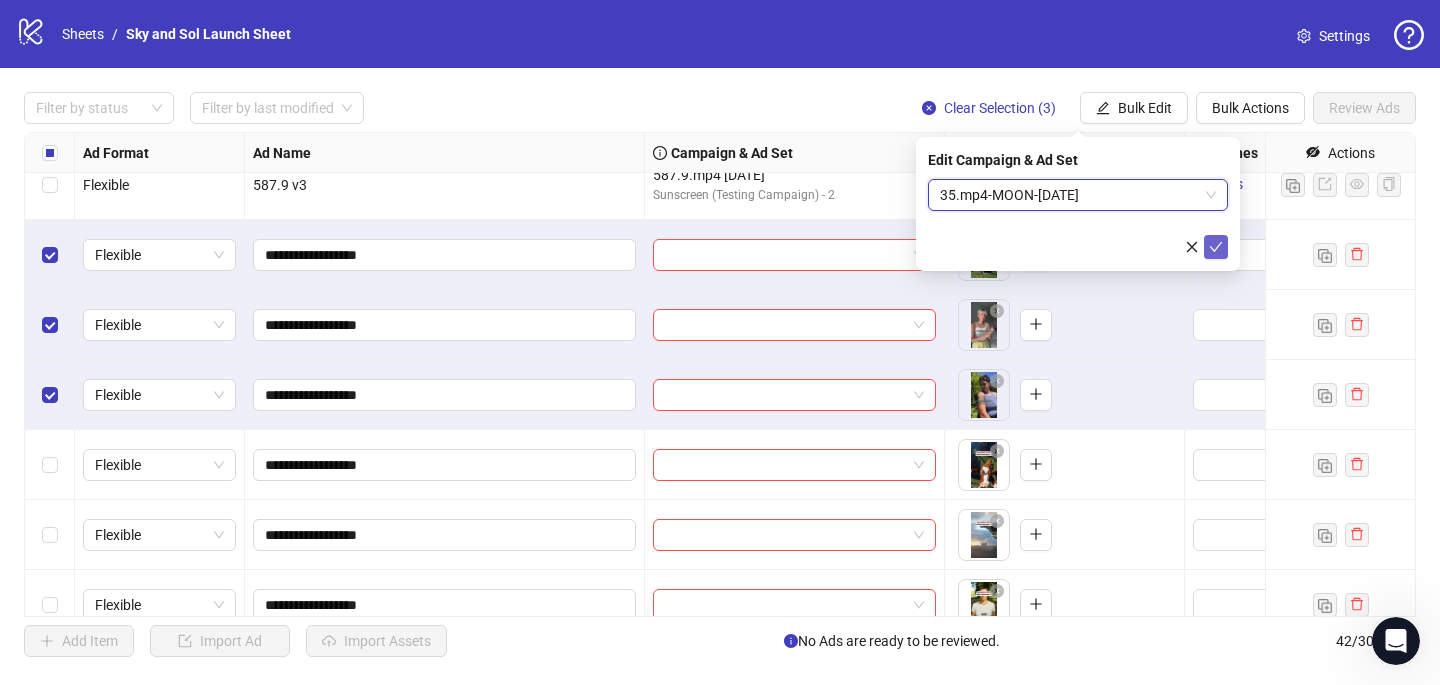 click 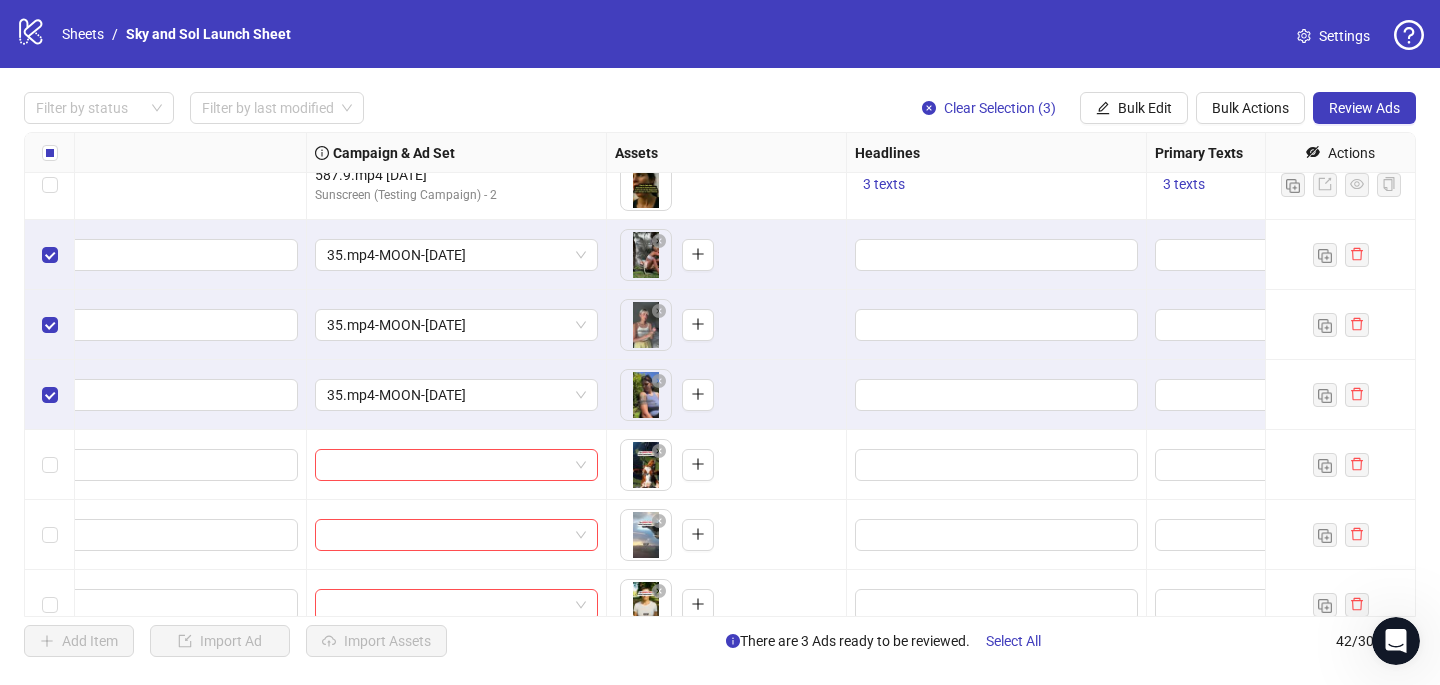 scroll, scrollTop: 1213, scrollLeft: 0, axis: vertical 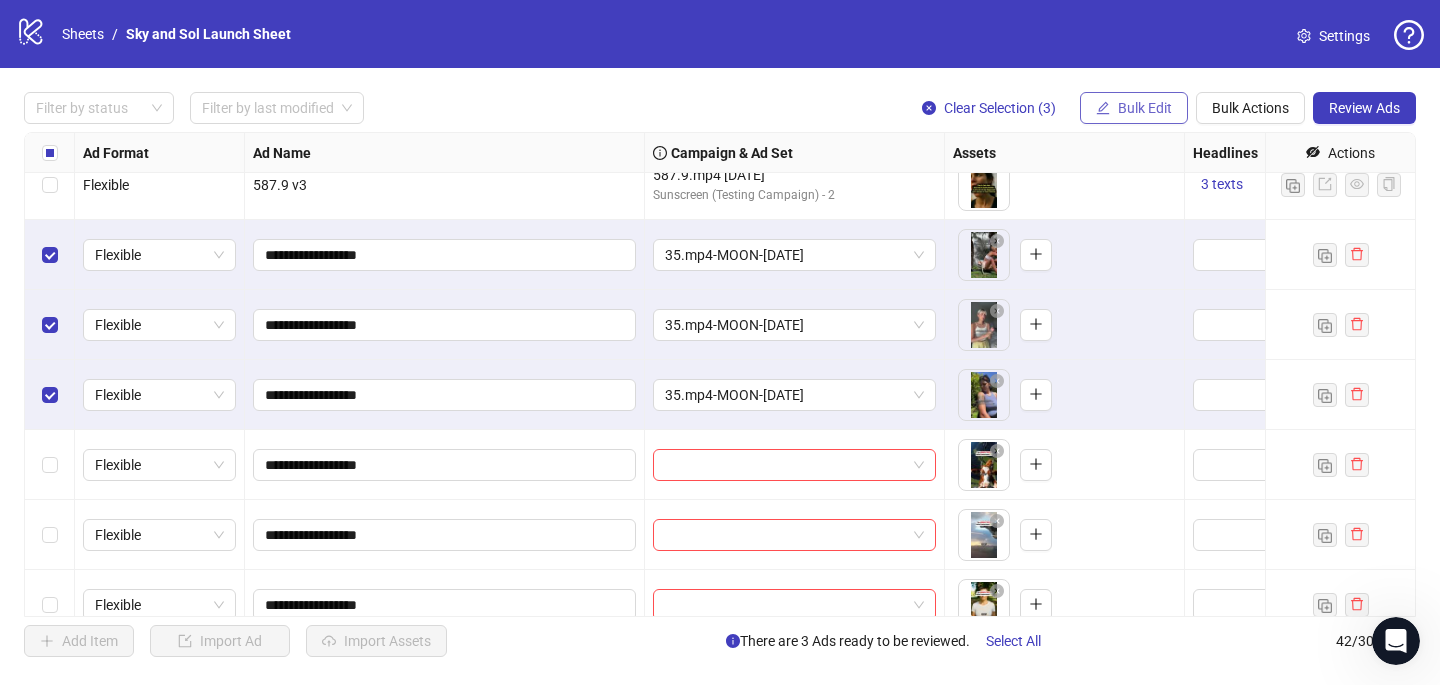 click 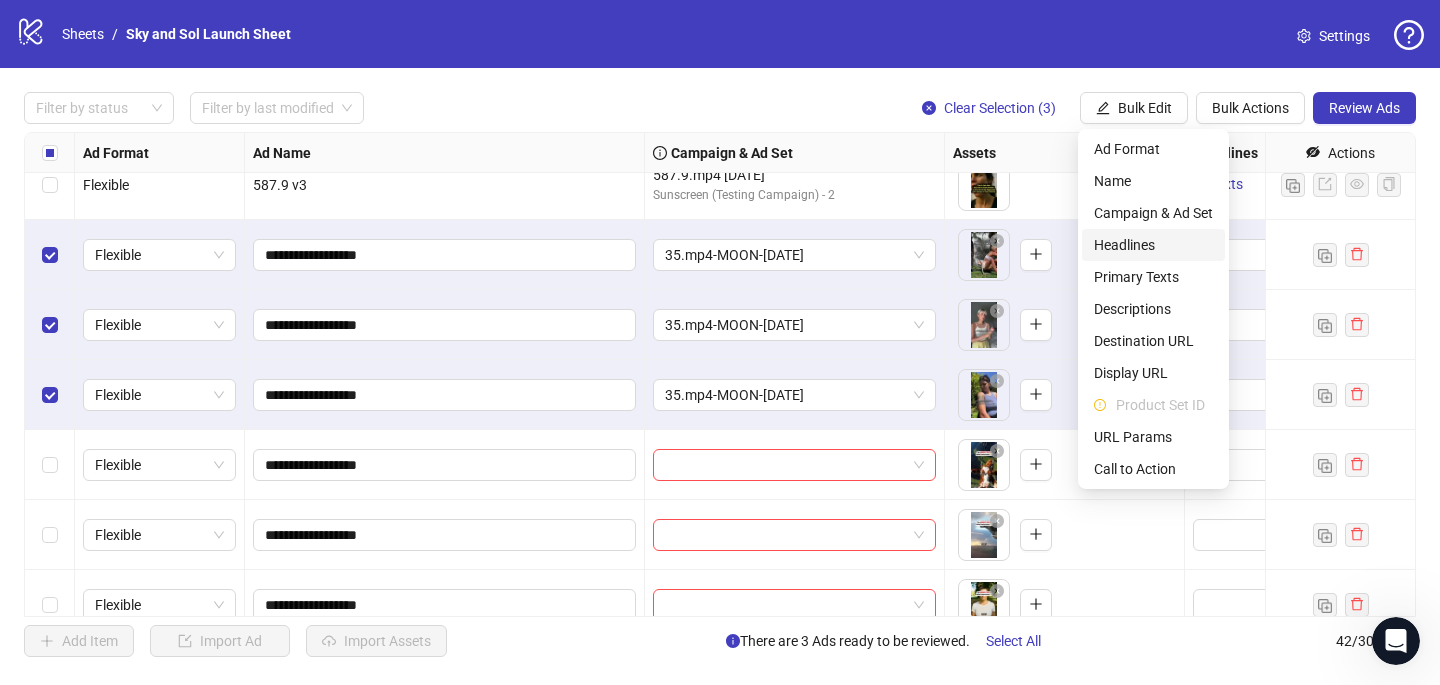click on "Headlines" at bounding box center [1153, 245] 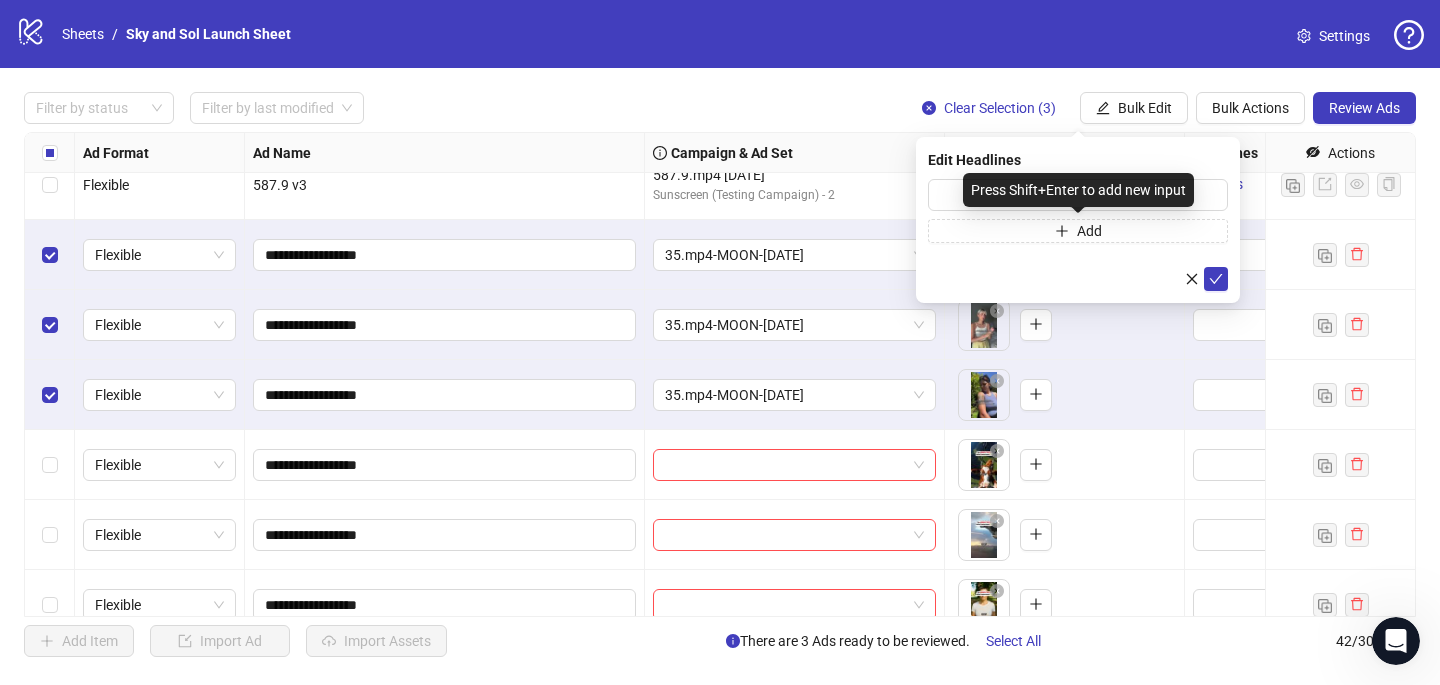click on "Press Shift+Enter to add new input" at bounding box center [1078, 190] 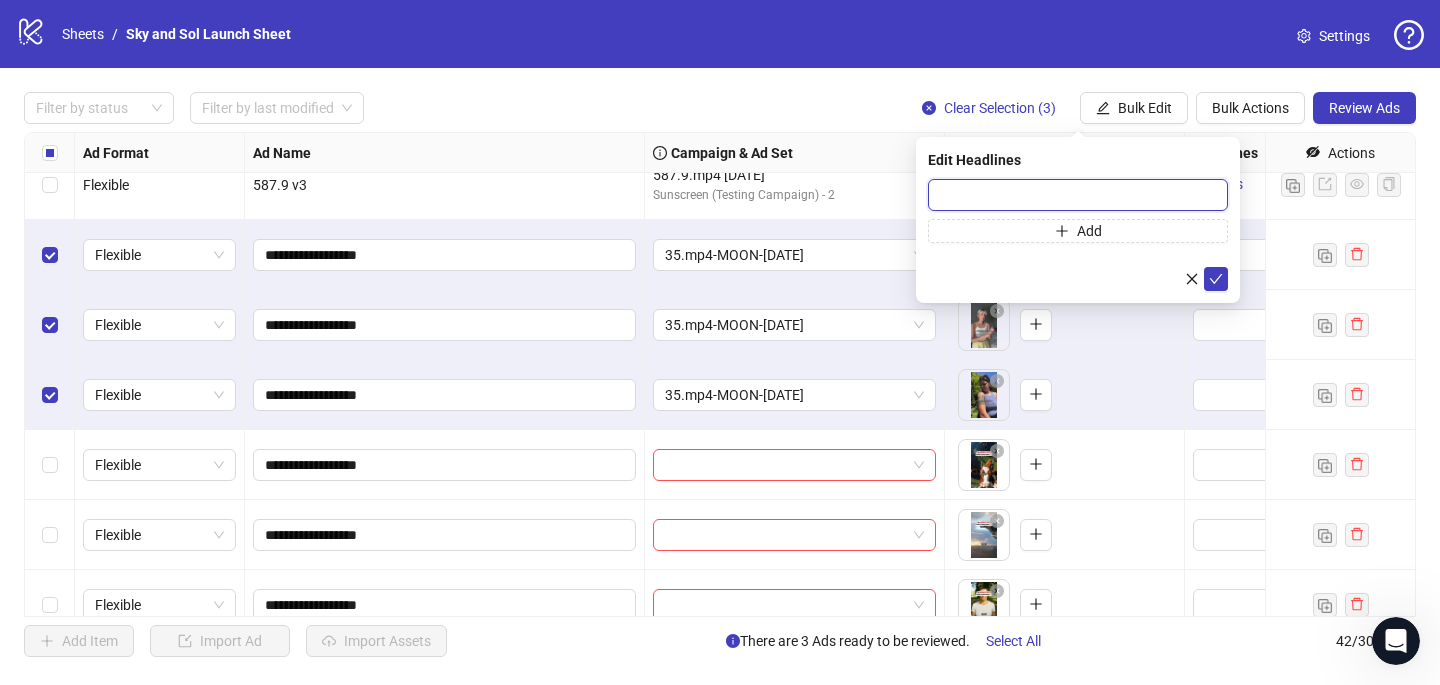 click at bounding box center [1078, 195] 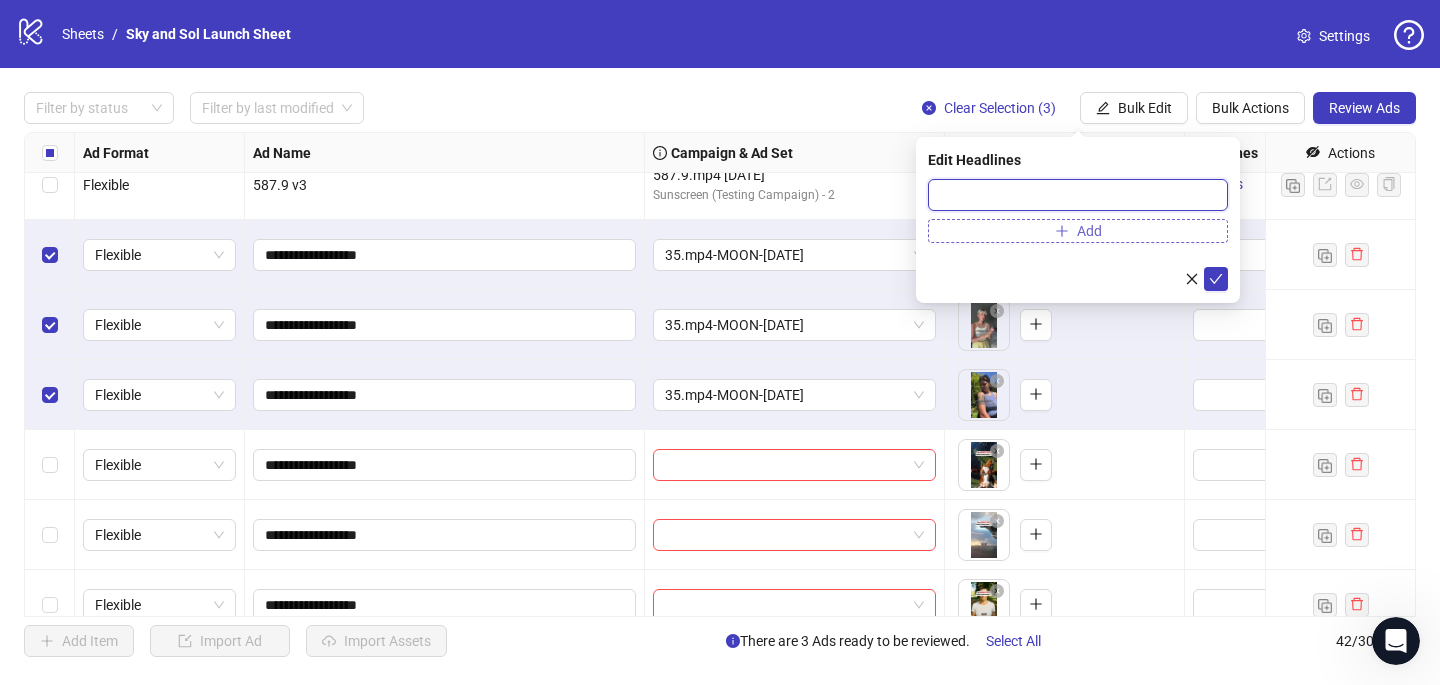 paste on "**********" 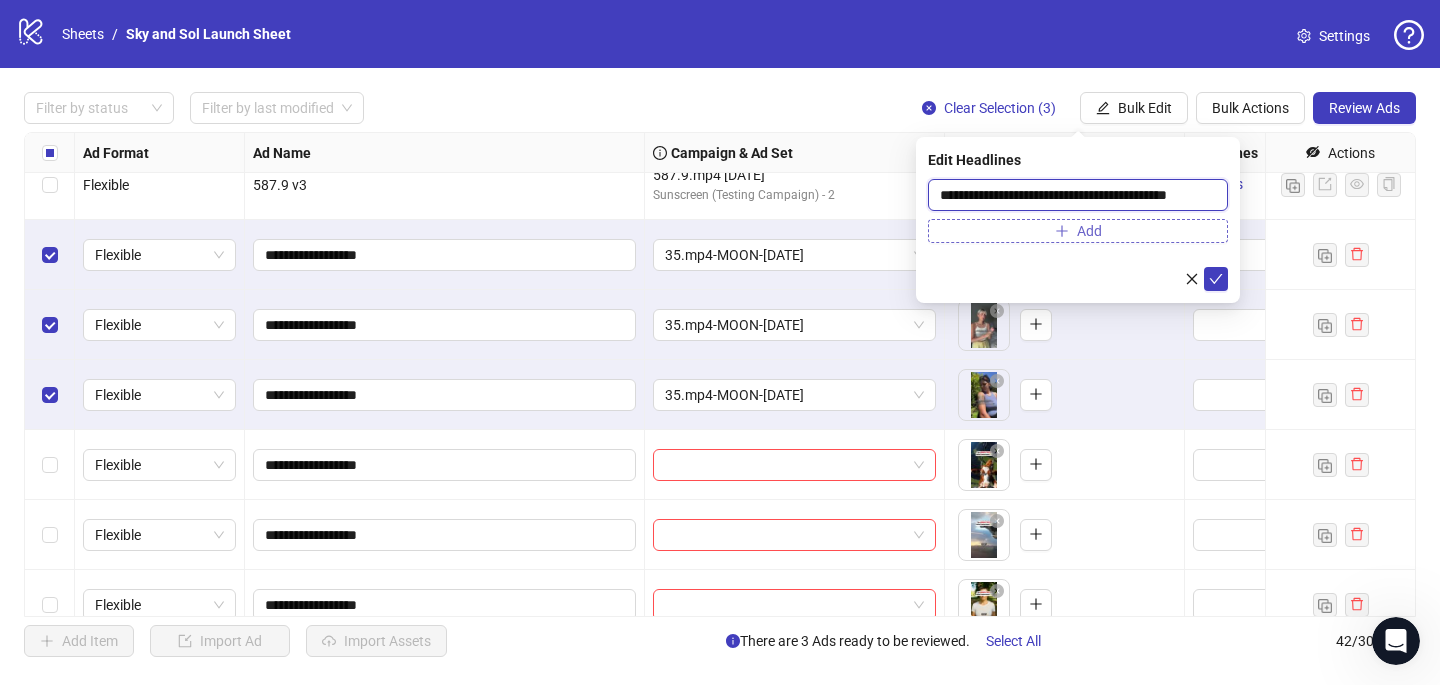 scroll, scrollTop: 0, scrollLeft: 14, axis: horizontal 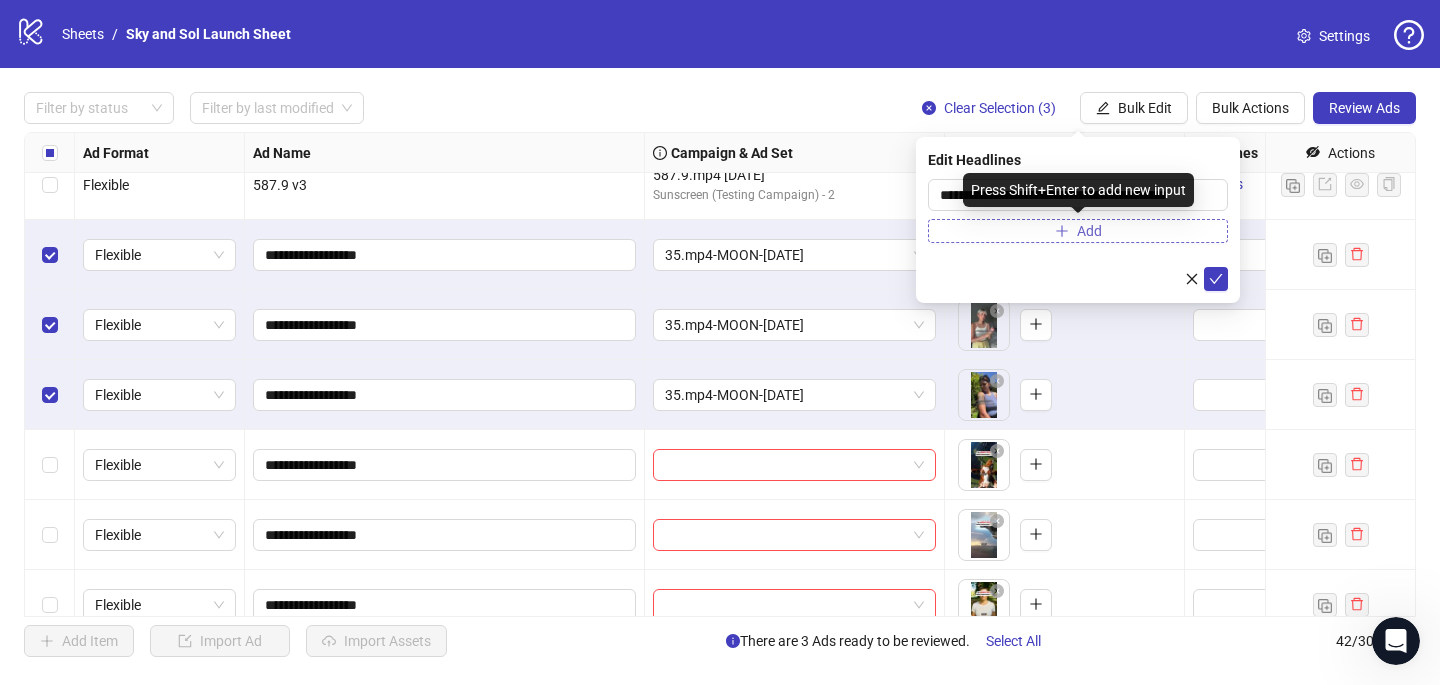 click on "Add" at bounding box center (1078, 231) 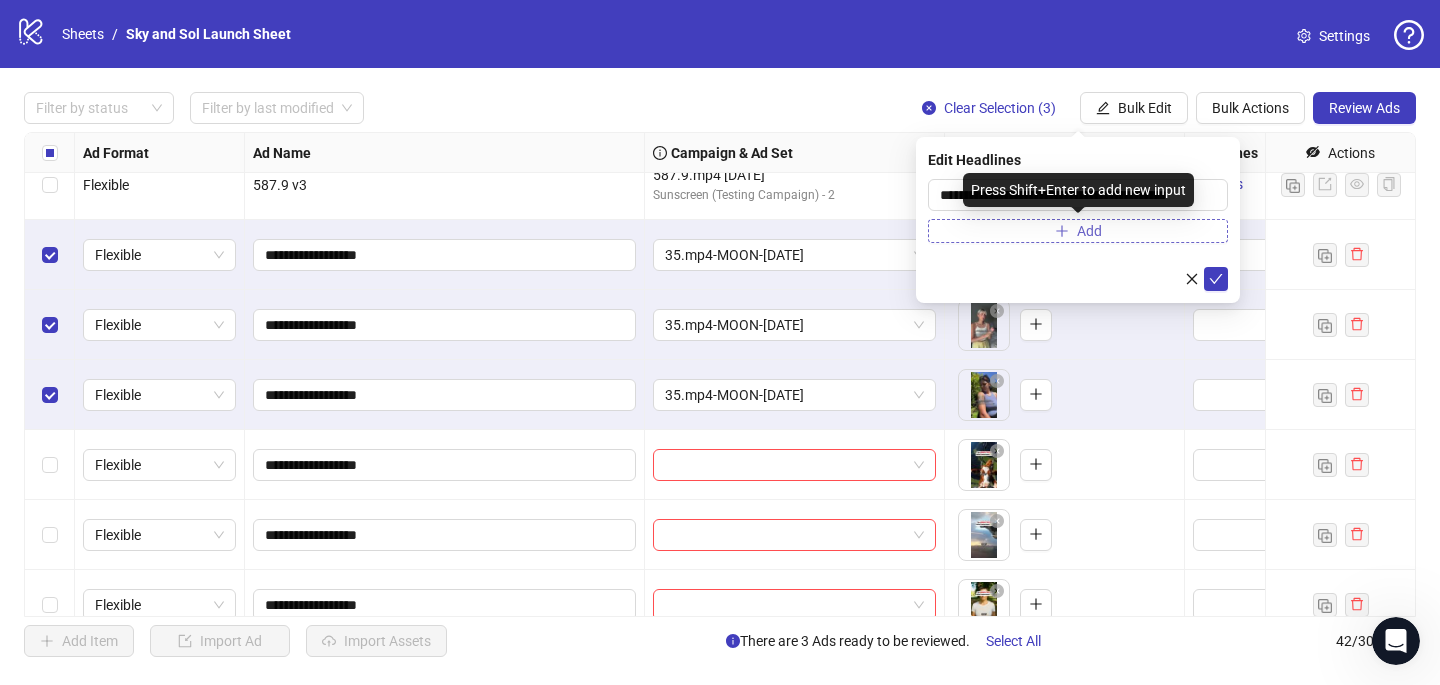 scroll, scrollTop: 0, scrollLeft: 0, axis: both 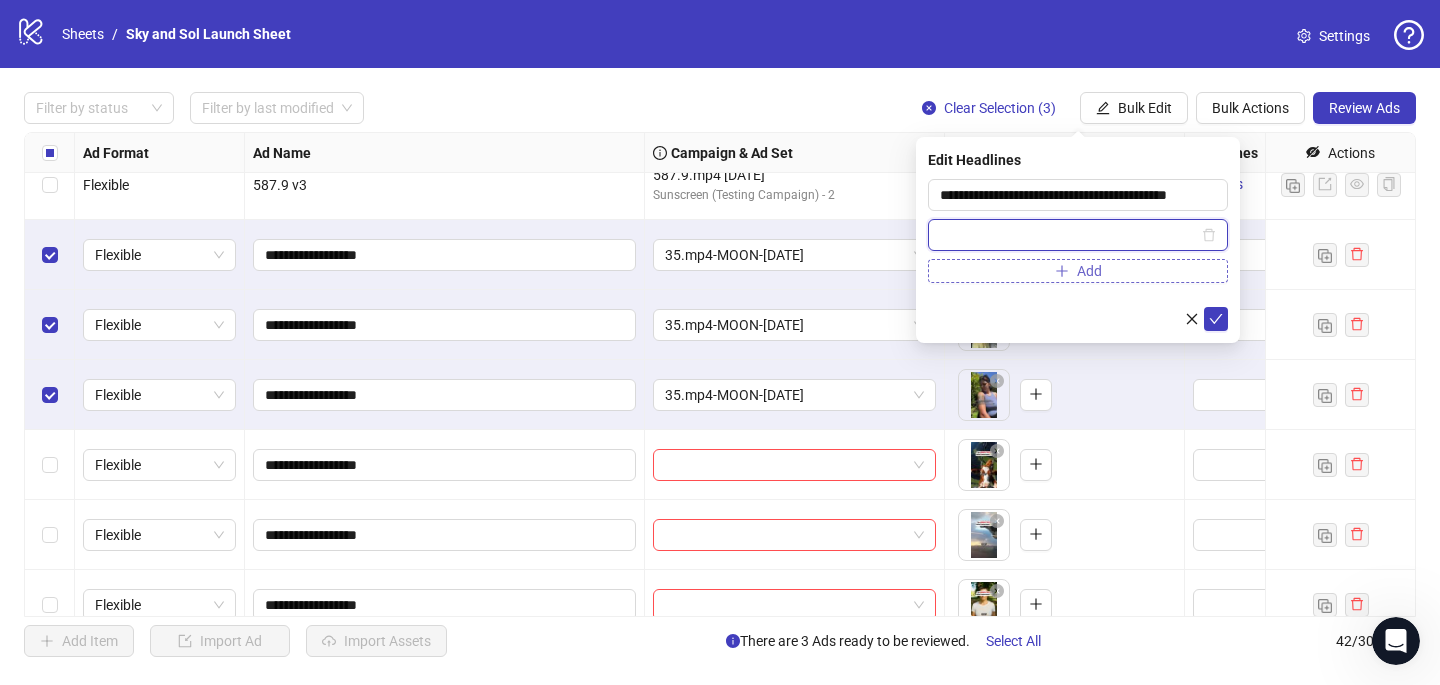 paste on "**********" 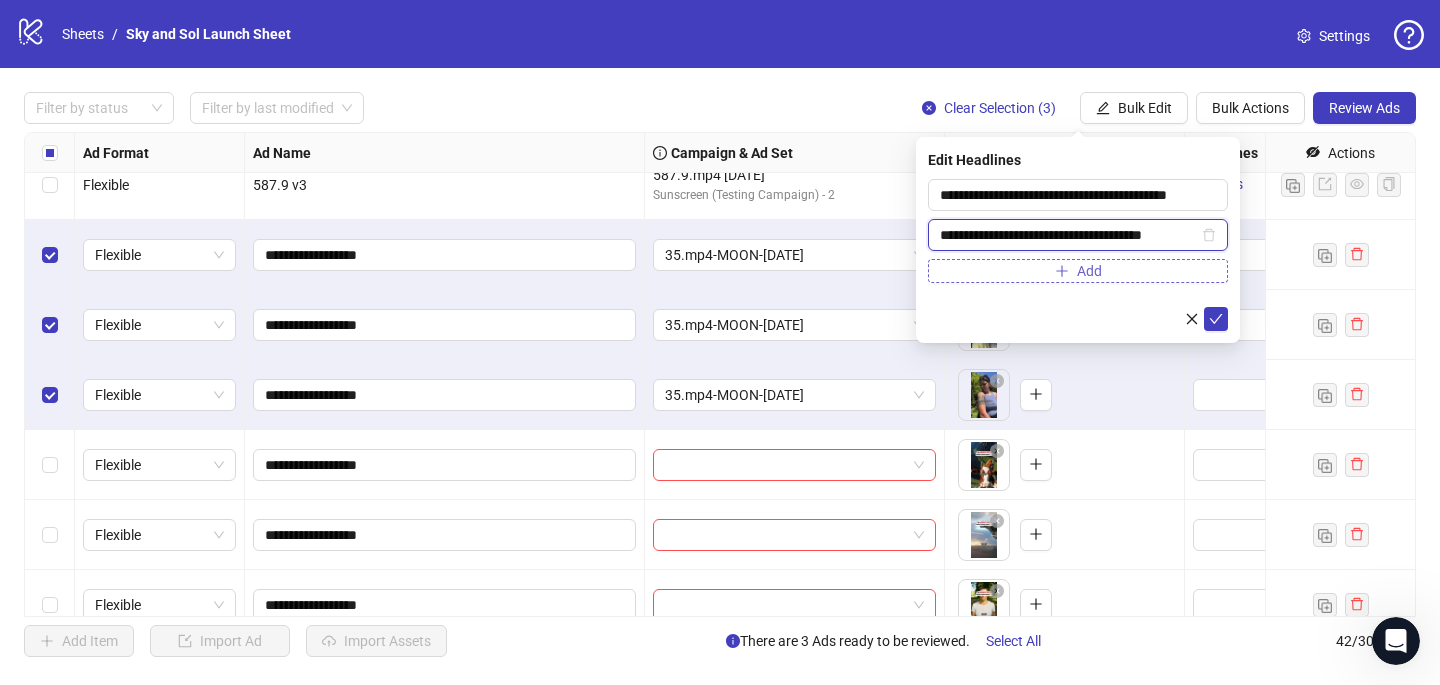scroll, scrollTop: 0, scrollLeft: 4, axis: horizontal 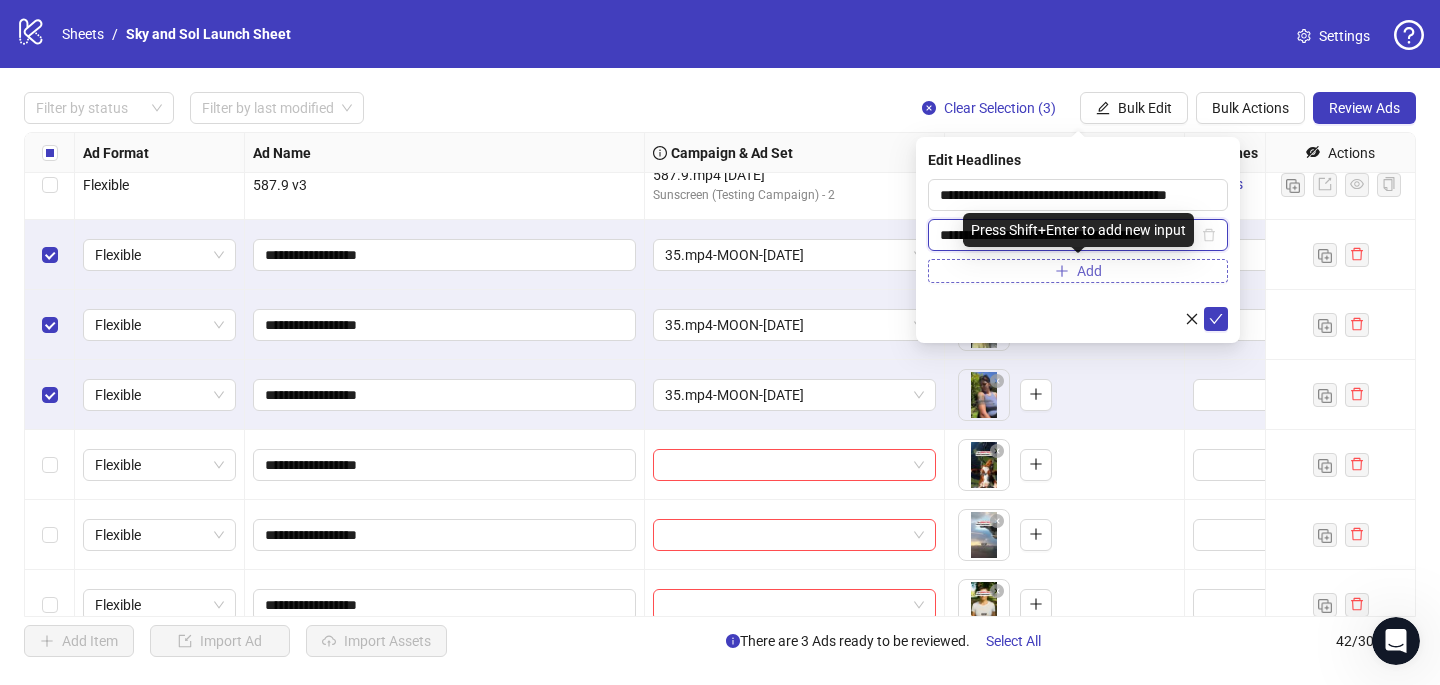 type on "**********" 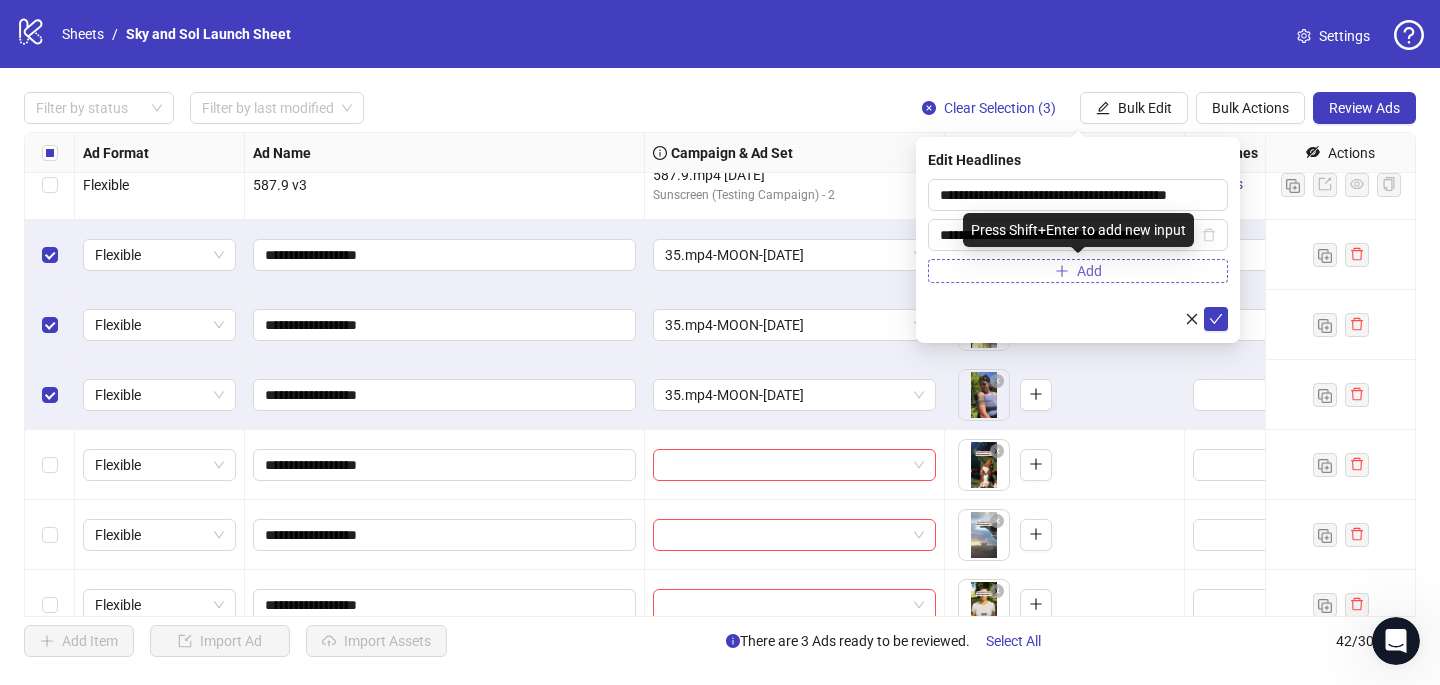 click on "Add" at bounding box center [1078, 271] 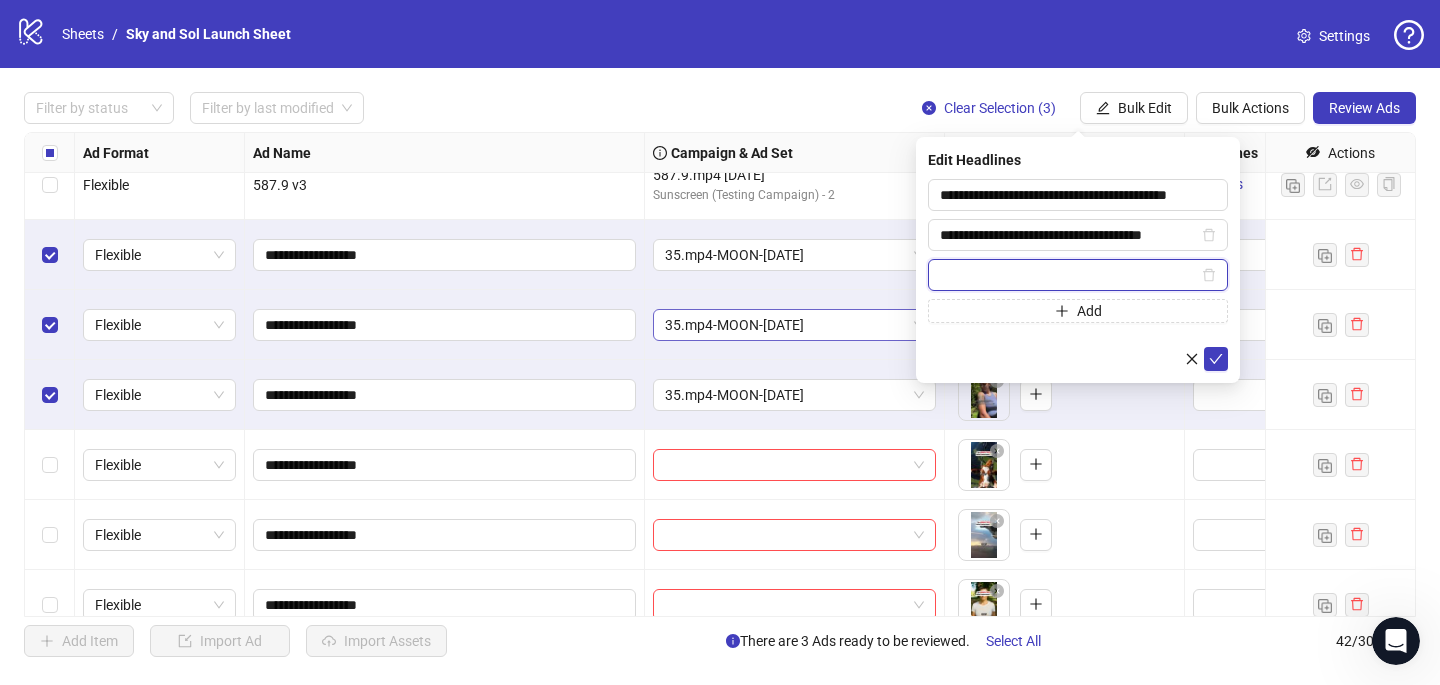 paste on "**********" 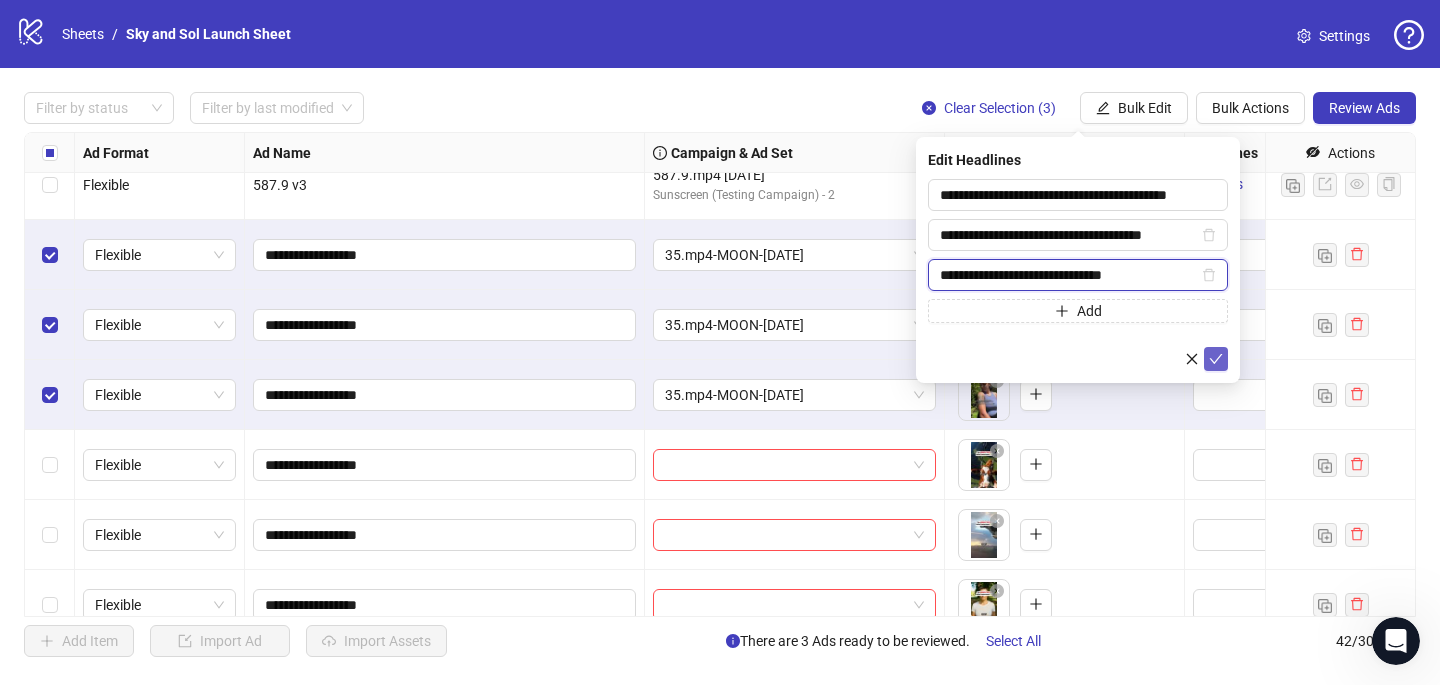 type on "**********" 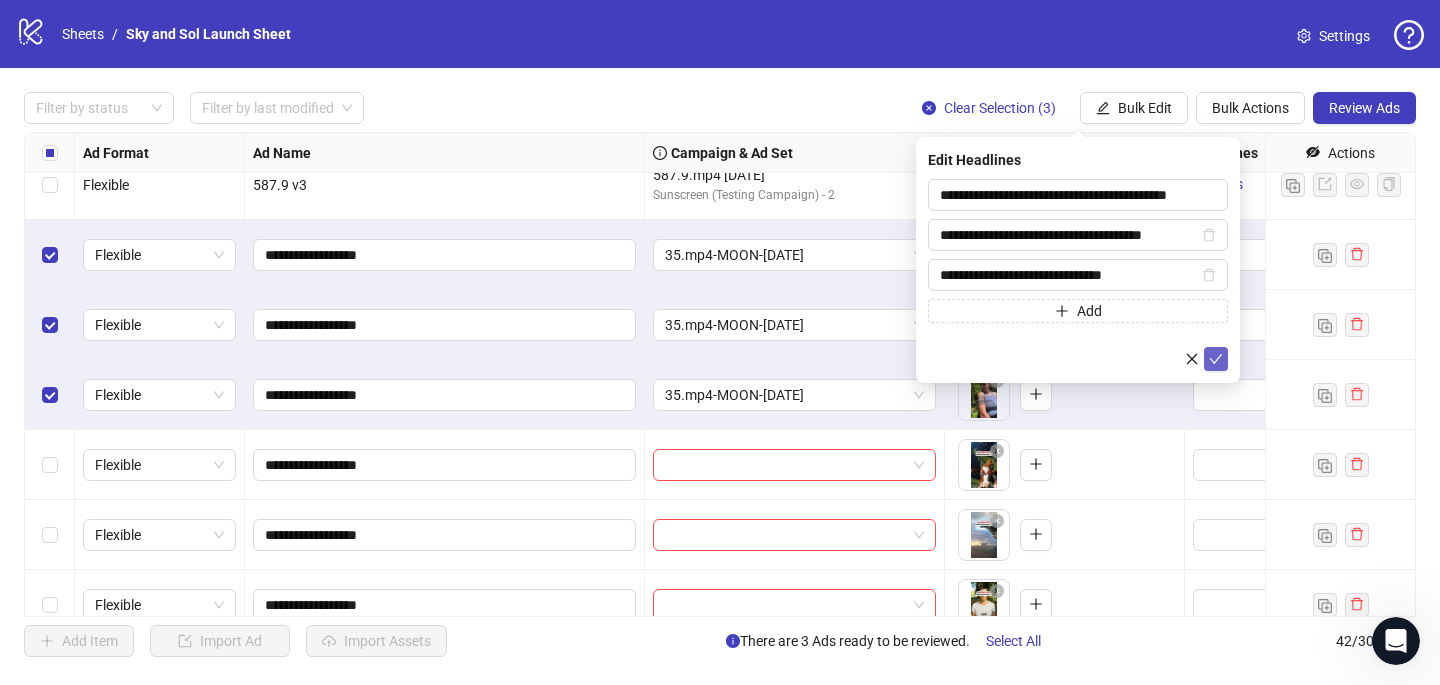 click 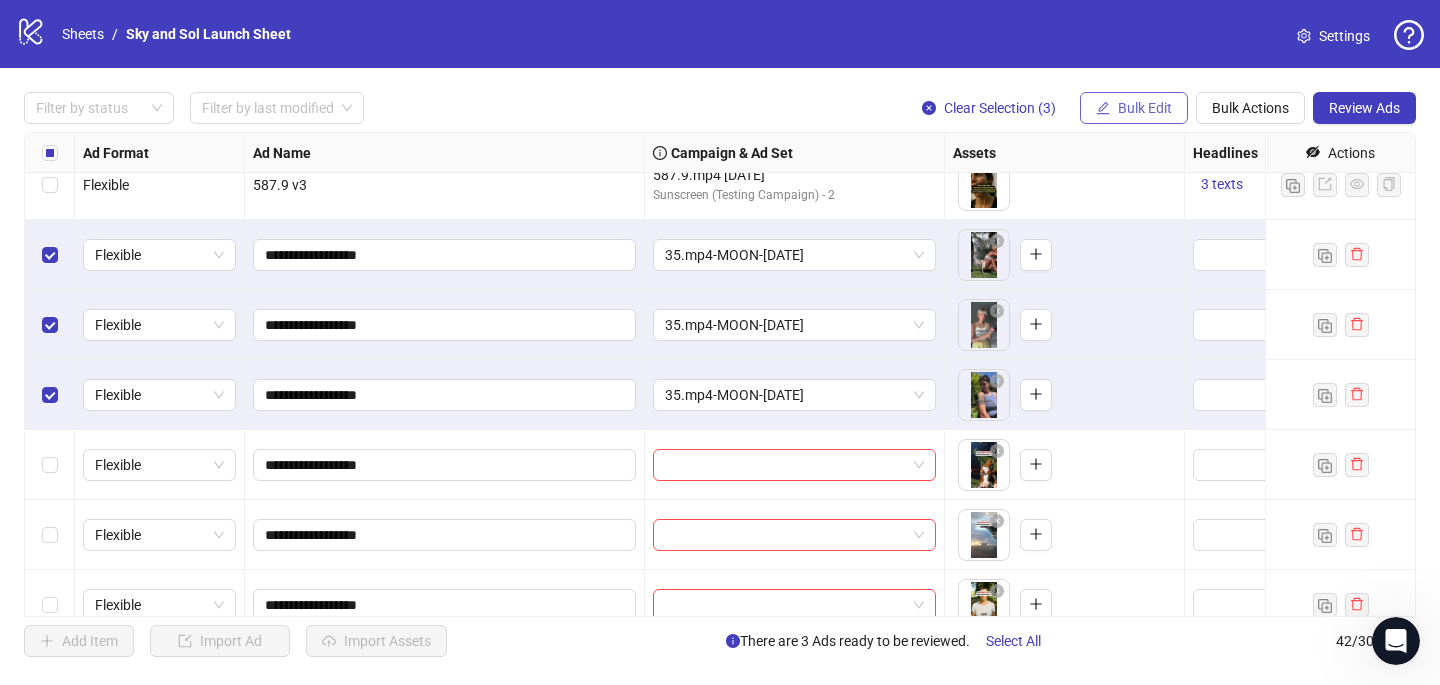 click on "Bulk Edit" at bounding box center (1145, 108) 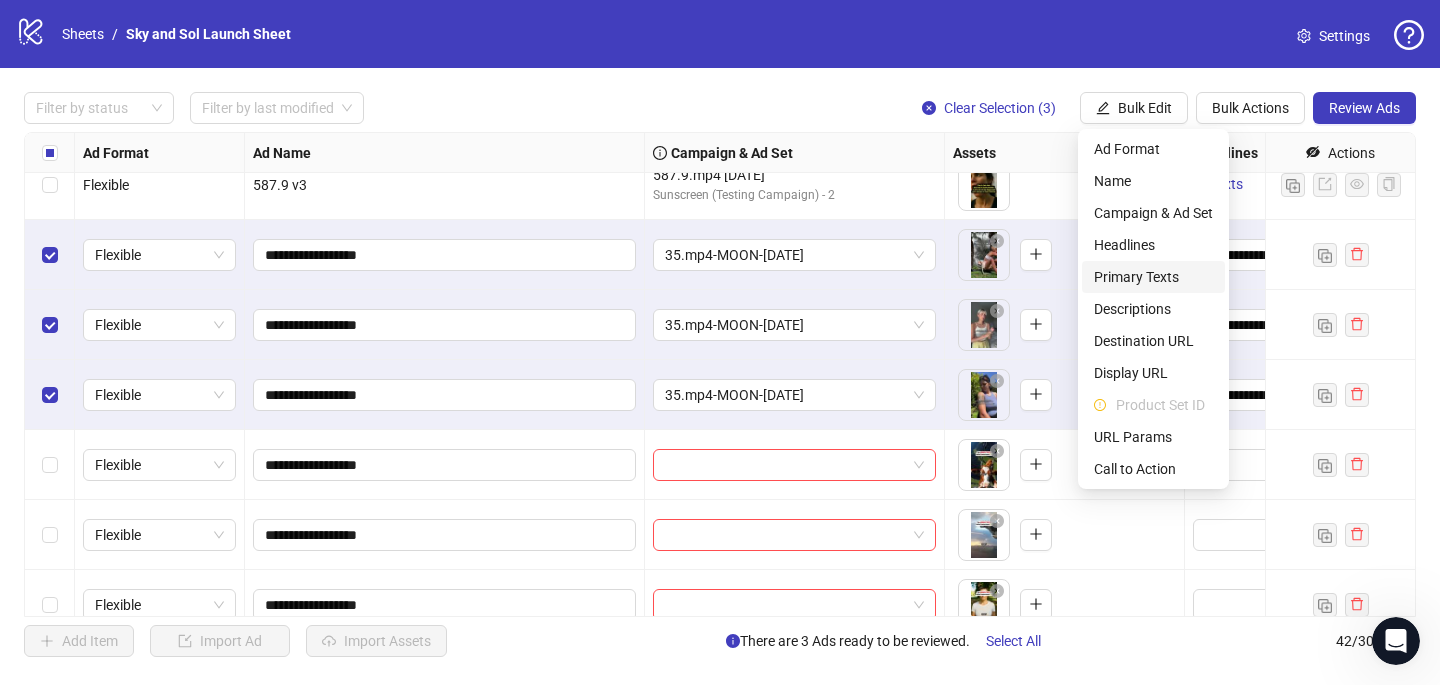 click on "Primary Texts" at bounding box center (1153, 277) 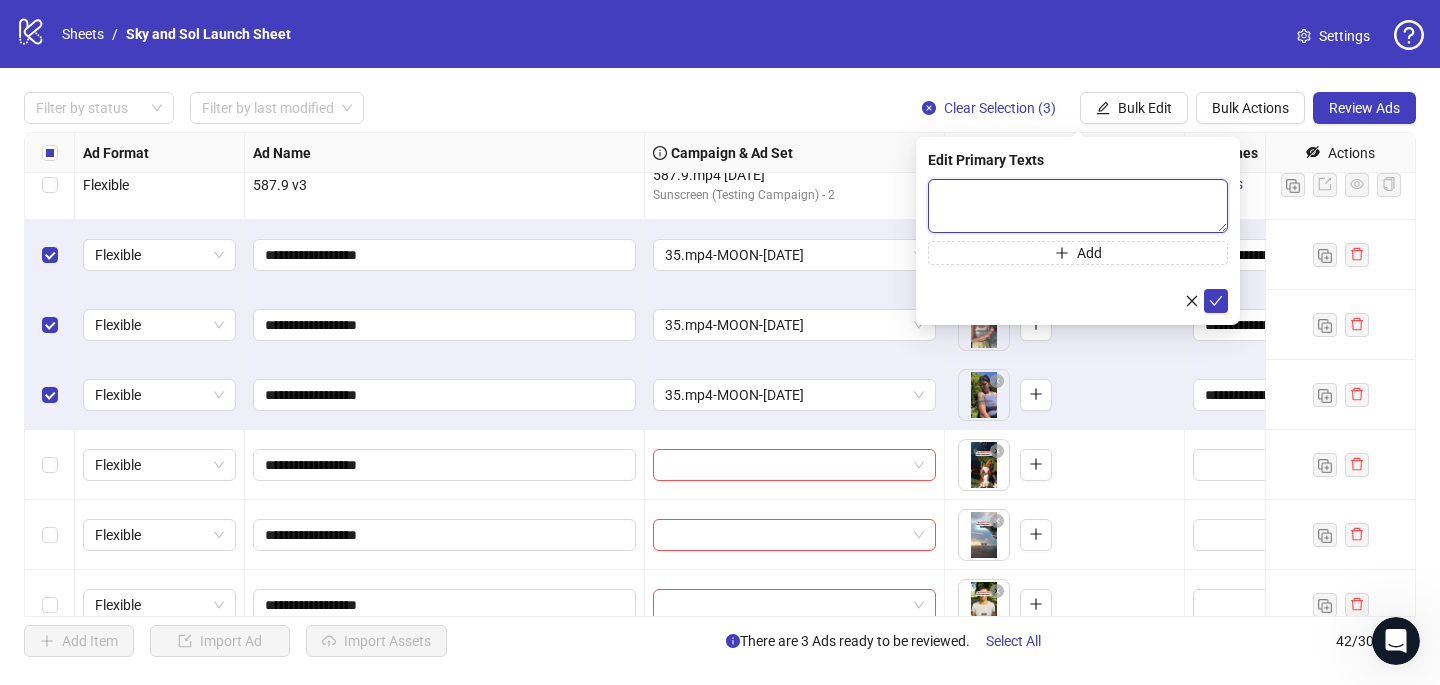 click at bounding box center [1078, 206] 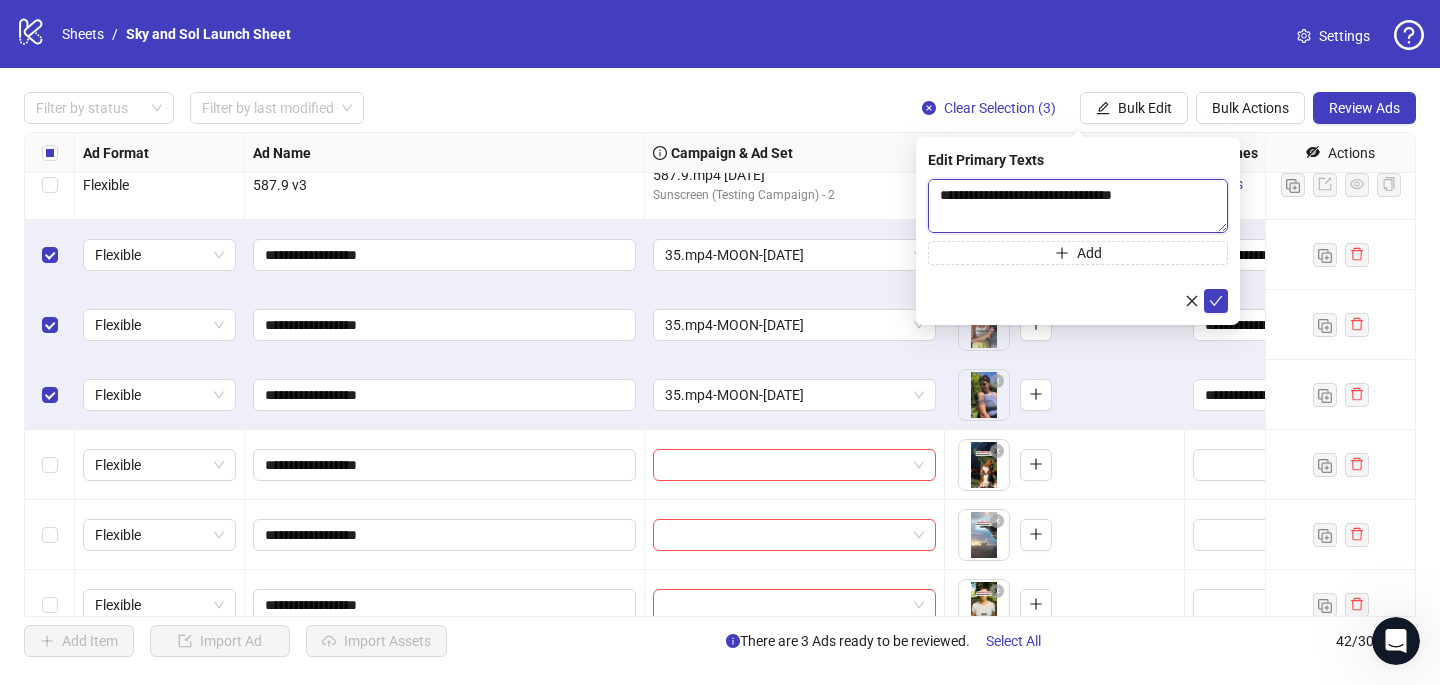 scroll, scrollTop: 257, scrollLeft: 0, axis: vertical 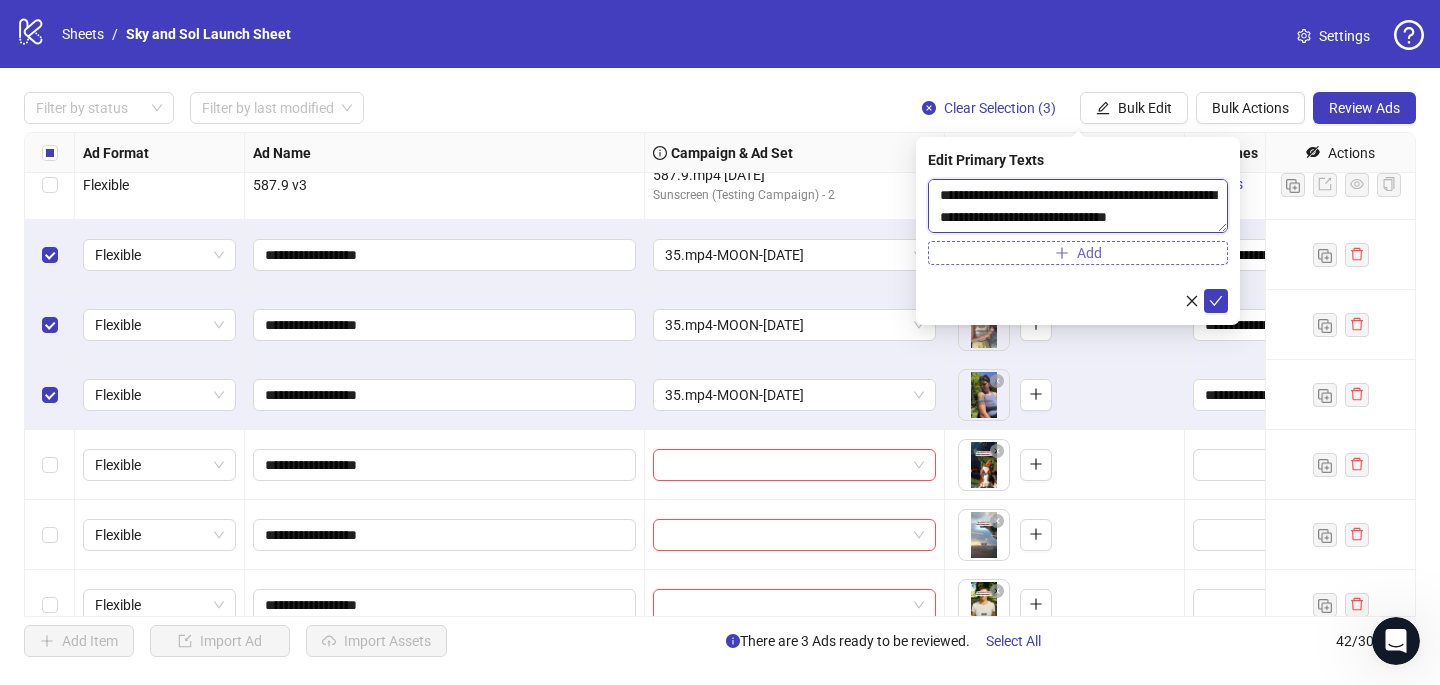 type on "**********" 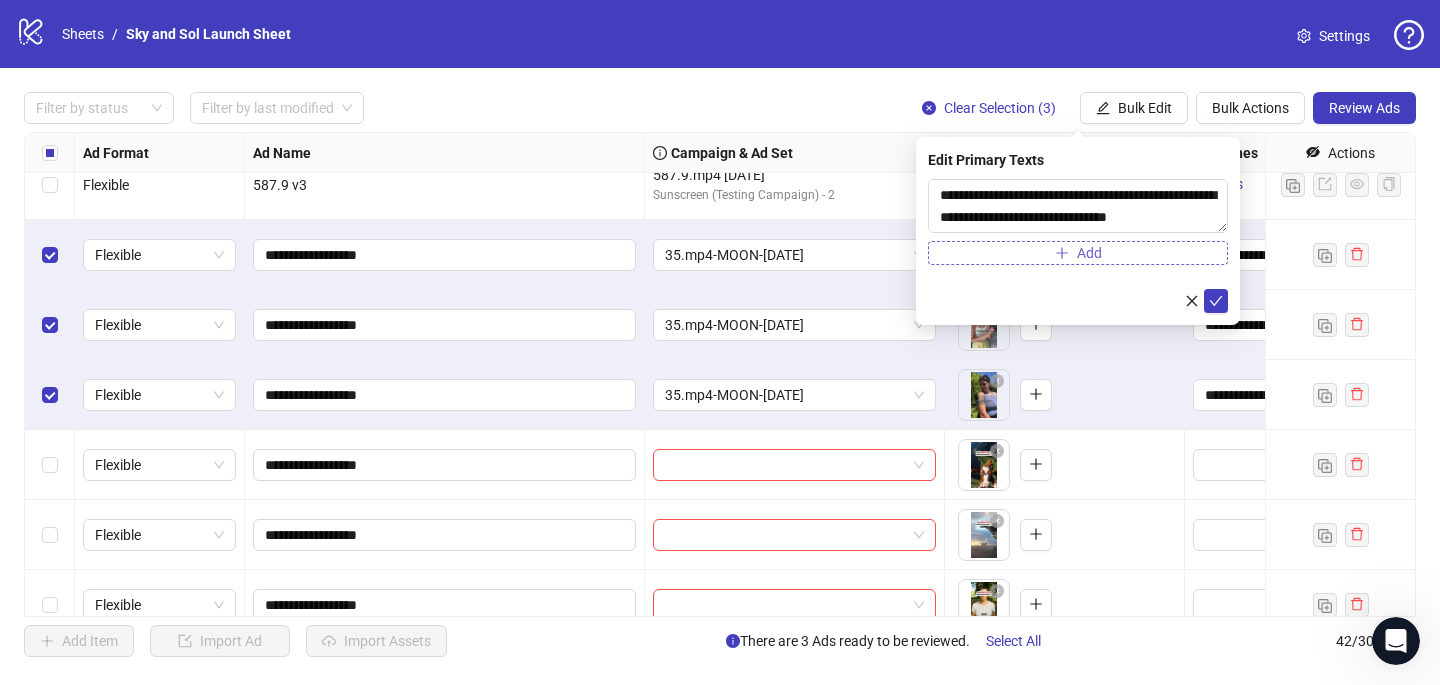 click on "Add" at bounding box center [1078, 253] 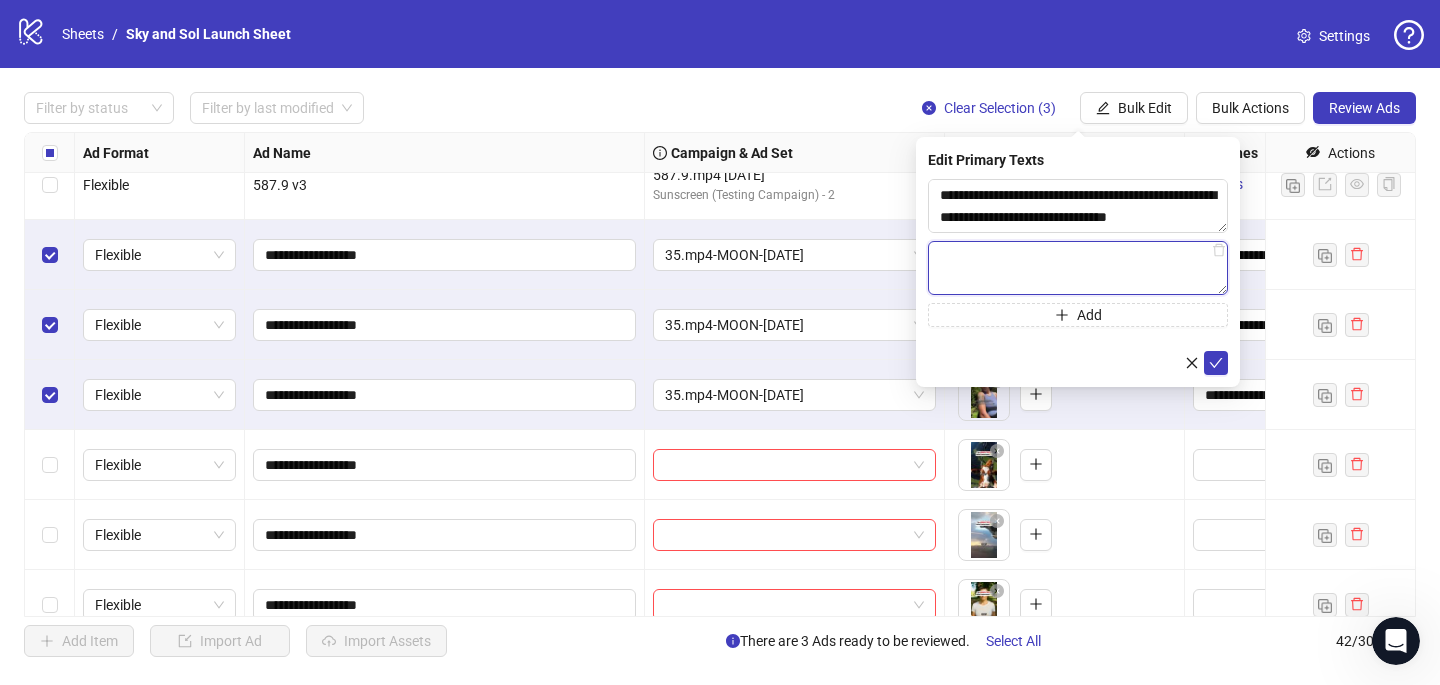 paste on "**********" 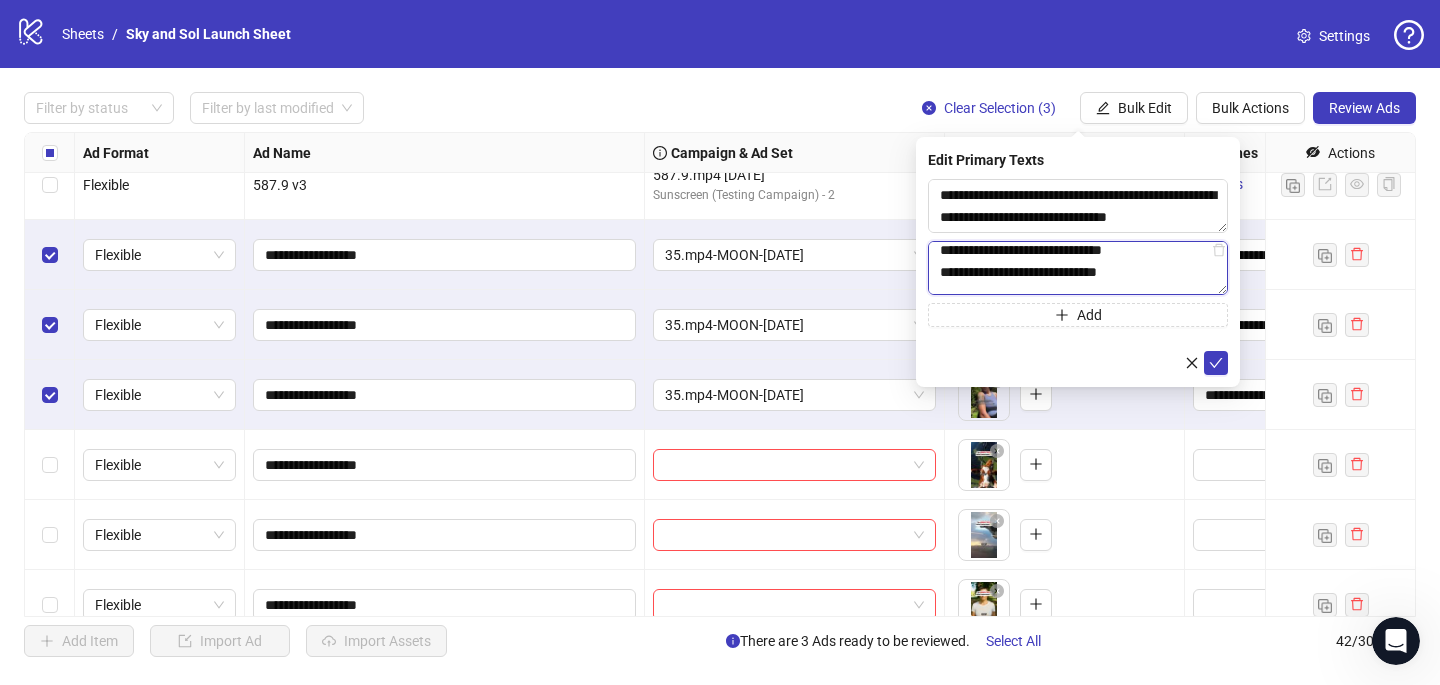 scroll, scrollTop: 237, scrollLeft: 0, axis: vertical 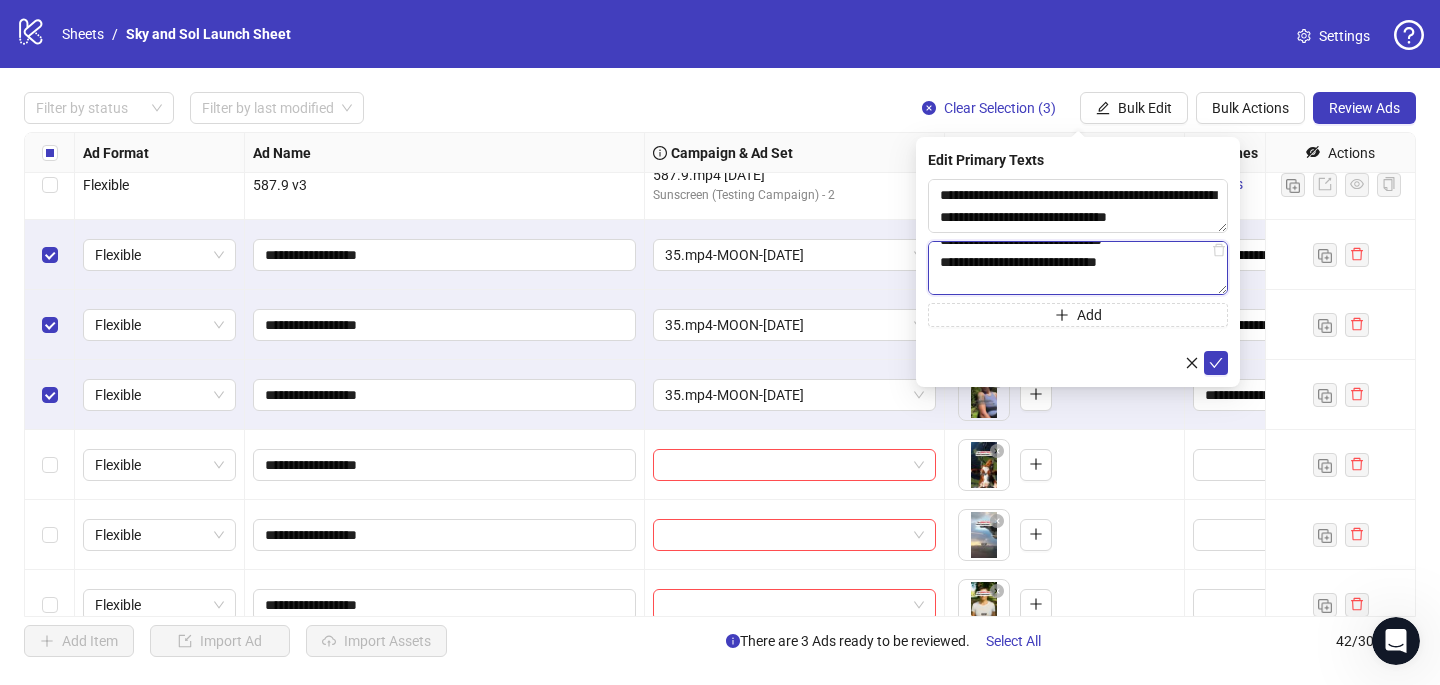 click on "**********" at bounding box center [1078, 268] 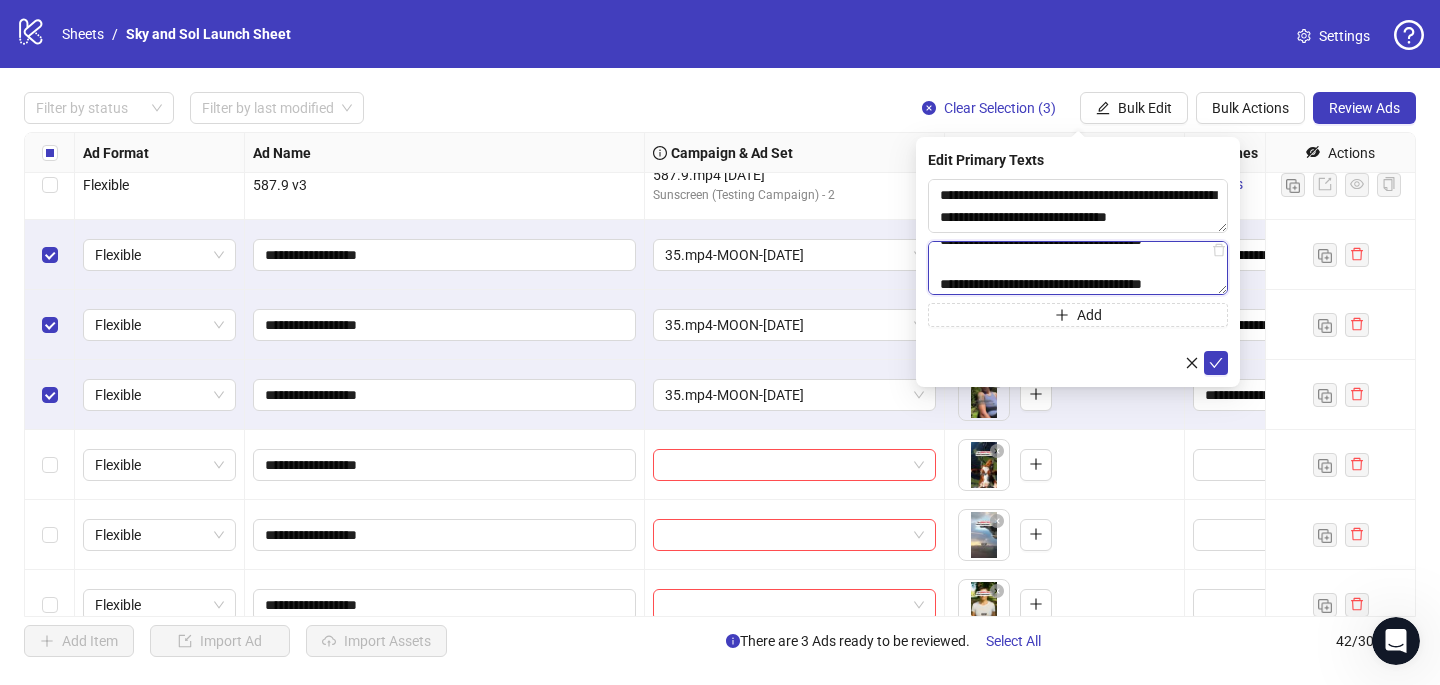 scroll, scrollTop: 330, scrollLeft: 0, axis: vertical 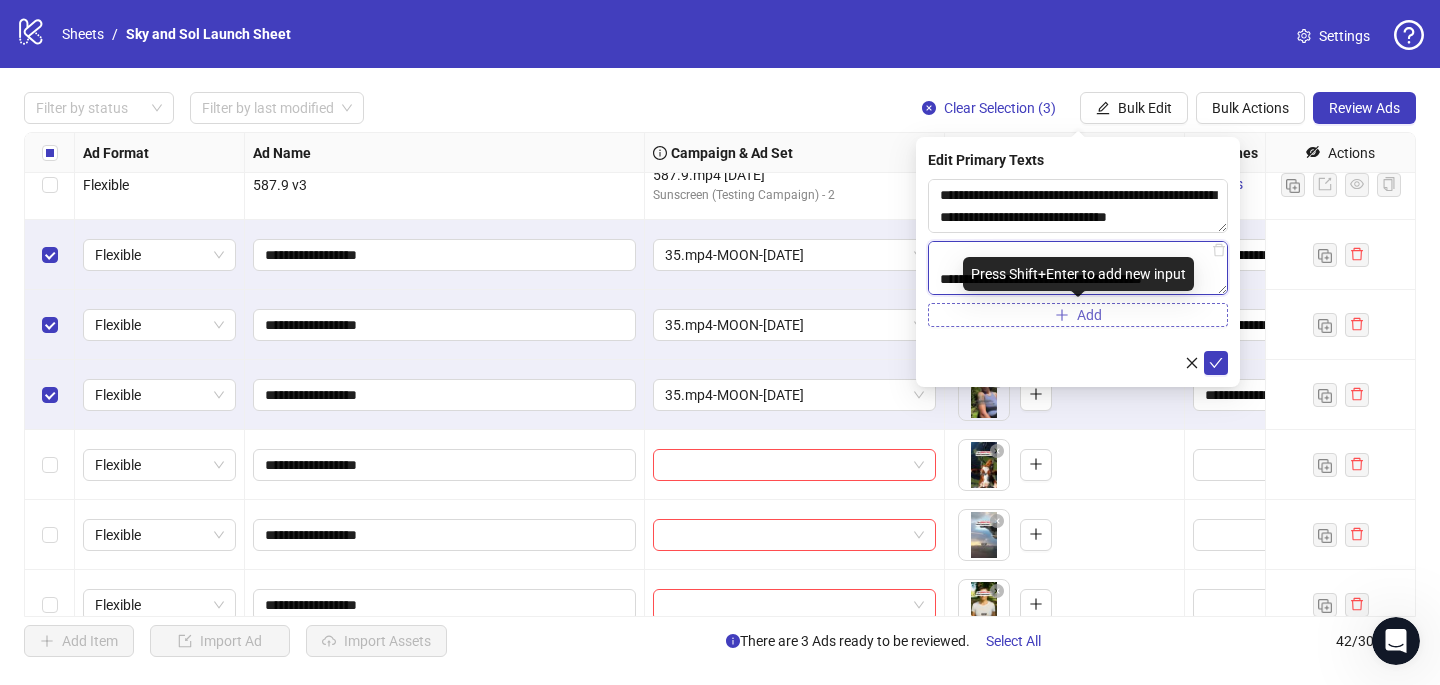 type on "**********" 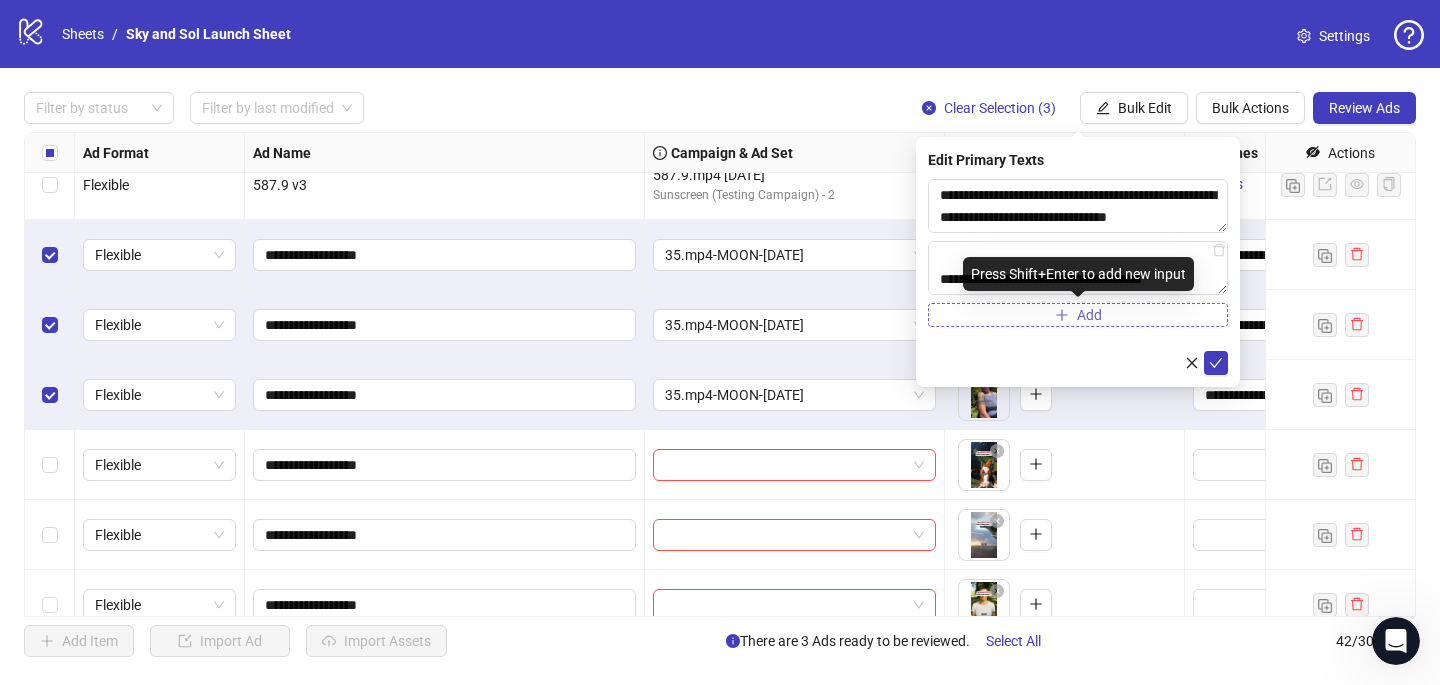 click on "Add" at bounding box center [1078, 315] 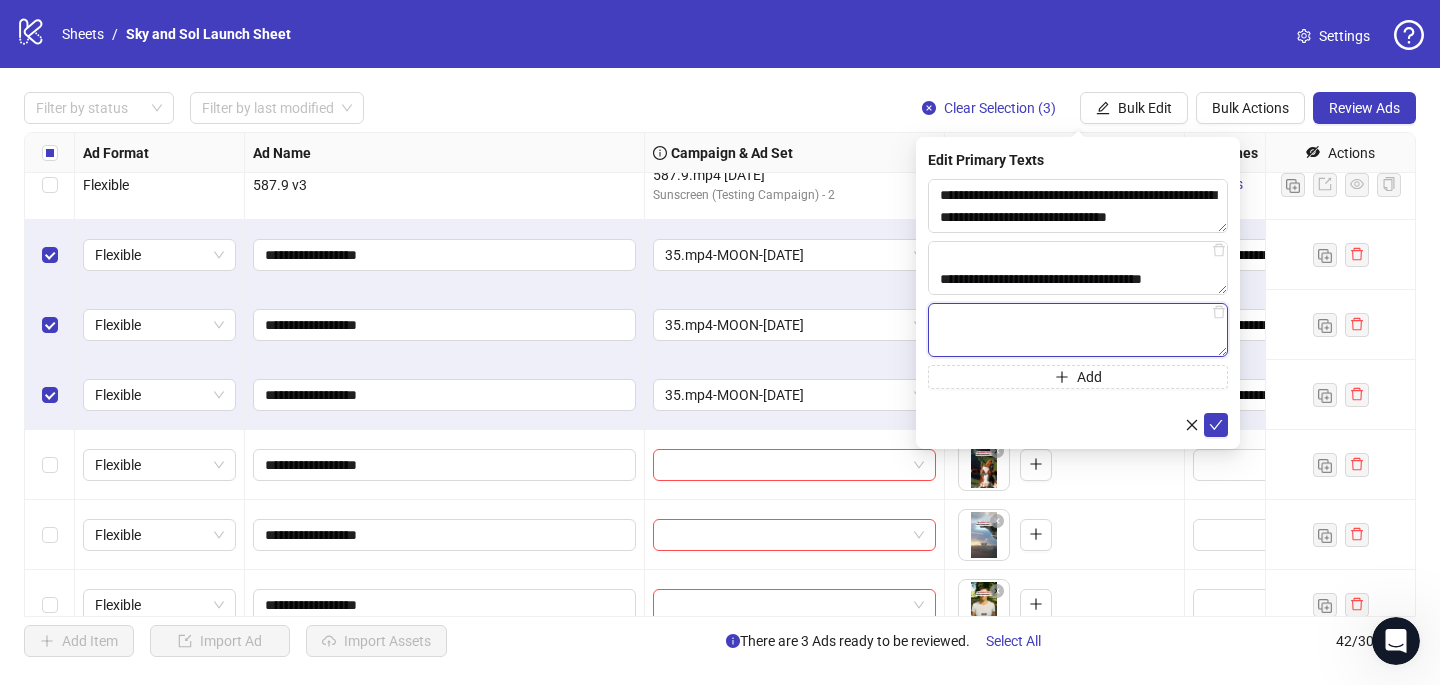 paste on "**********" 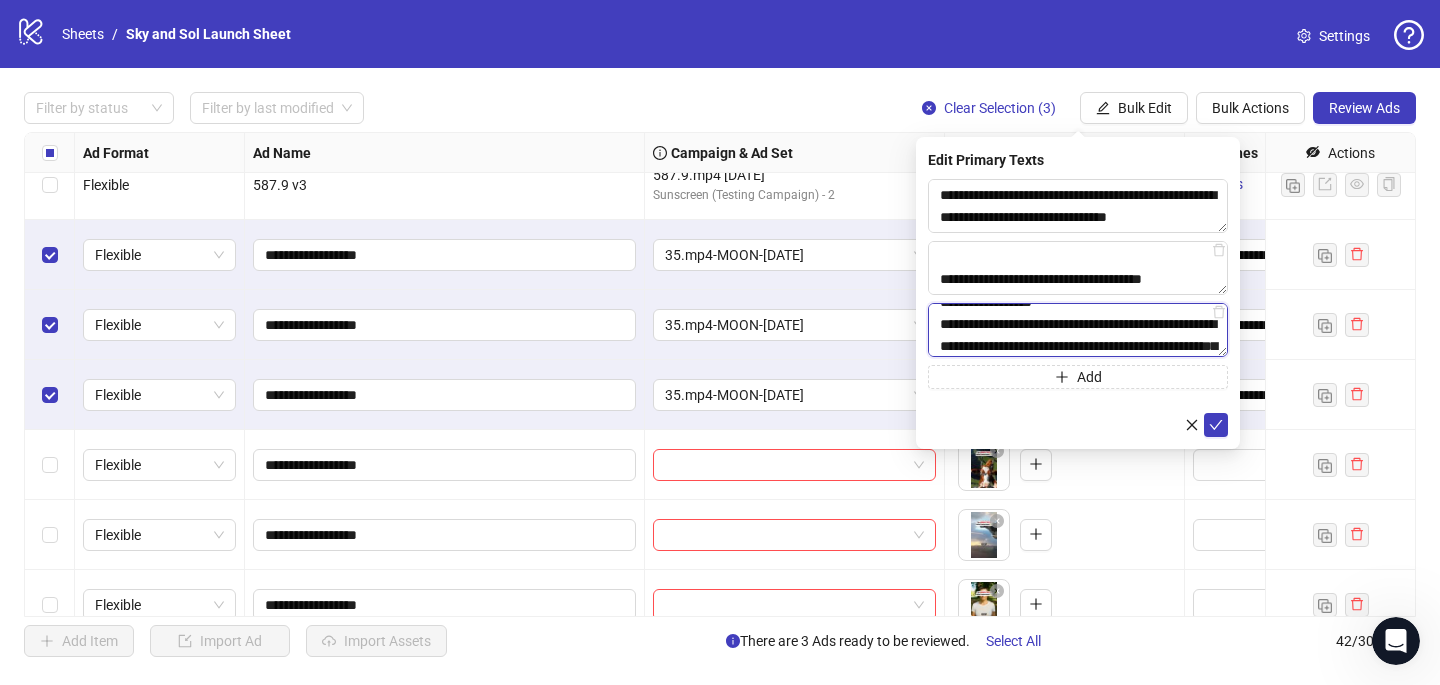 scroll, scrollTop: 88, scrollLeft: 0, axis: vertical 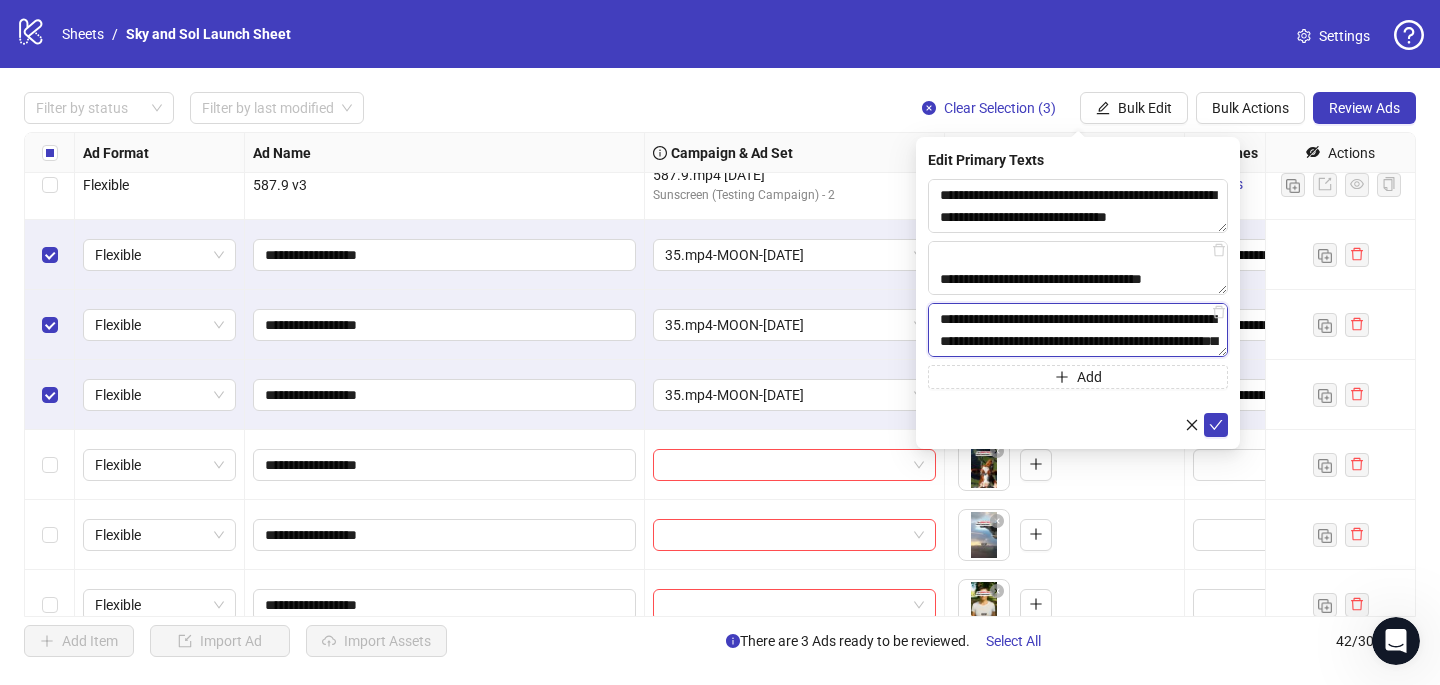 drag, startPoint x: 972, startPoint y: 339, endPoint x: 1045, endPoint y: 342, distance: 73.061615 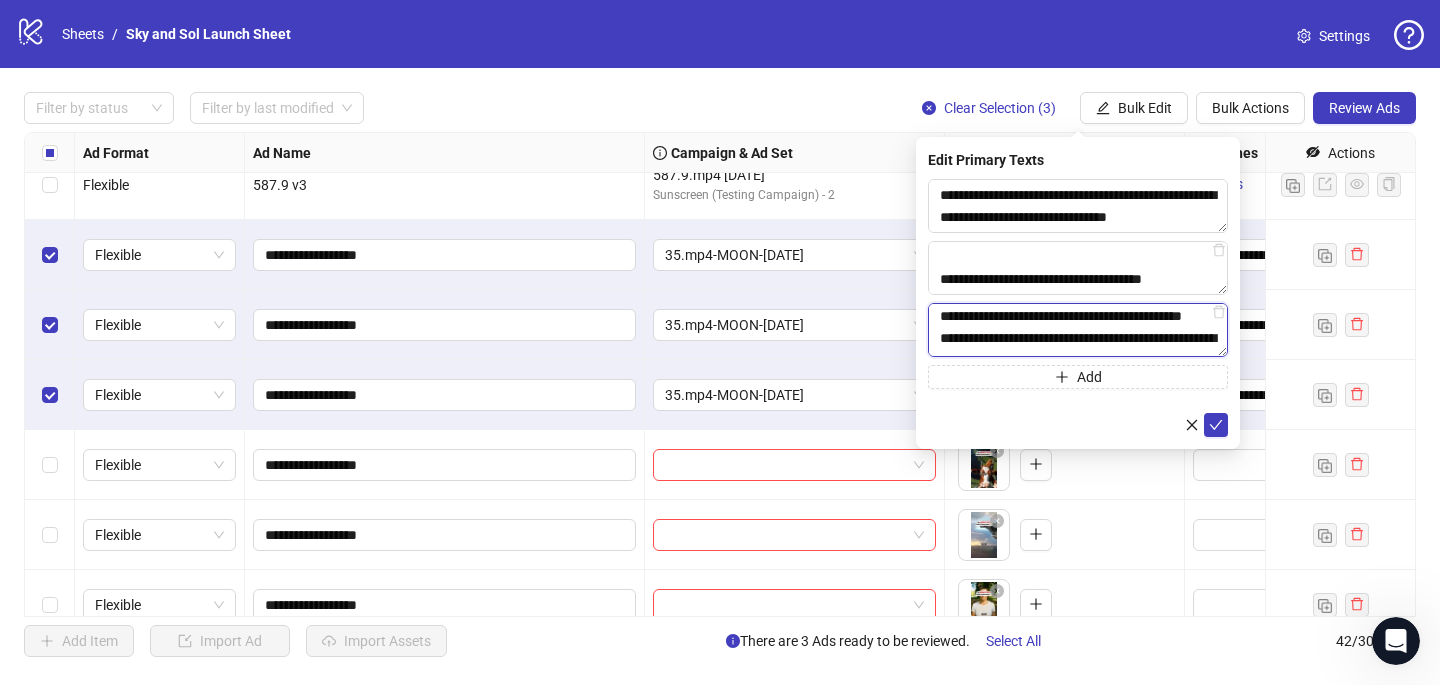 scroll, scrollTop: 154, scrollLeft: 0, axis: vertical 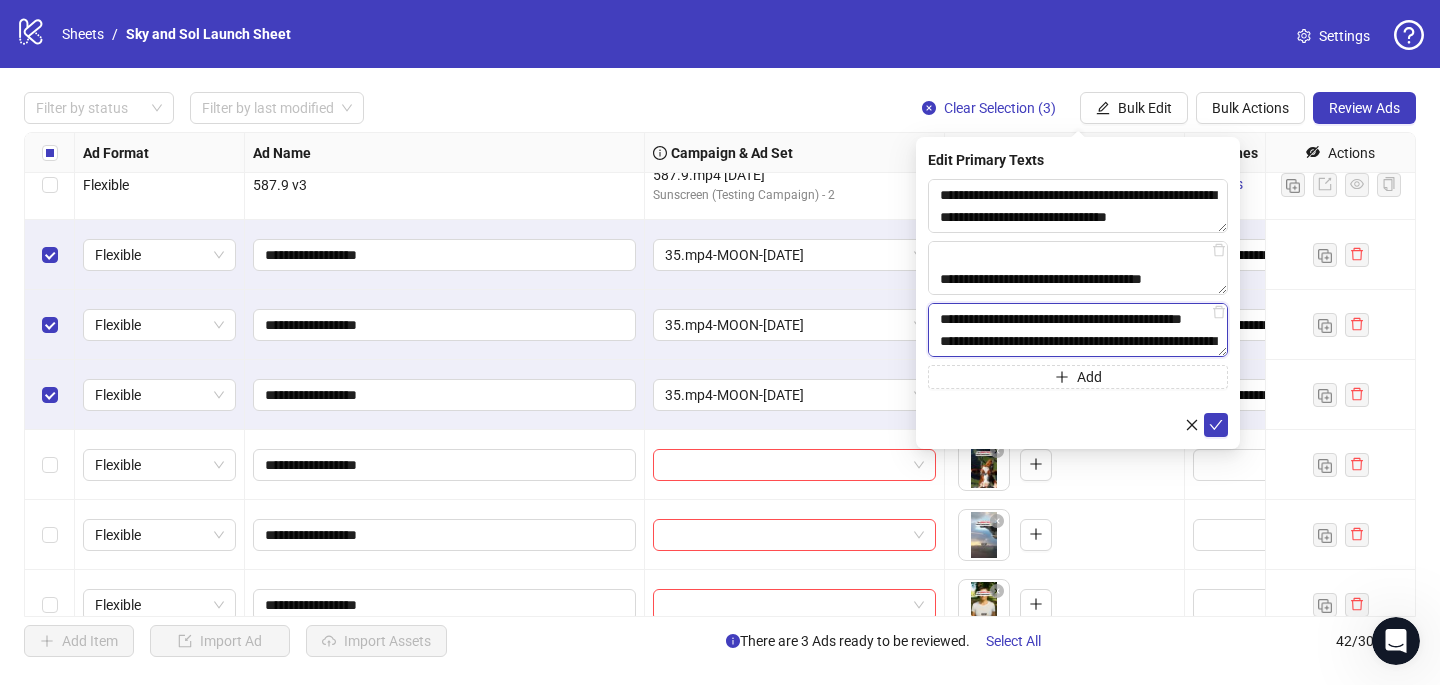drag, startPoint x: 1152, startPoint y: 319, endPoint x: 939, endPoint y: 319, distance: 213 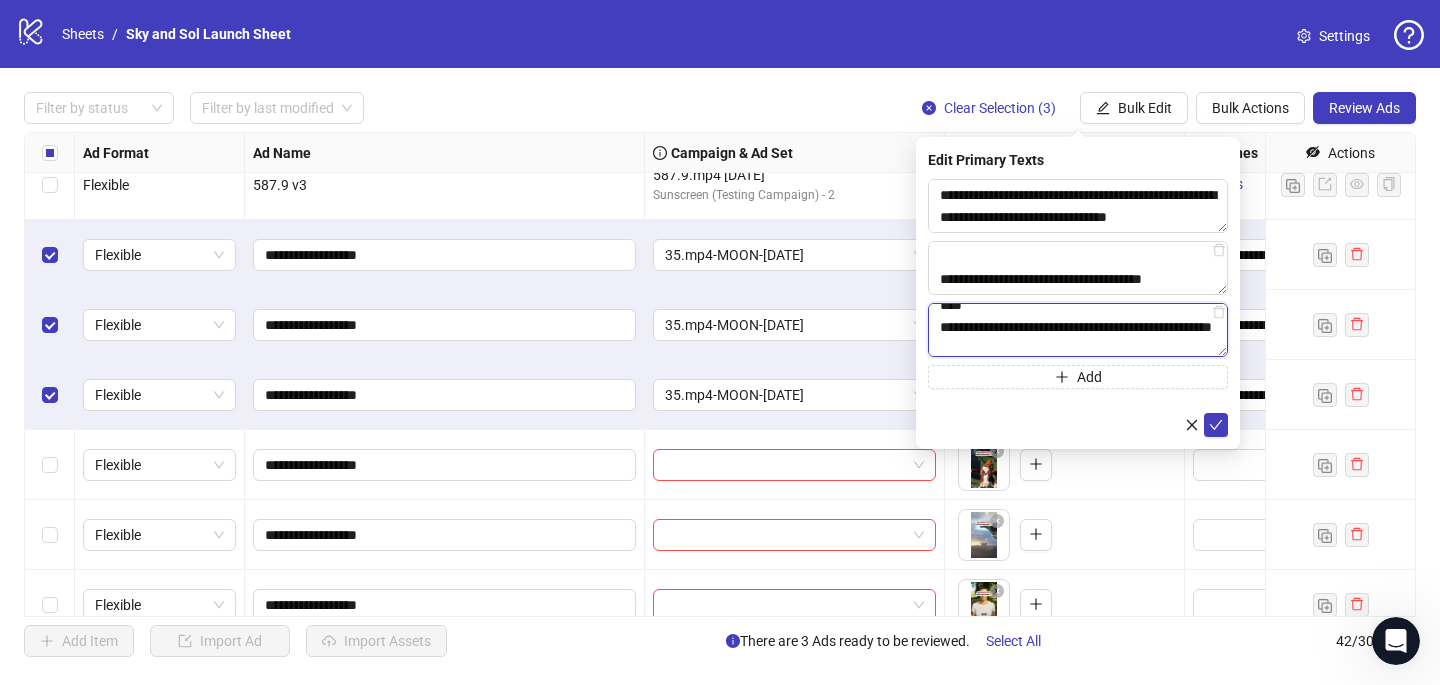 scroll, scrollTop: 370, scrollLeft: 0, axis: vertical 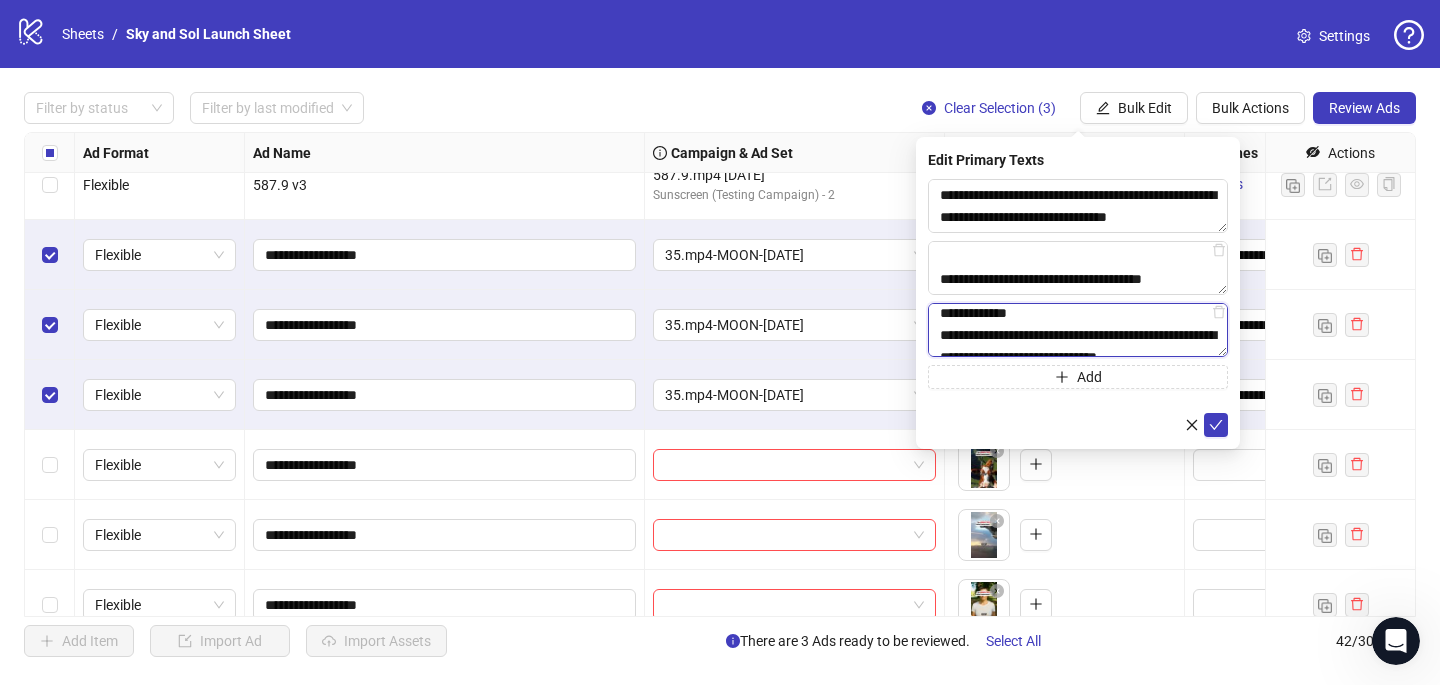 click on "**********" at bounding box center [1078, 330] 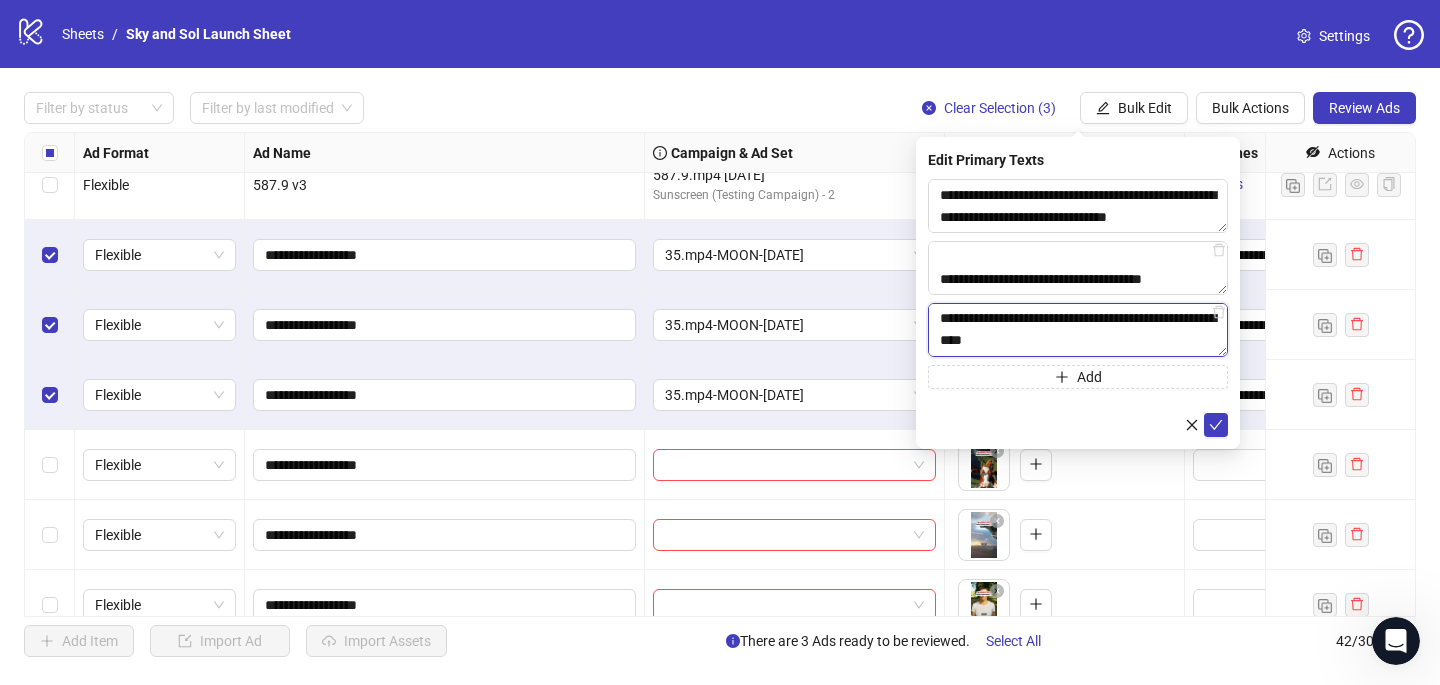 scroll, scrollTop: 349, scrollLeft: 0, axis: vertical 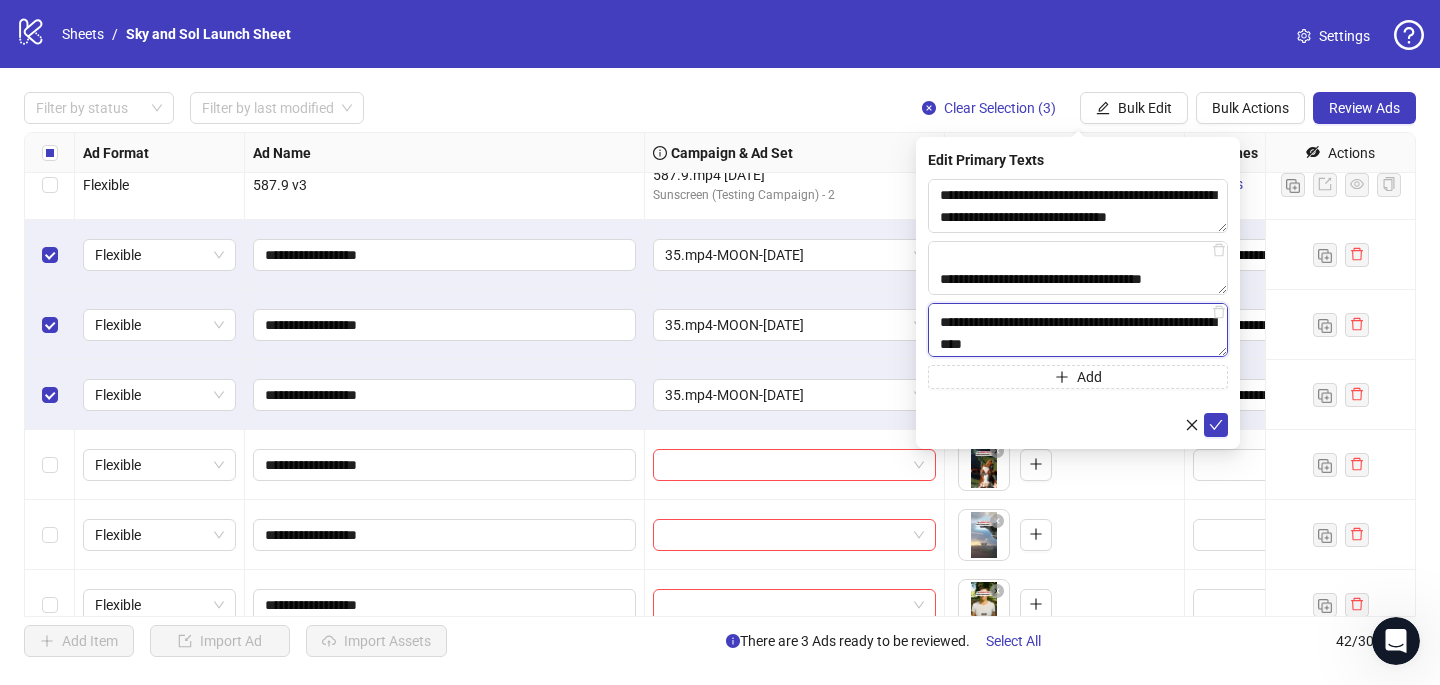 click on "**********" at bounding box center [1078, 330] 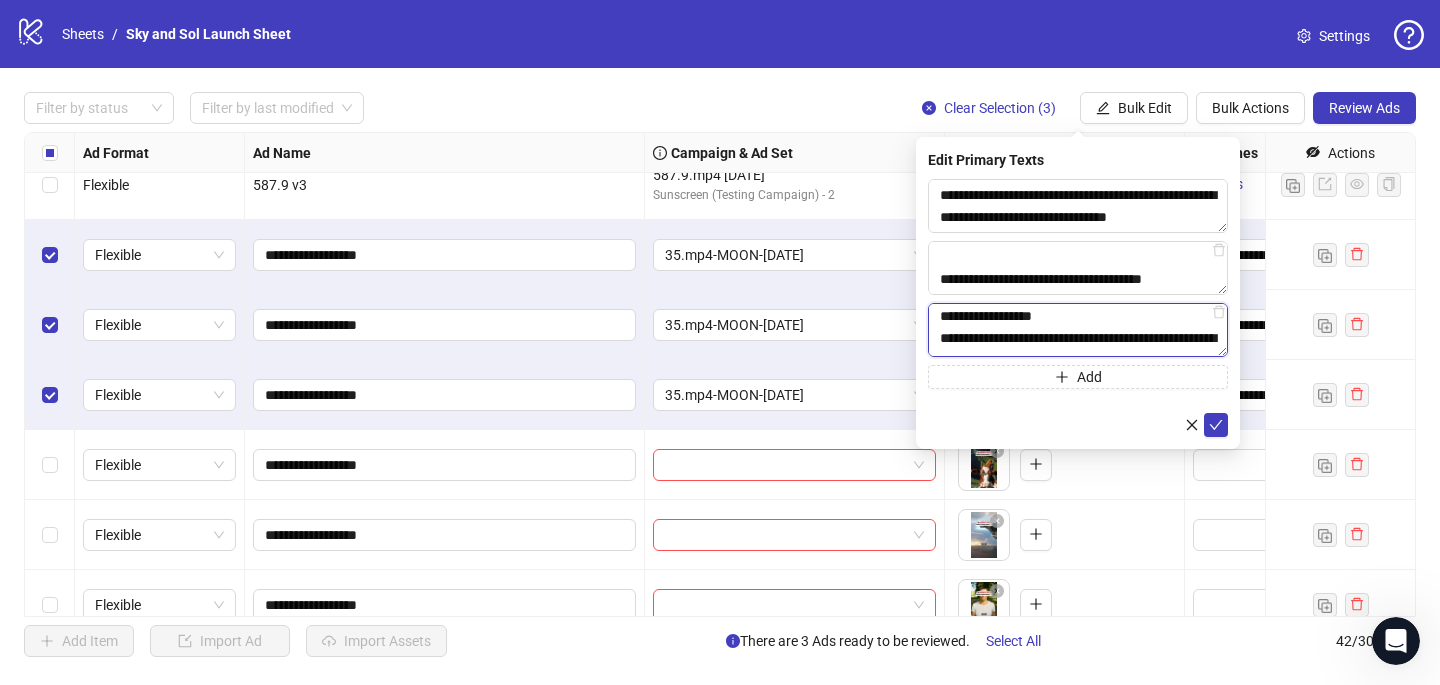 scroll, scrollTop: 73, scrollLeft: 0, axis: vertical 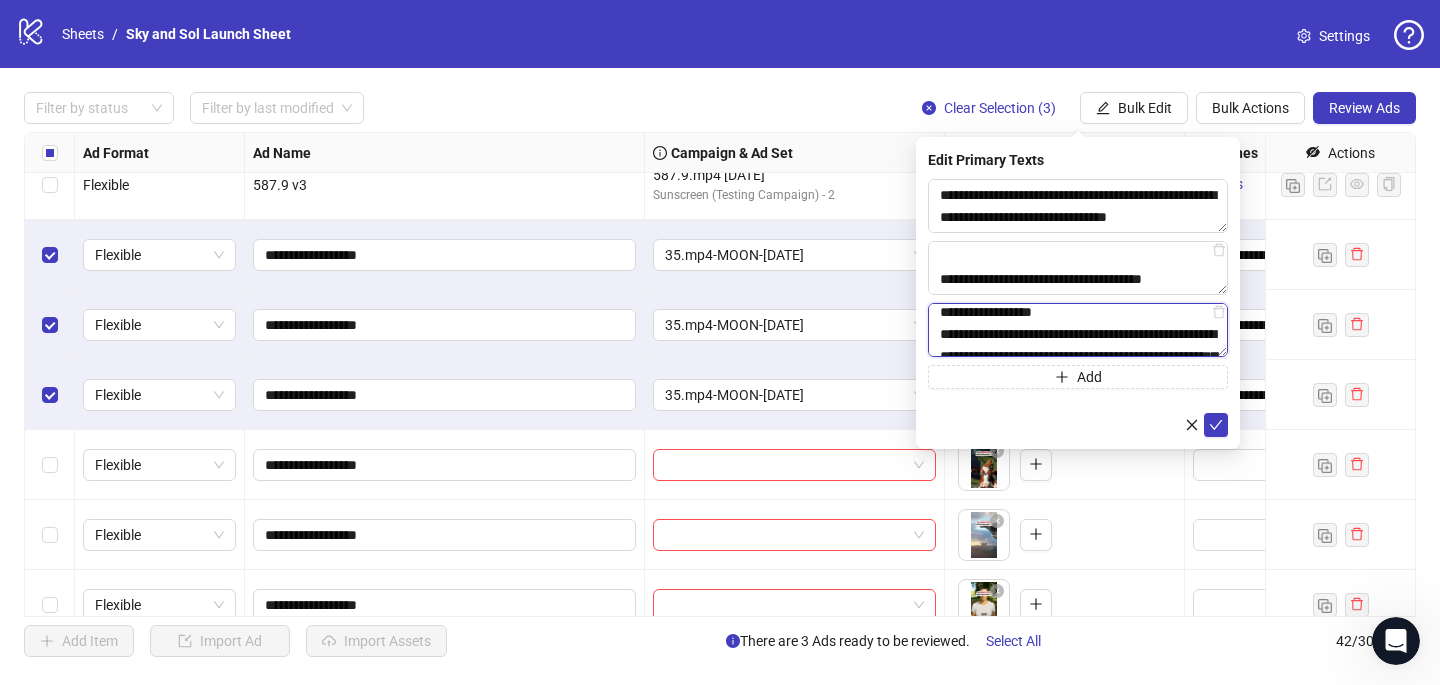 click on "**********" at bounding box center [1078, 330] 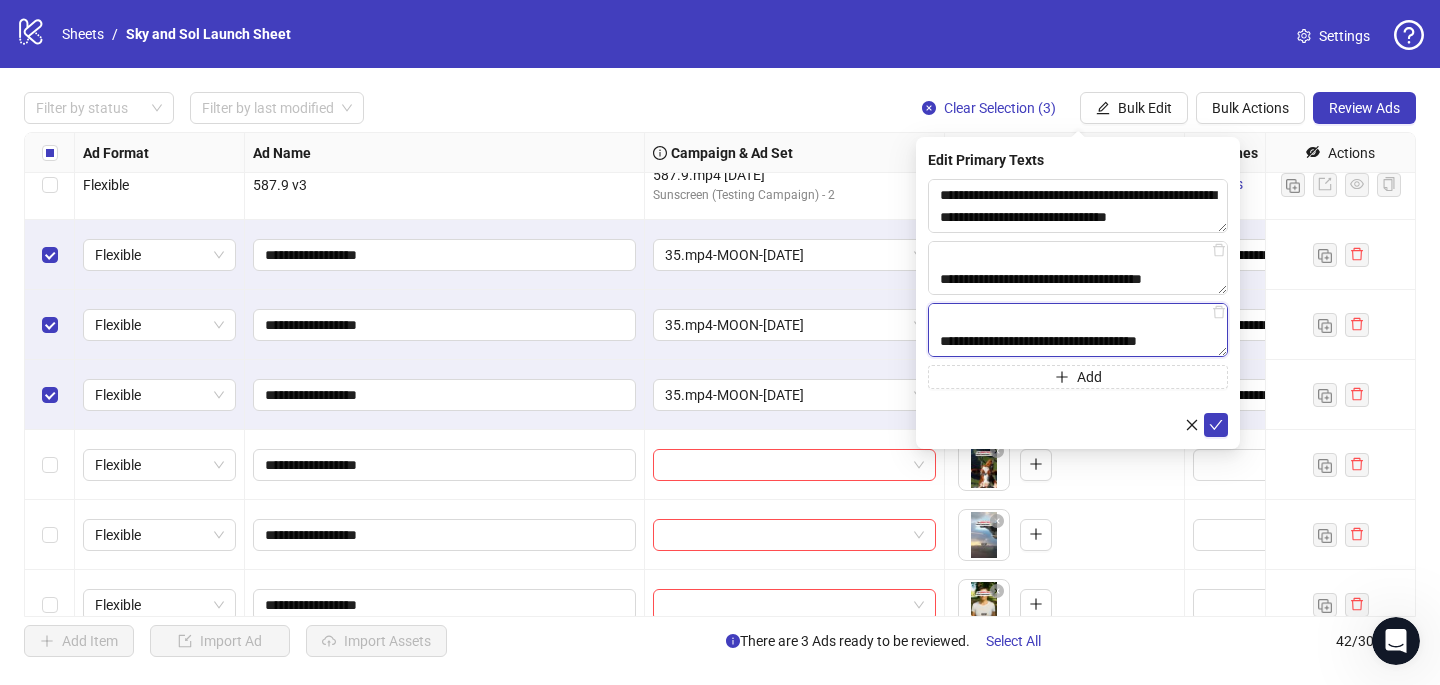 scroll, scrollTop: 506, scrollLeft: 0, axis: vertical 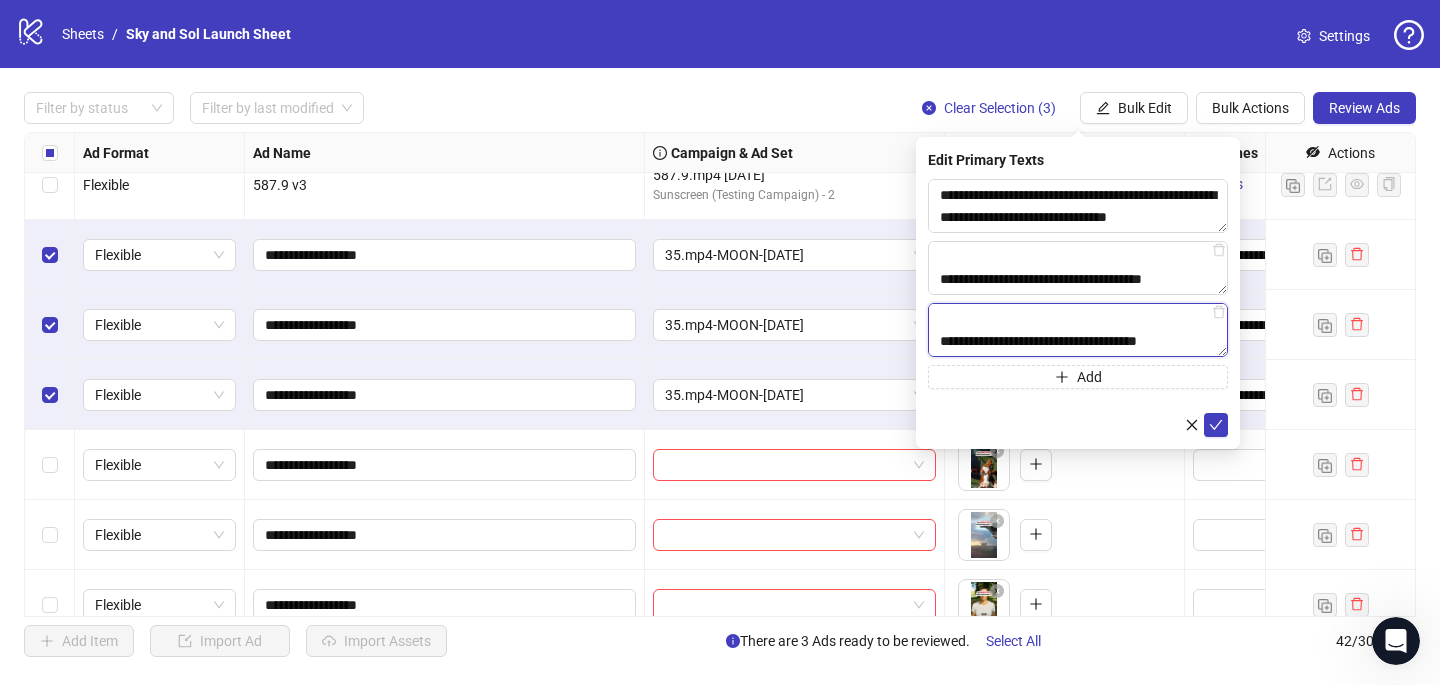type on "**********" 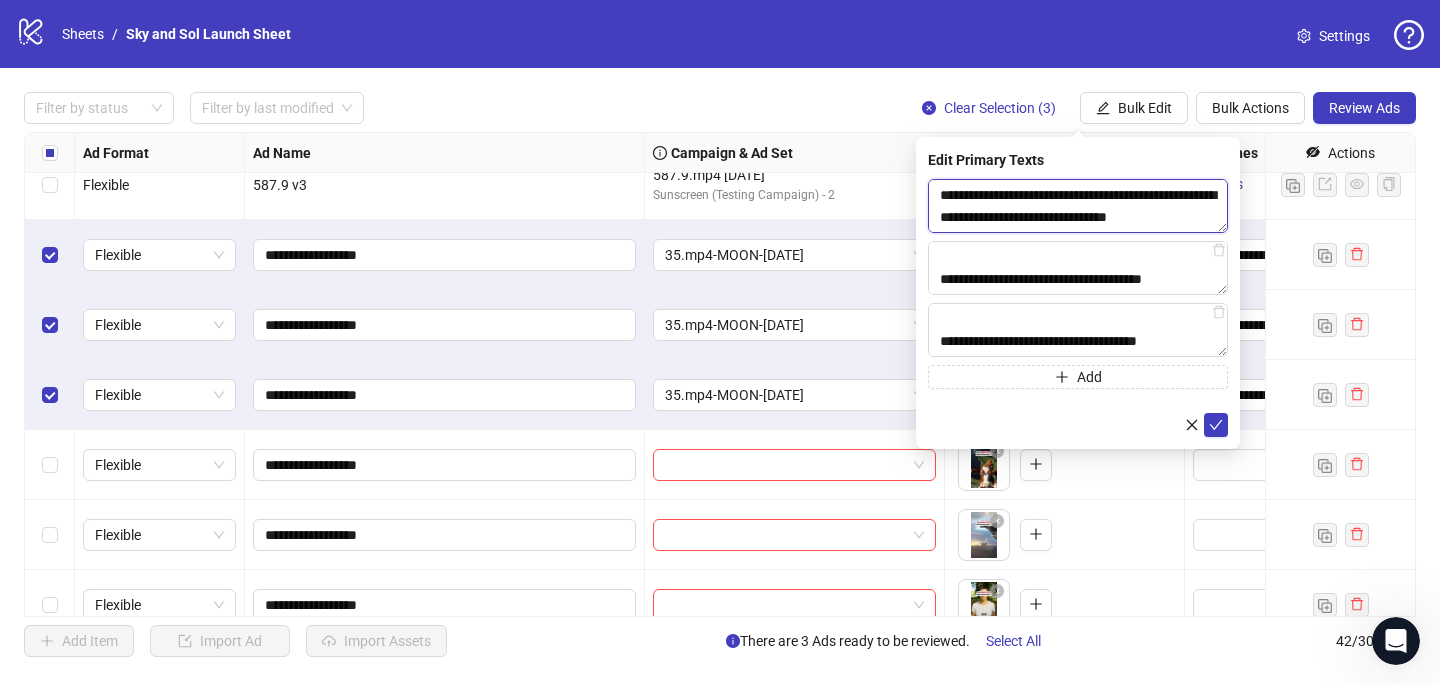 drag, startPoint x: 1206, startPoint y: 217, endPoint x: 927, endPoint y: 223, distance: 279.0645 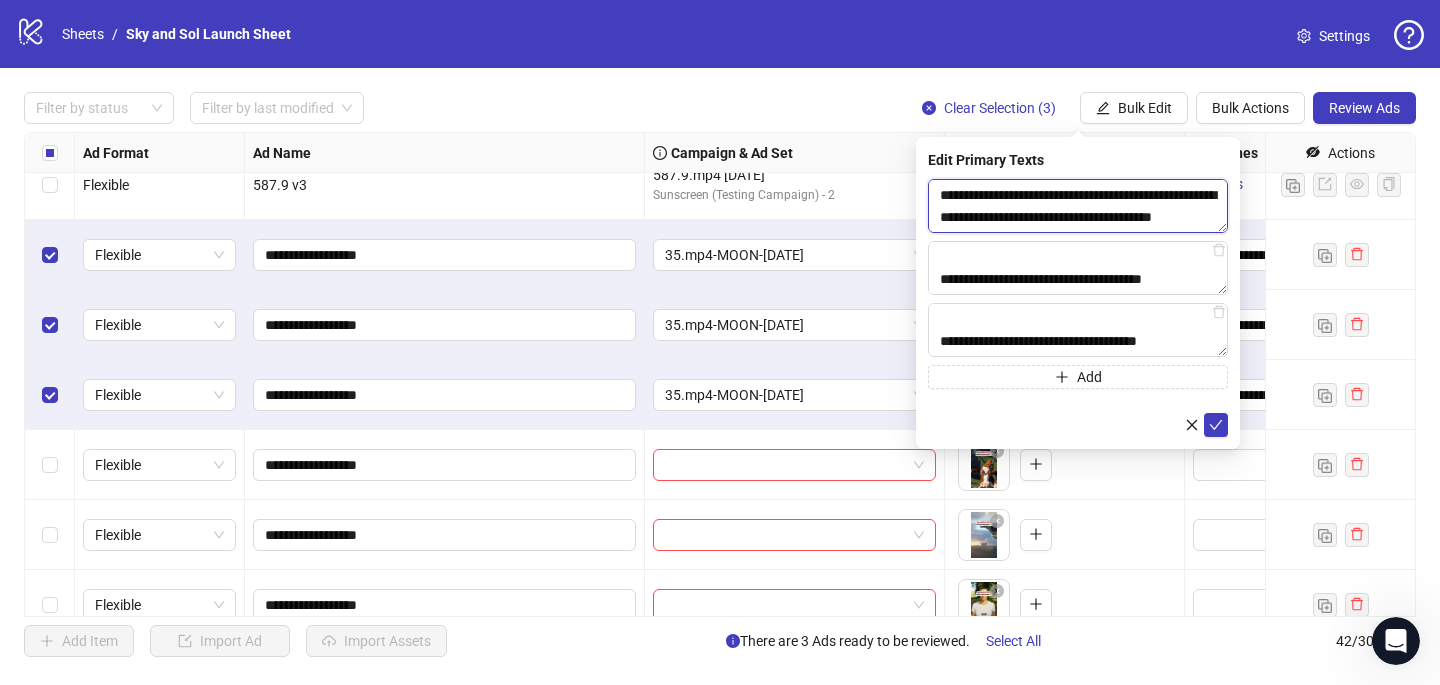 scroll, scrollTop: 279, scrollLeft: 0, axis: vertical 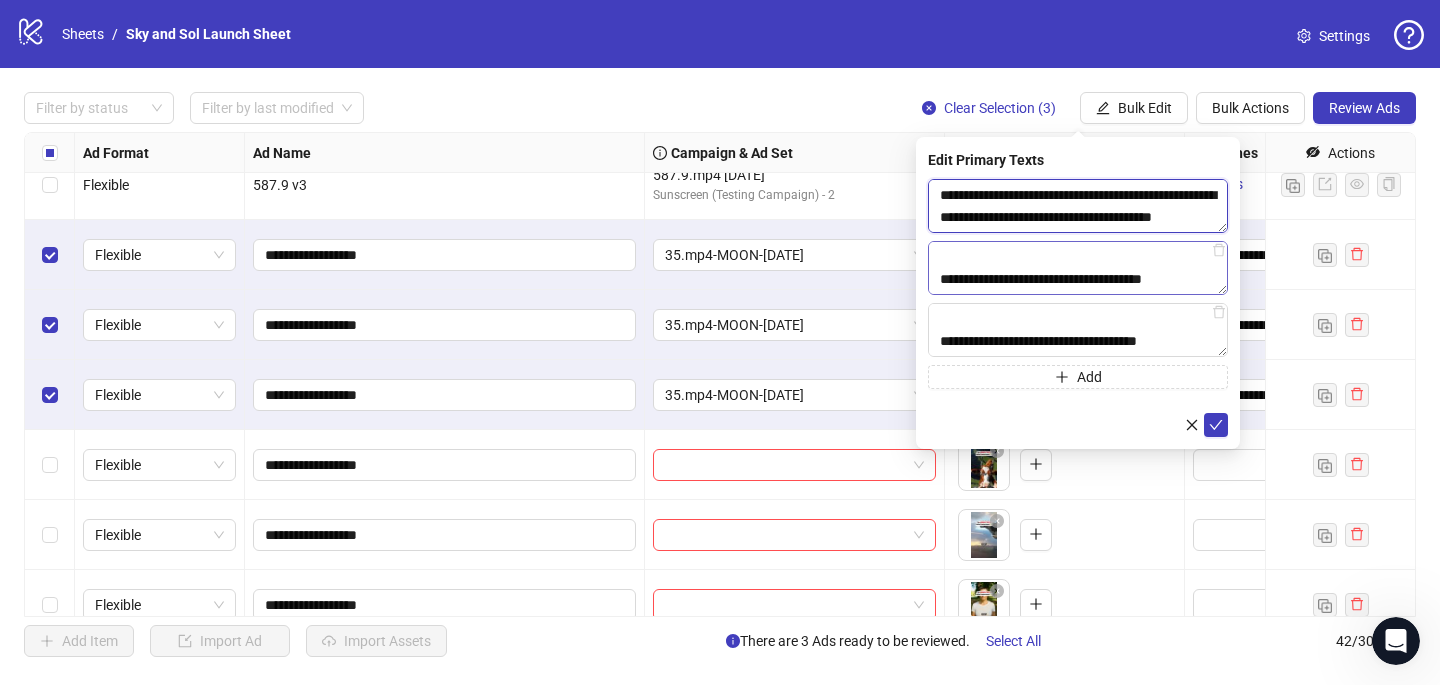 type on "**********" 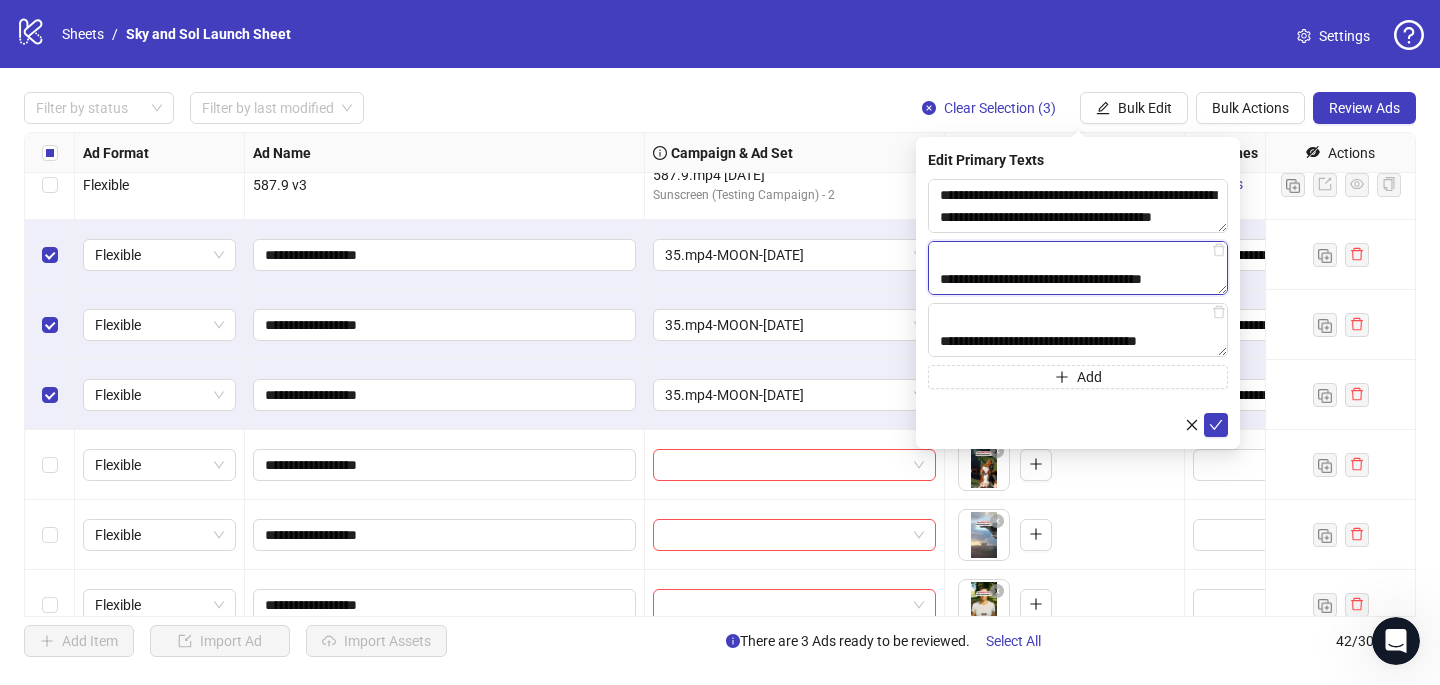 drag, startPoint x: 1206, startPoint y: 278, endPoint x: 936, endPoint y: 287, distance: 270.14996 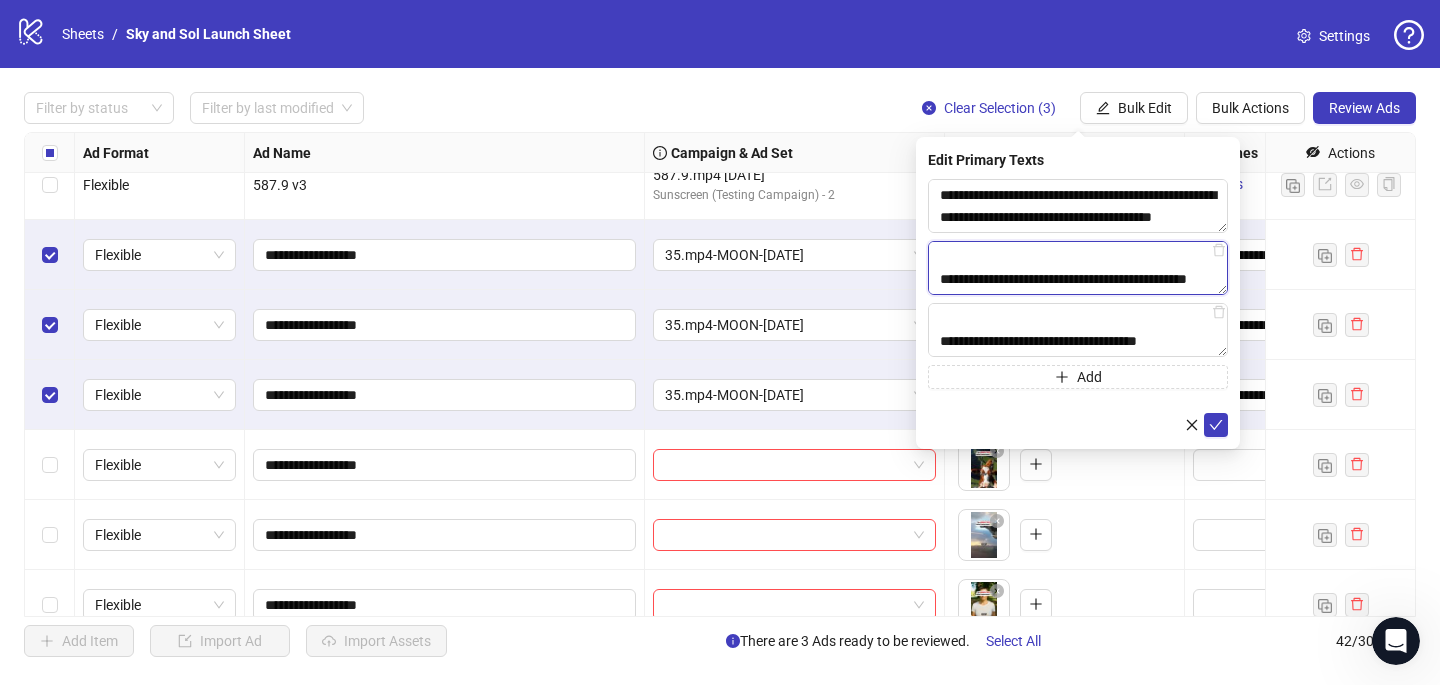 scroll, scrollTop: 345, scrollLeft: 0, axis: vertical 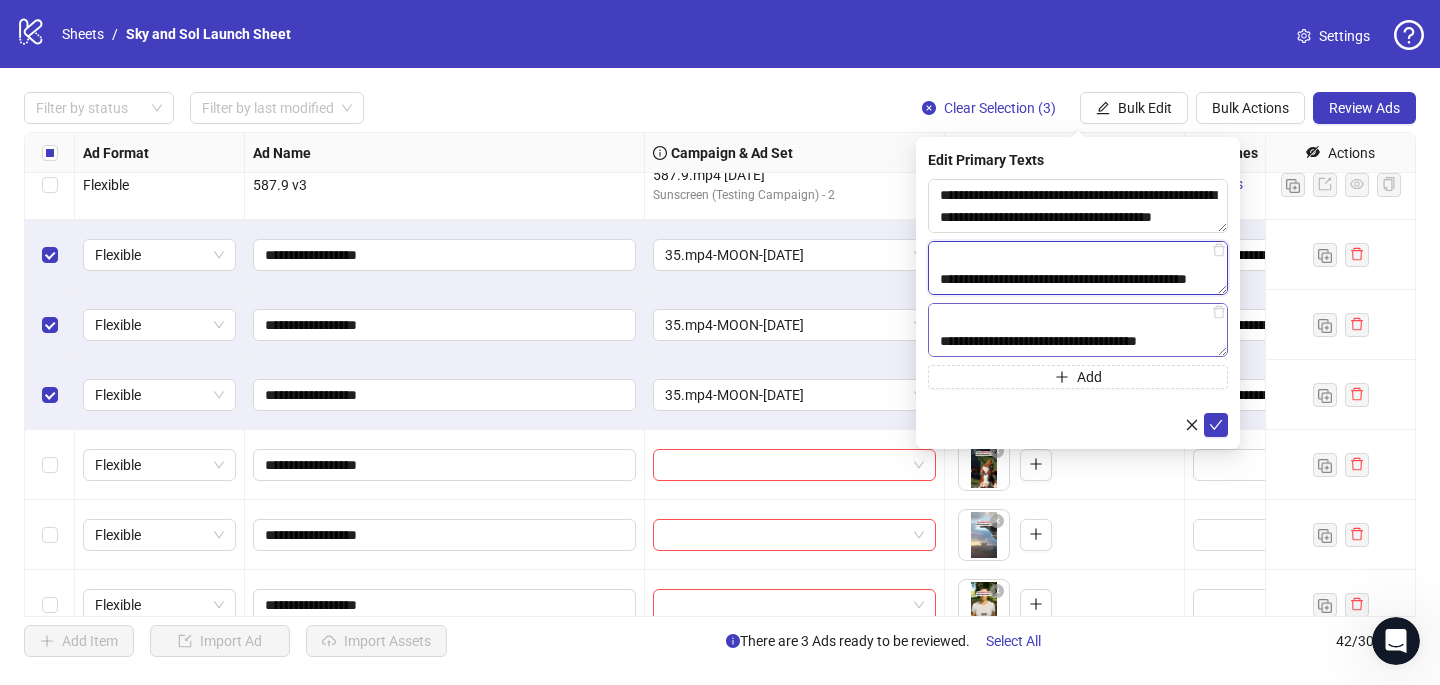 type on "**********" 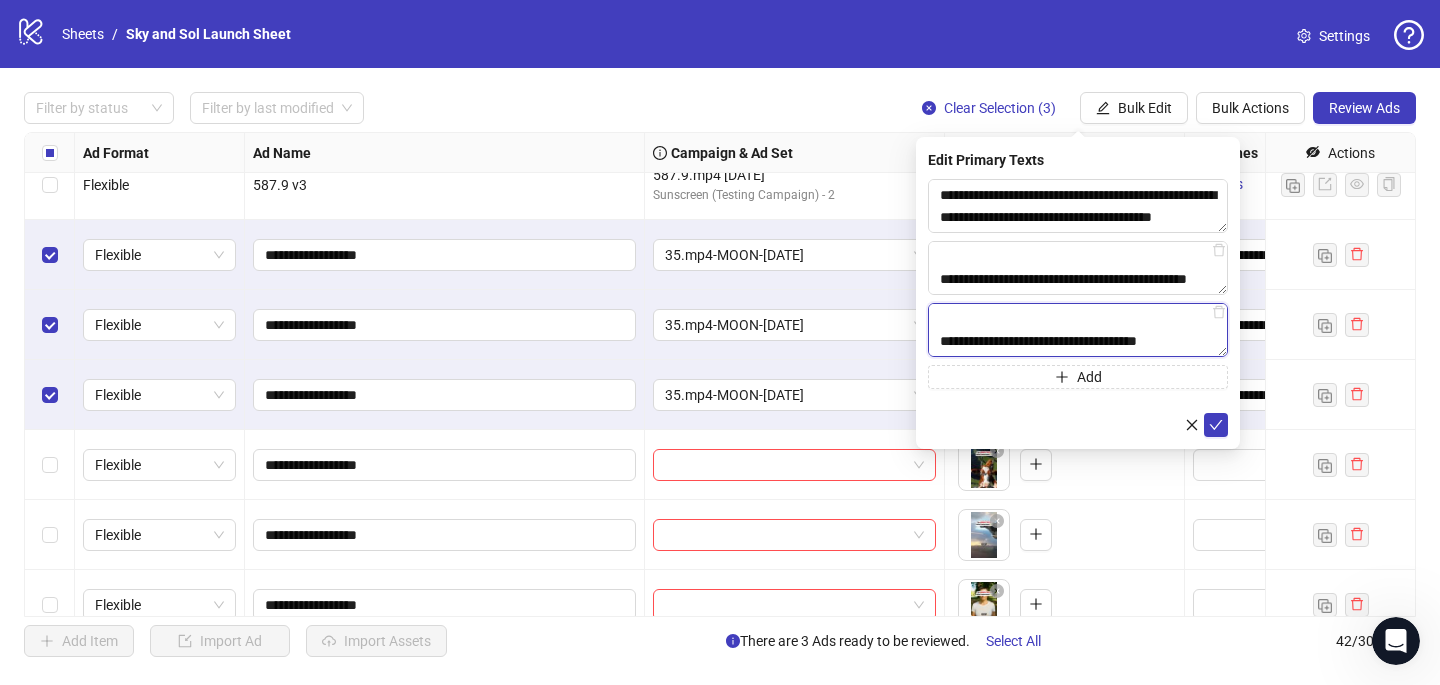 drag, startPoint x: 1207, startPoint y: 342, endPoint x: 931, endPoint y: 347, distance: 276.0453 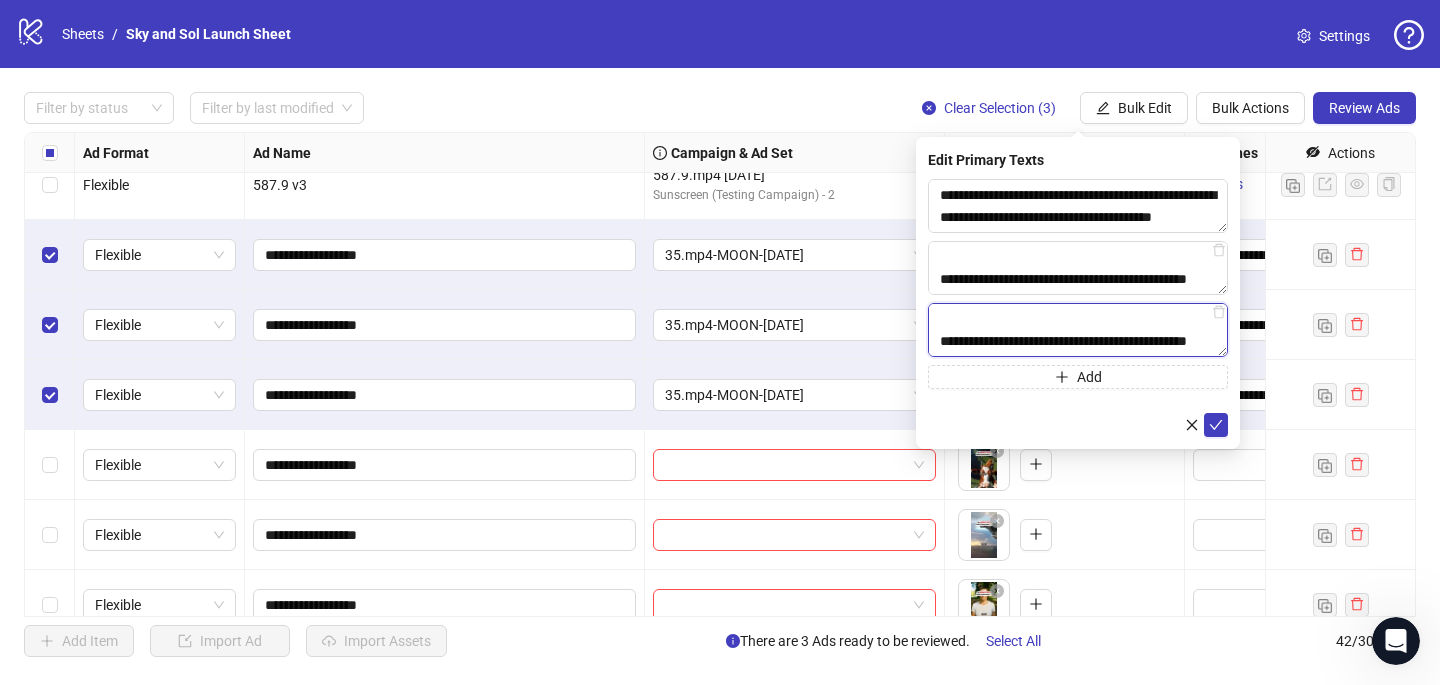 scroll, scrollTop: 521, scrollLeft: 0, axis: vertical 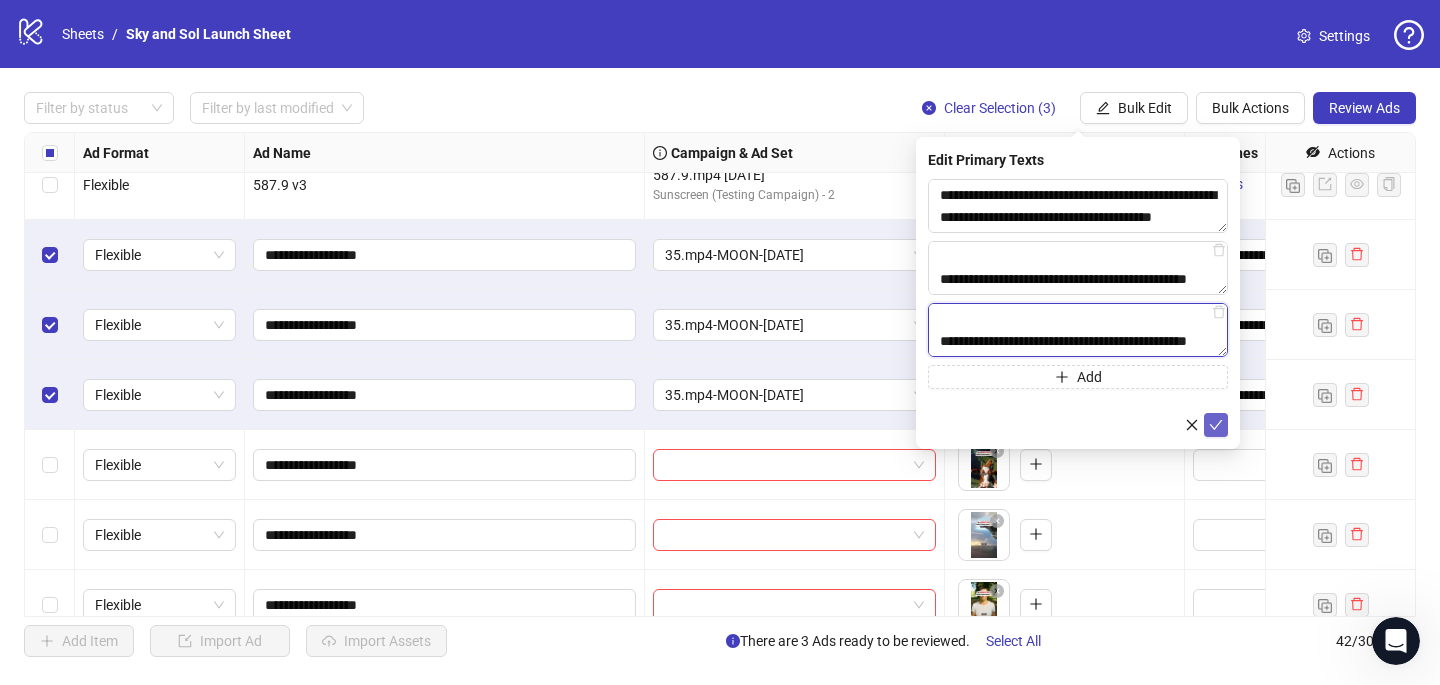 type on "**********" 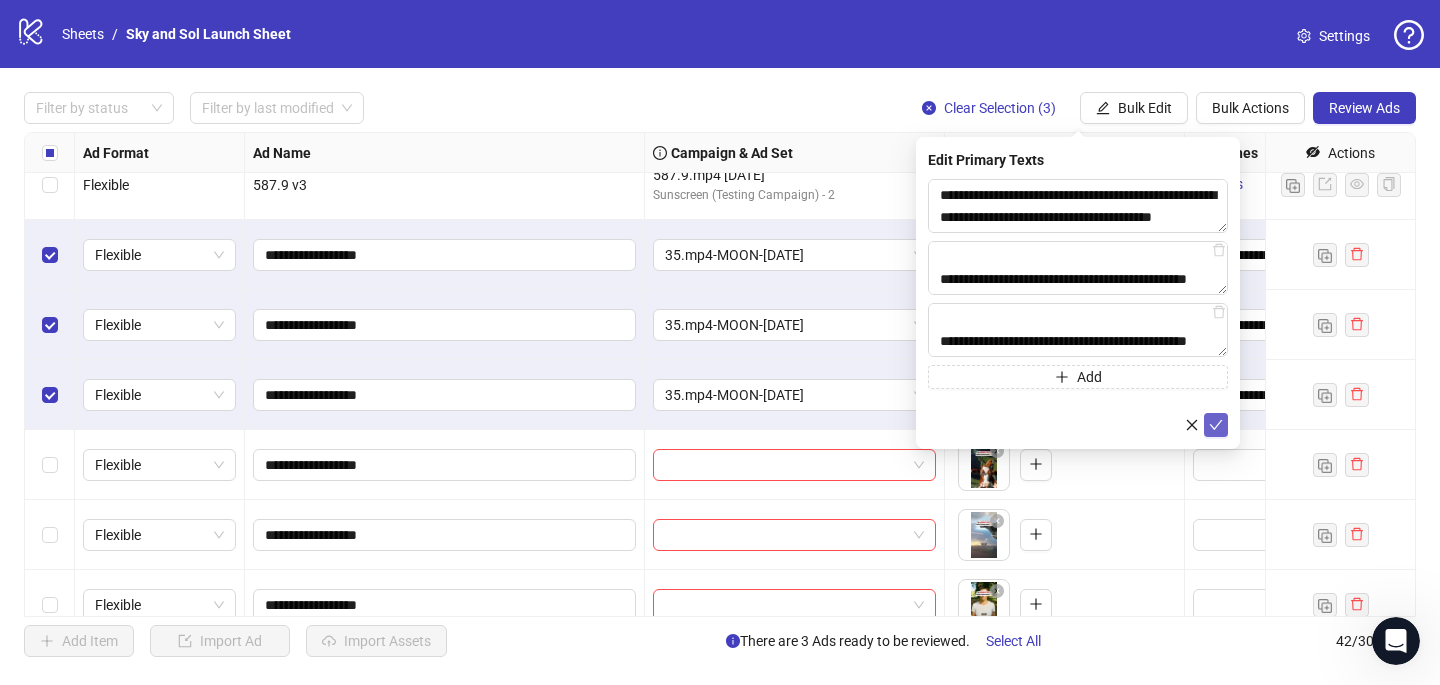 click 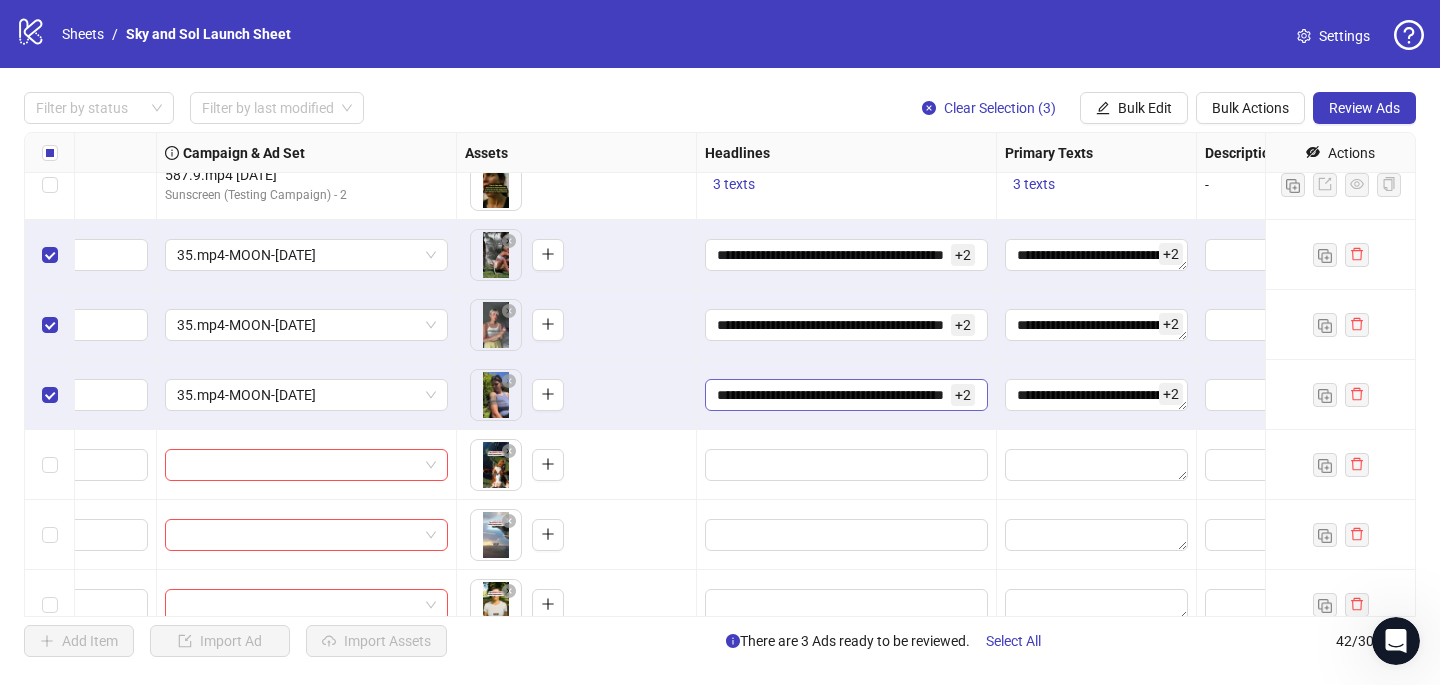 scroll, scrollTop: 1213, scrollLeft: 0, axis: vertical 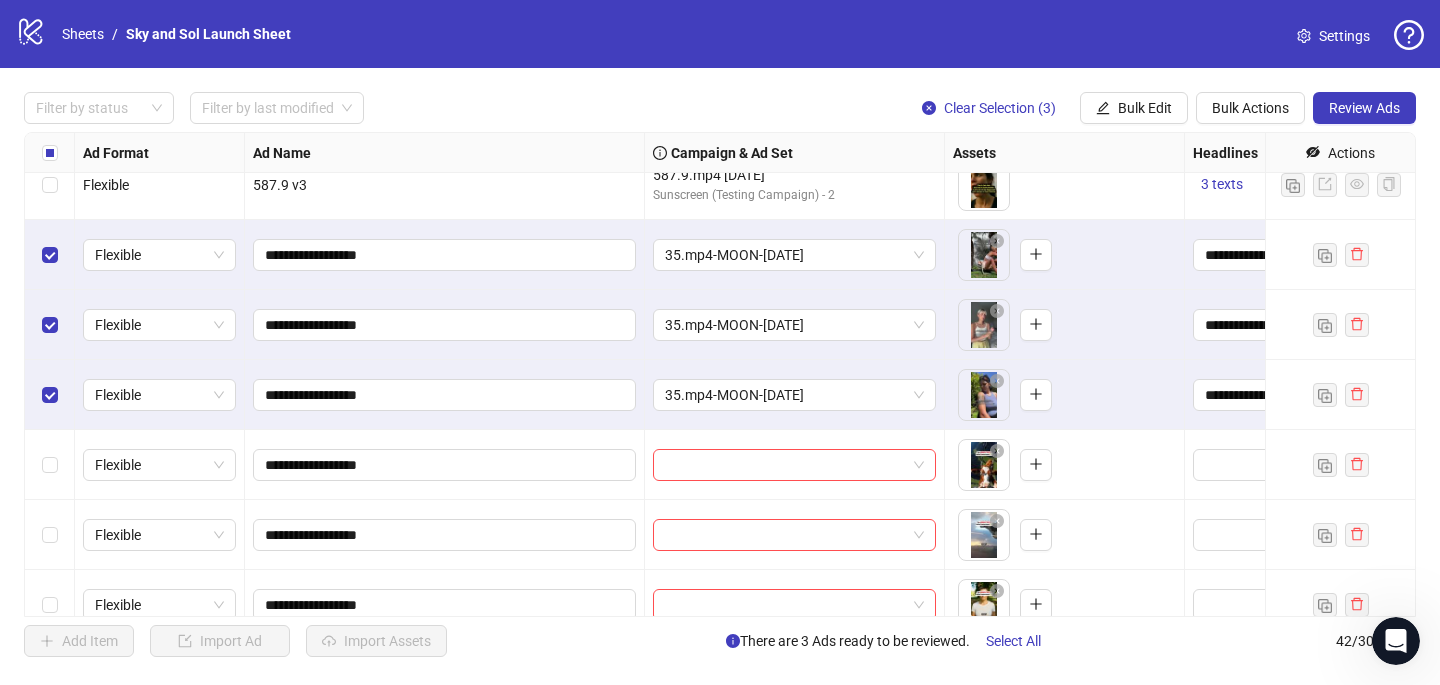 click at bounding box center (50, 255) 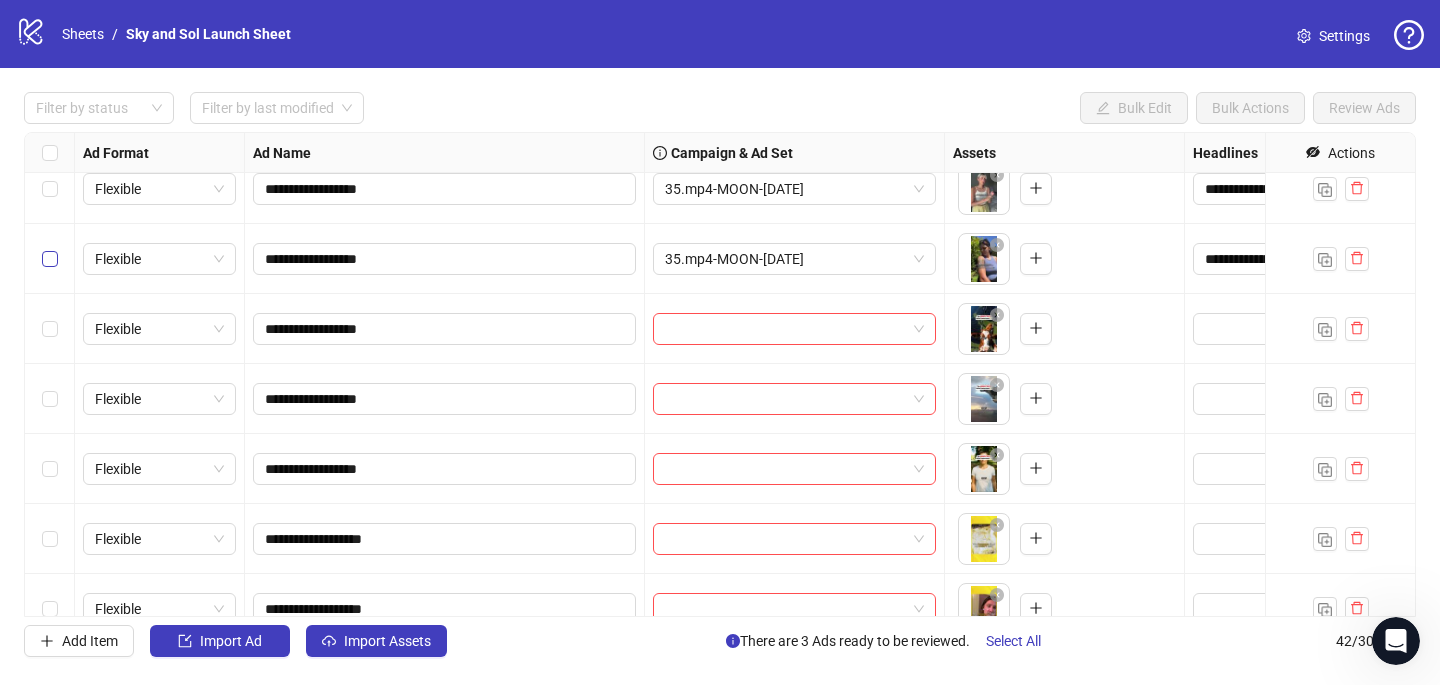 scroll, scrollTop: 1353, scrollLeft: 0, axis: vertical 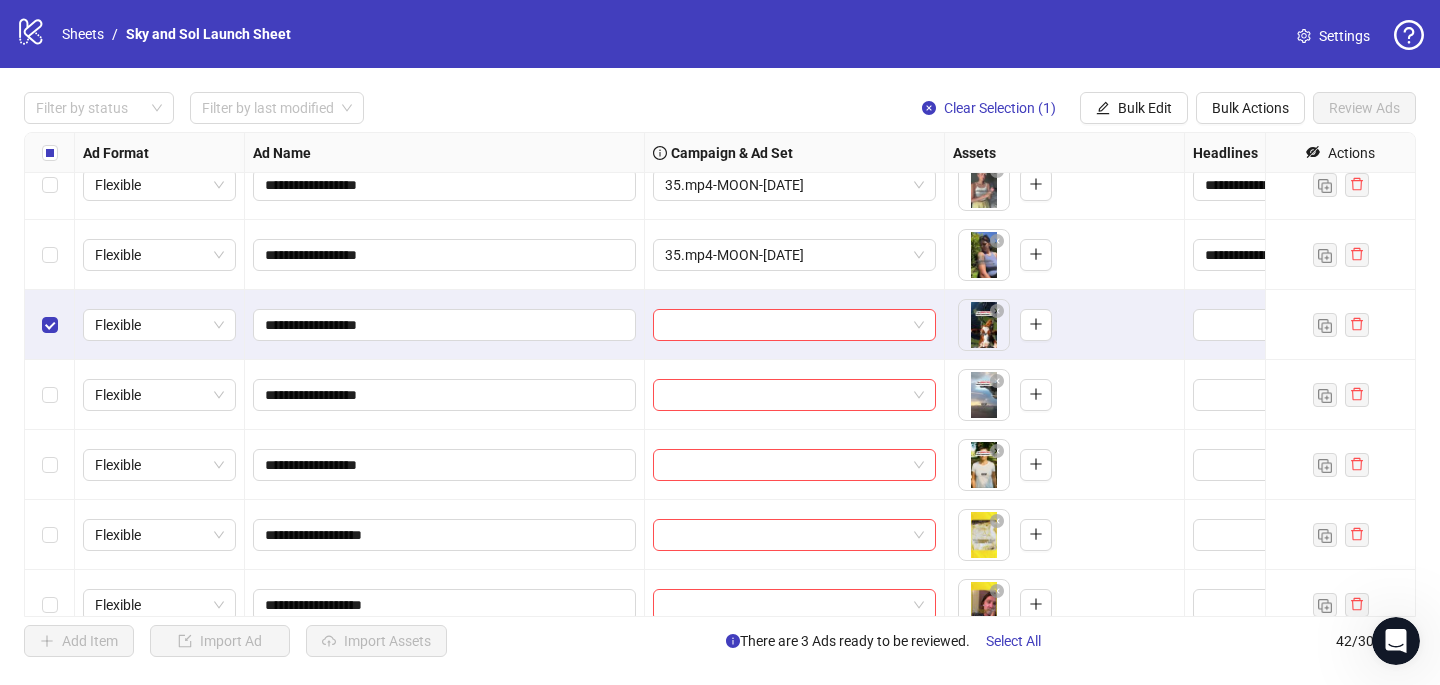 click at bounding box center (50, 395) 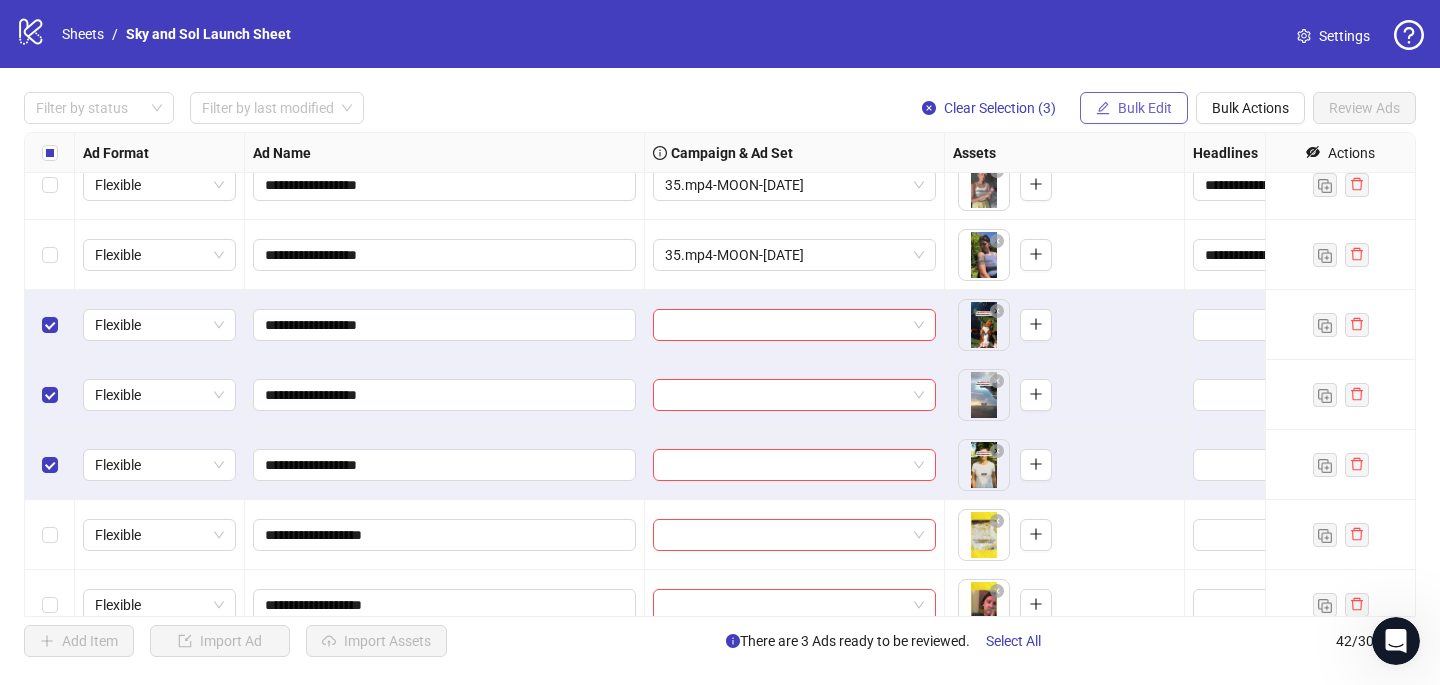 click on "Bulk Edit" at bounding box center [1134, 108] 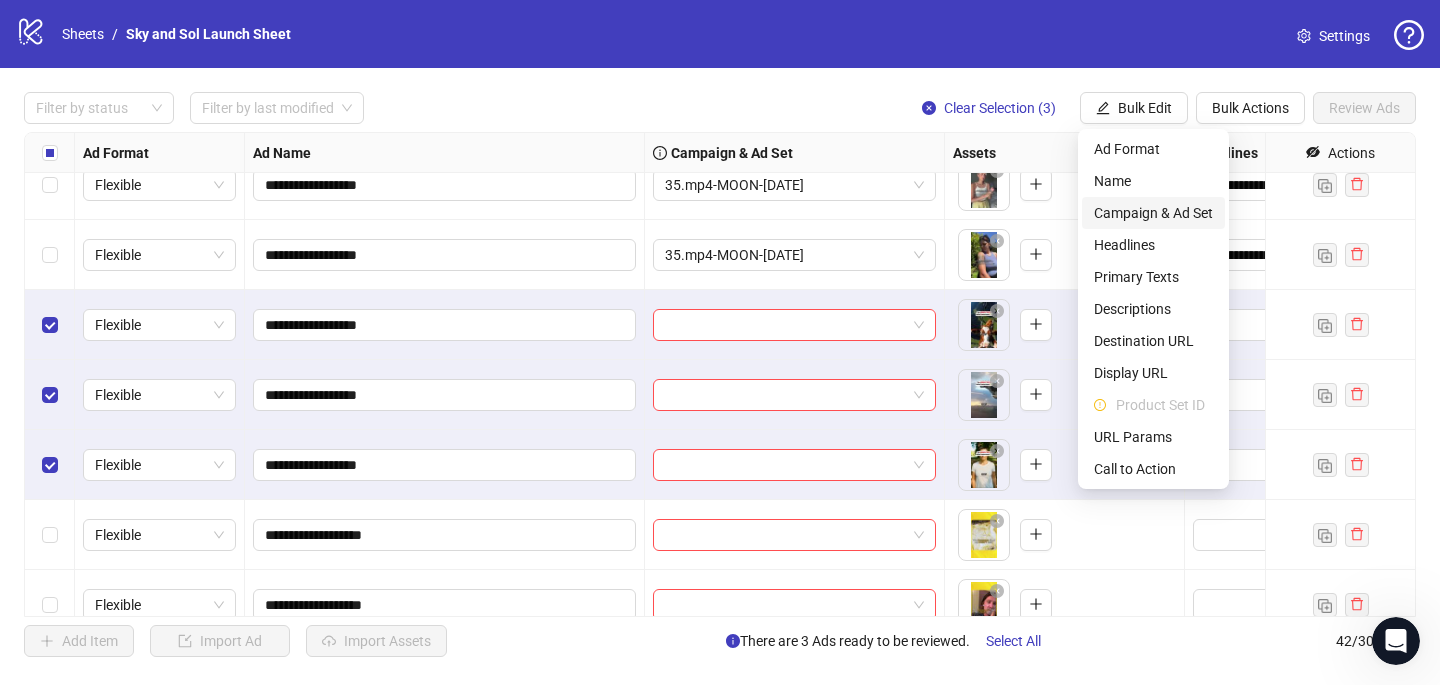 click on "Campaign & Ad Set" at bounding box center [1153, 213] 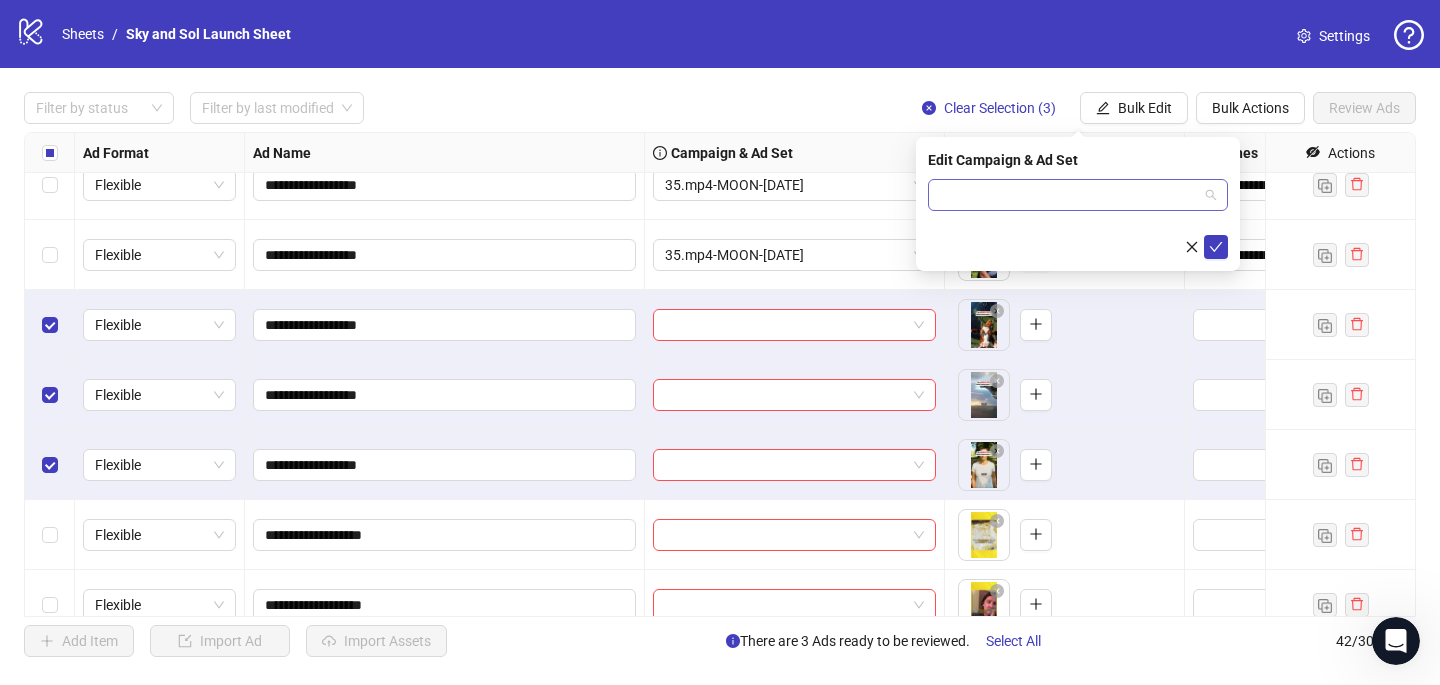click at bounding box center (1069, 195) 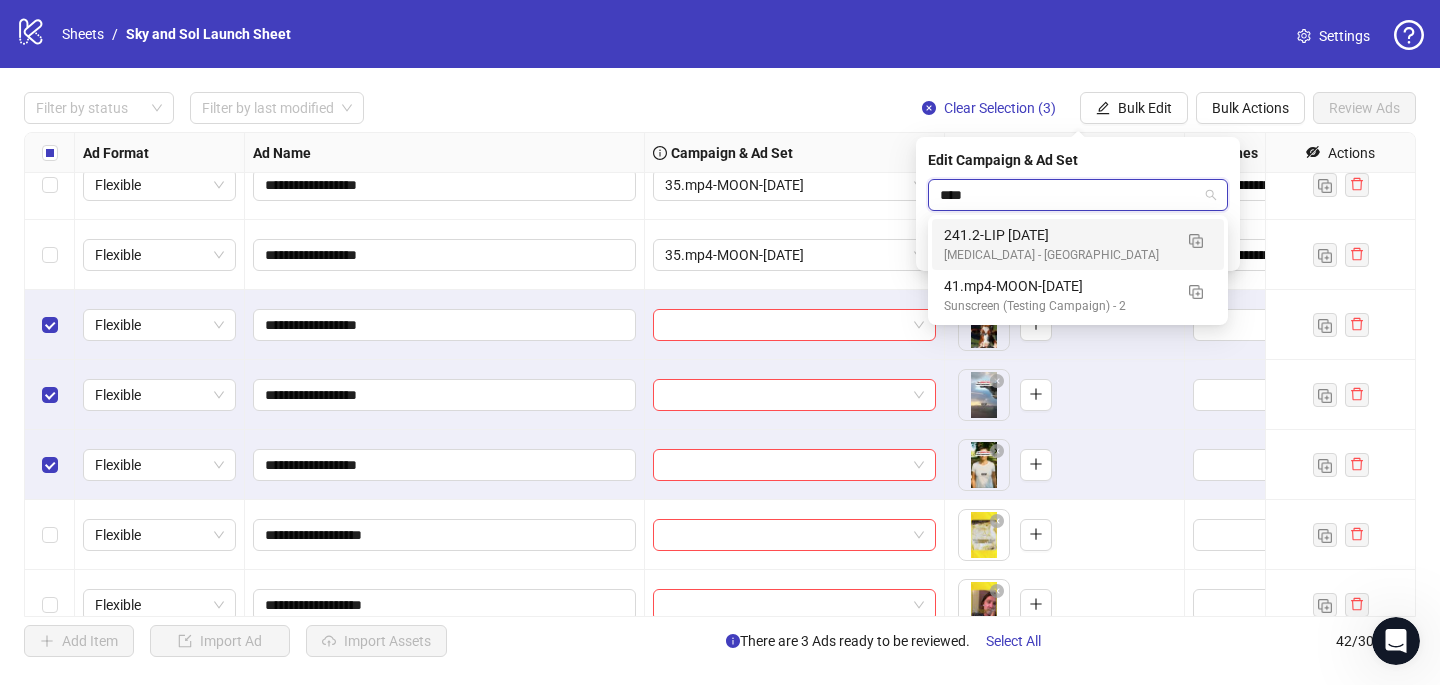 type on "*****" 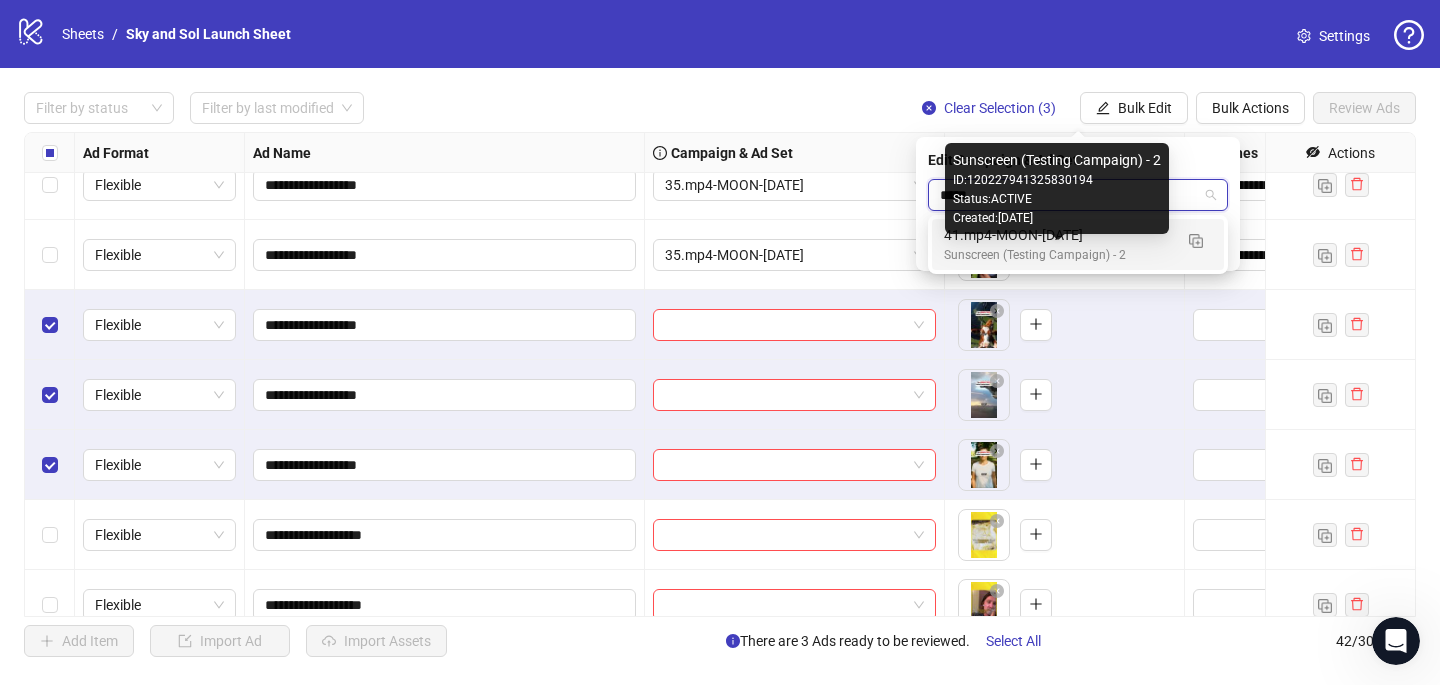 click on "41.mp4-MOON-[DATE]" at bounding box center (1058, 235) 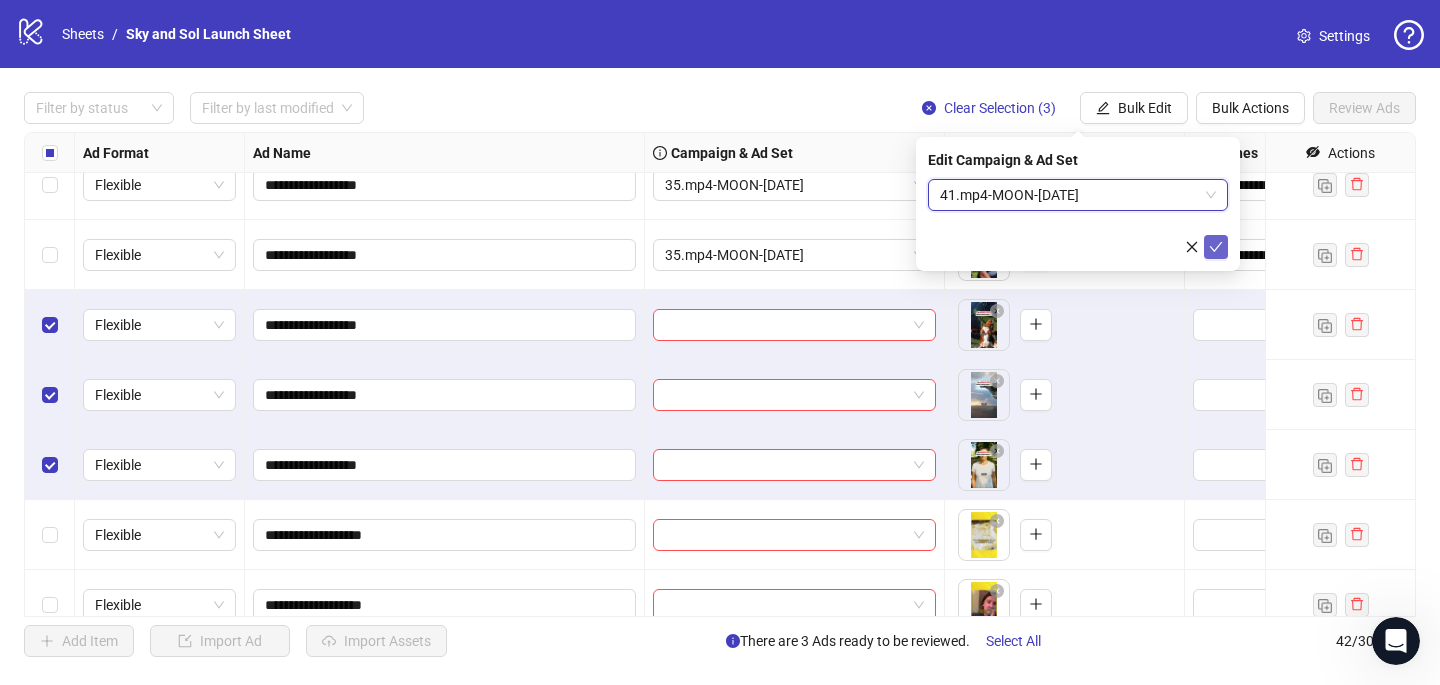 click 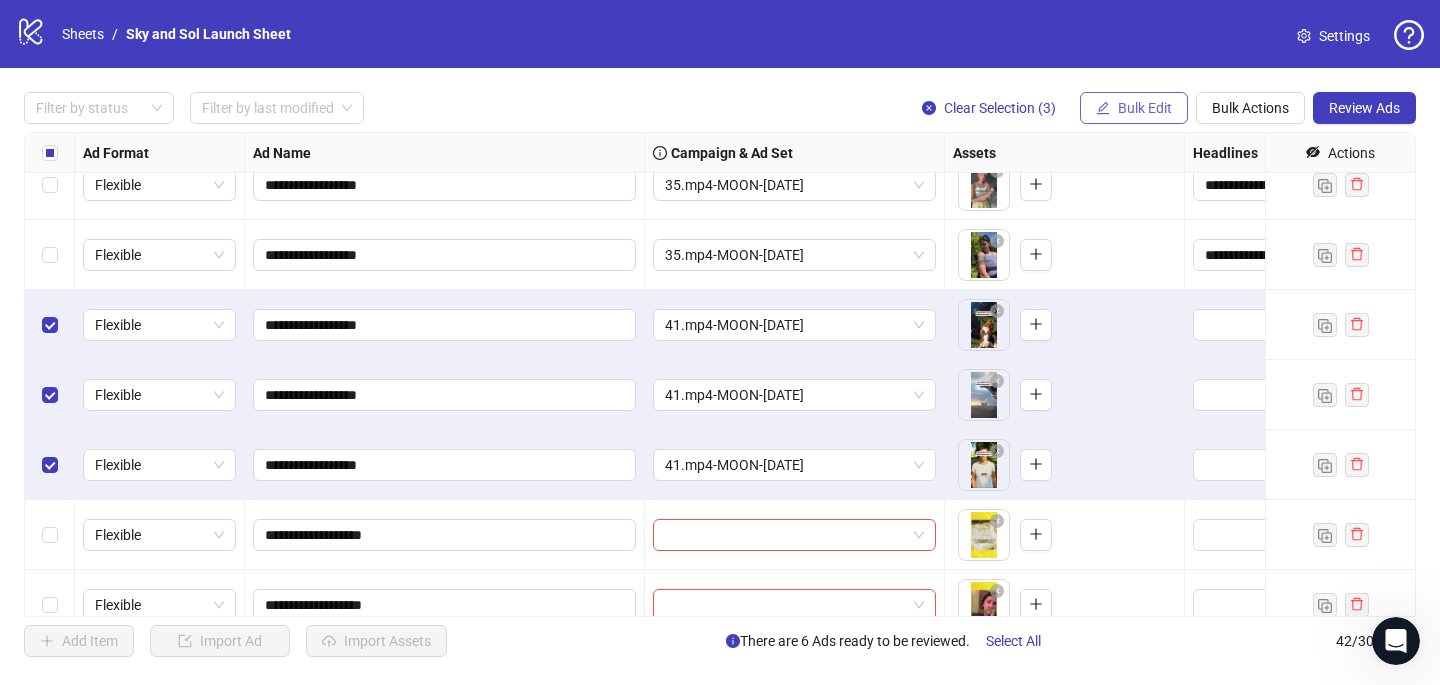 click on "Bulk Edit" at bounding box center (1145, 108) 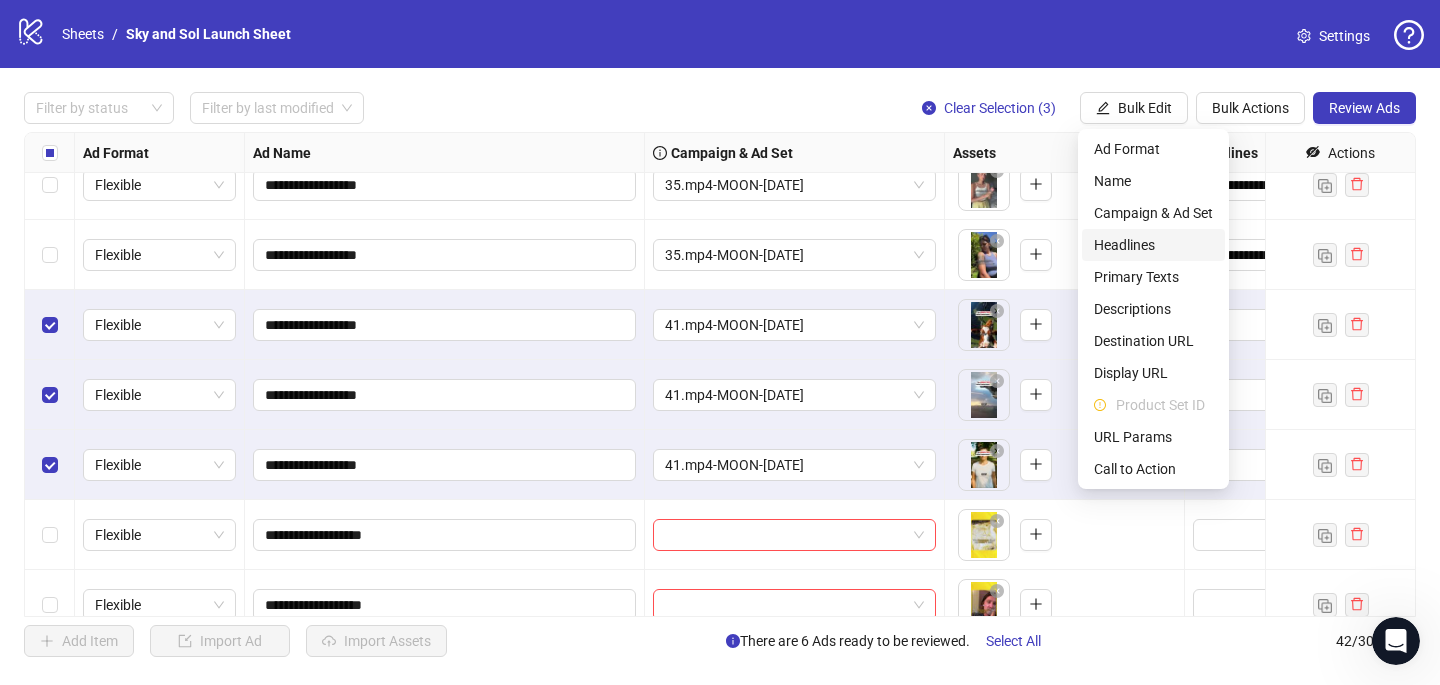 click on "Headlines" at bounding box center (1153, 245) 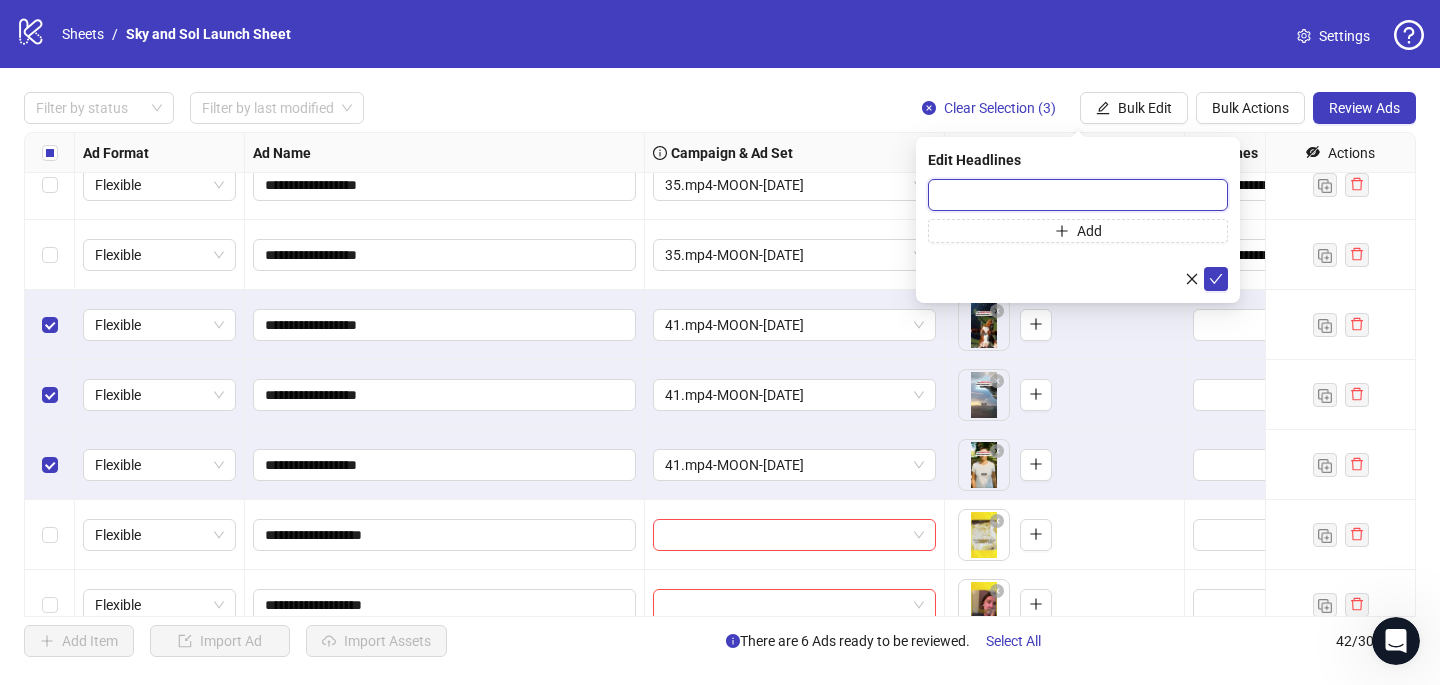 click at bounding box center (1078, 195) 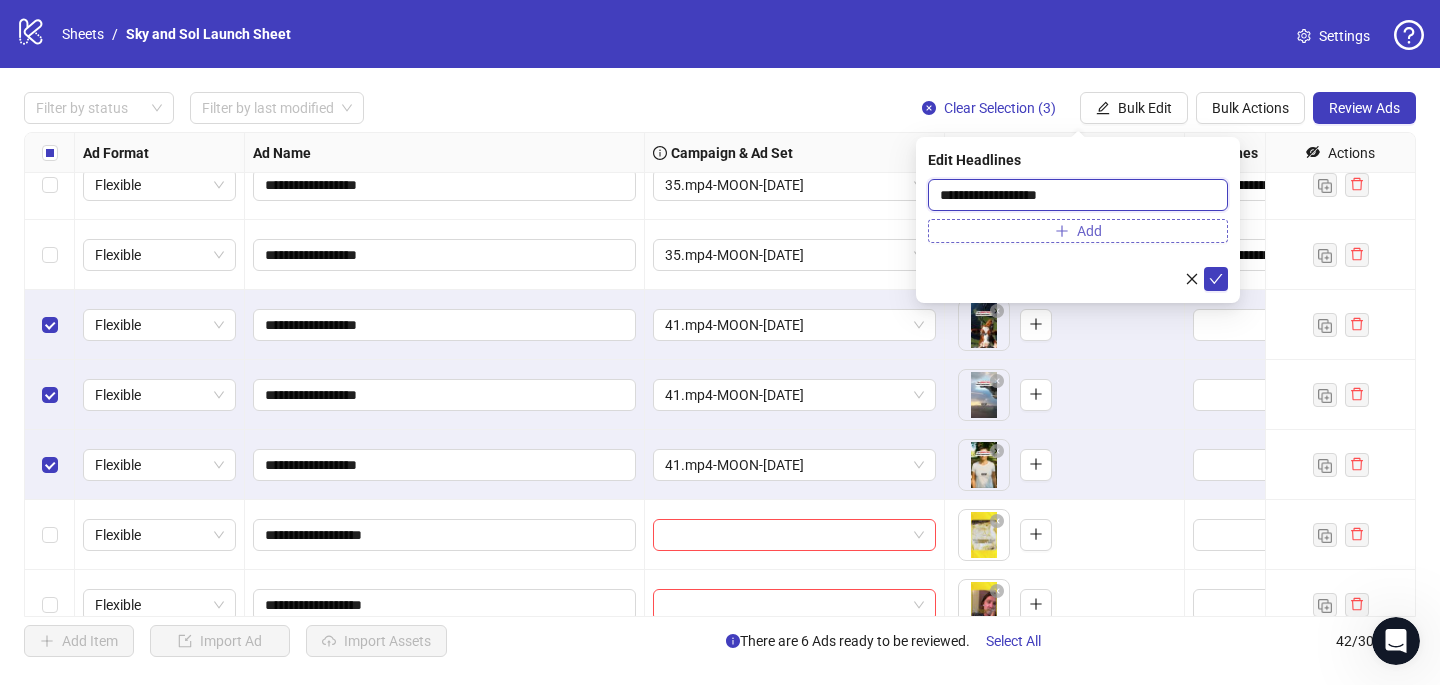 type on "**********" 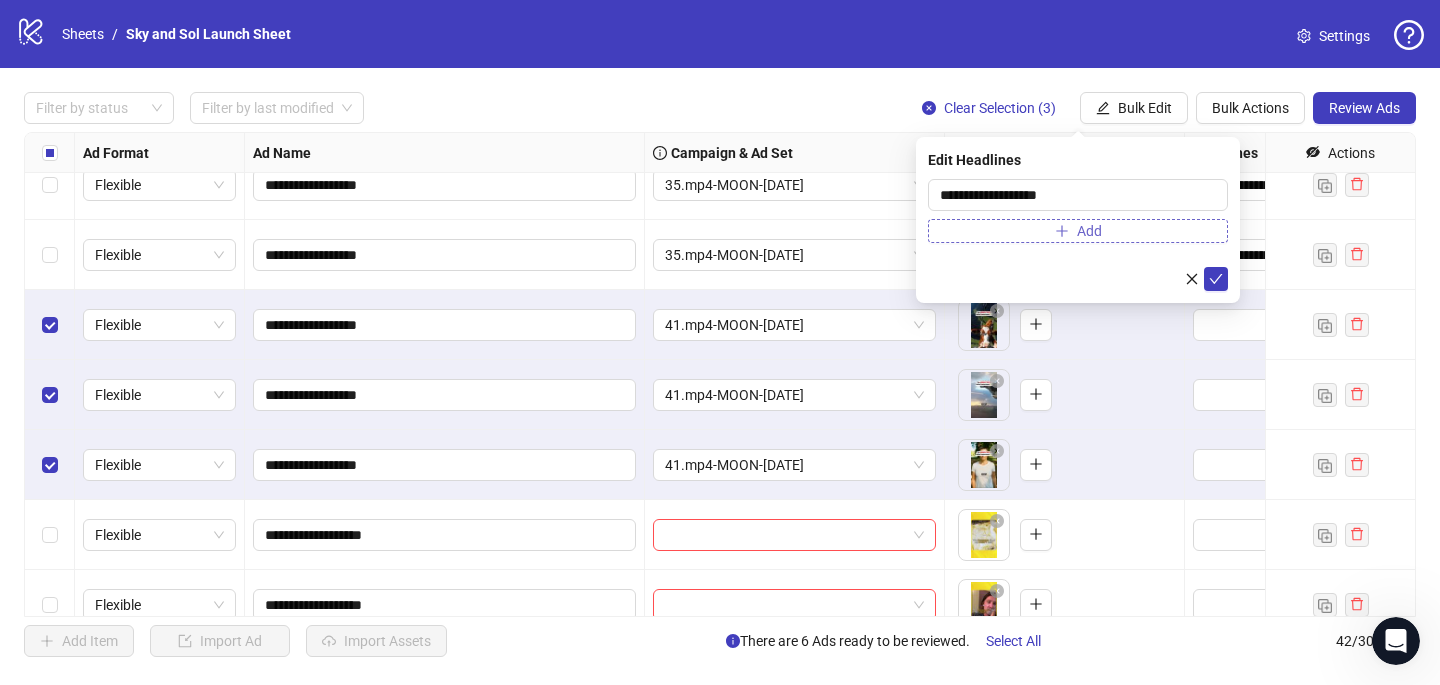 click on "Add" at bounding box center [1078, 231] 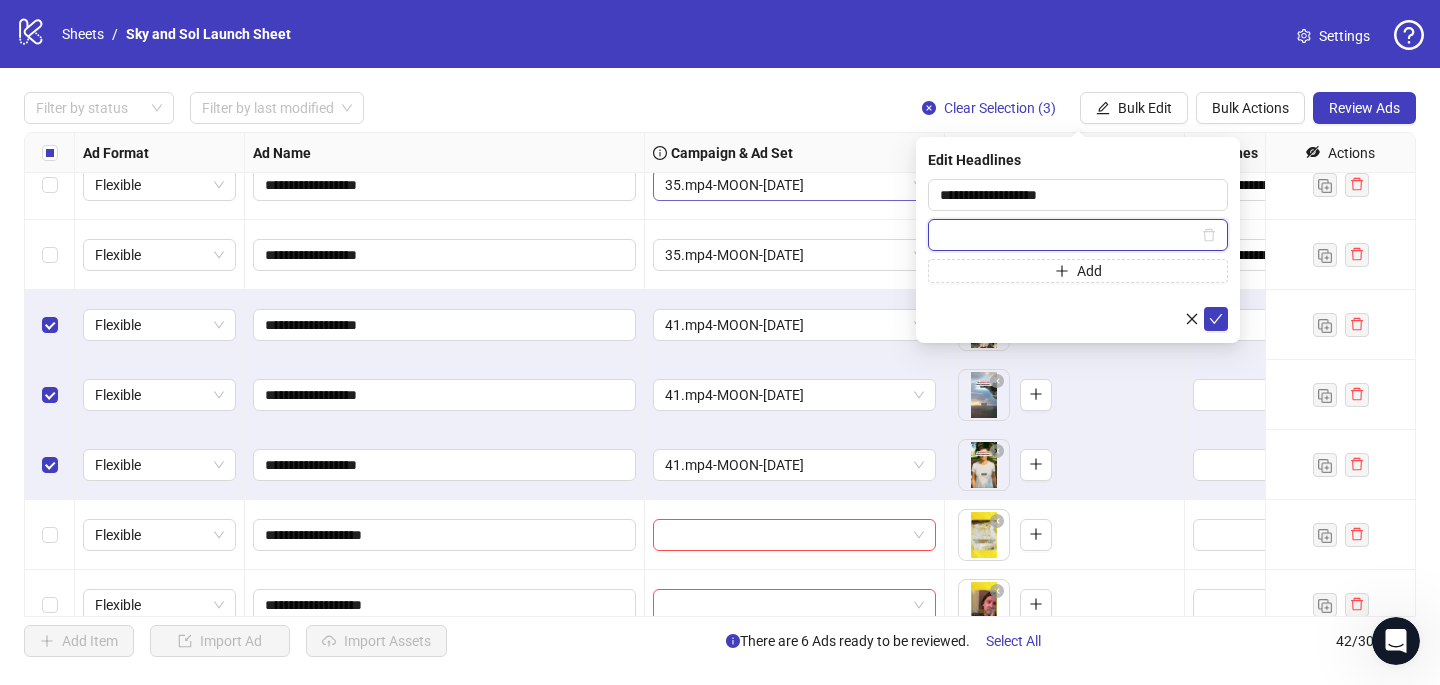 paste on "**********" 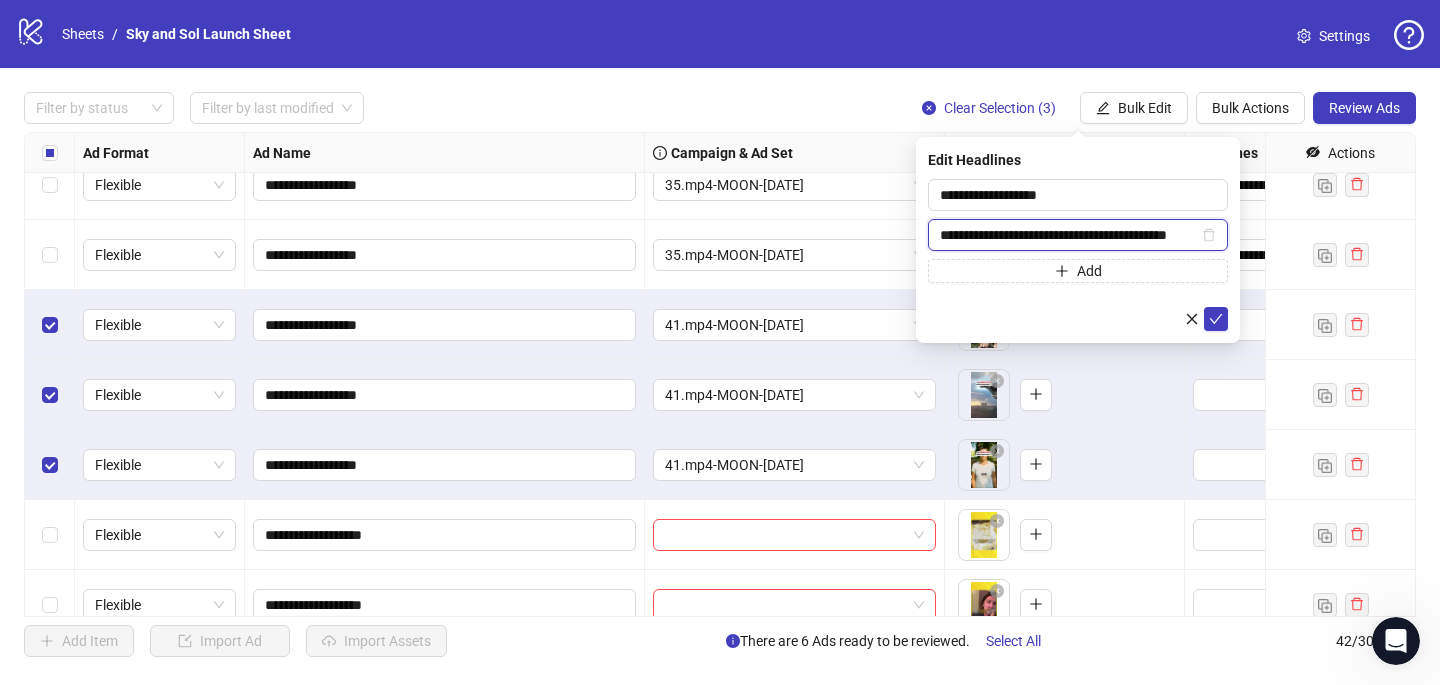 scroll, scrollTop: 0, scrollLeft: 32, axis: horizontal 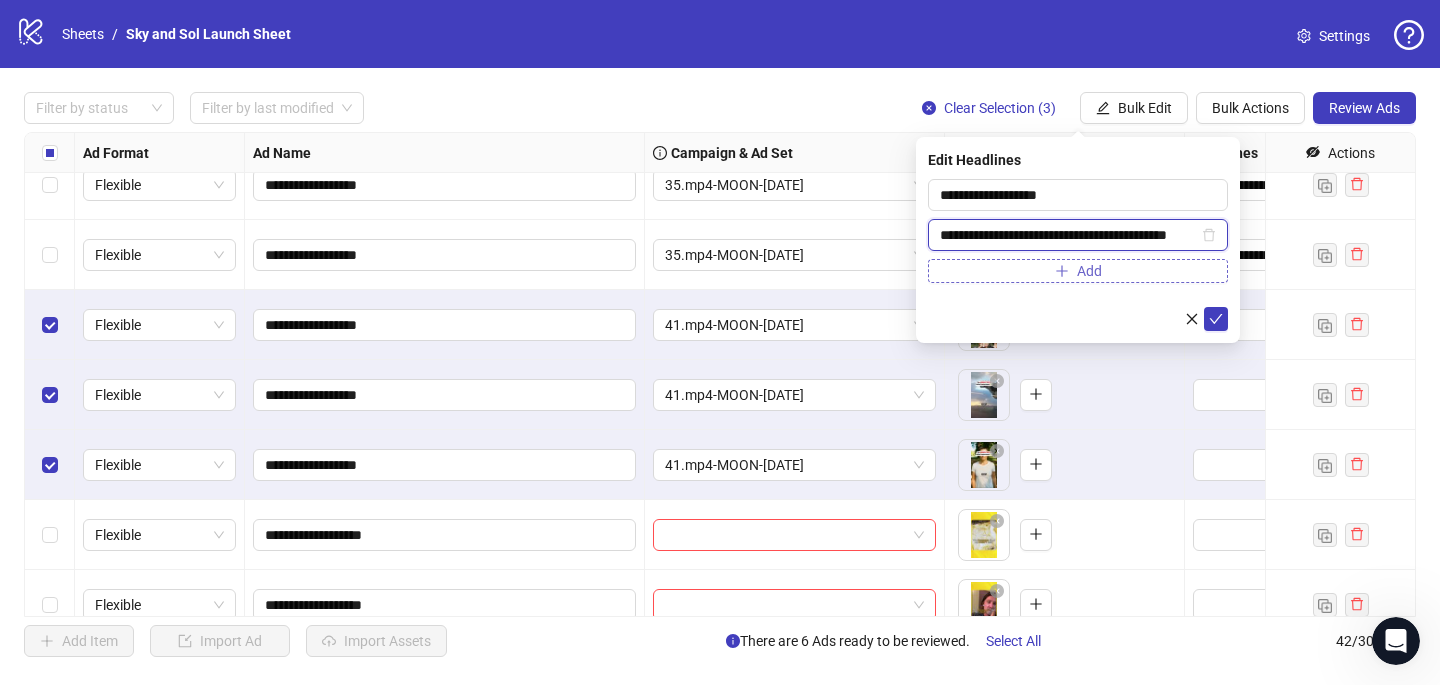 type on "**********" 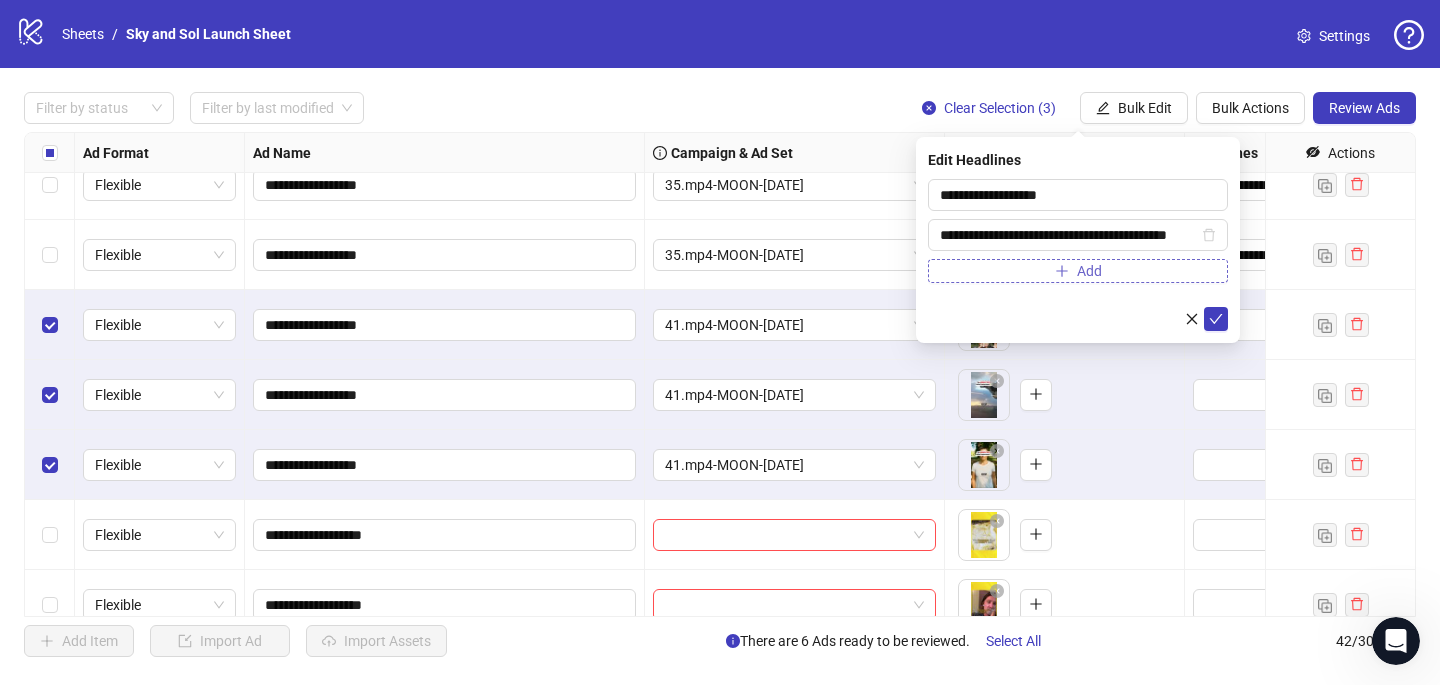 click on "Add" at bounding box center (1078, 271) 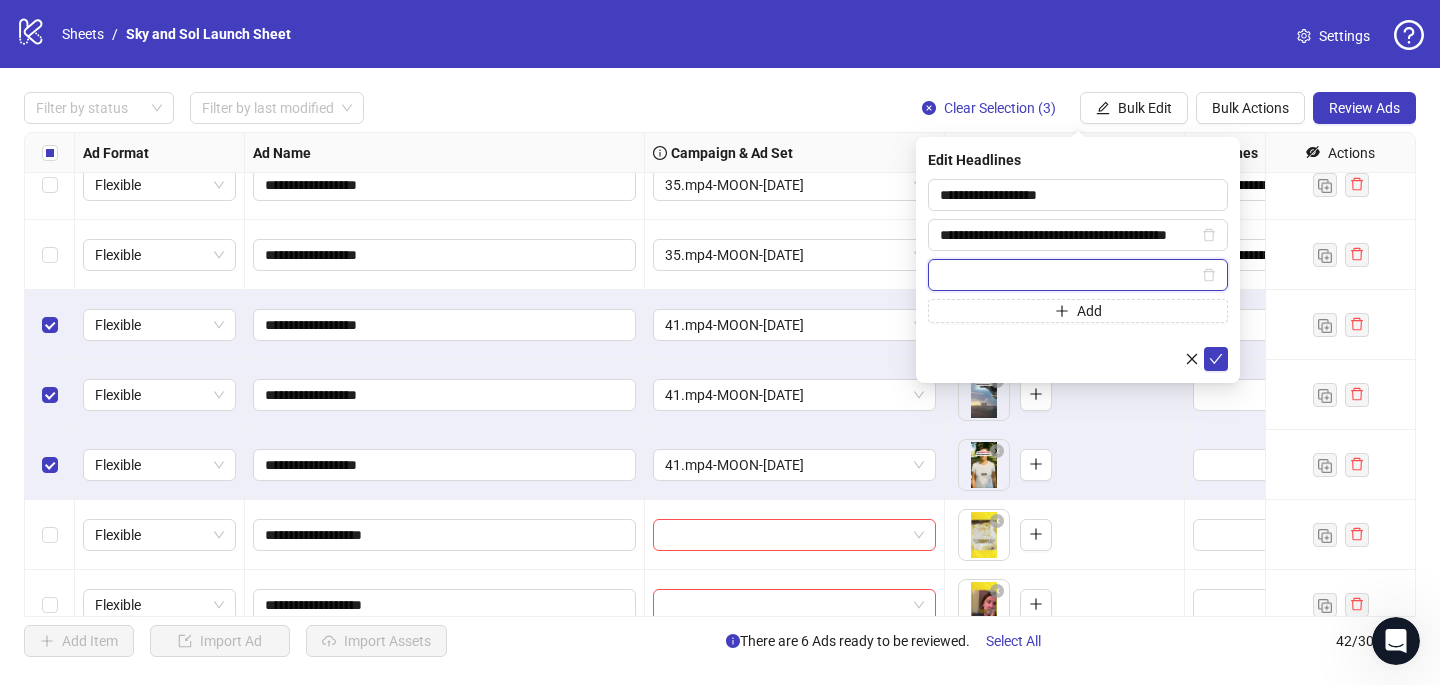 paste on "**********" 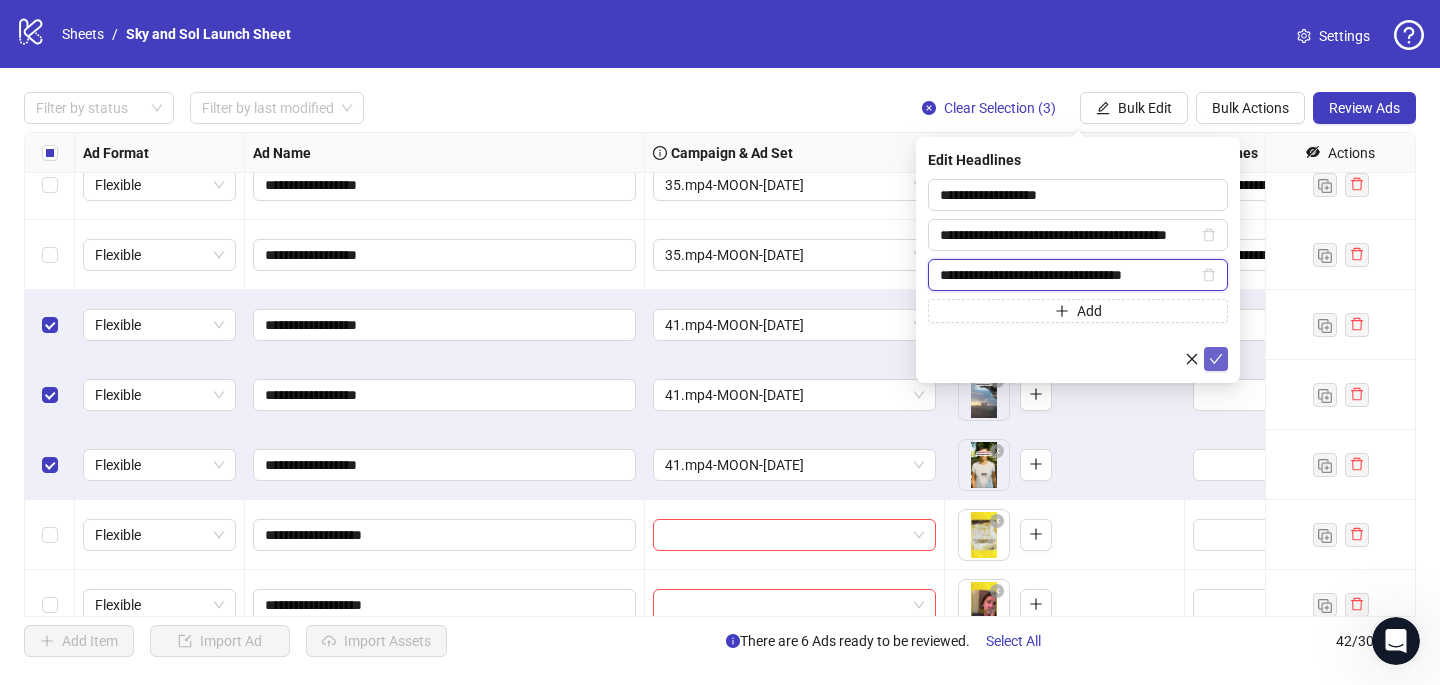 type on "**********" 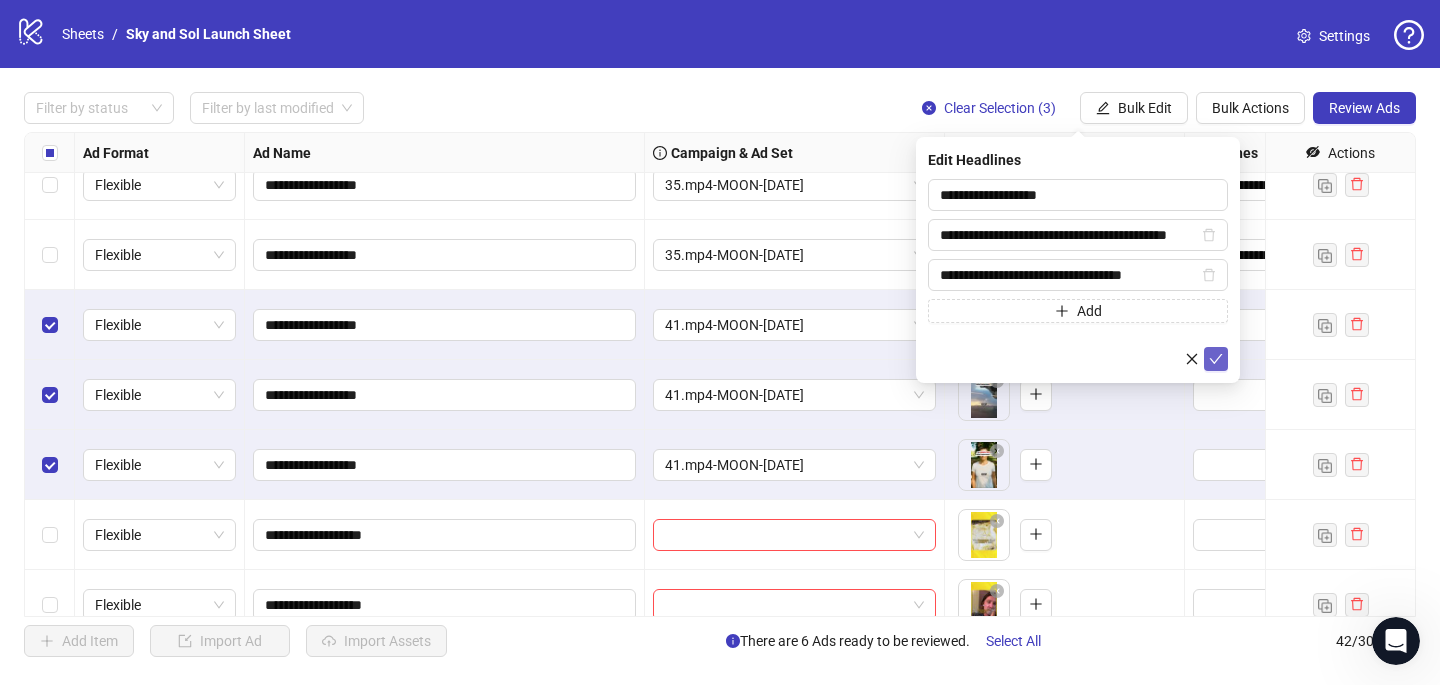 click 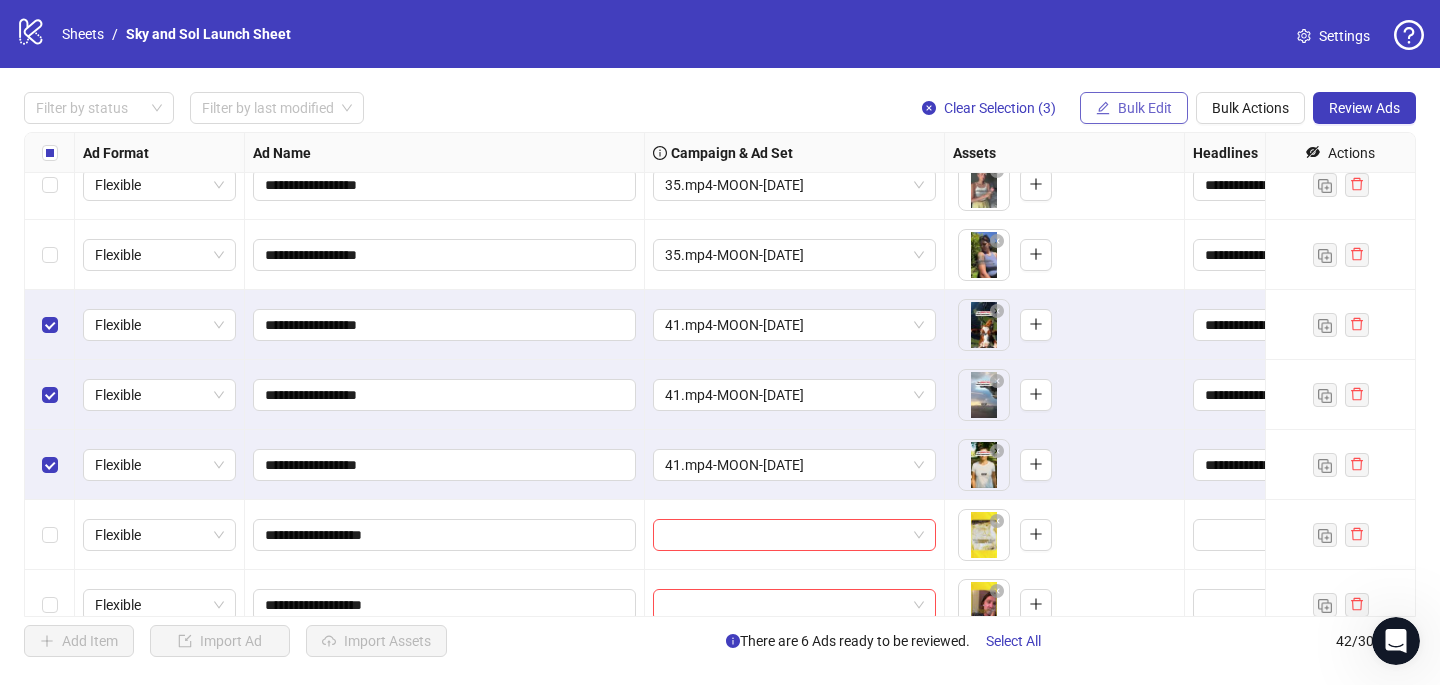 click on "Bulk Edit" at bounding box center [1145, 108] 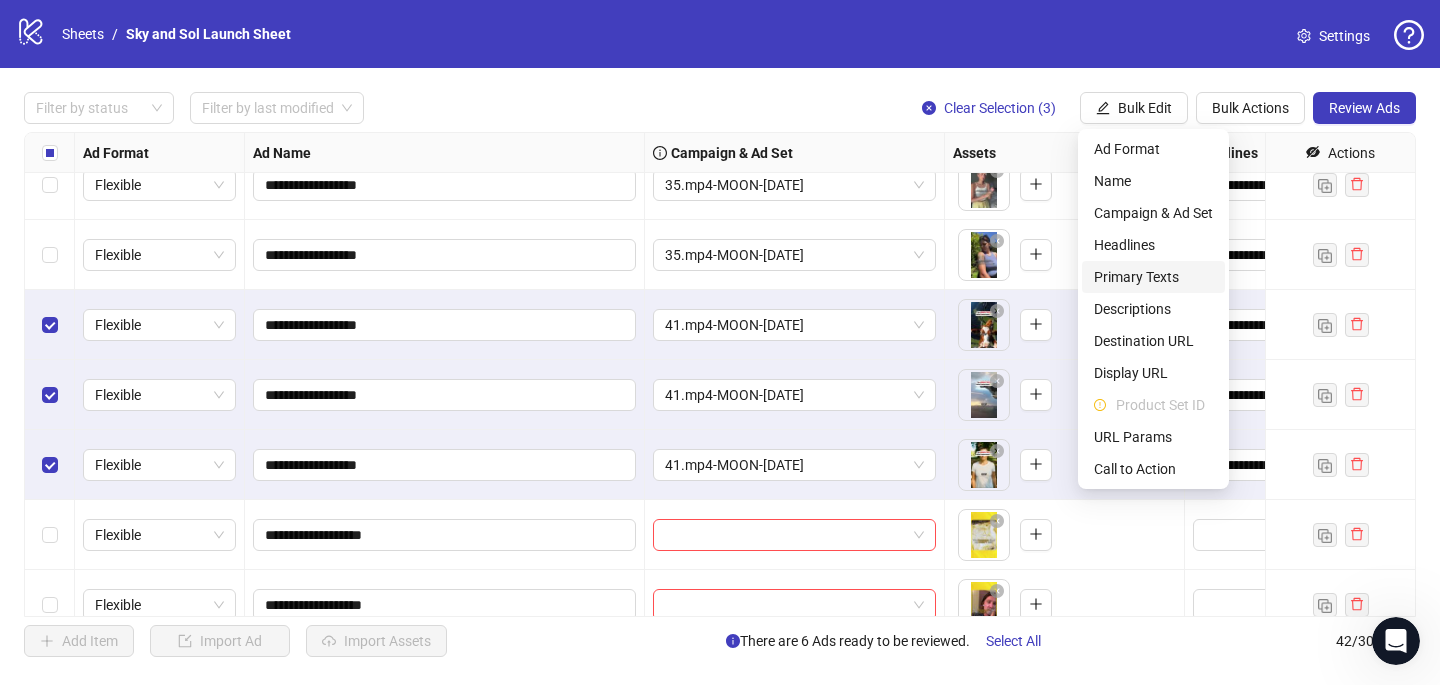 click on "Primary Texts" at bounding box center (1153, 277) 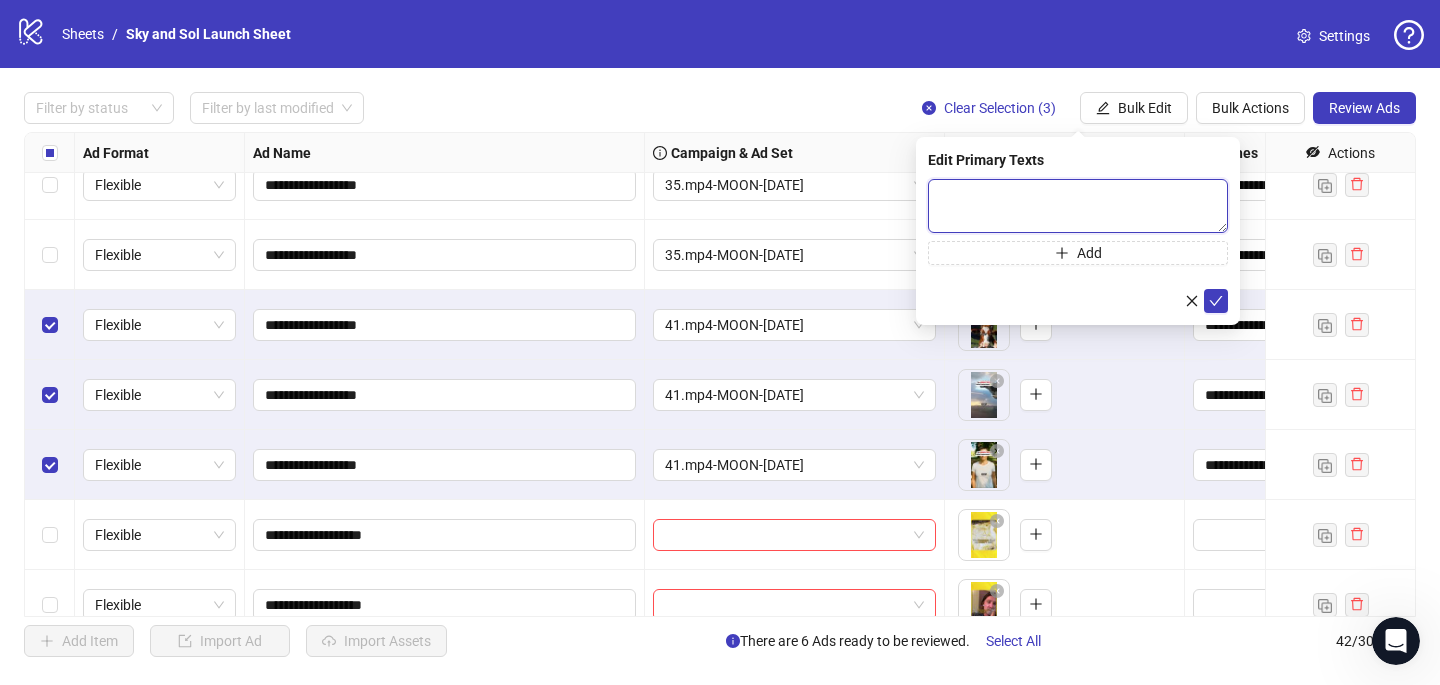 click at bounding box center [1078, 206] 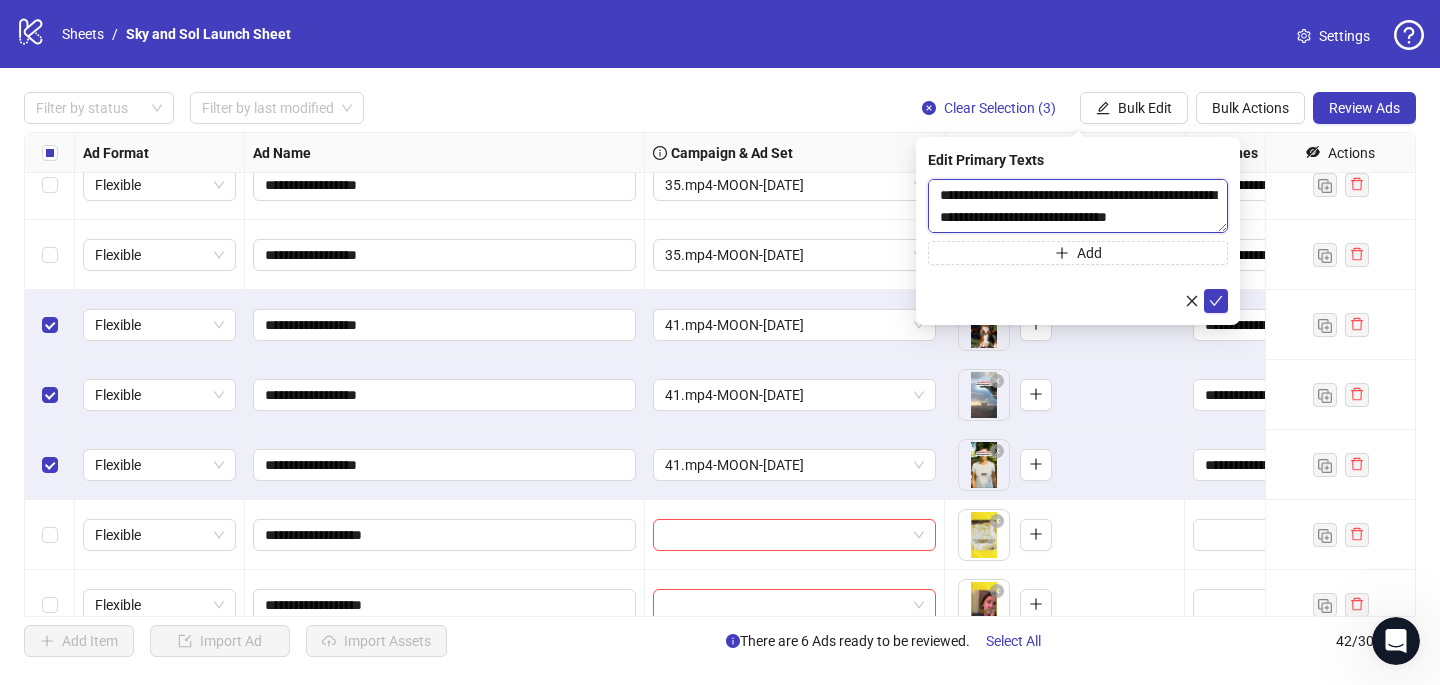scroll, scrollTop: 264, scrollLeft: 0, axis: vertical 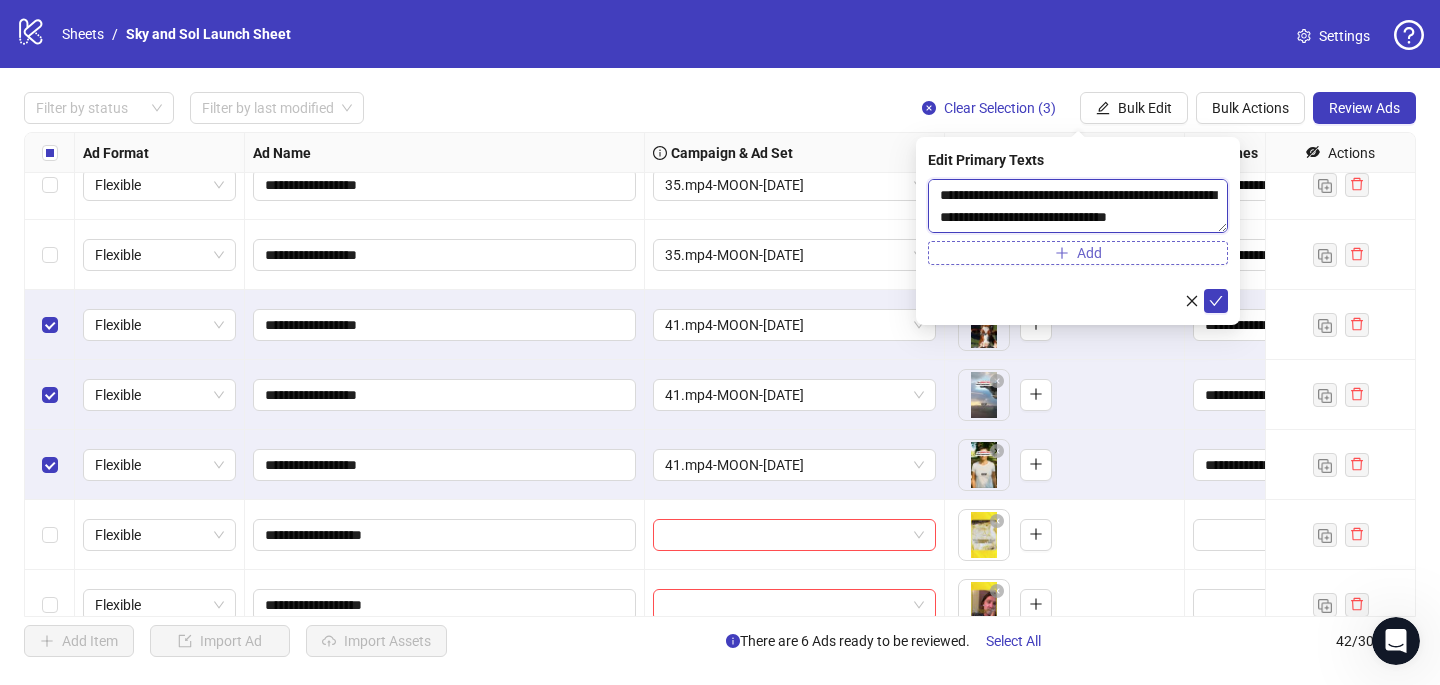 type on "**********" 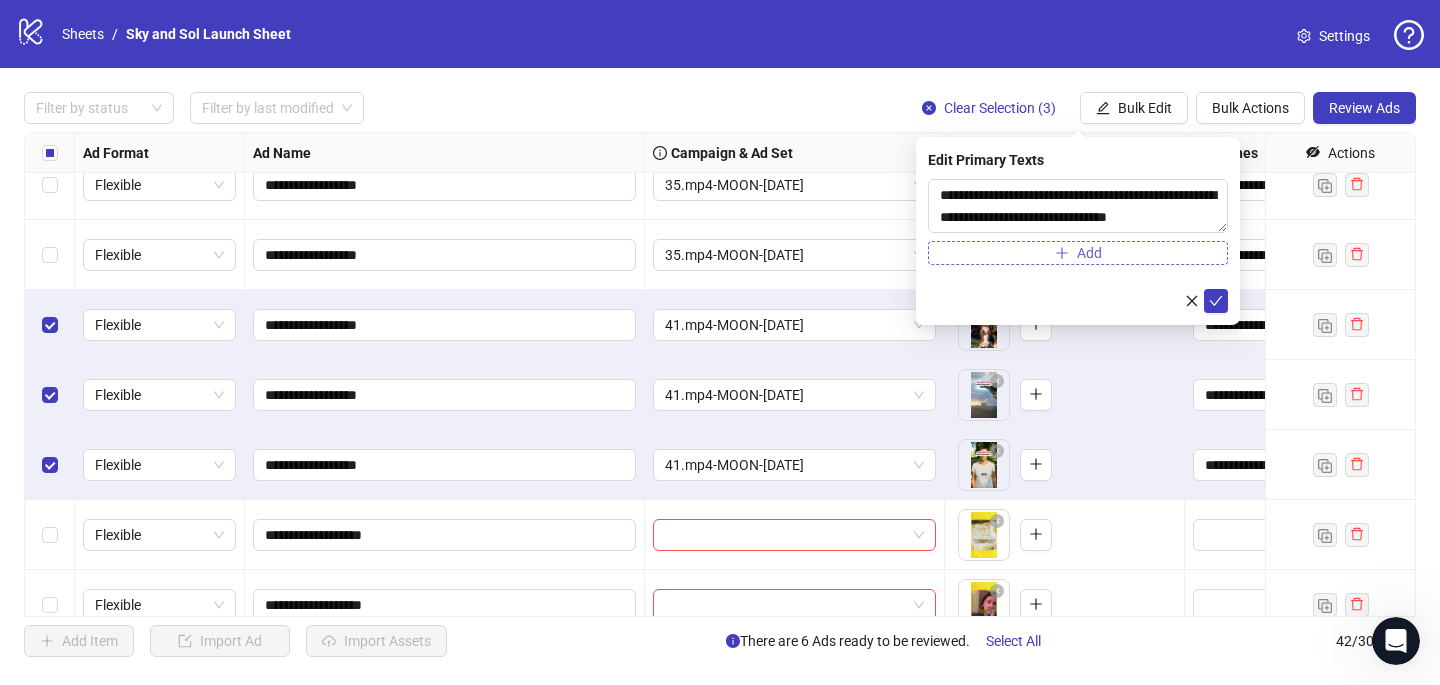 click on "Add" at bounding box center (1078, 253) 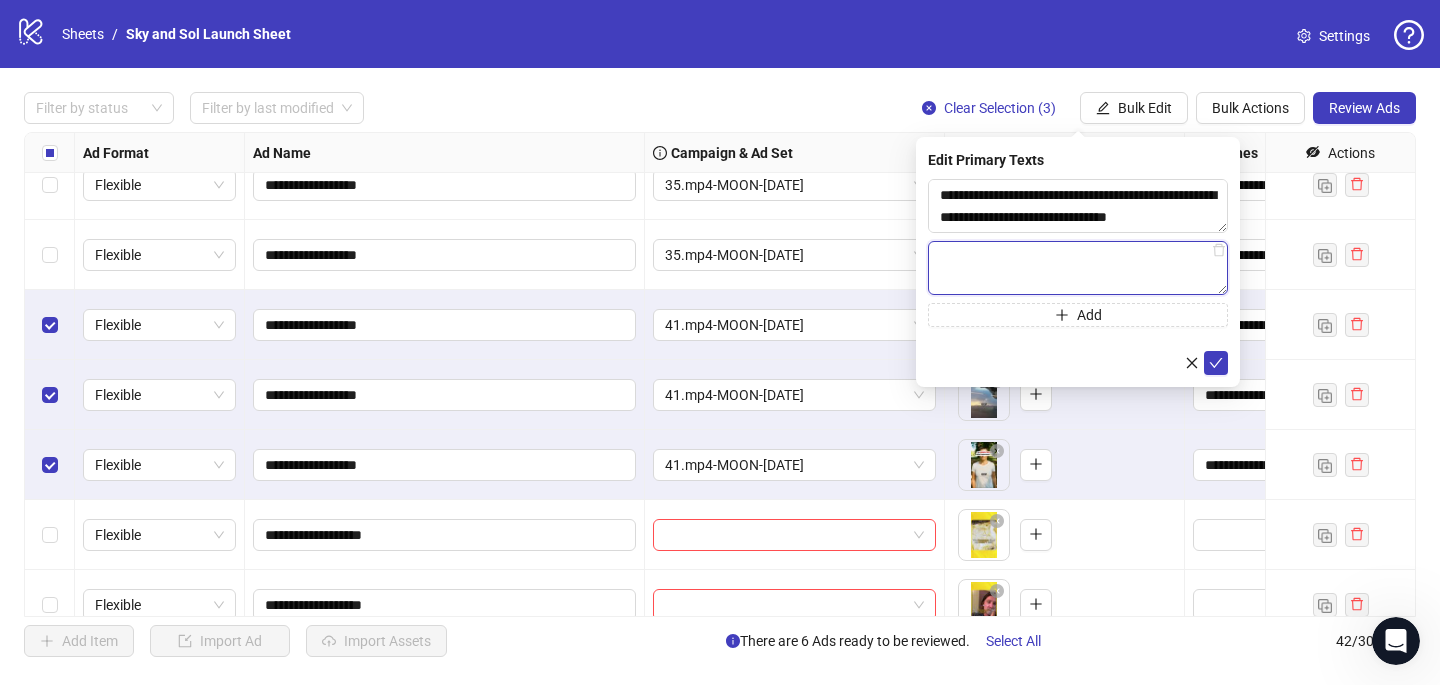 paste on "**********" 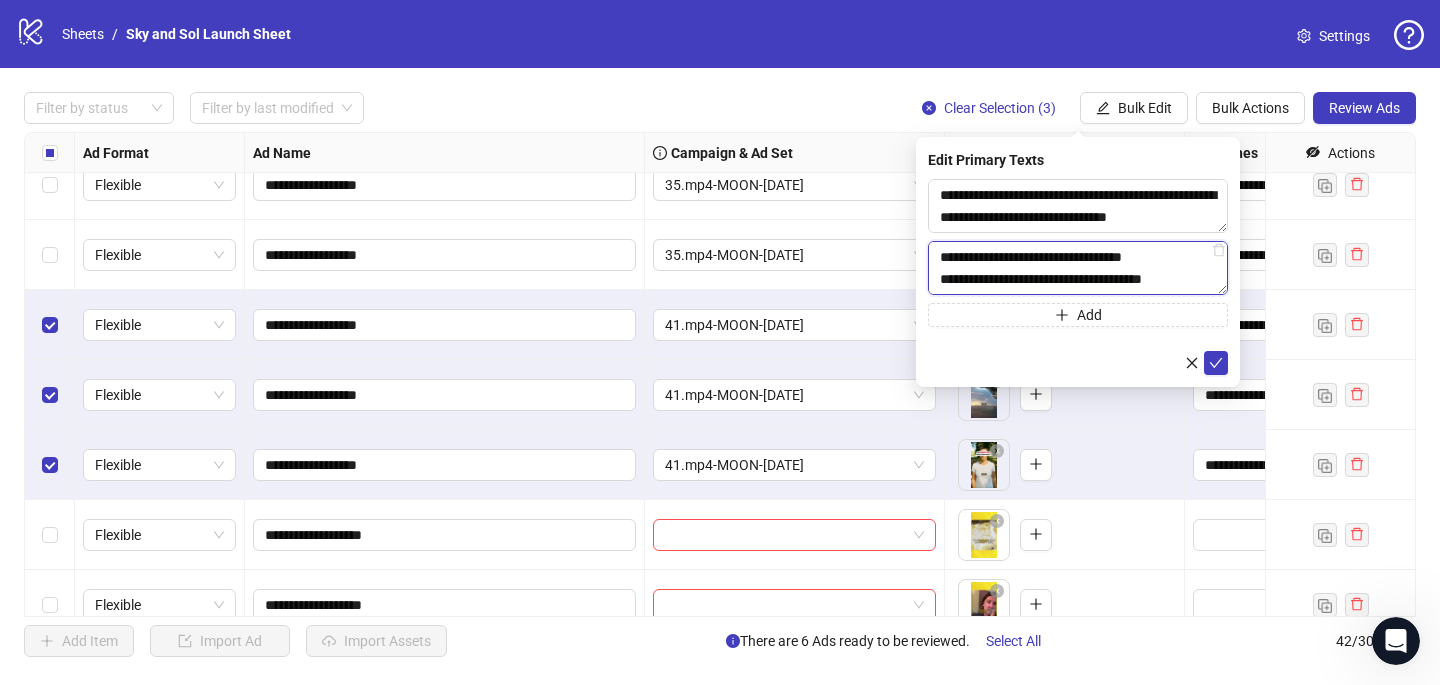 scroll, scrollTop: 374, scrollLeft: 0, axis: vertical 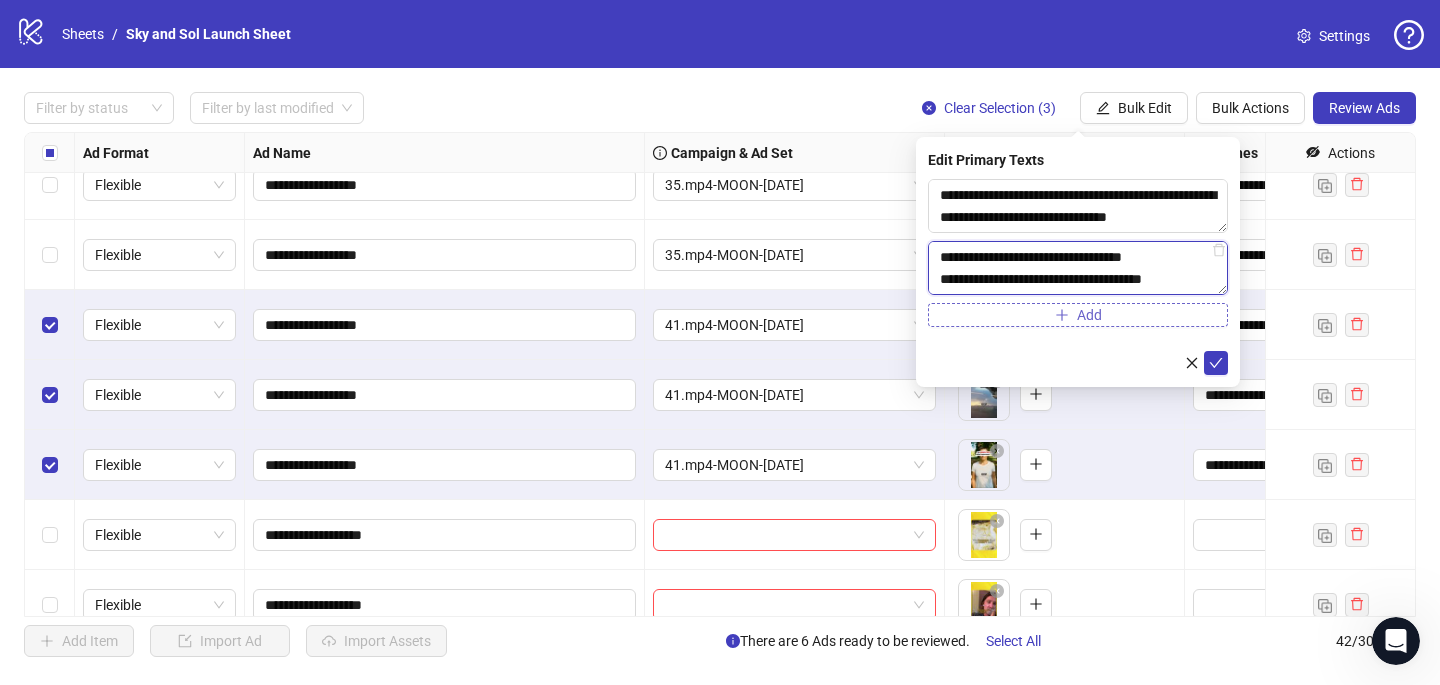 type on "**********" 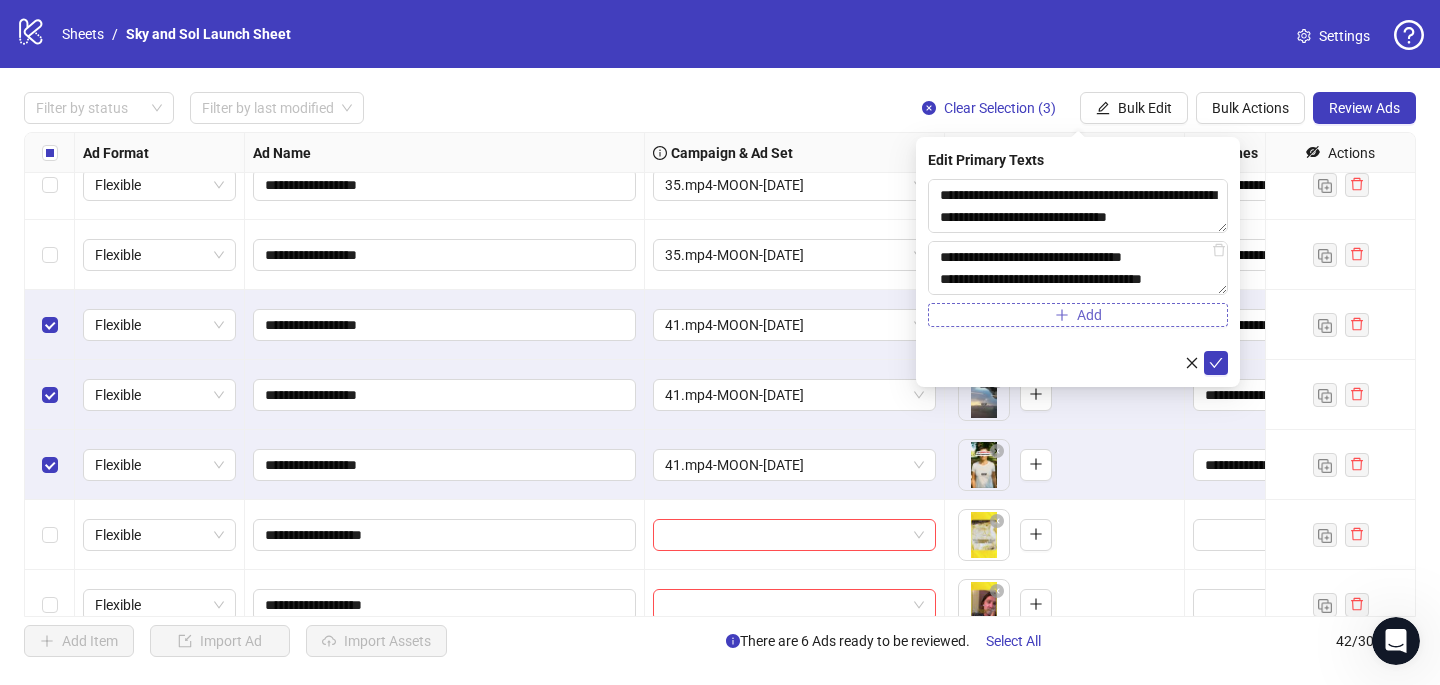 click 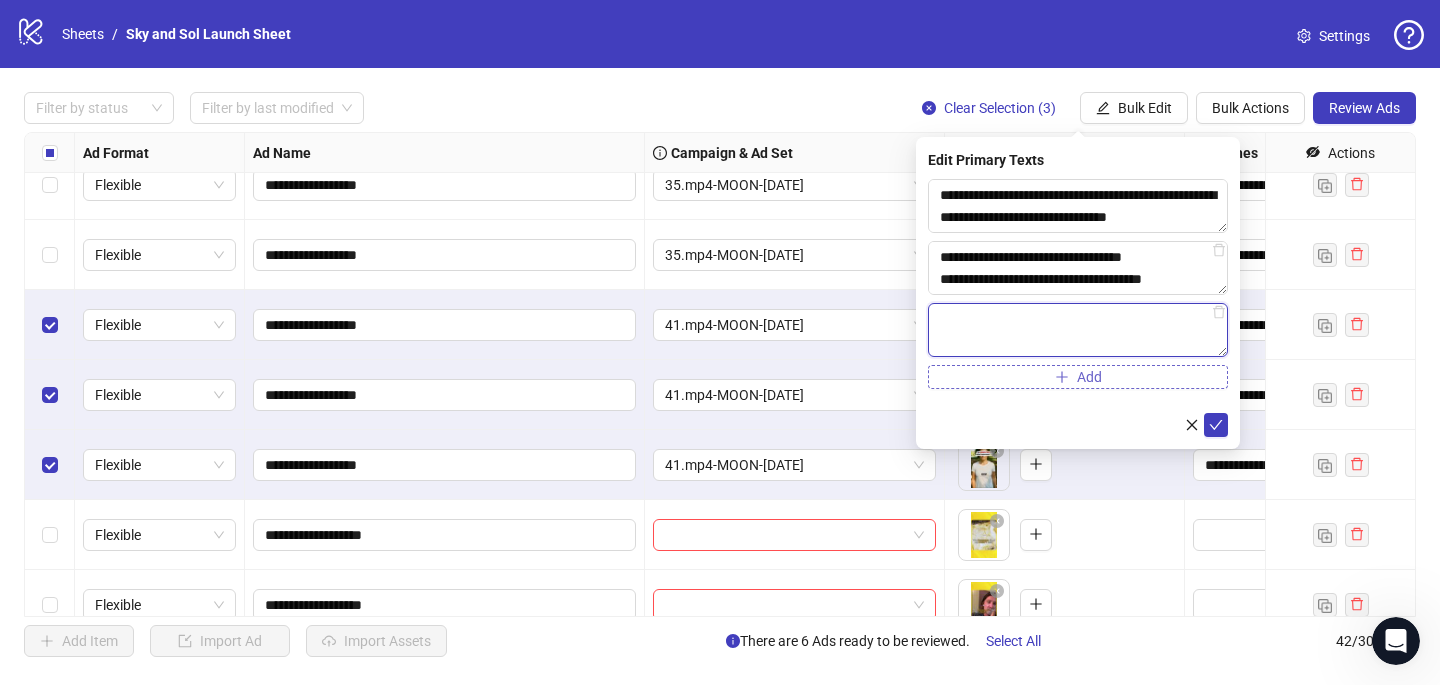 paste on "**********" 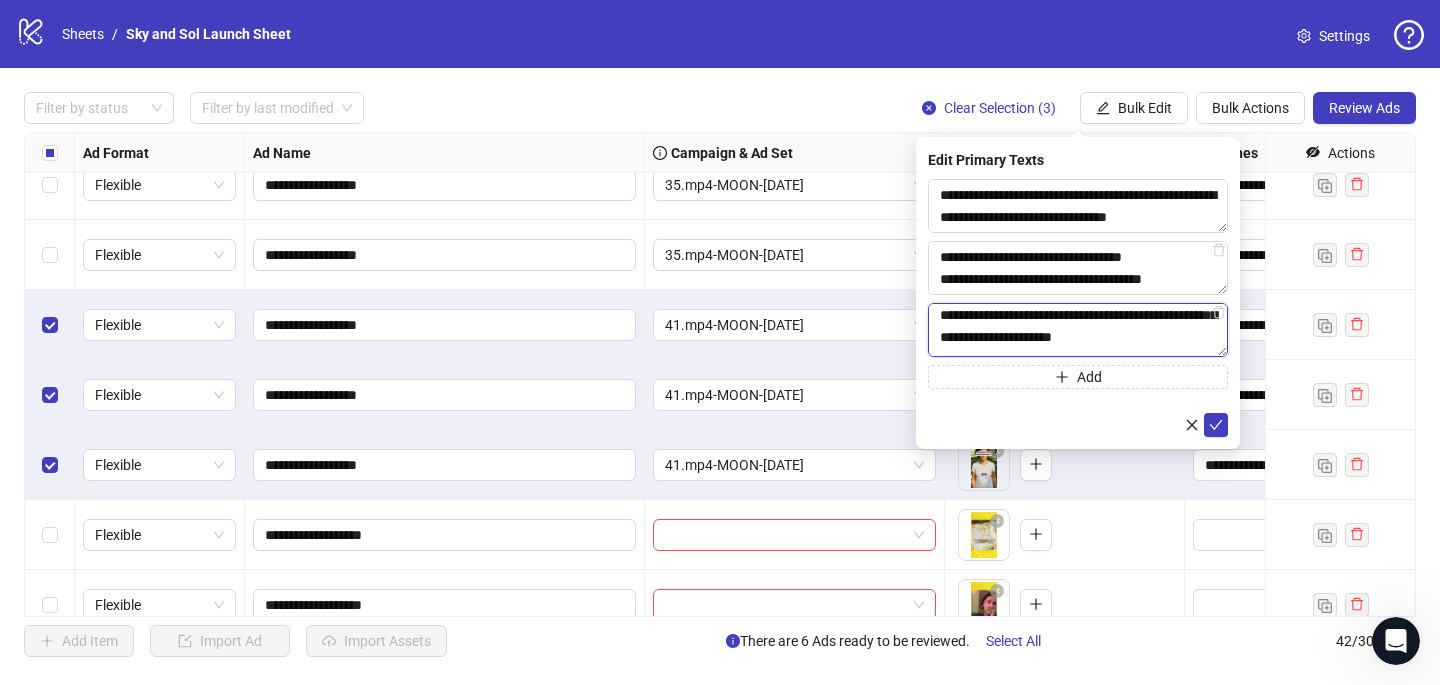 scroll, scrollTop: 426, scrollLeft: 0, axis: vertical 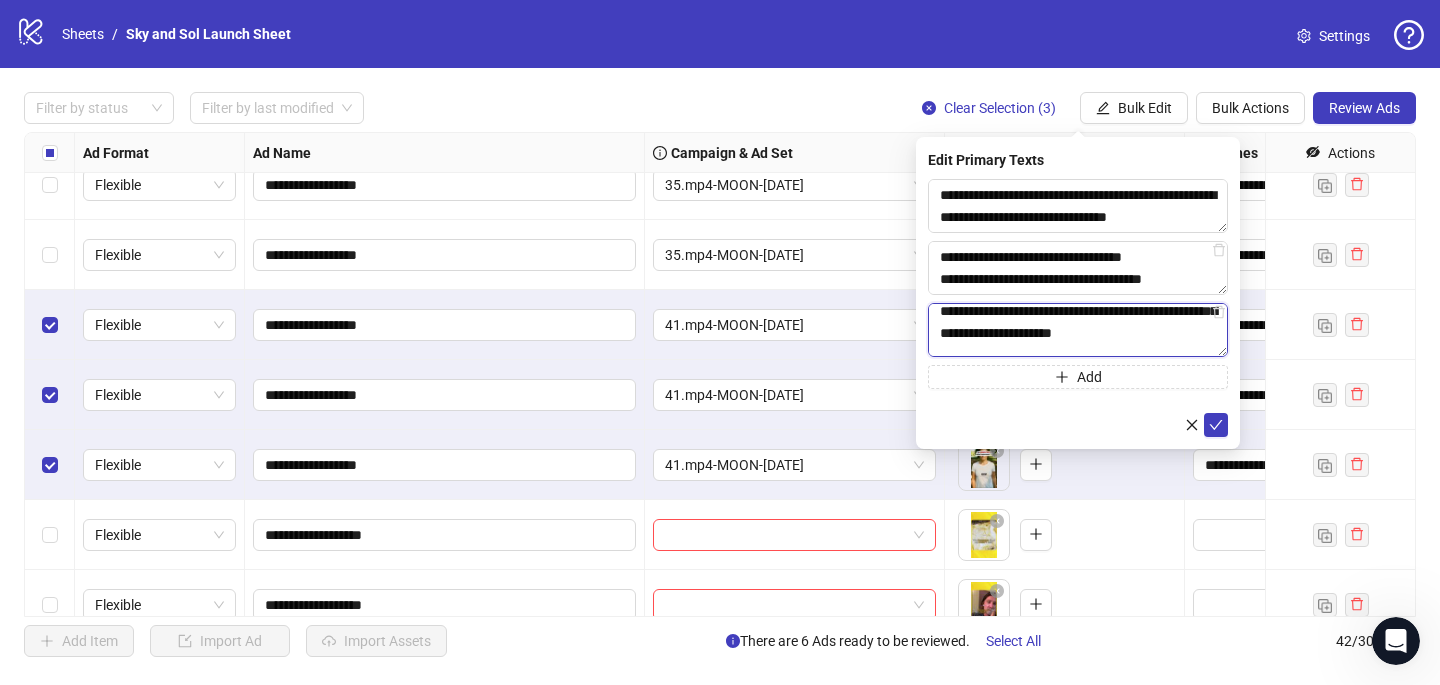 click on "**********" at bounding box center (1078, 330) 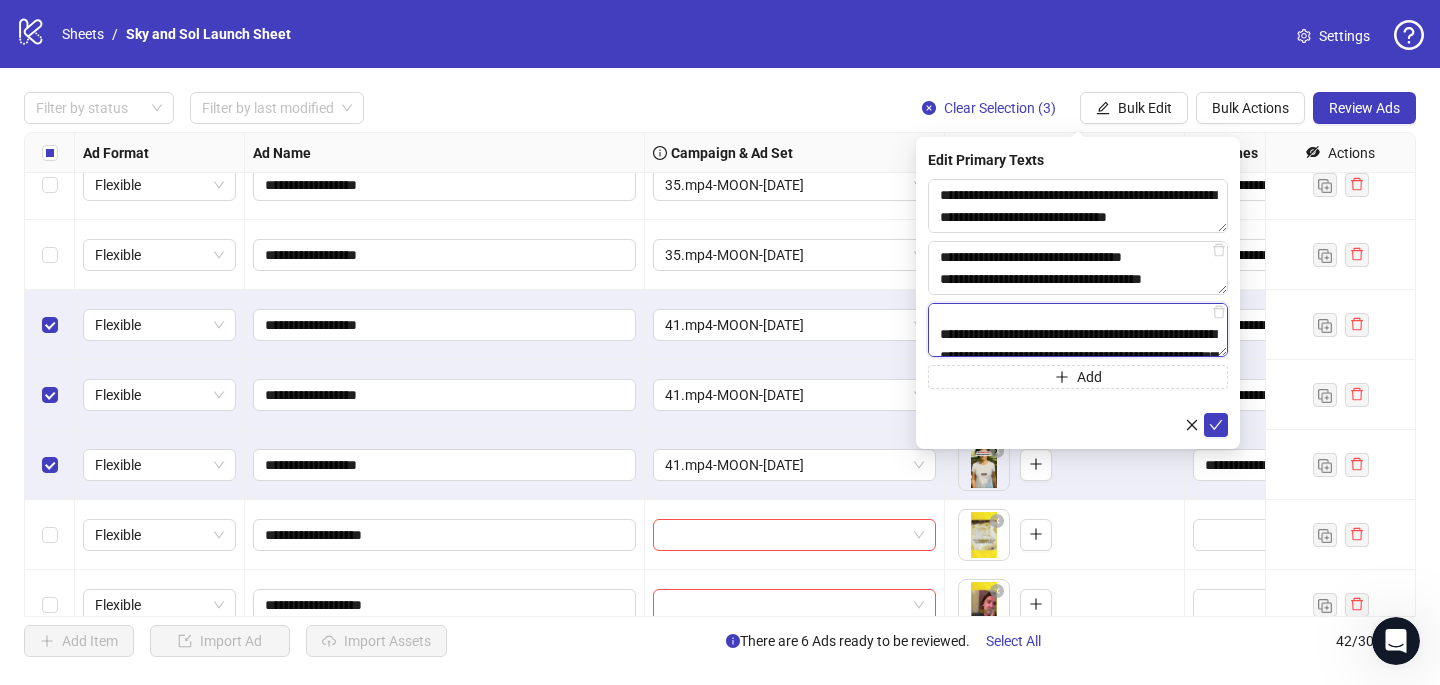scroll, scrollTop: 364, scrollLeft: 0, axis: vertical 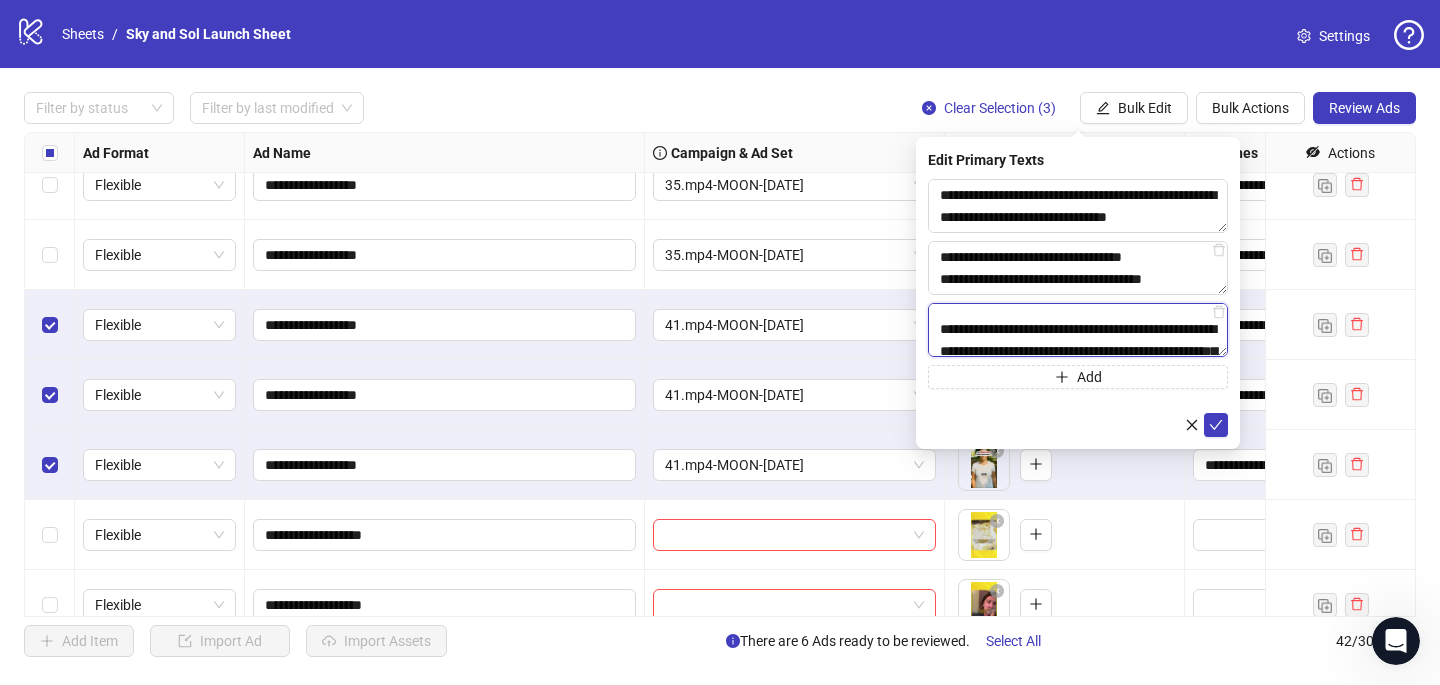 click on "**********" at bounding box center (1078, 330) 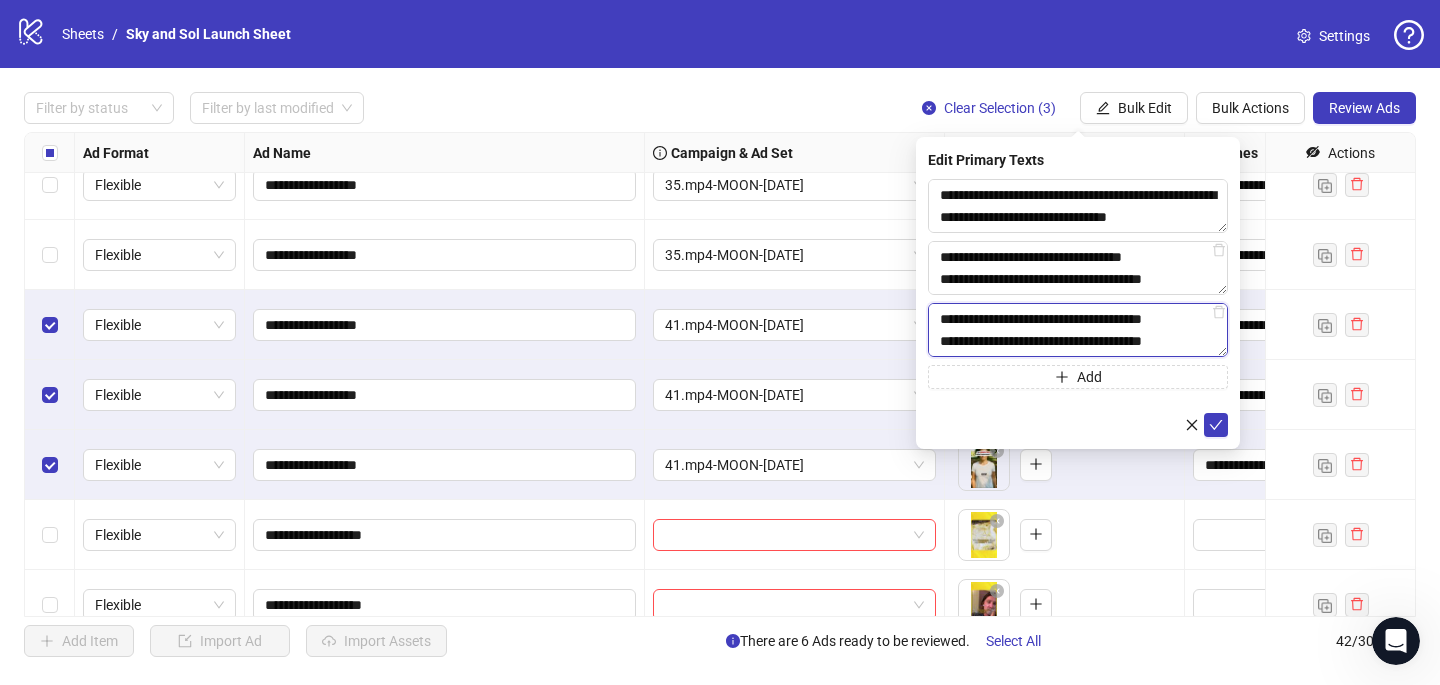 scroll, scrollTop: 836, scrollLeft: 0, axis: vertical 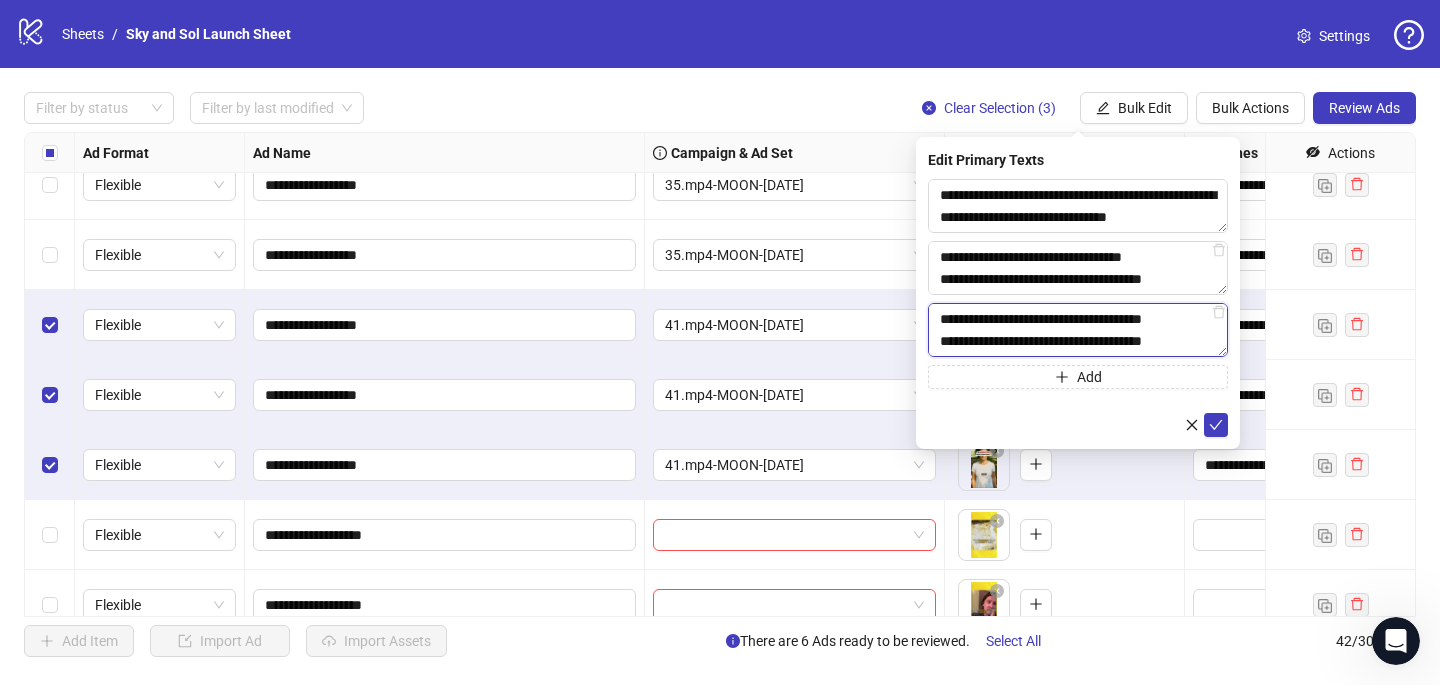 type on "**********" 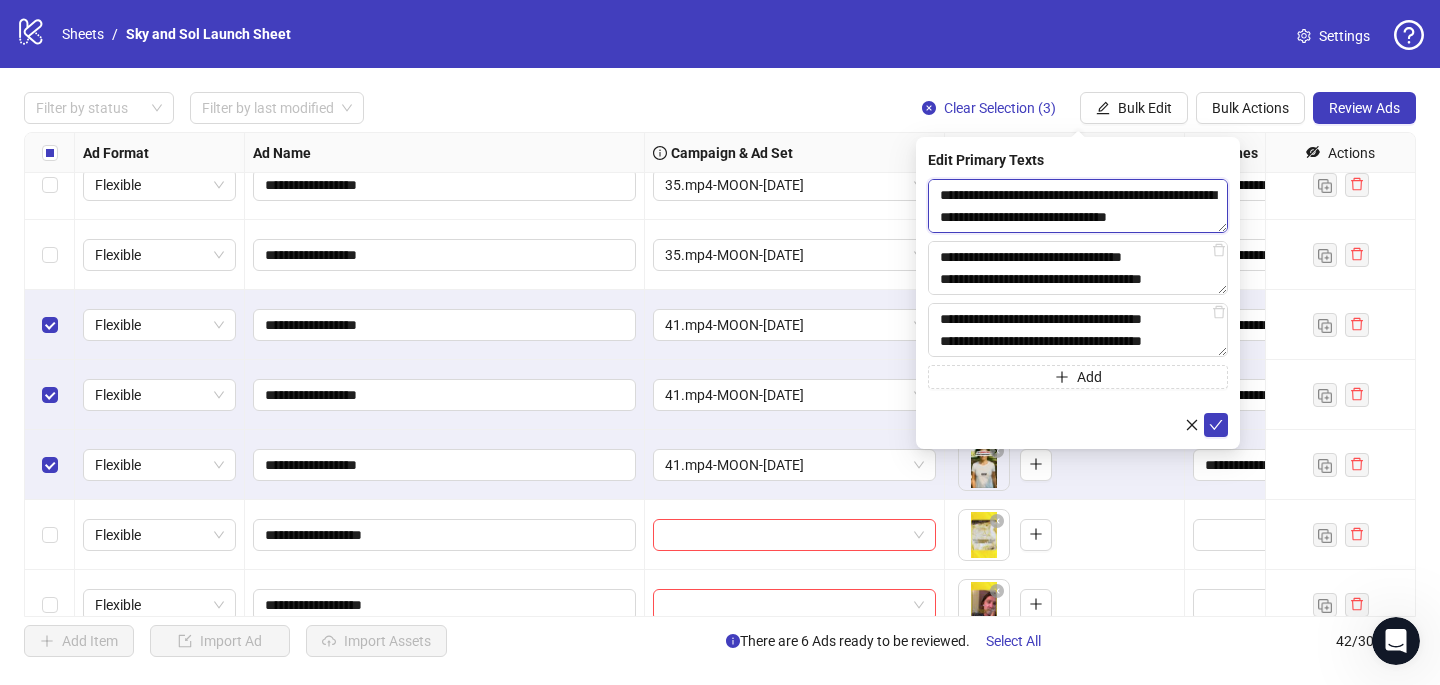 drag, startPoint x: 1203, startPoint y: 219, endPoint x: 931, endPoint y: 218, distance: 272.00183 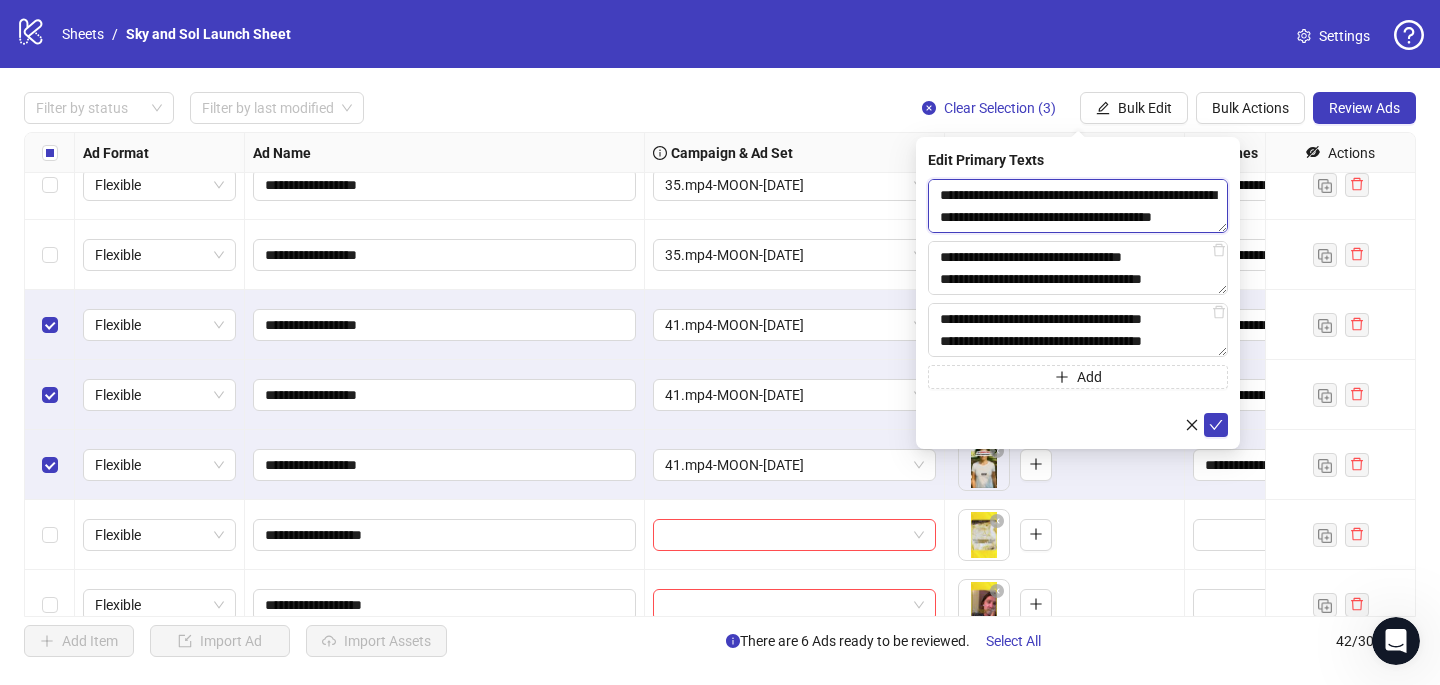 scroll, scrollTop: 279, scrollLeft: 0, axis: vertical 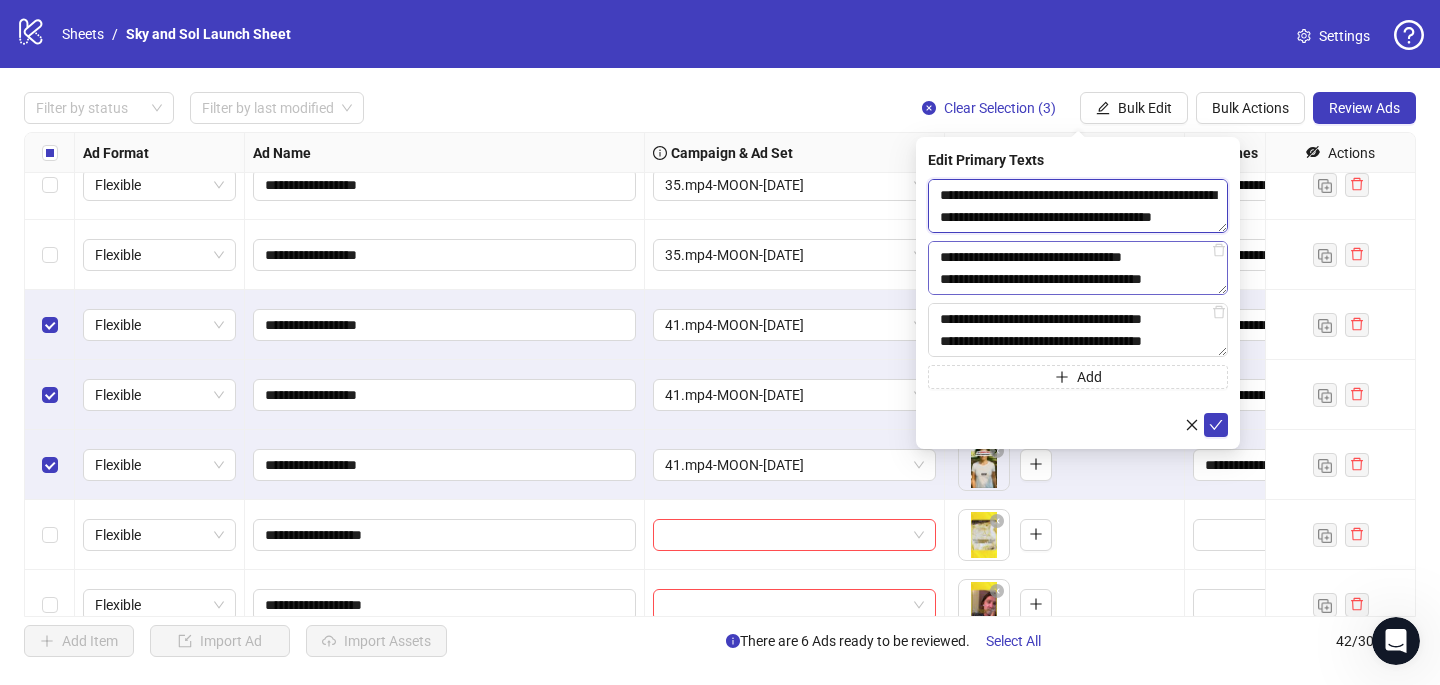 type on "**********" 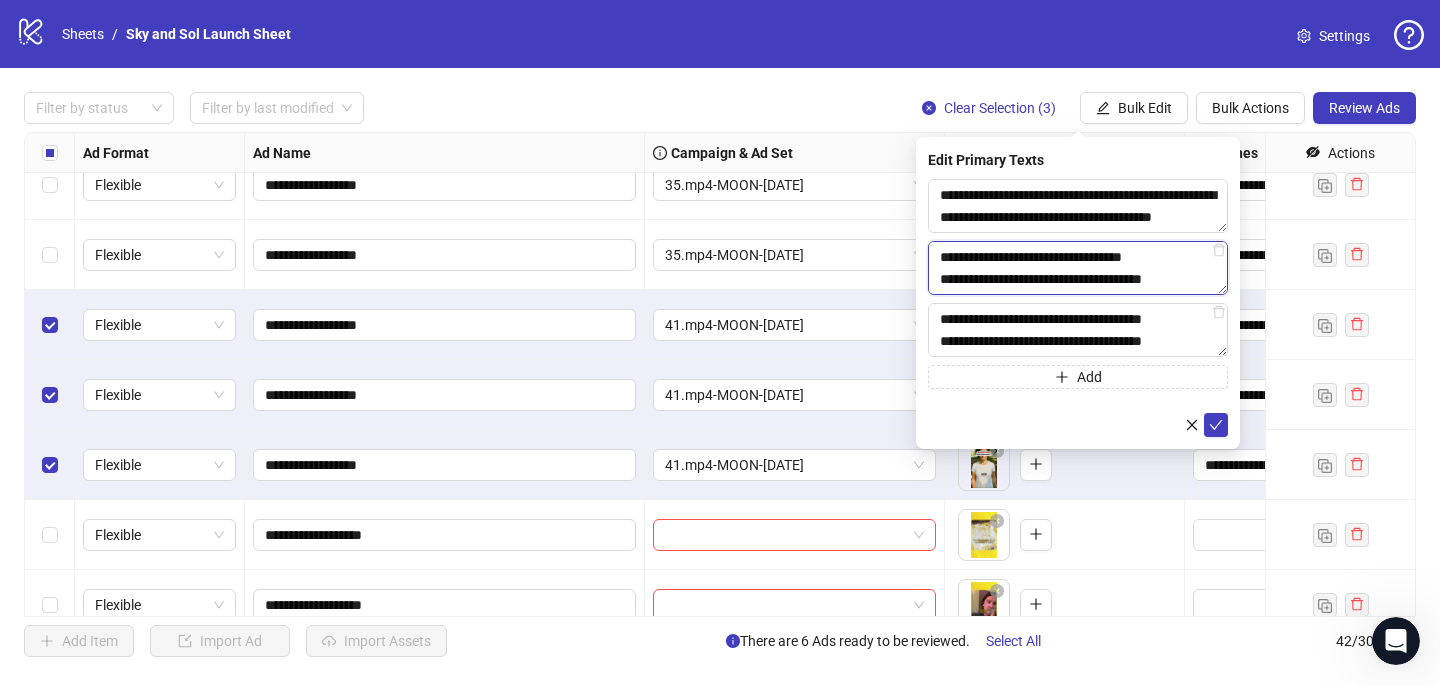 drag, startPoint x: 1204, startPoint y: 279, endPoint x: 927, endPoint y: 284, distance: 277.04514 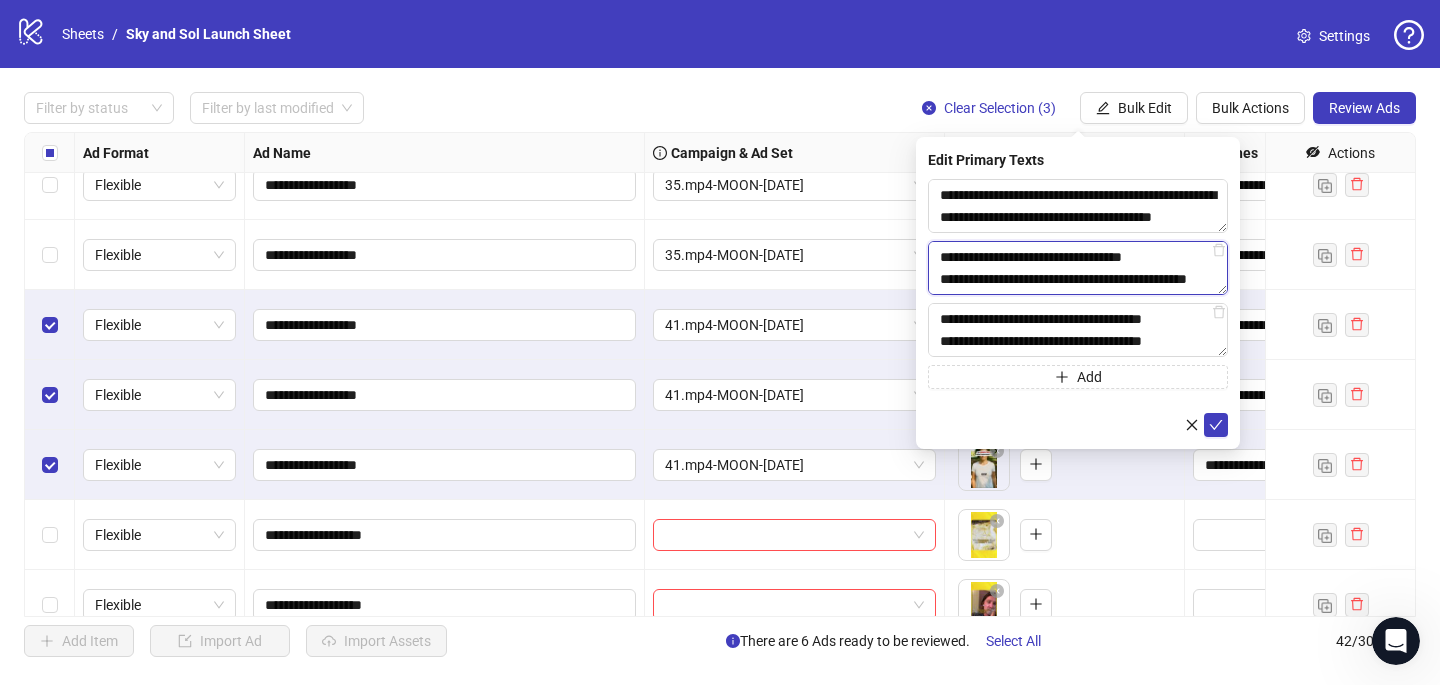 scroll, scrollTop: 389, scrollLeft: 0, axis: vertical 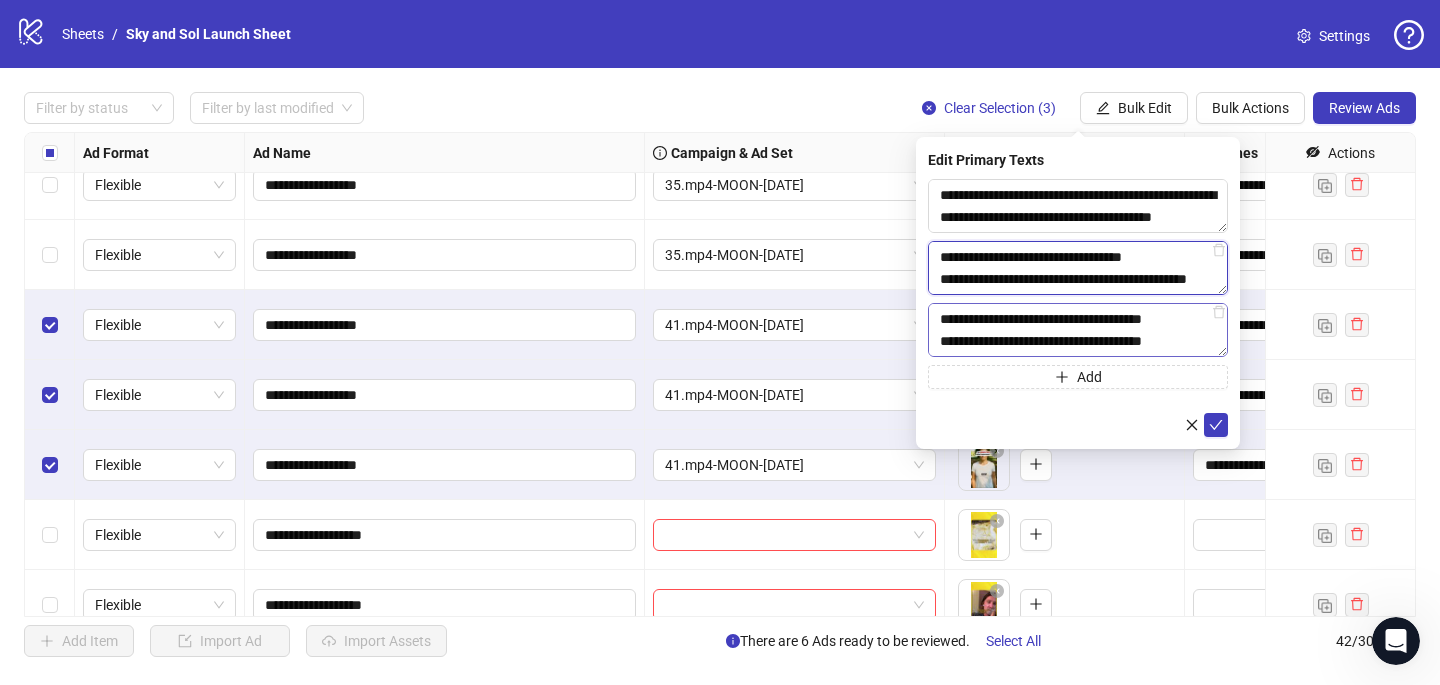 drag, startPoint x: 1211, startPoint y: 344, endPoint x: 1148, endPoint y: 344, distance: 63 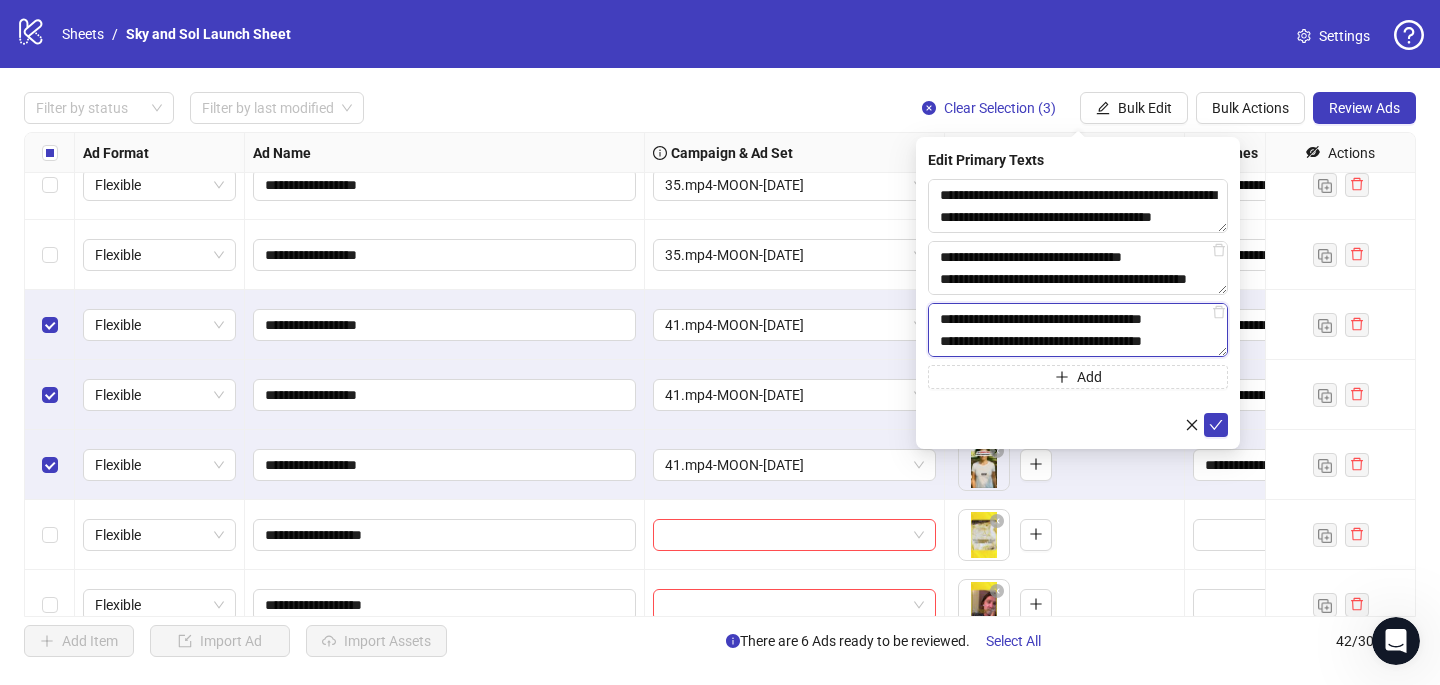 drag, startPoint x: 1200, startPoint y: 342, endPoint x: 927, endPoint y: 347, distance: 273.04578 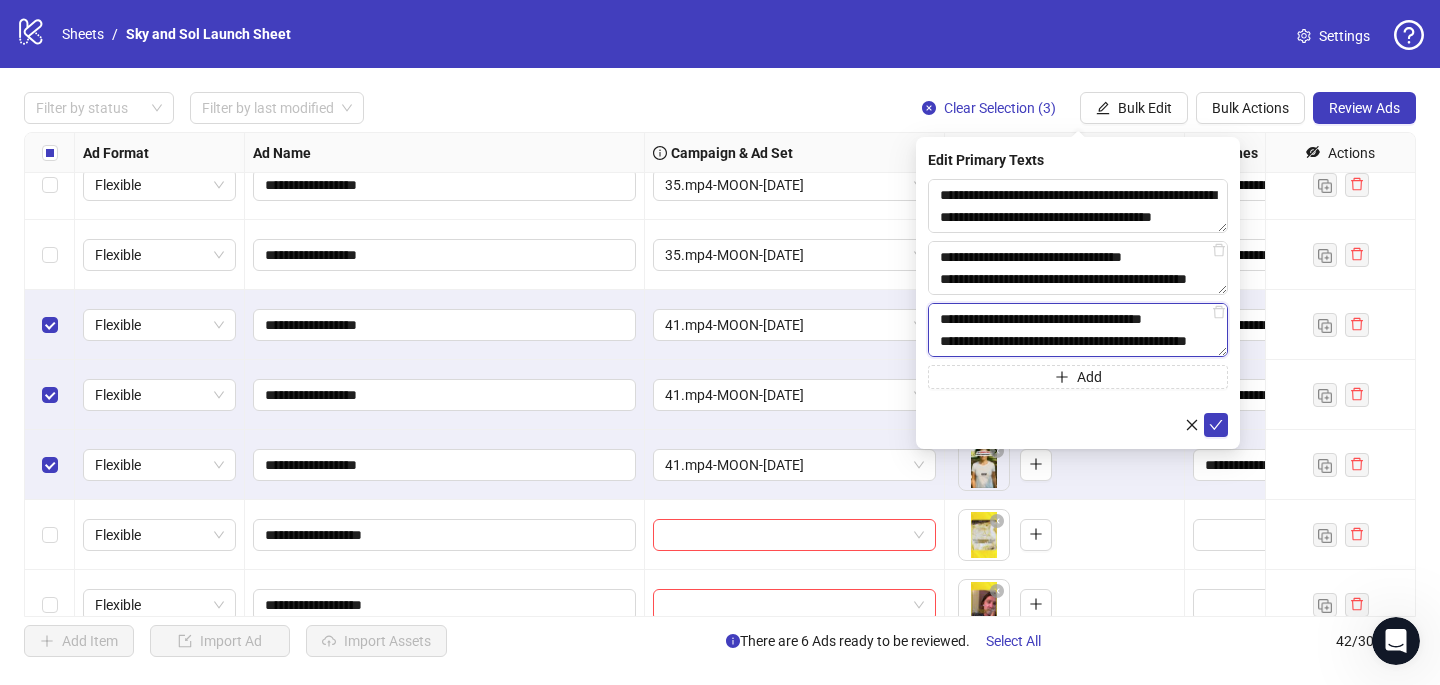 scroll, scrollTop: 851, scrollLeft: 0, axis: vertical 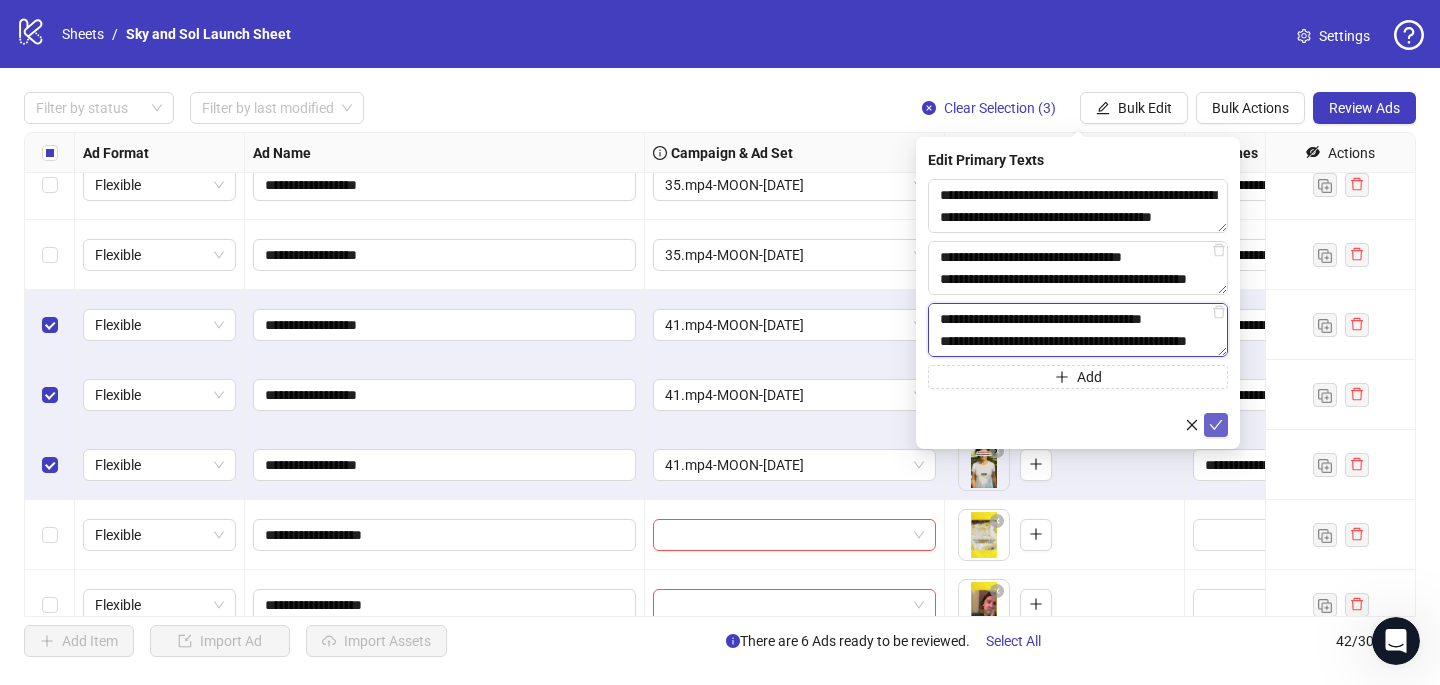 type on "**********" 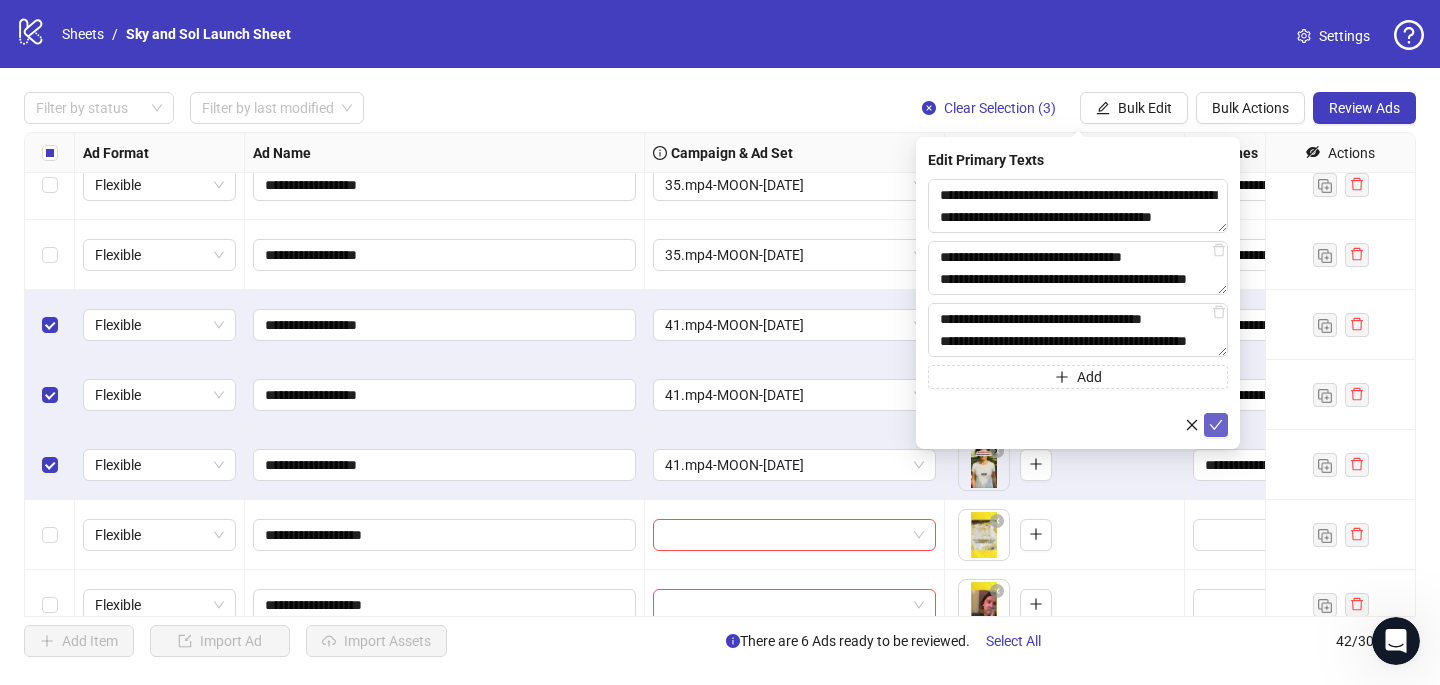click 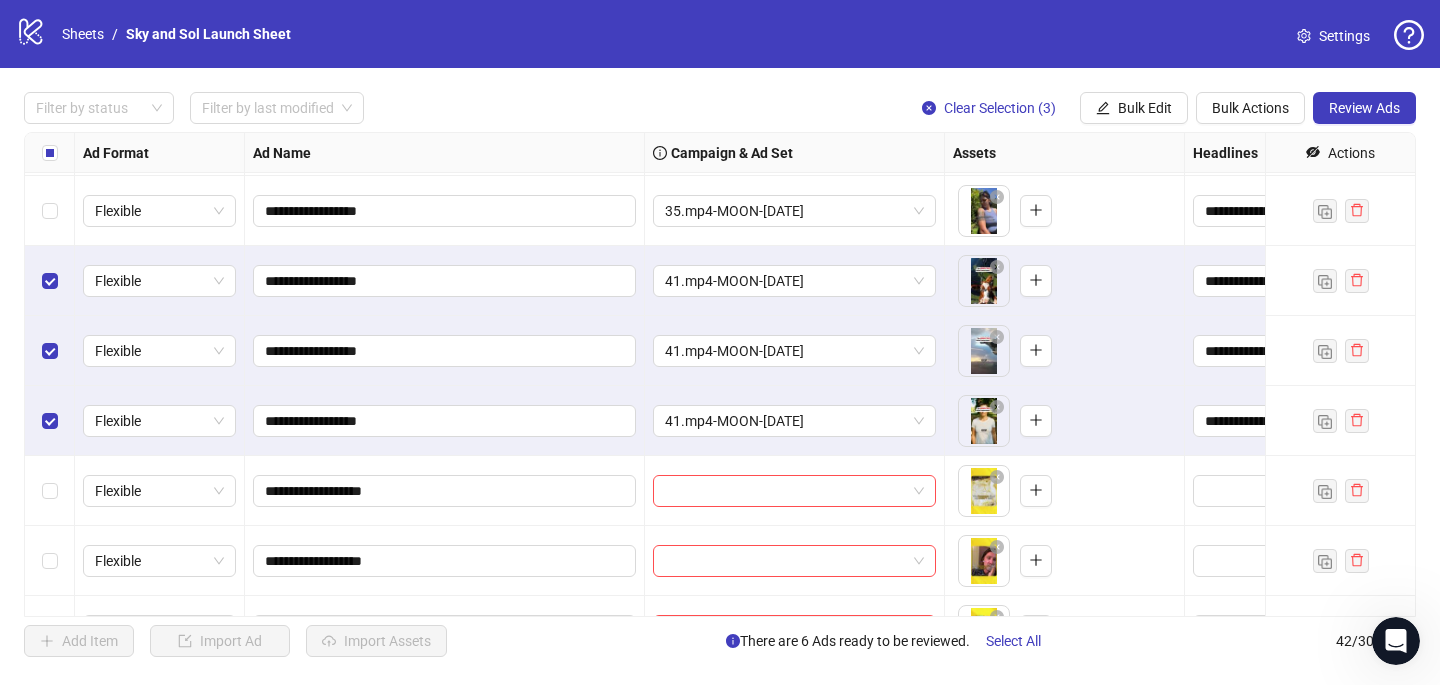 scroll, scrollTop: 1402, scrollLeft: 0, axis: vertical 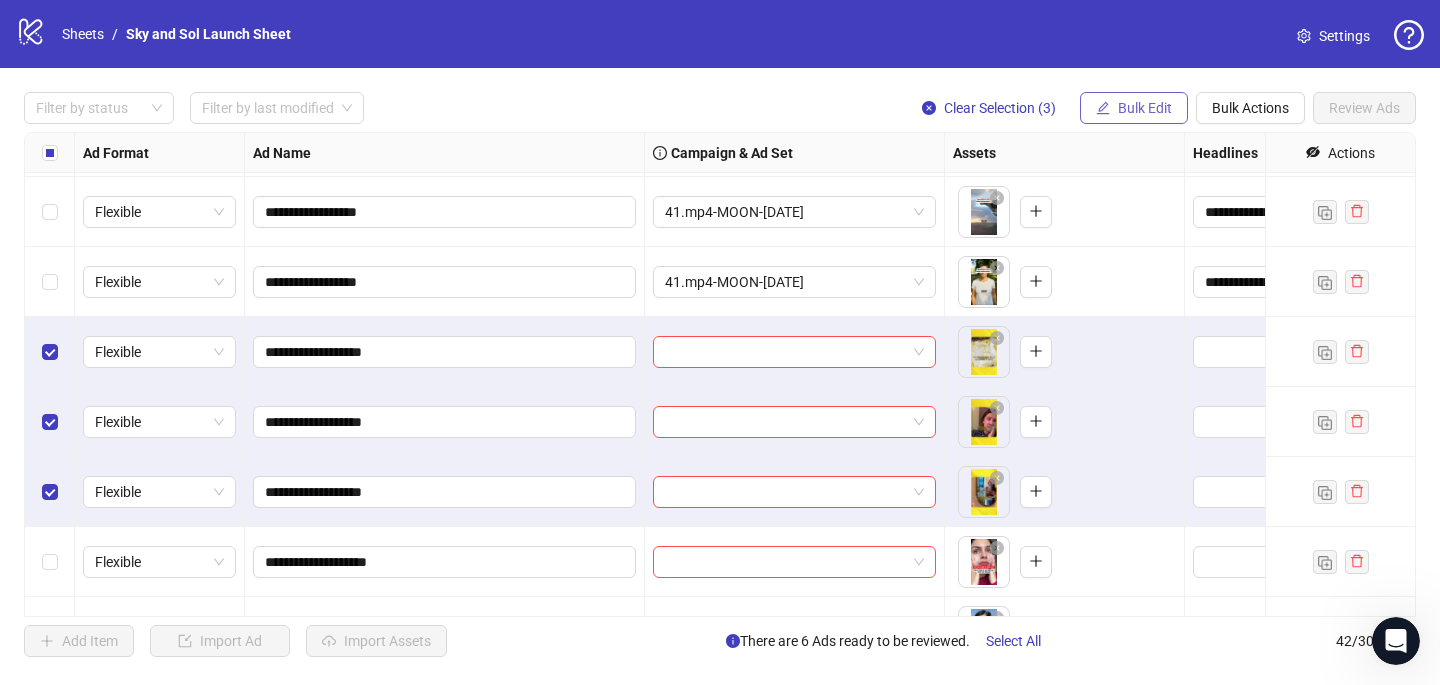 click on "Bulk Edit" at bounding box center (1145, 108) 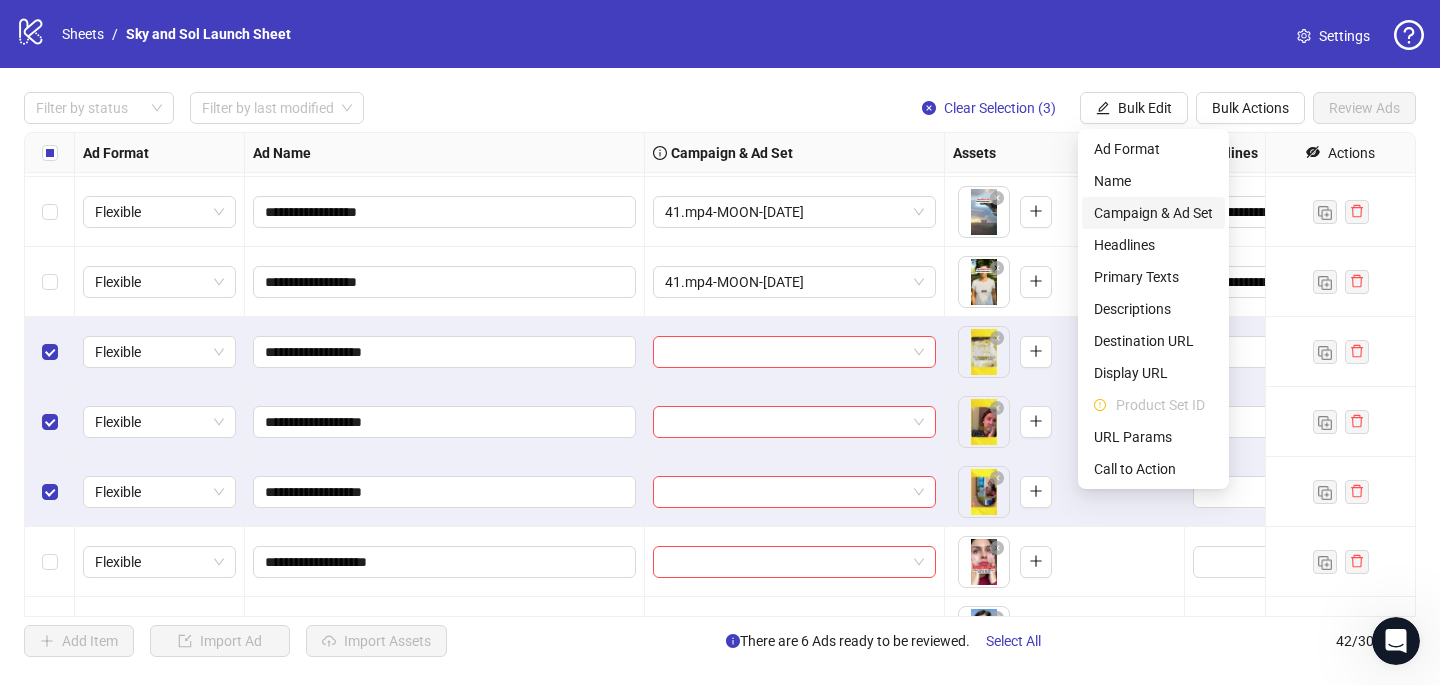 click on "Campaign & Ad Set" at bounding box center (1153, 213) 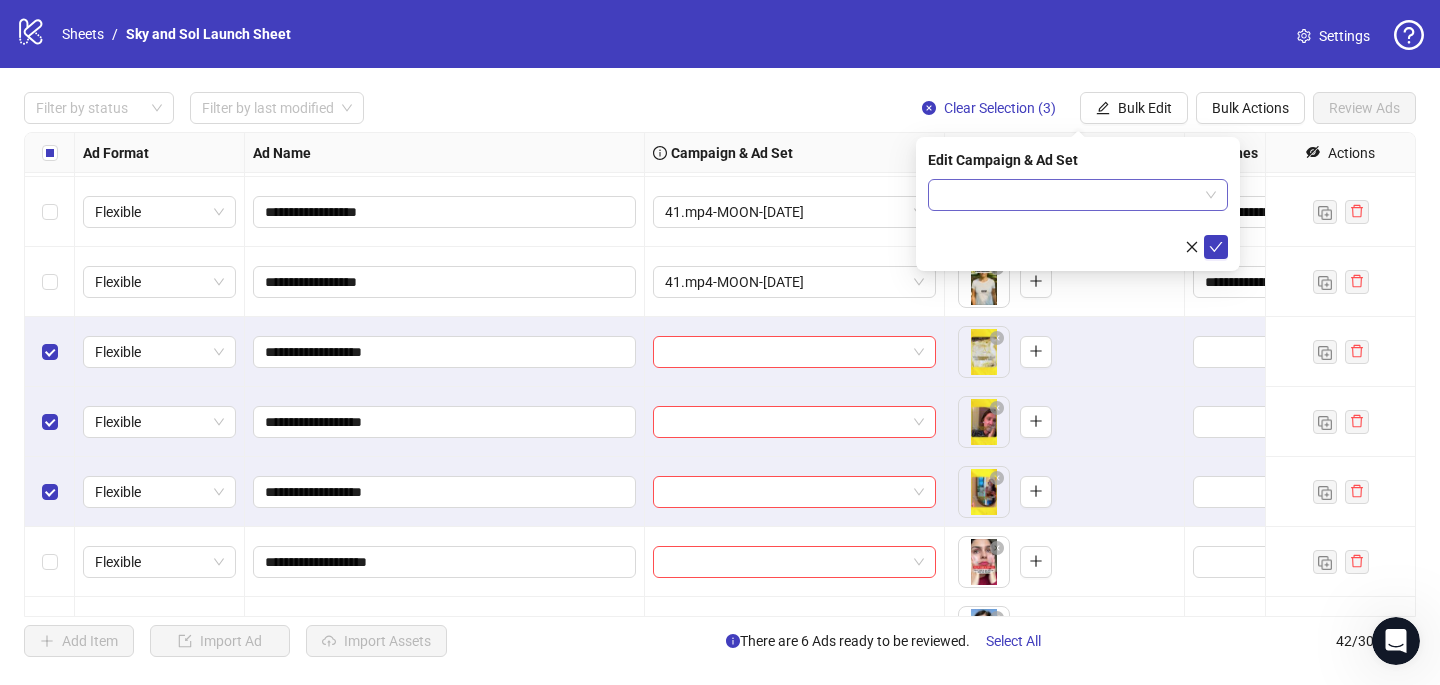 click at bounding box center [1069, 195] 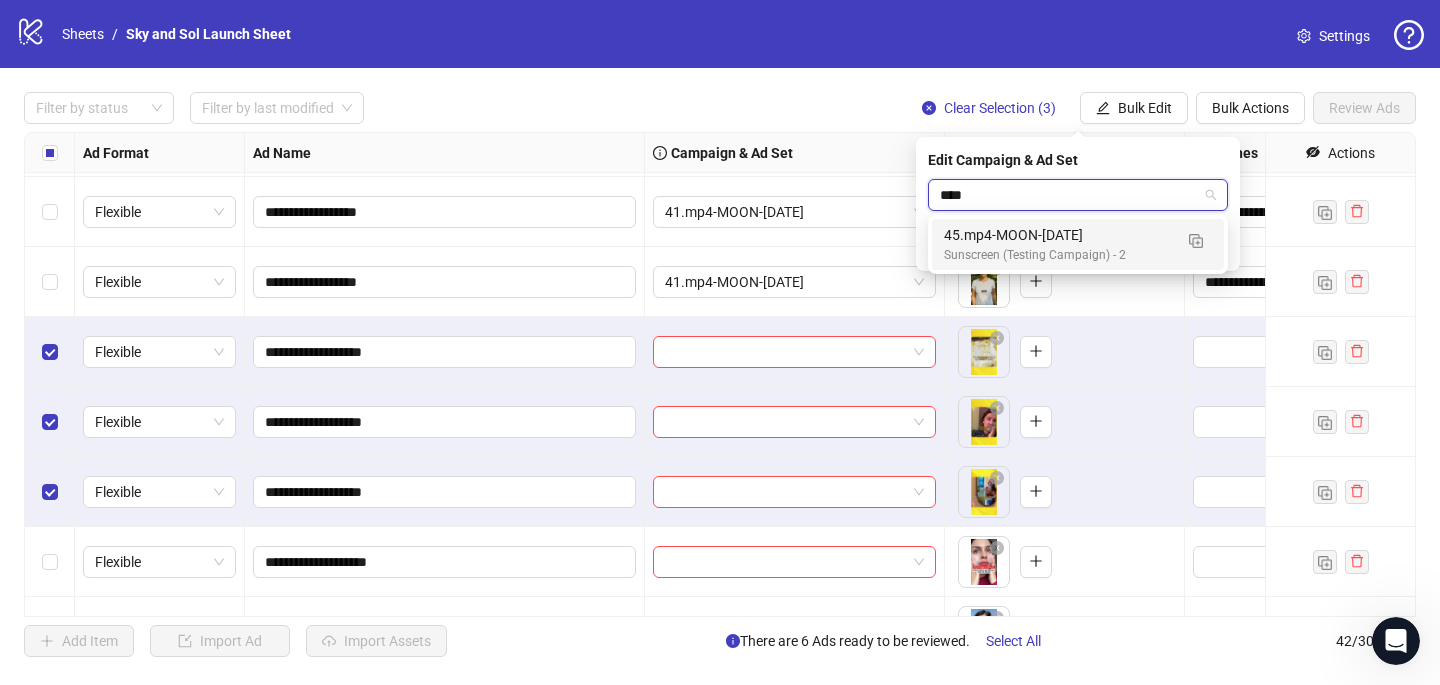 type on "*****" 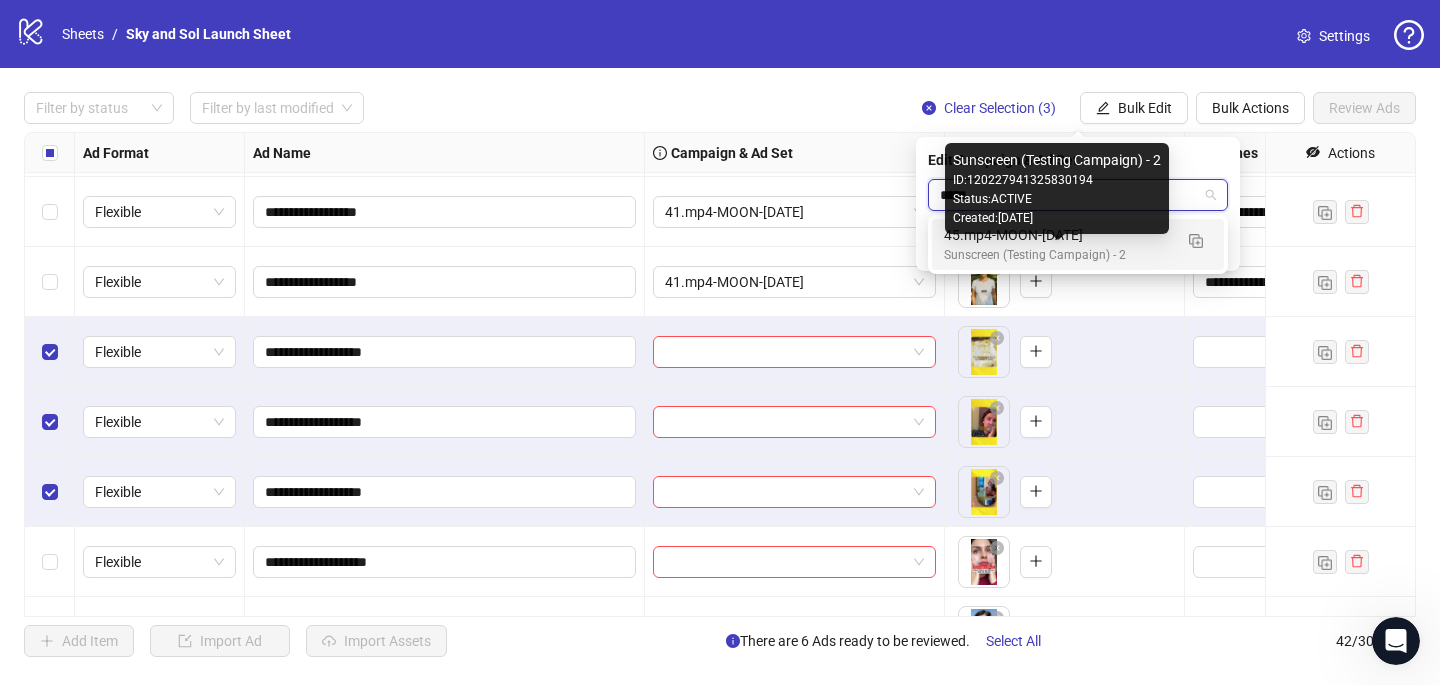 click on "45.mp4-MOON-[DATE]" at bounding box center [1058, 235] 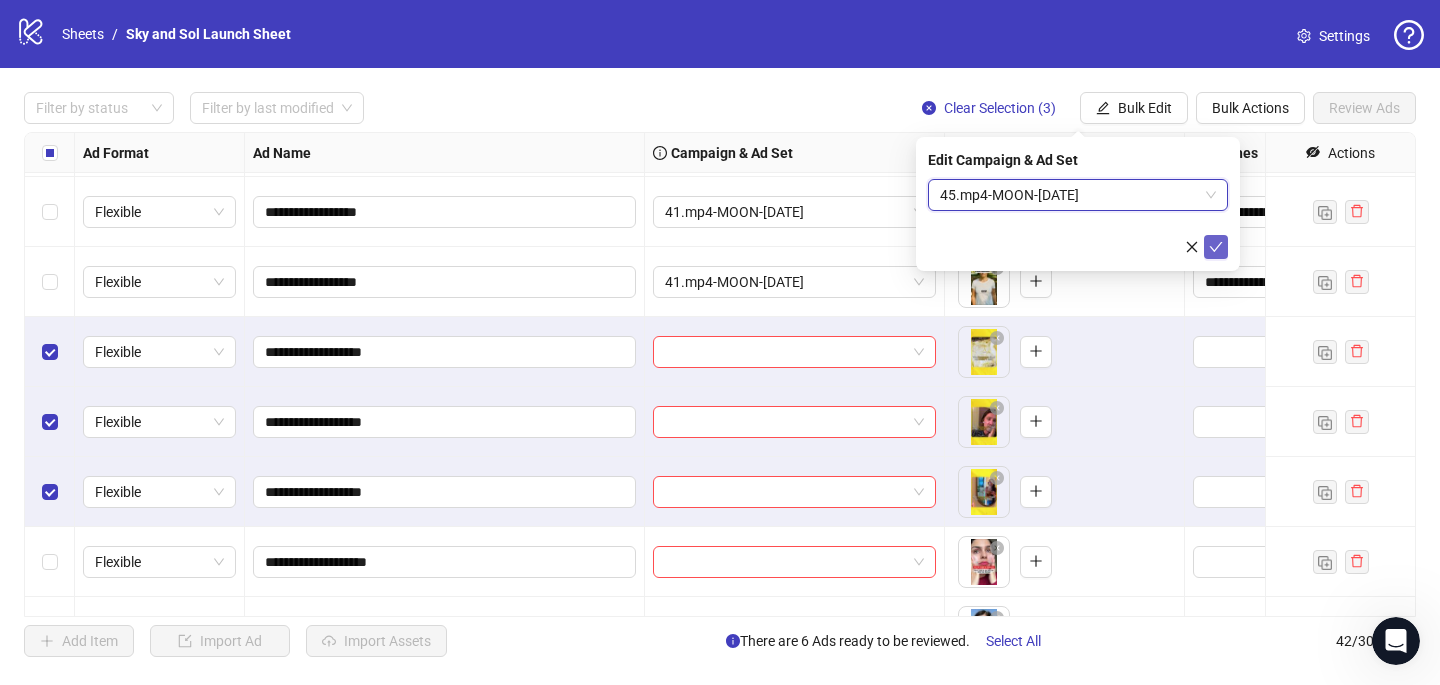 click 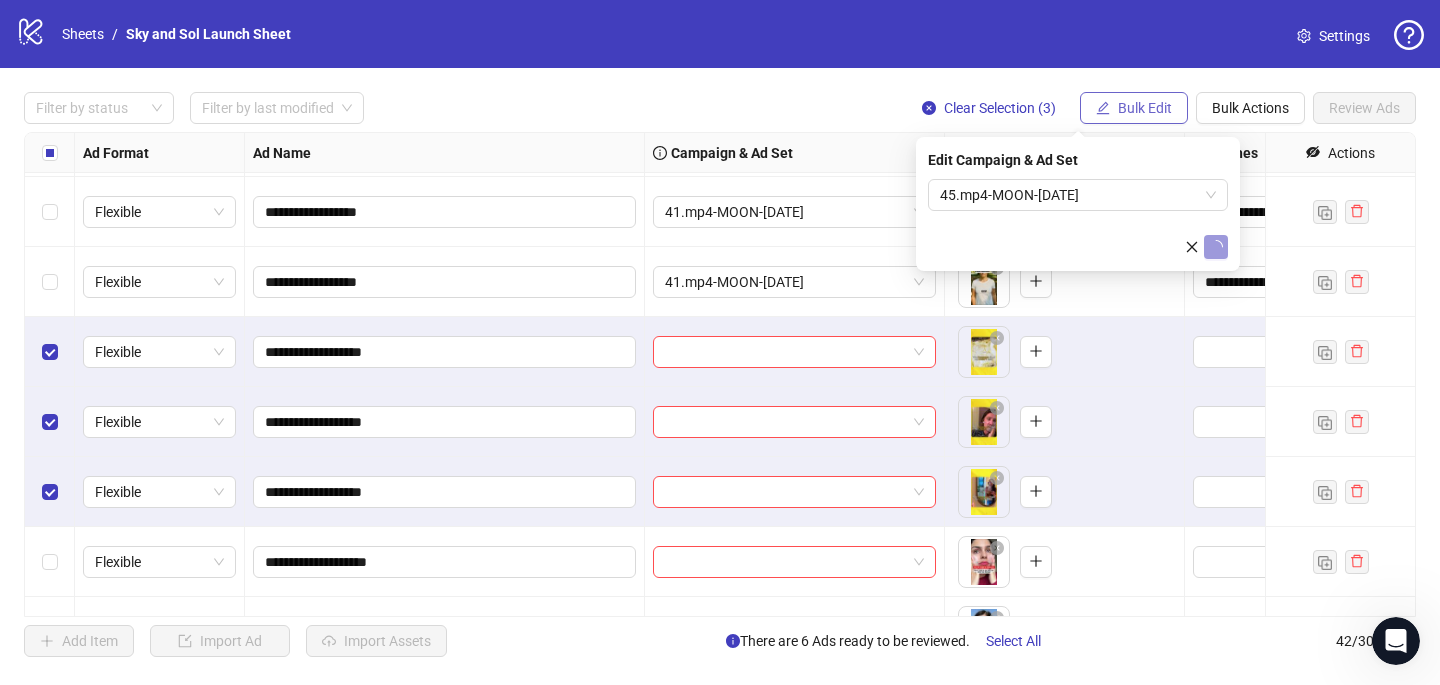 click on "Bulk Edit" at bounding box center (1145, 108) 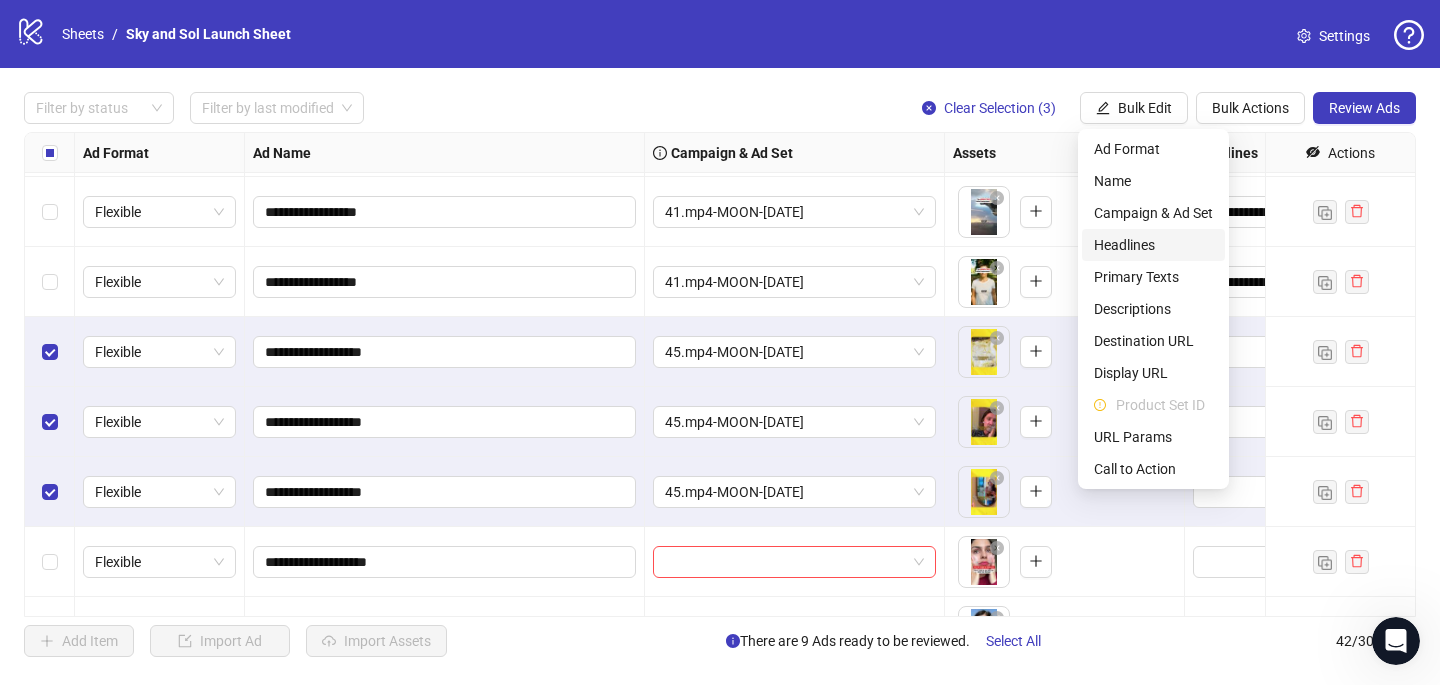 click on "Headlines" at bounding box center [1153, 245] 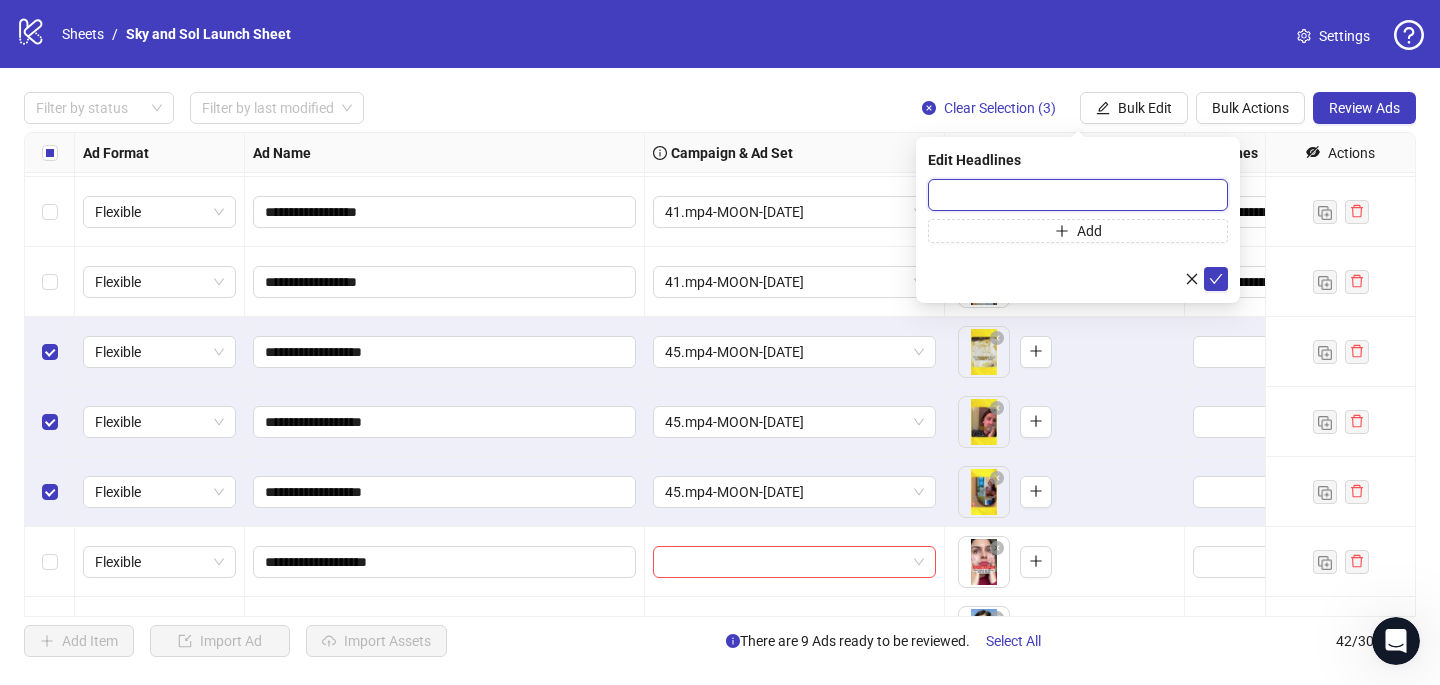 click at bounding box center (1078, 195) 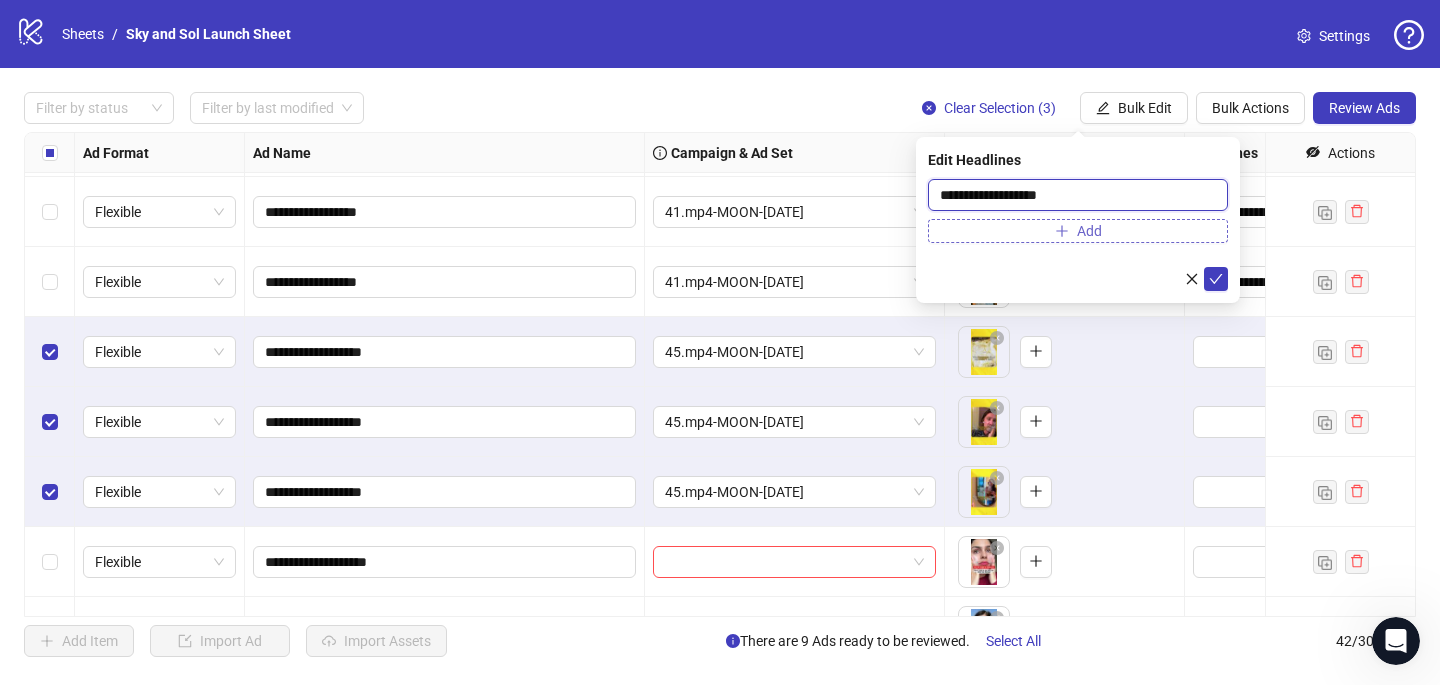 type on "**********" 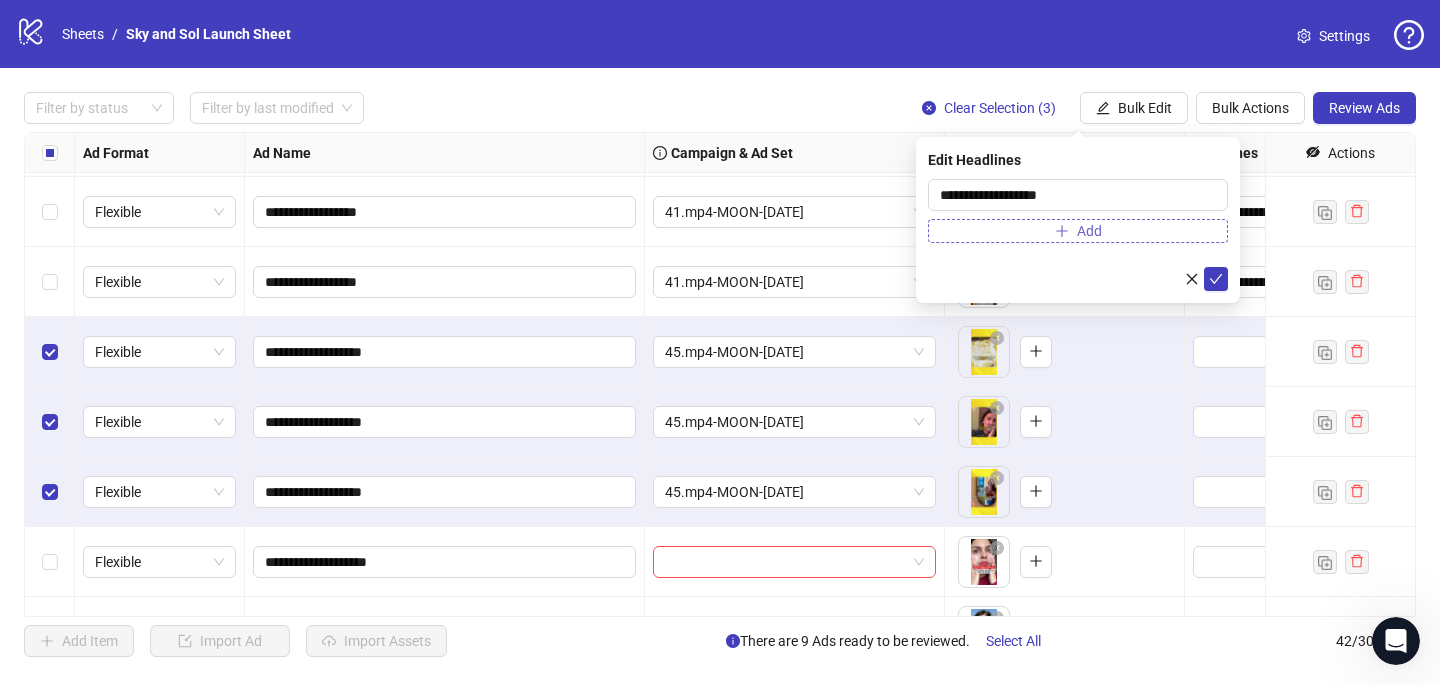 click on "Add" at bounding box center (1078, 231) 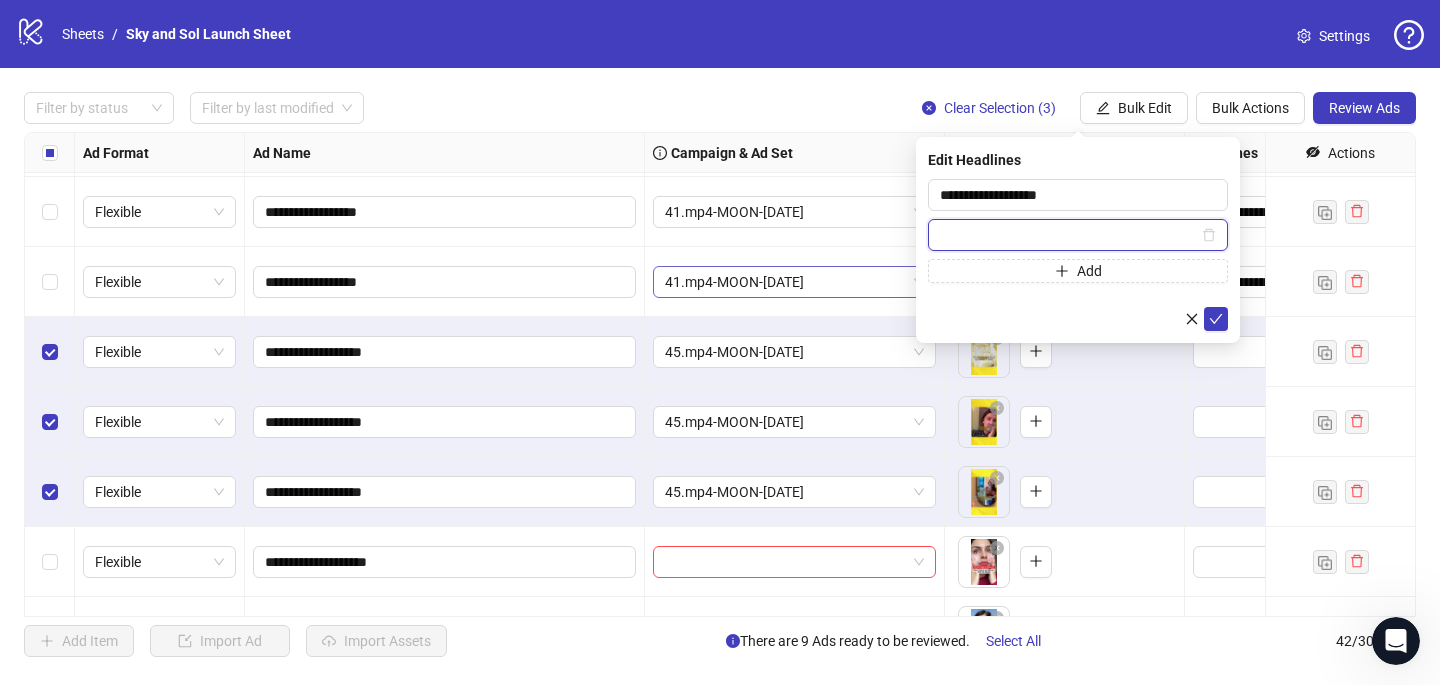 paste on "**********" 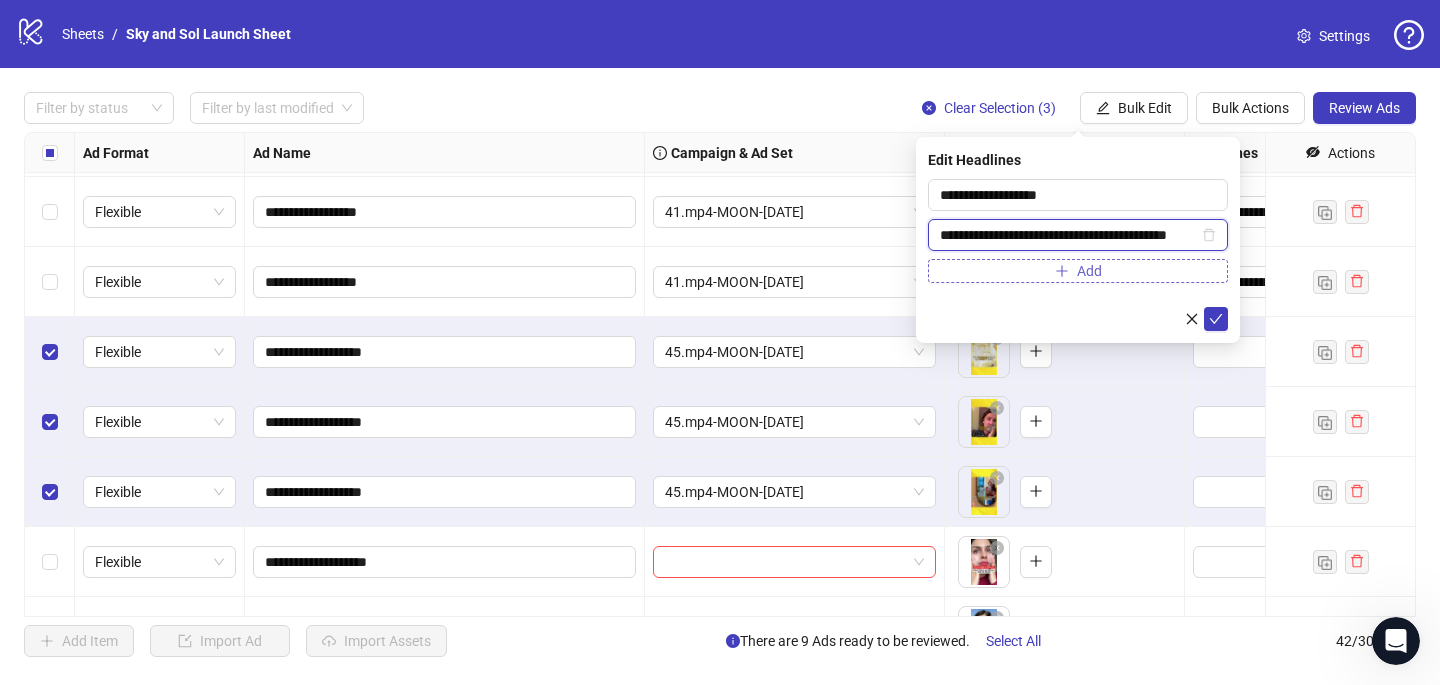 scroll, scrollTop: 0, scrollLeft: 32, axis: horizontal 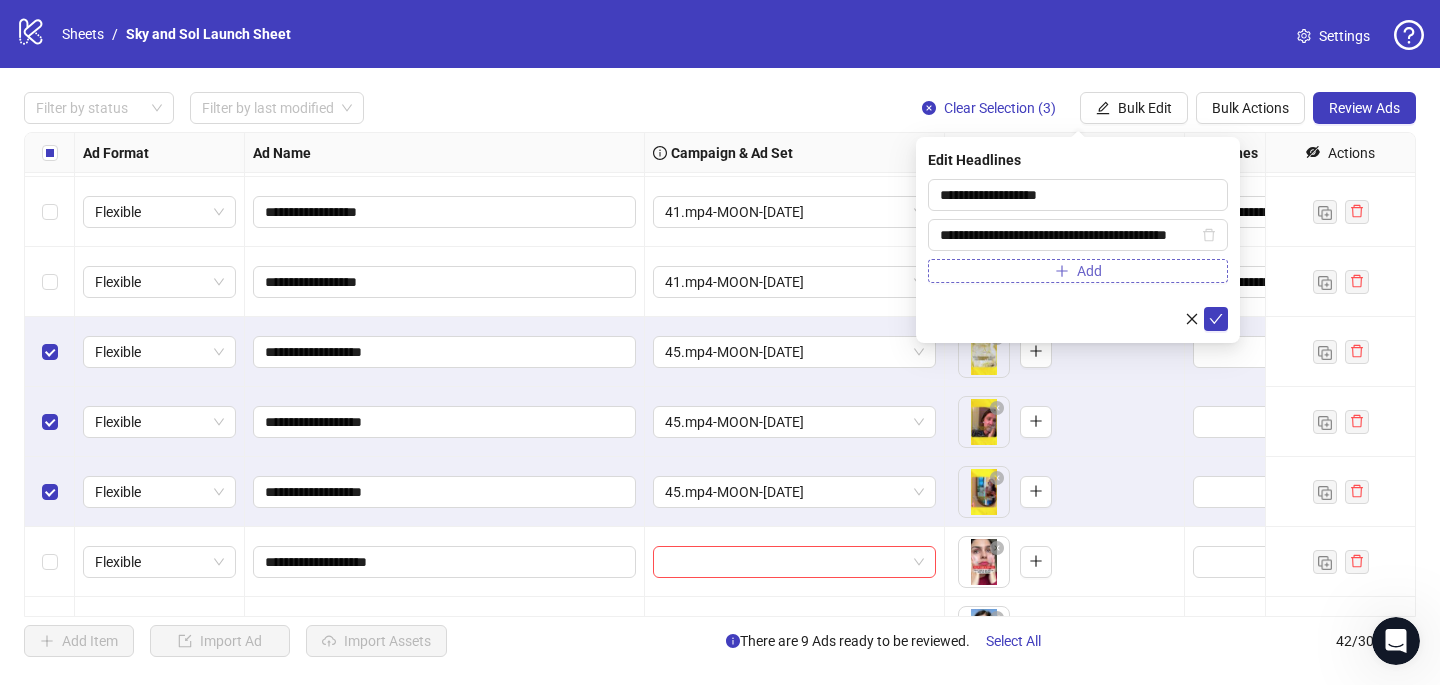 click on "Add" at bounding box center [1078, 271] 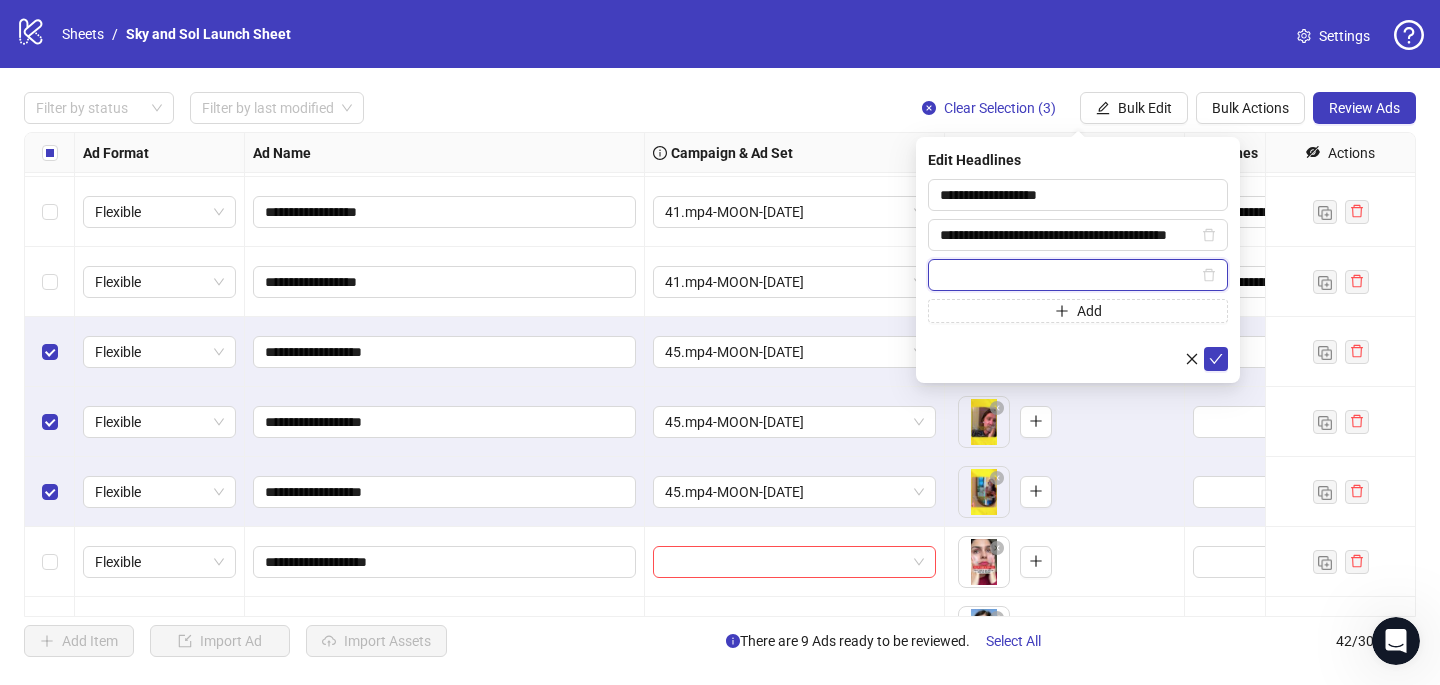 paste on "**********" 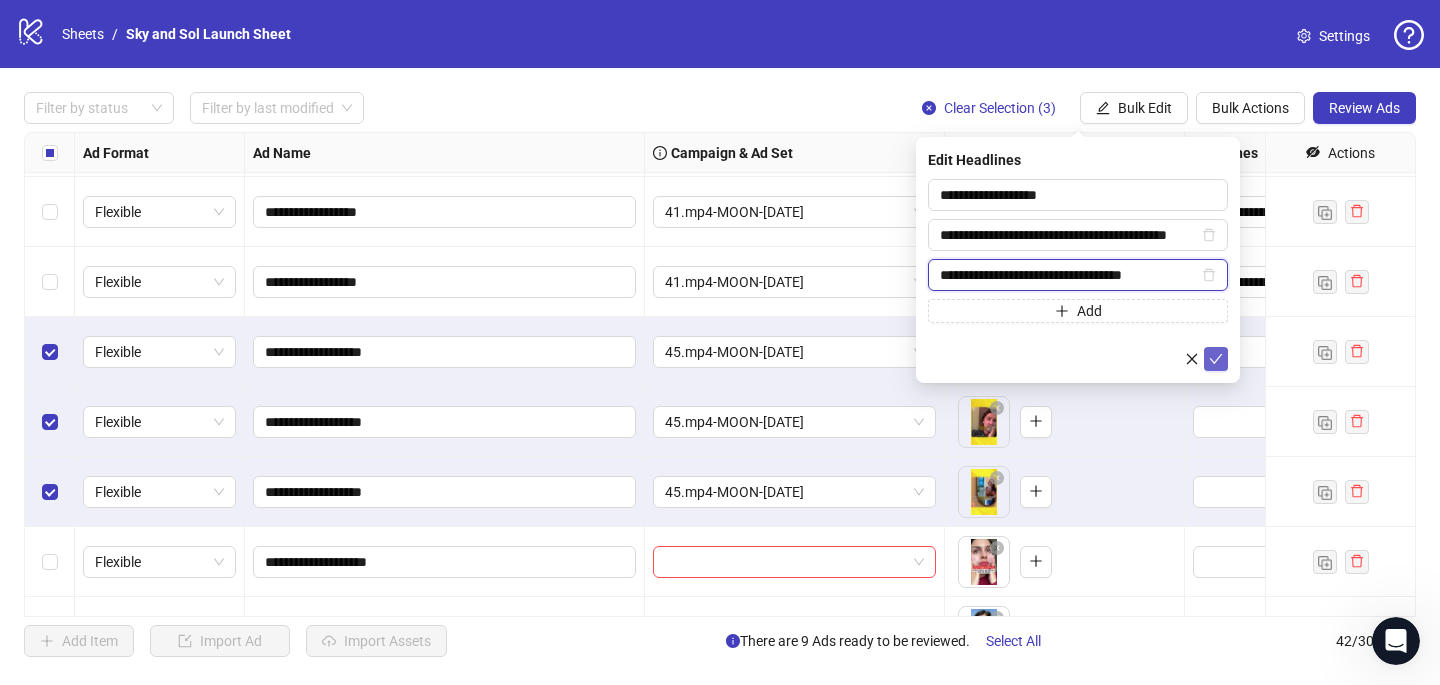 type on "**********" 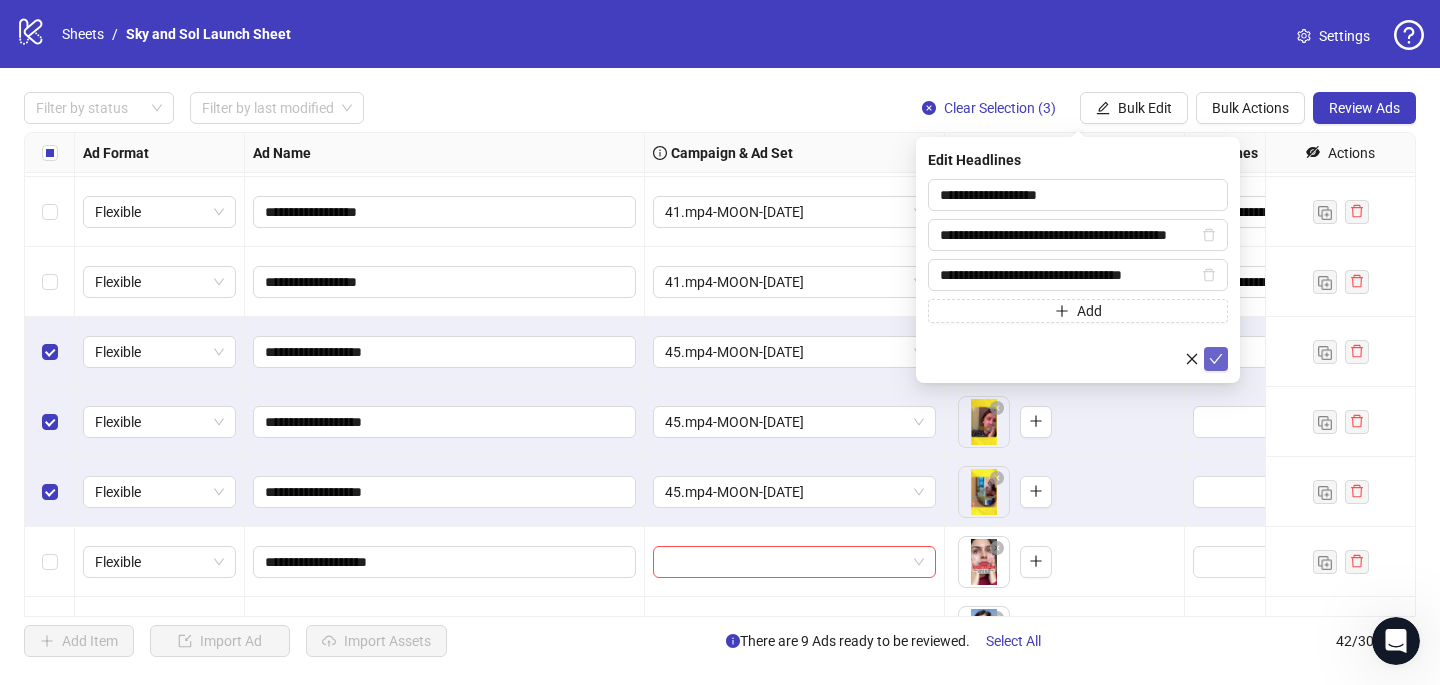 click 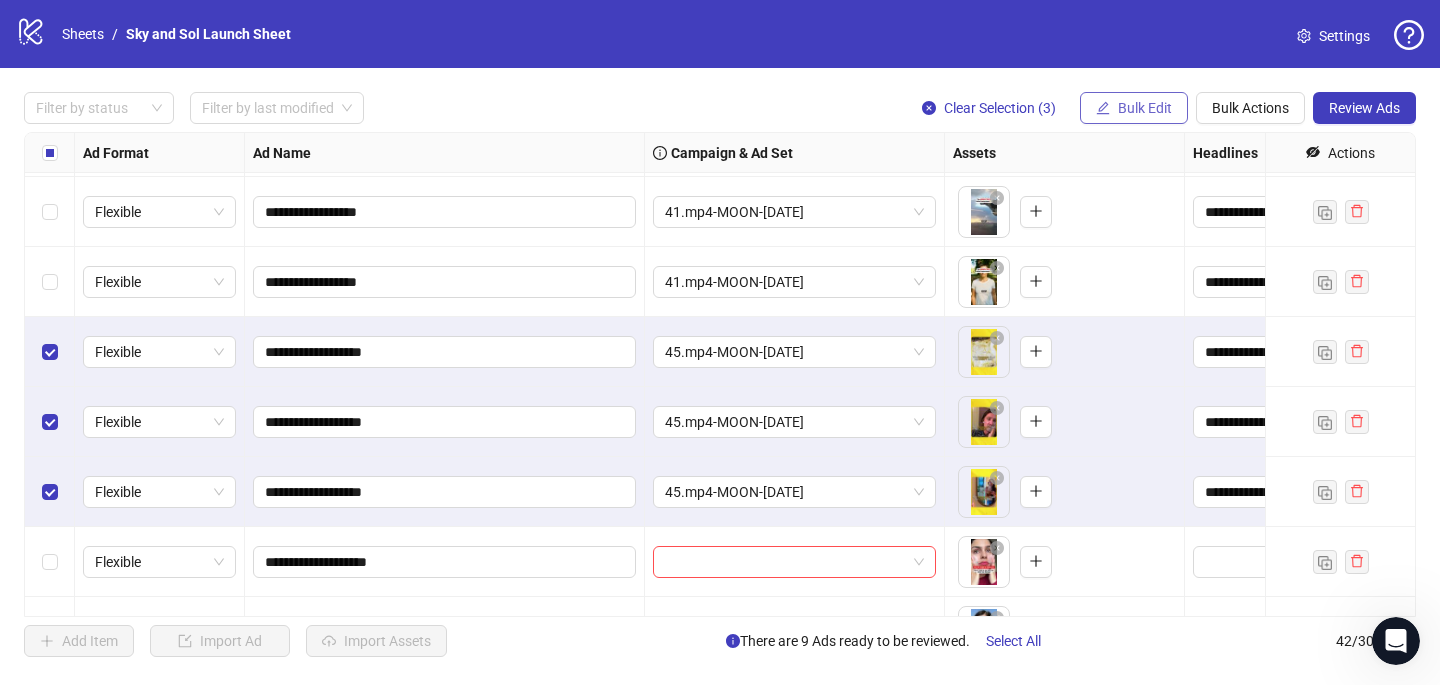click on "Bulk Edit" at bounding box center (1134, 108) 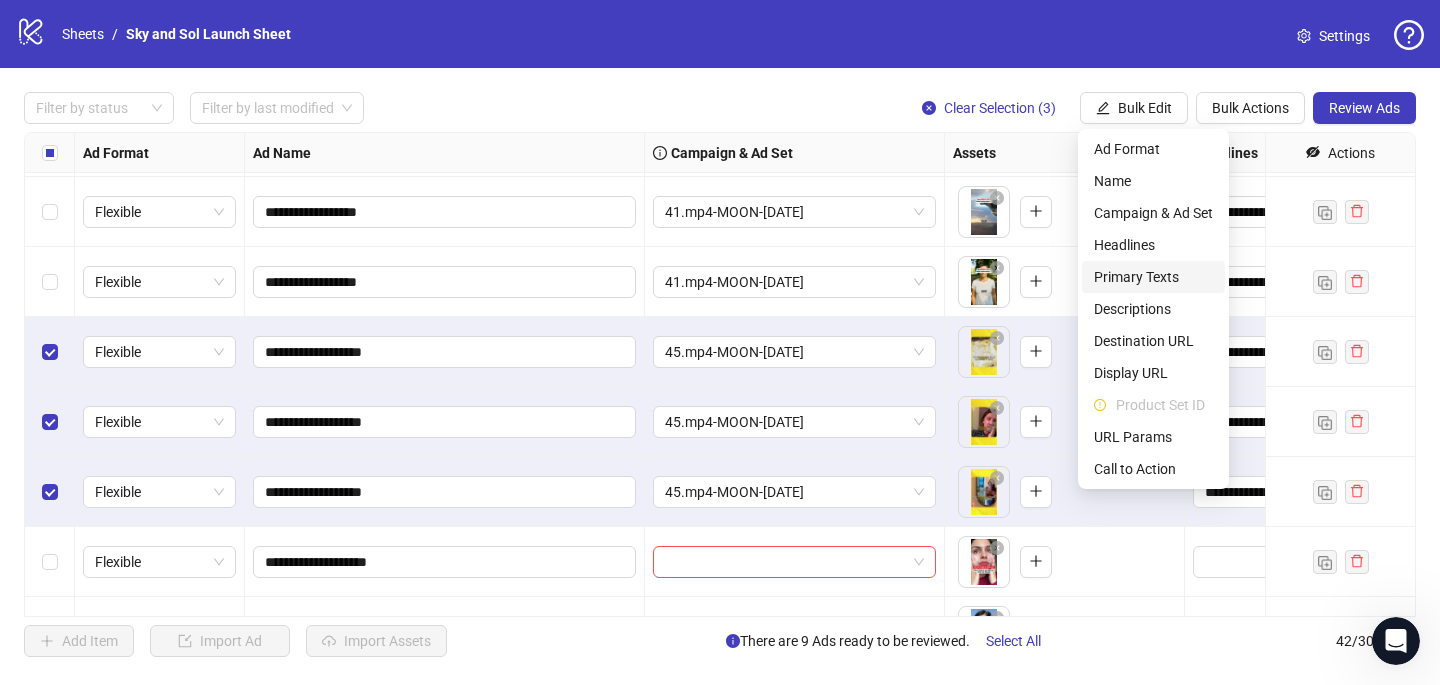 click on "Primary Texts" at bounding box center [1153, 277] 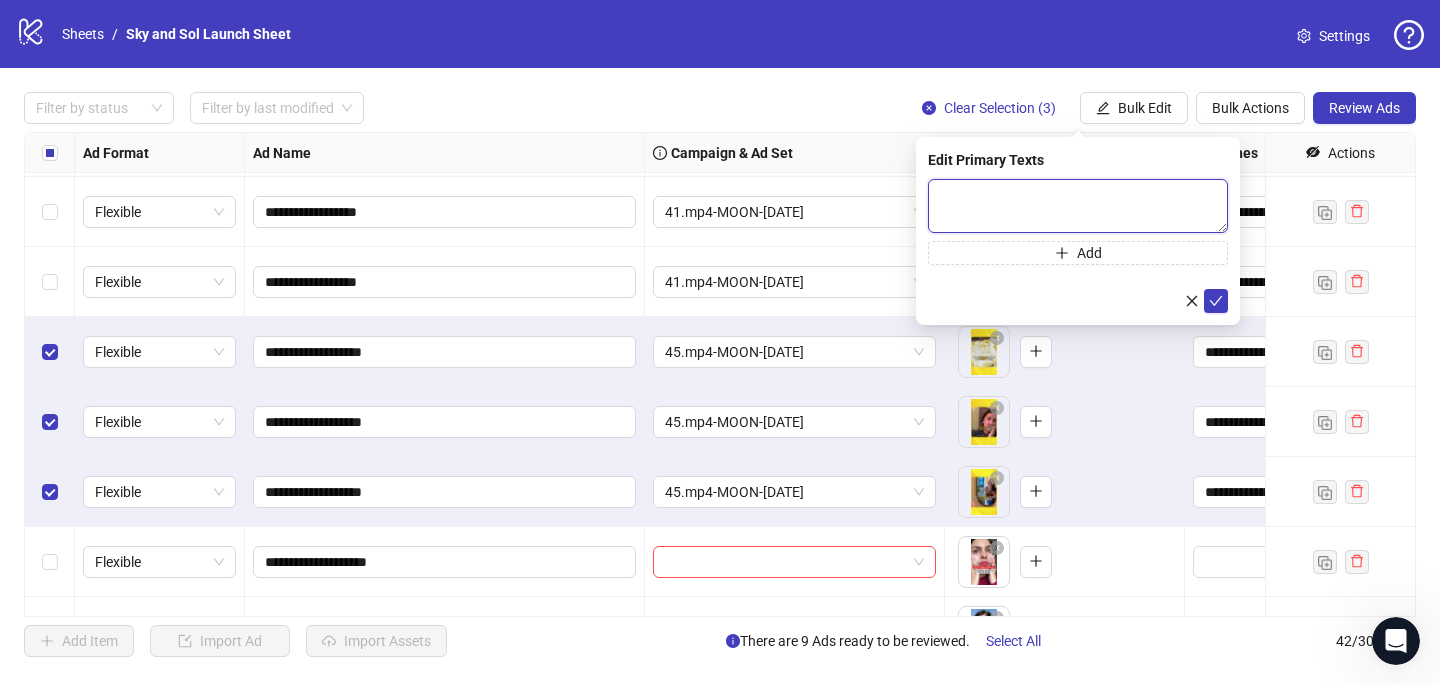click at bounding box center (1078, 206) 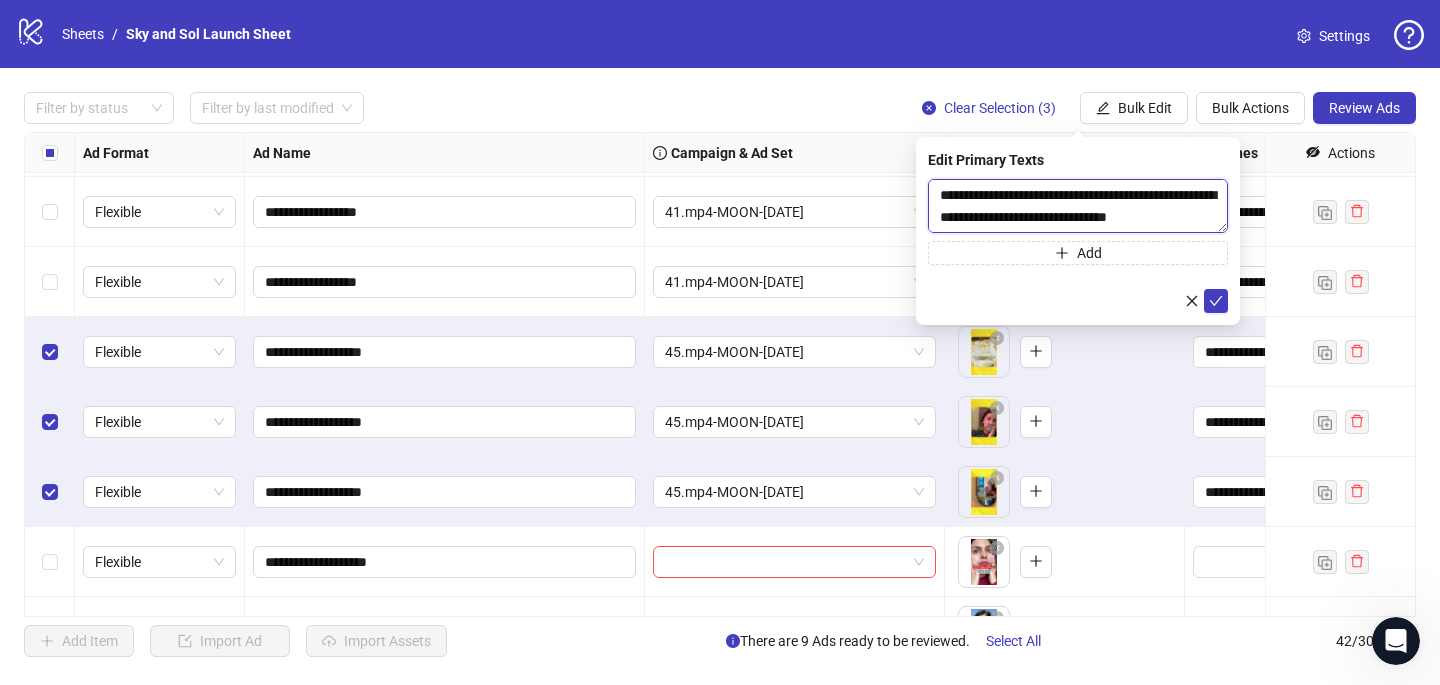 scroll, scrollTop: 264, scrollLeft: 0, axis: vertical 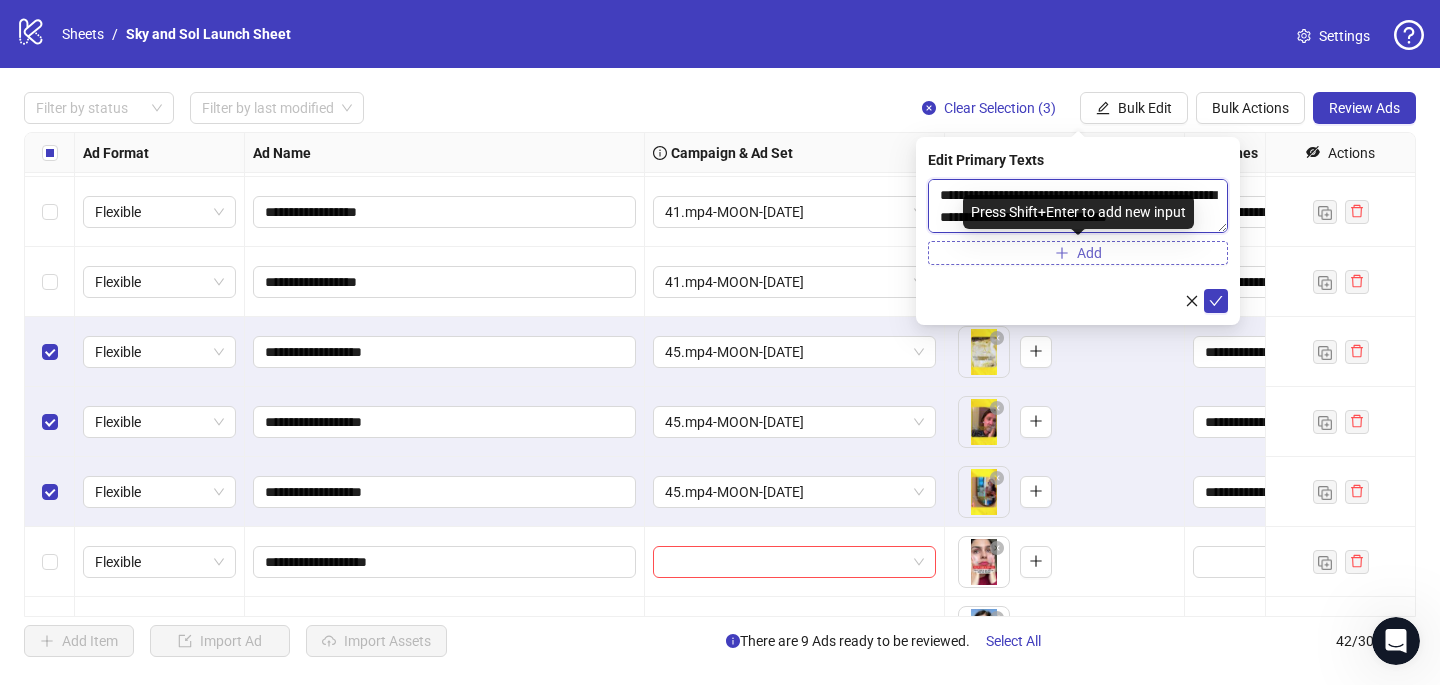 type on "**********" 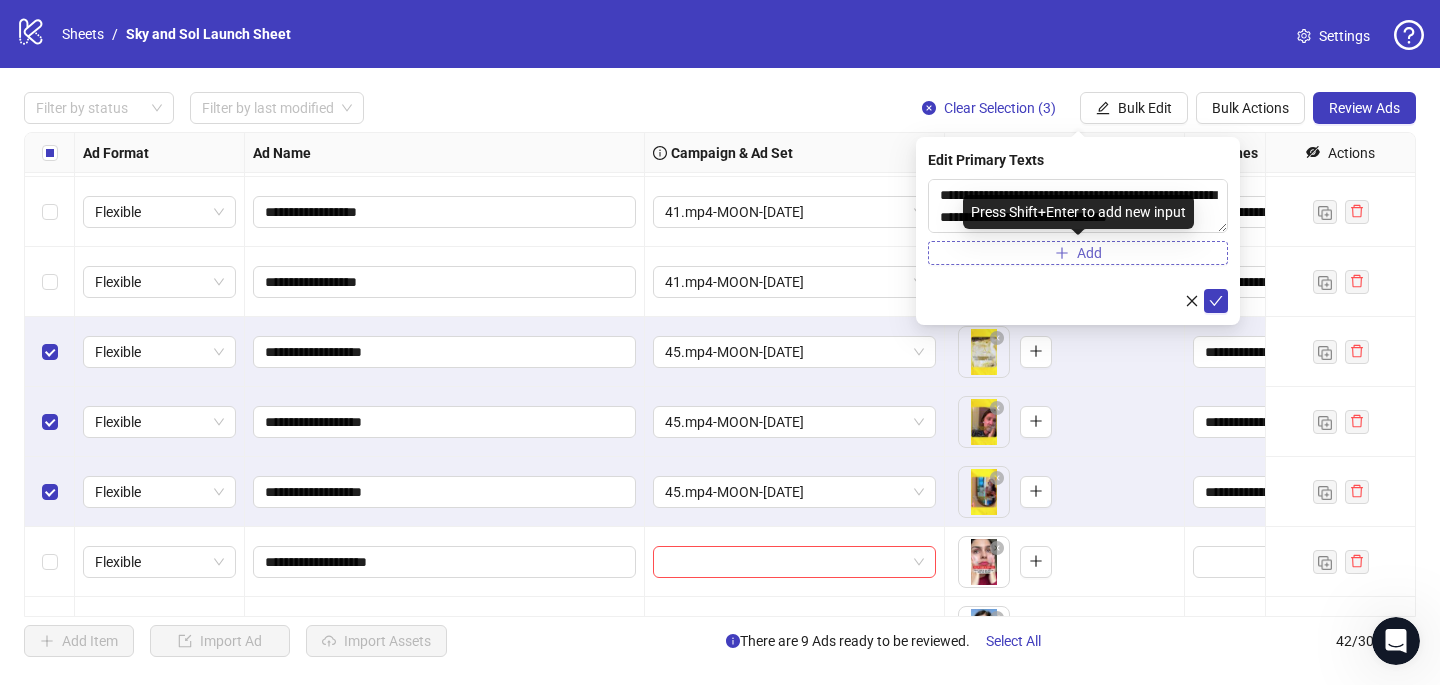 click 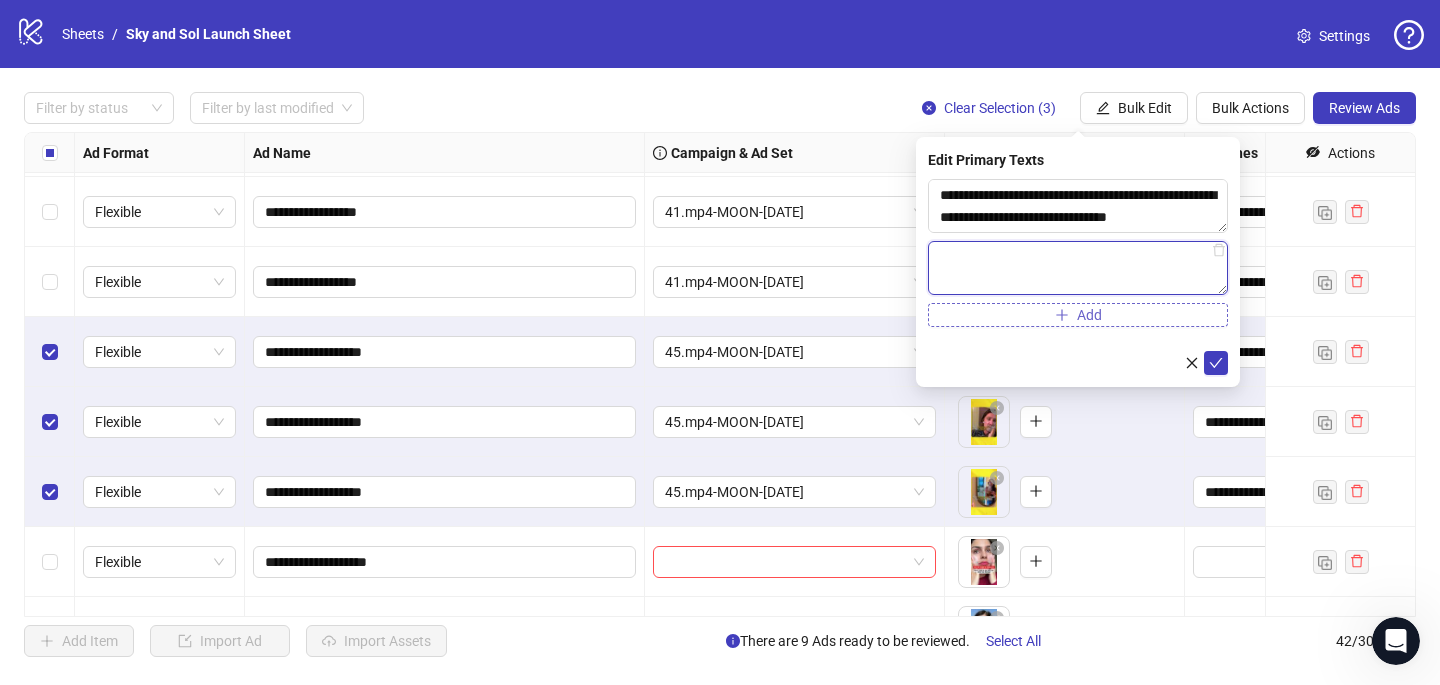 paste on "**********" 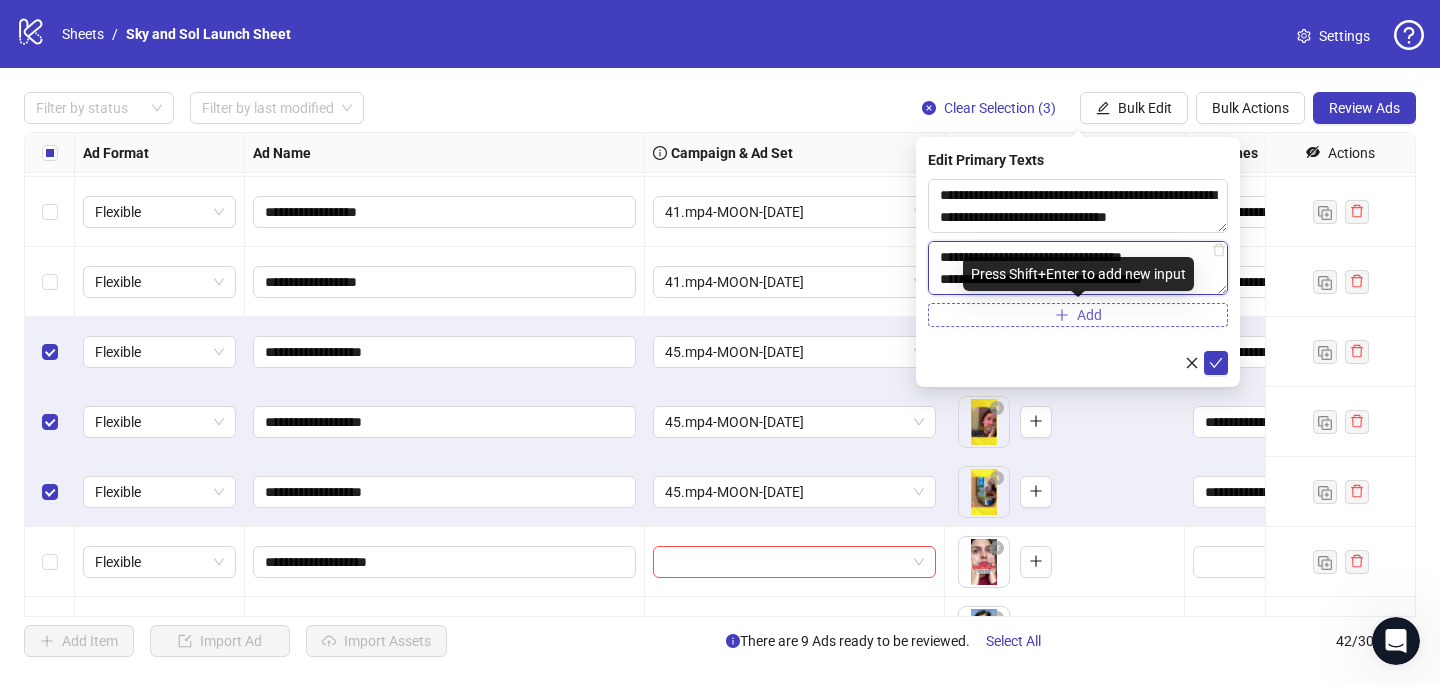 scroll, scrollTop: 374, scrollLeft: 0, axis: vertical 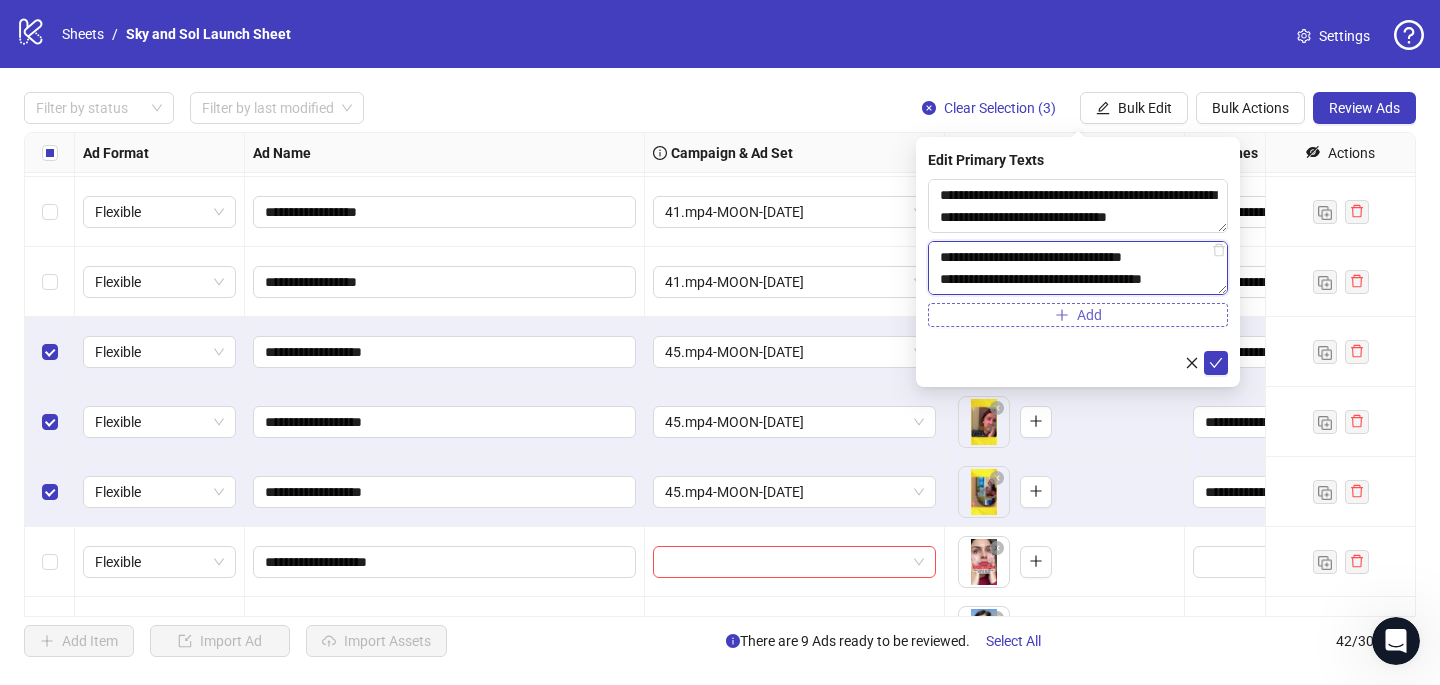 type on "**********" 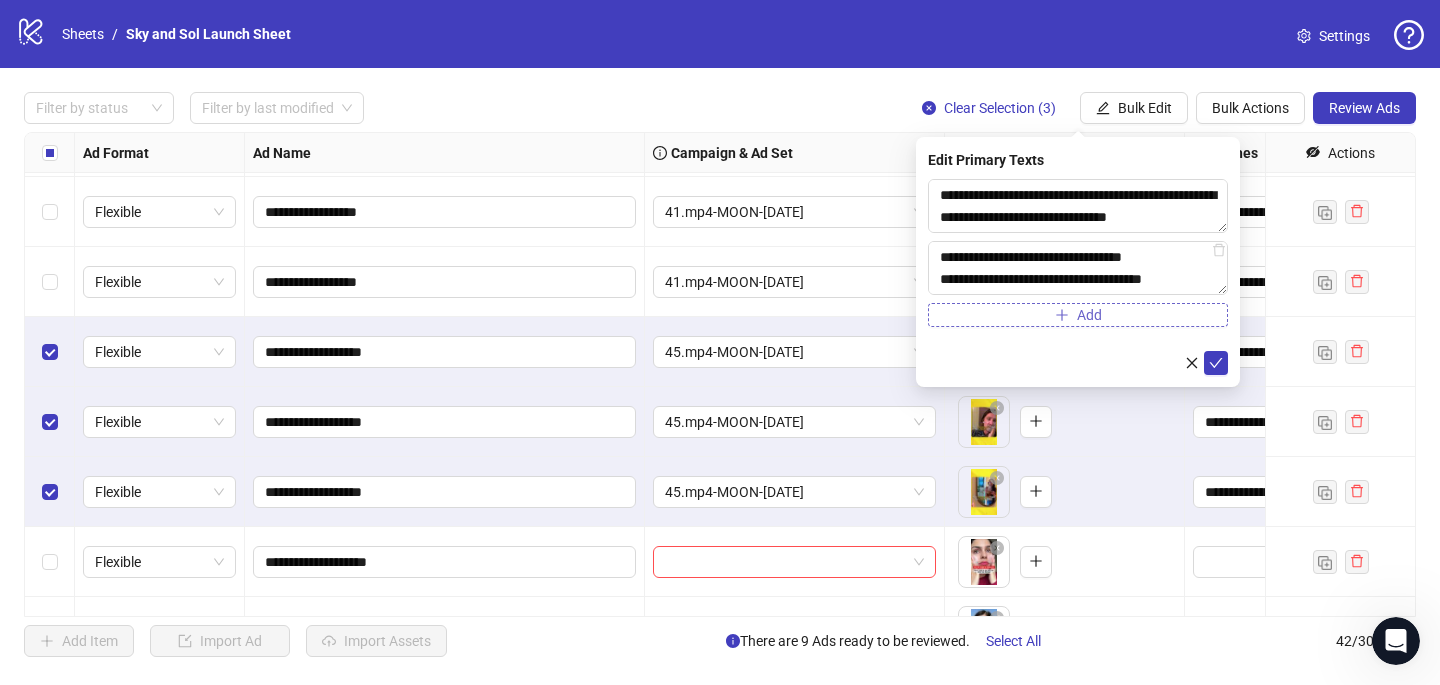 click on "Add" at bounding box center [1078, 315] 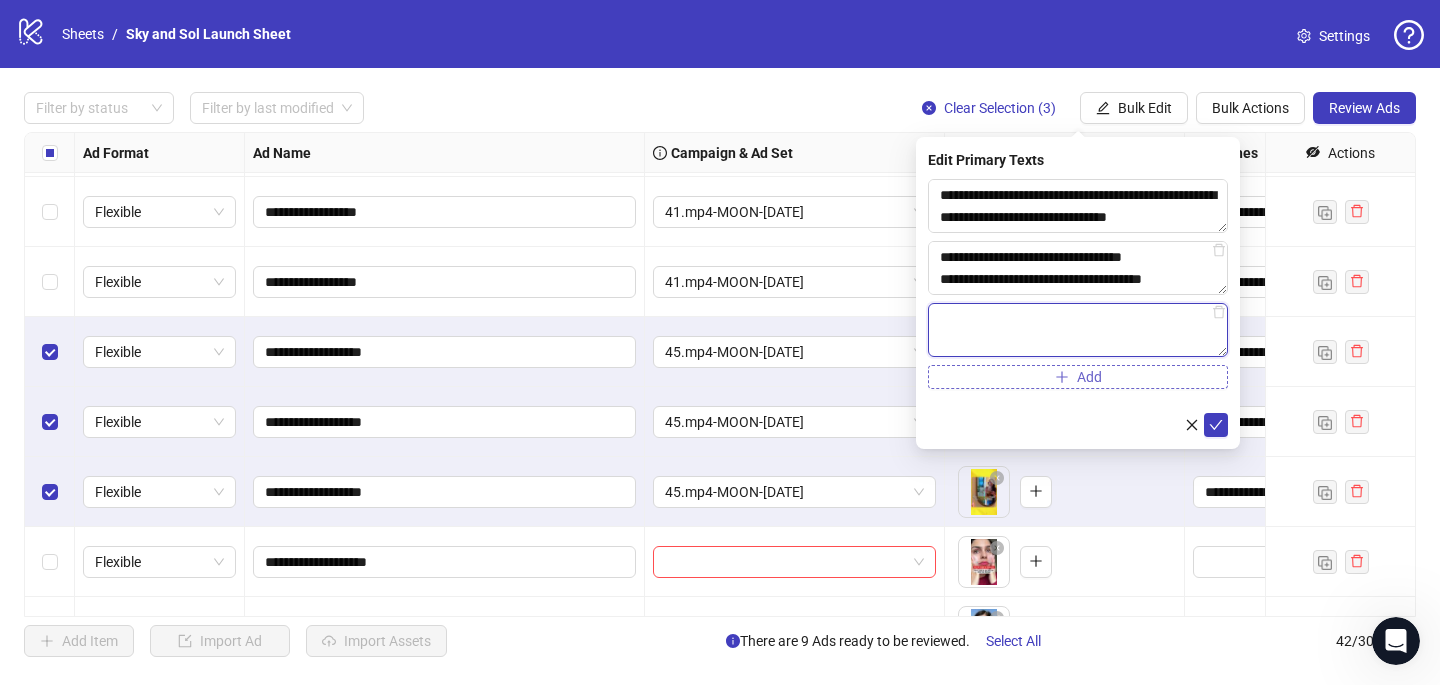 paste on "**********" 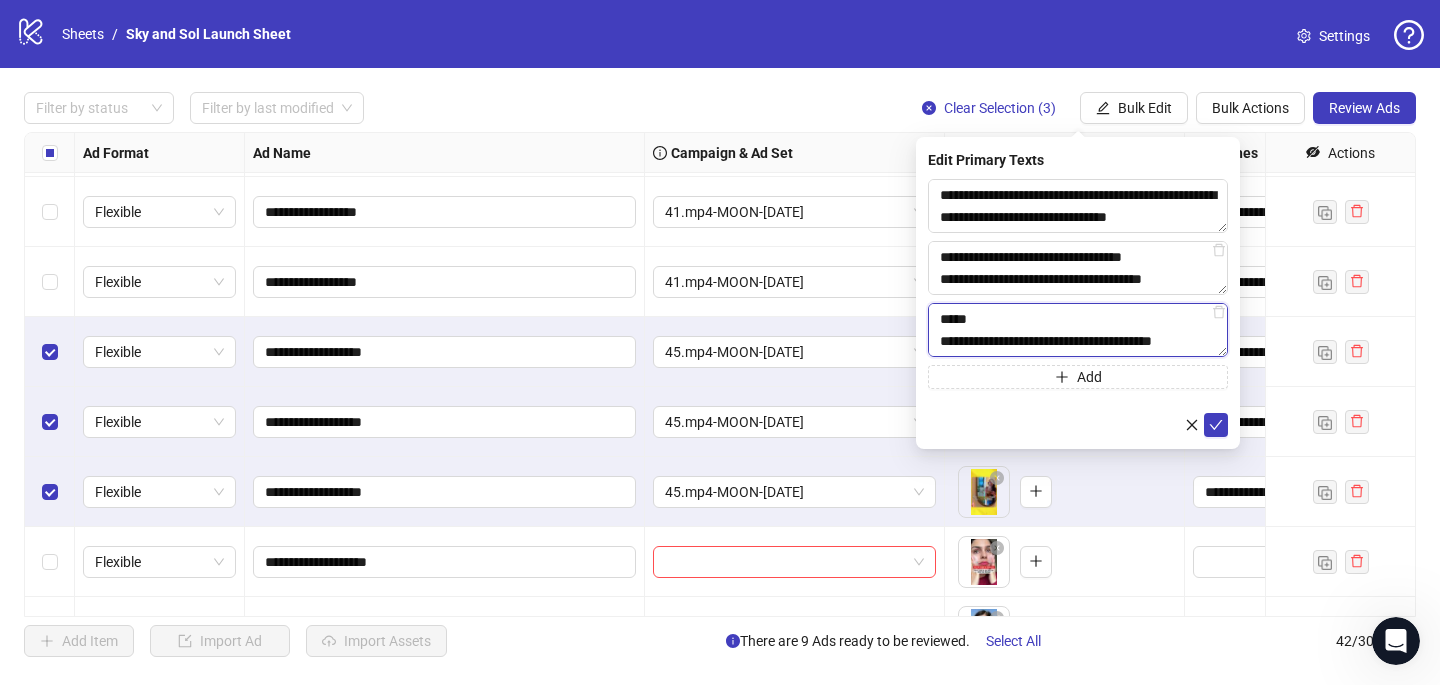 scroll, scrollTop: 330, scrollLeft: 0, axis: vertical 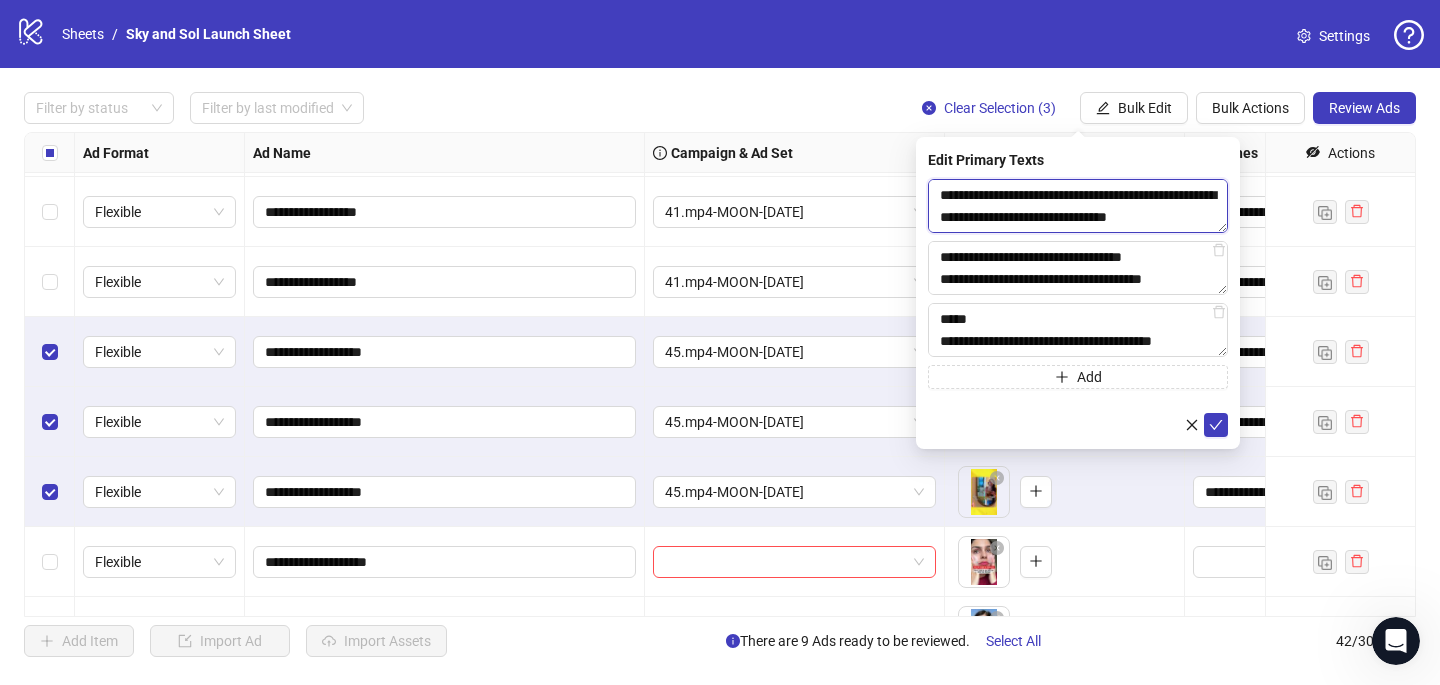 drag, startPoint x: 1204, startPoint y: 219, endPoint x: 929, endPoint y: 220, distance: 275.00183 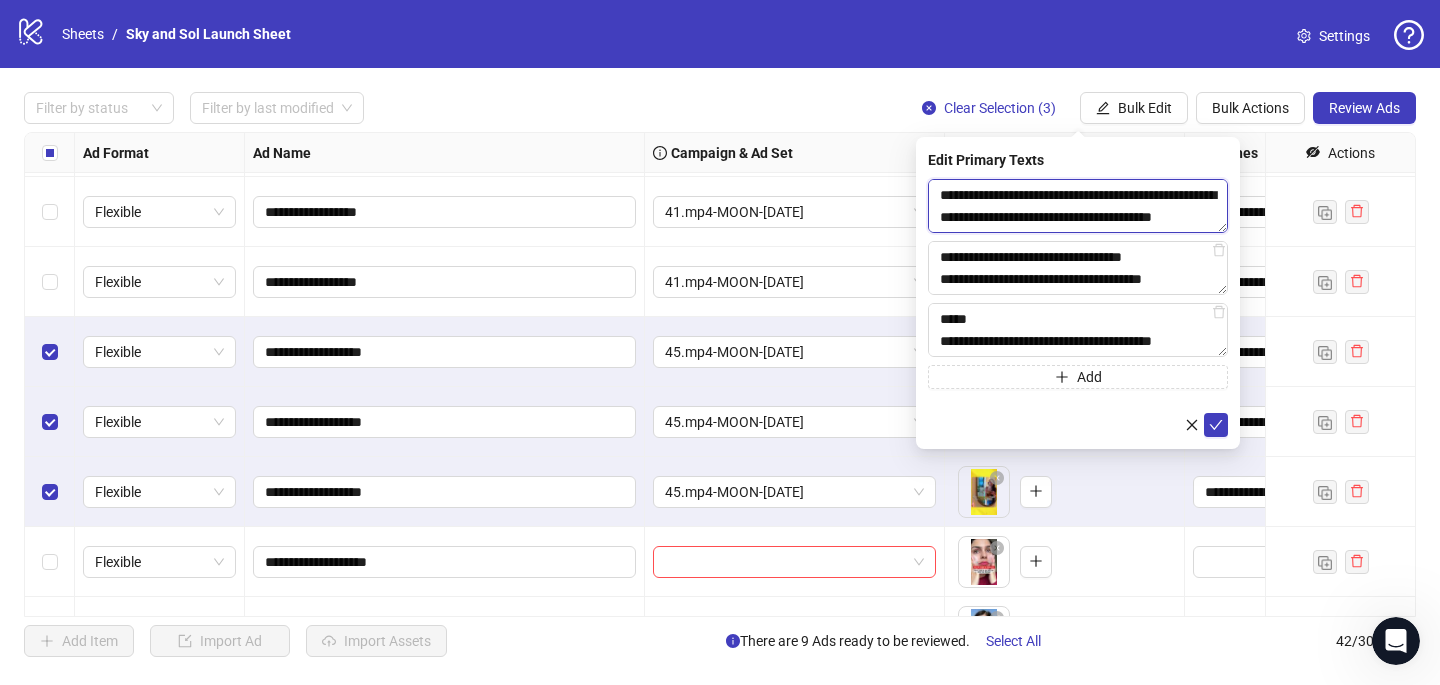 scroll, scrollTop: 279, scrollLeft: 0, axis: vertical 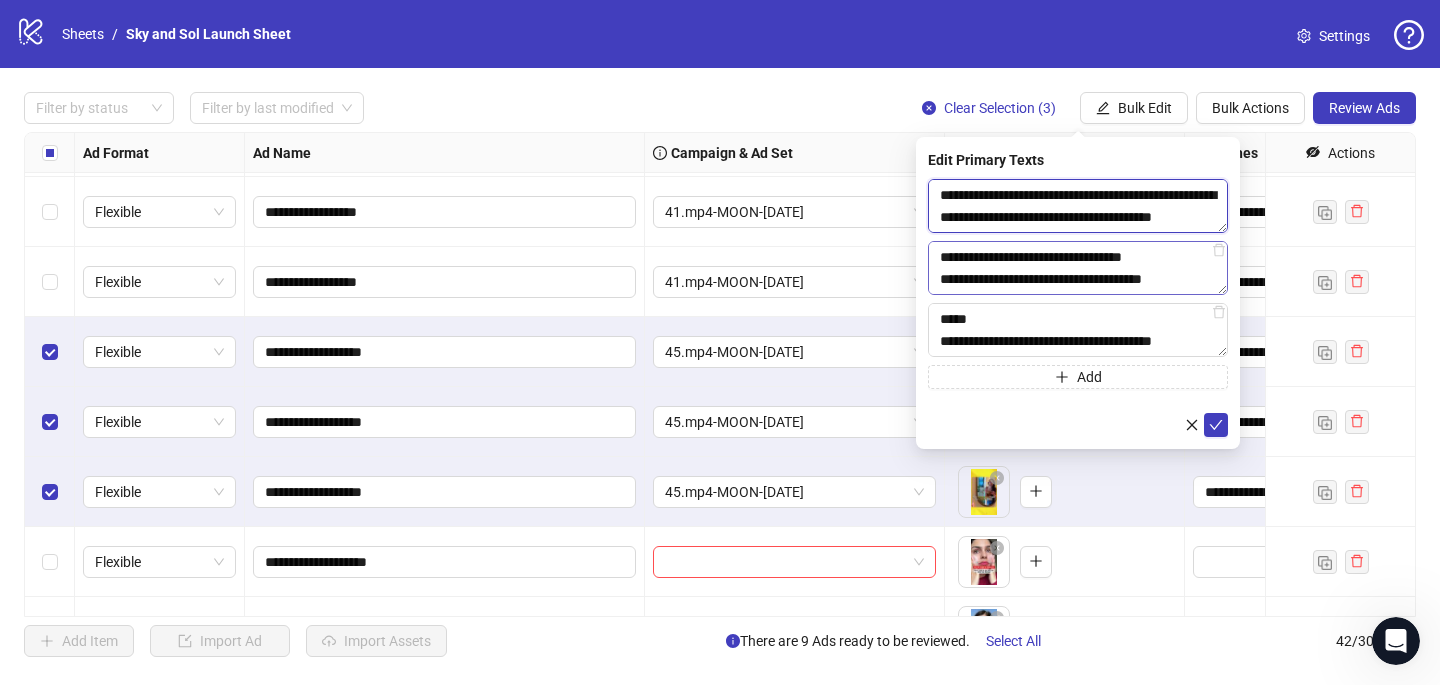 drag, startPoint x: 1211, startPoint y: 279, endPoint x: 1151, endPoint y: 279, distance: 60 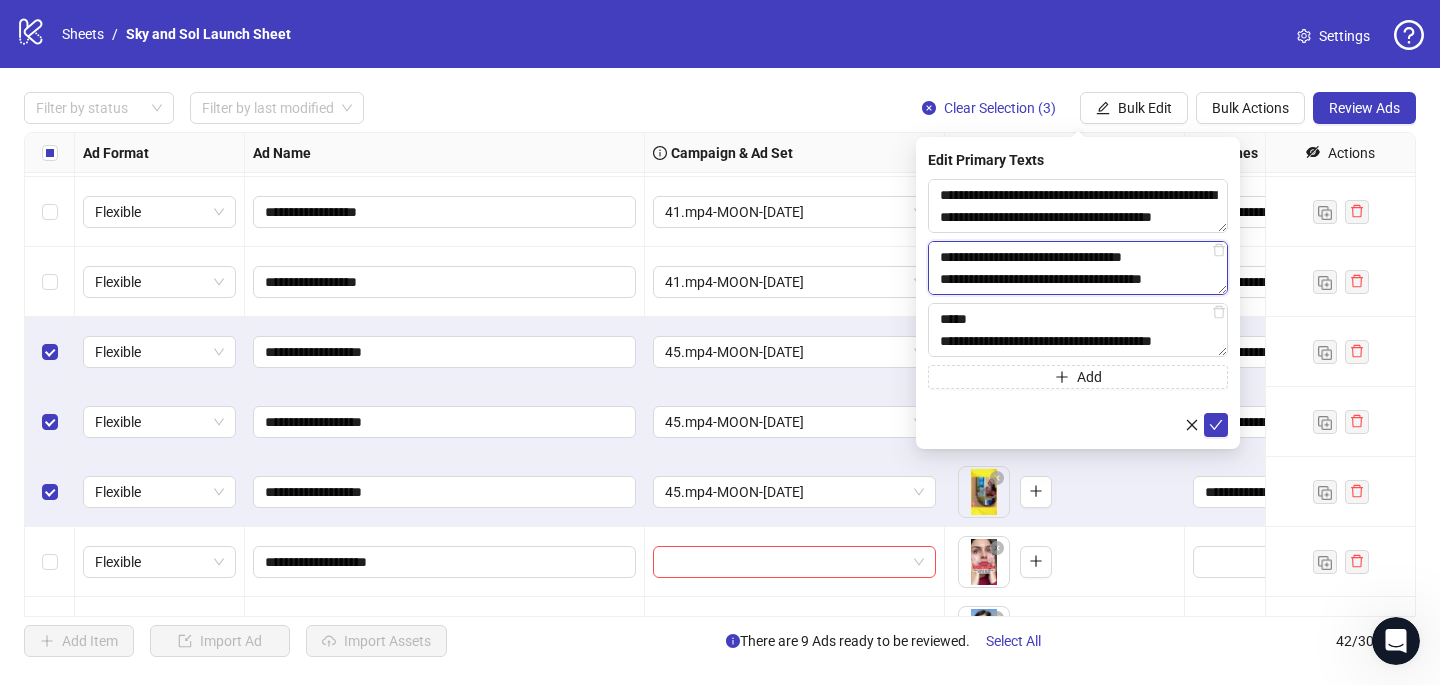 drag, startPoint x: 1204, startPoint y: 278, endPoint x: 928, endPoint y: 278, distance: 276 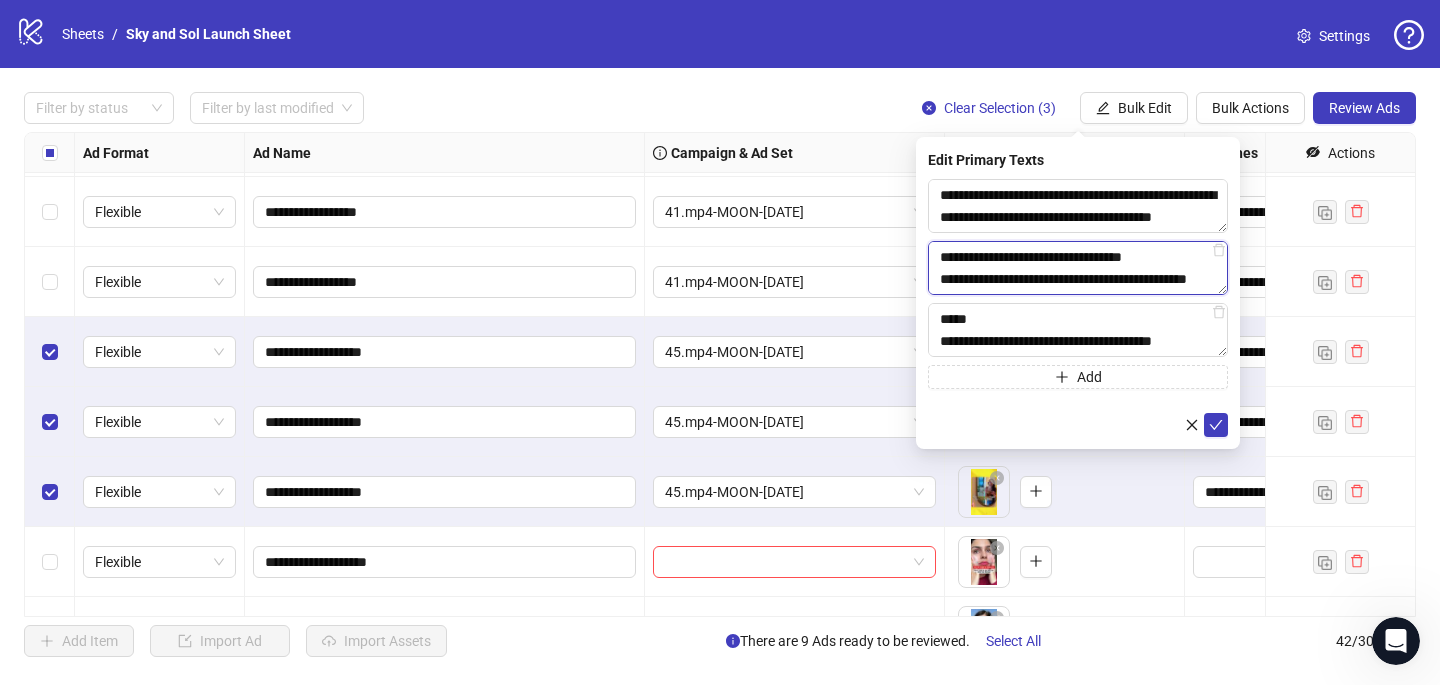 scroll, scrollTop: 389, scrollLeft: 0, axis: vertical 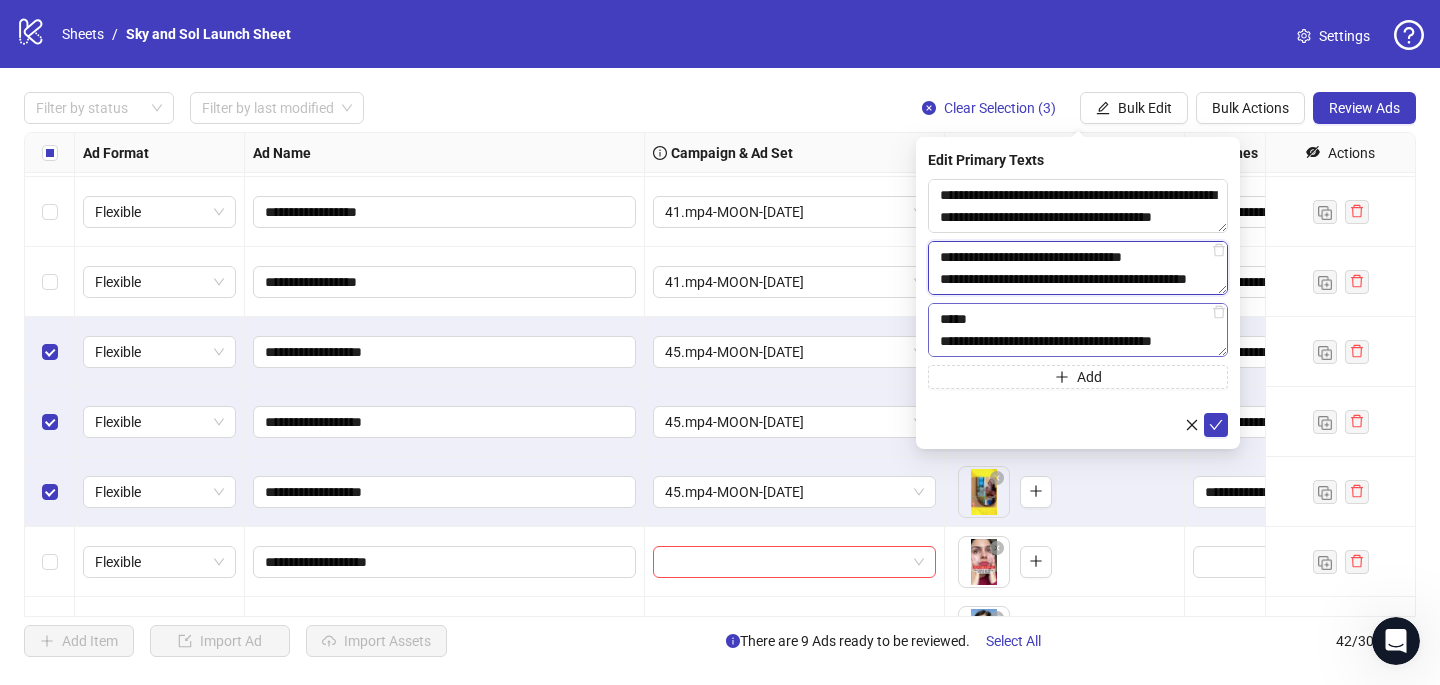 type on "**********" 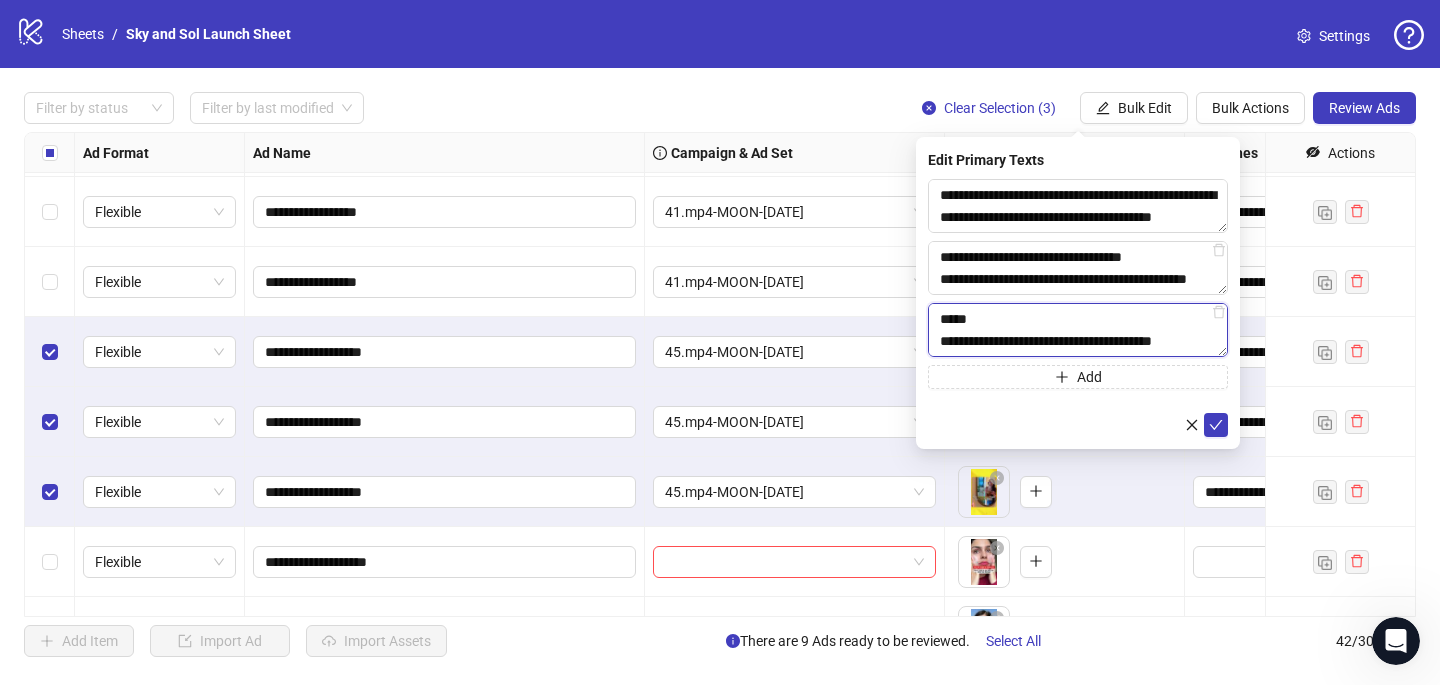 drag, startPoint x: 1217, startPoint y: 338, endPoint x: 960, endPoint y: 344, distance: 257.07004 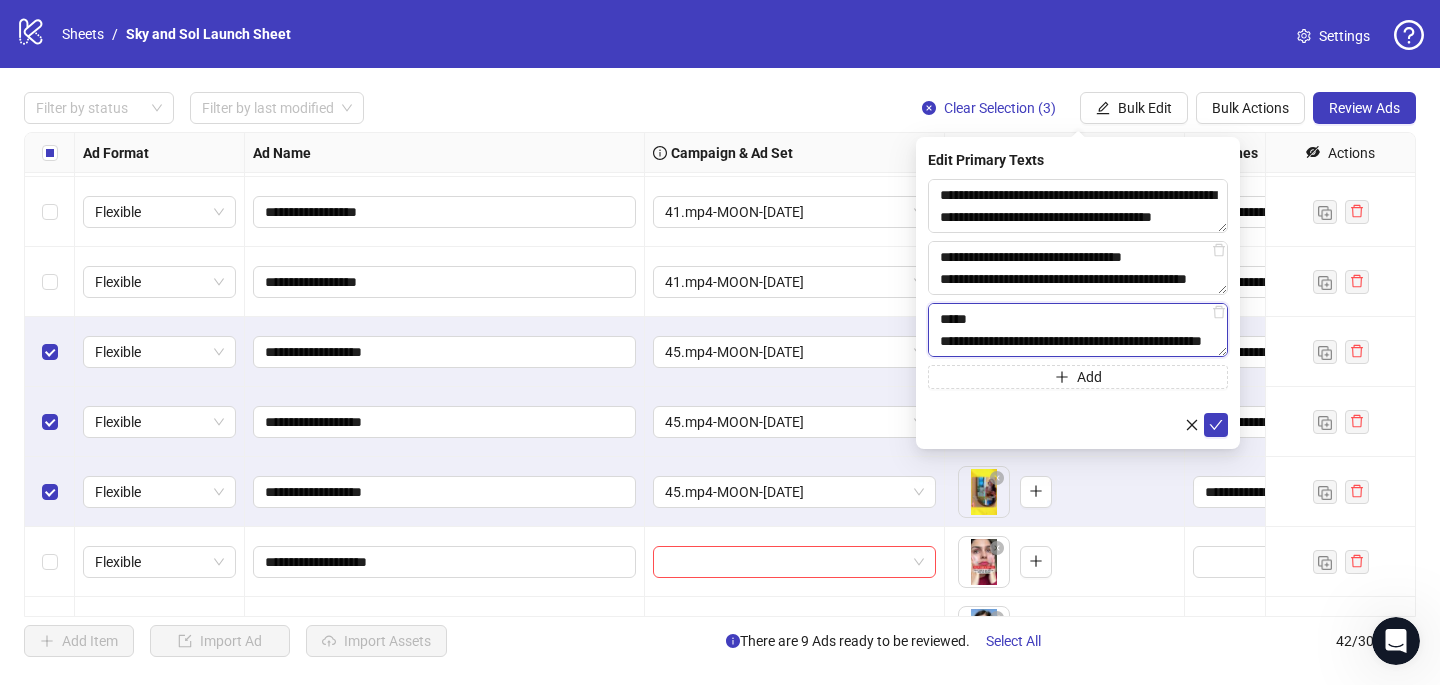 scroll, scrollTop: 352, scrollLeft: 0, axis: vertical 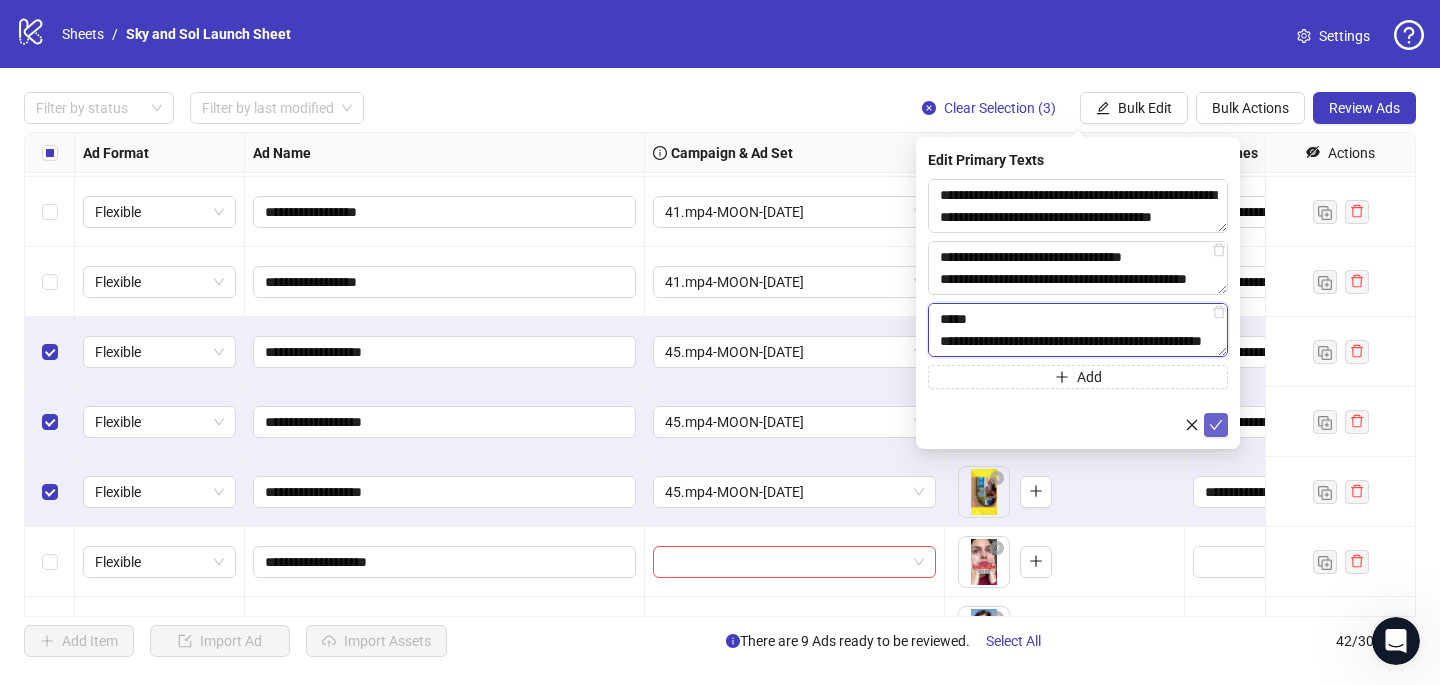 type on "**********" 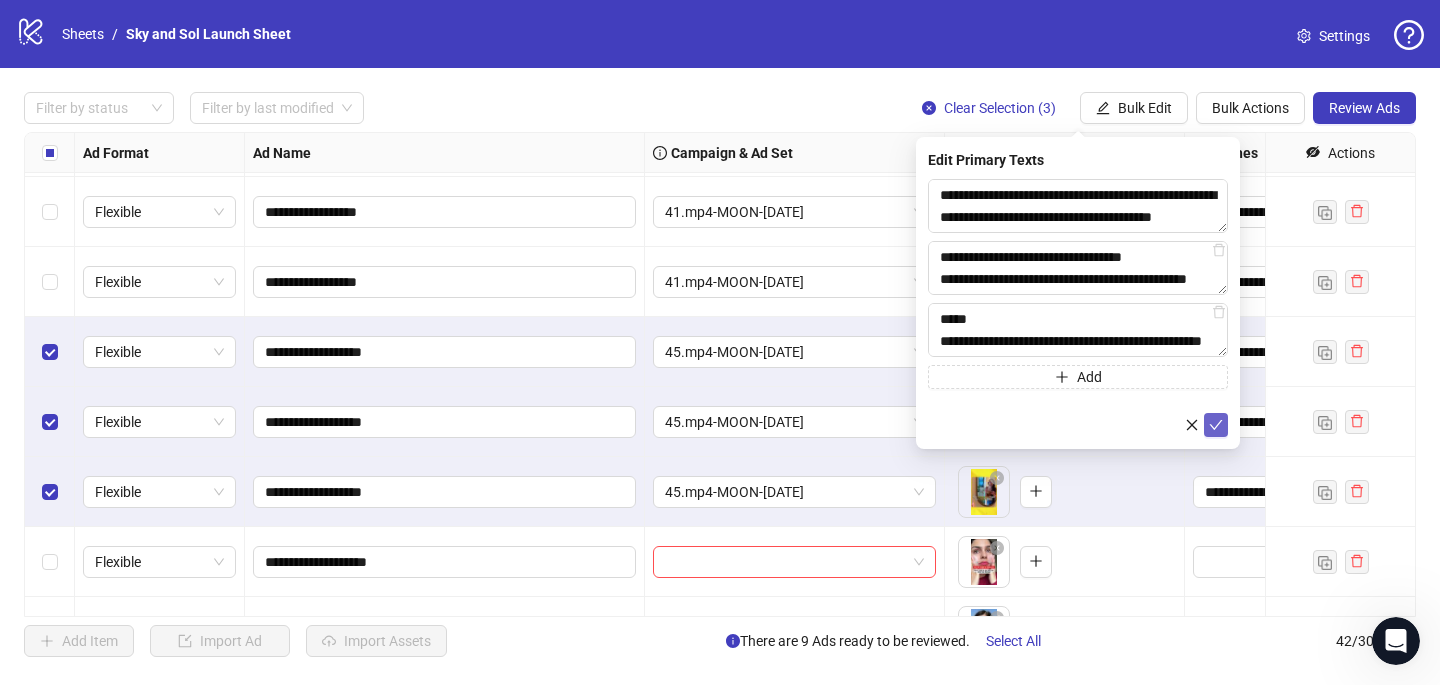 click 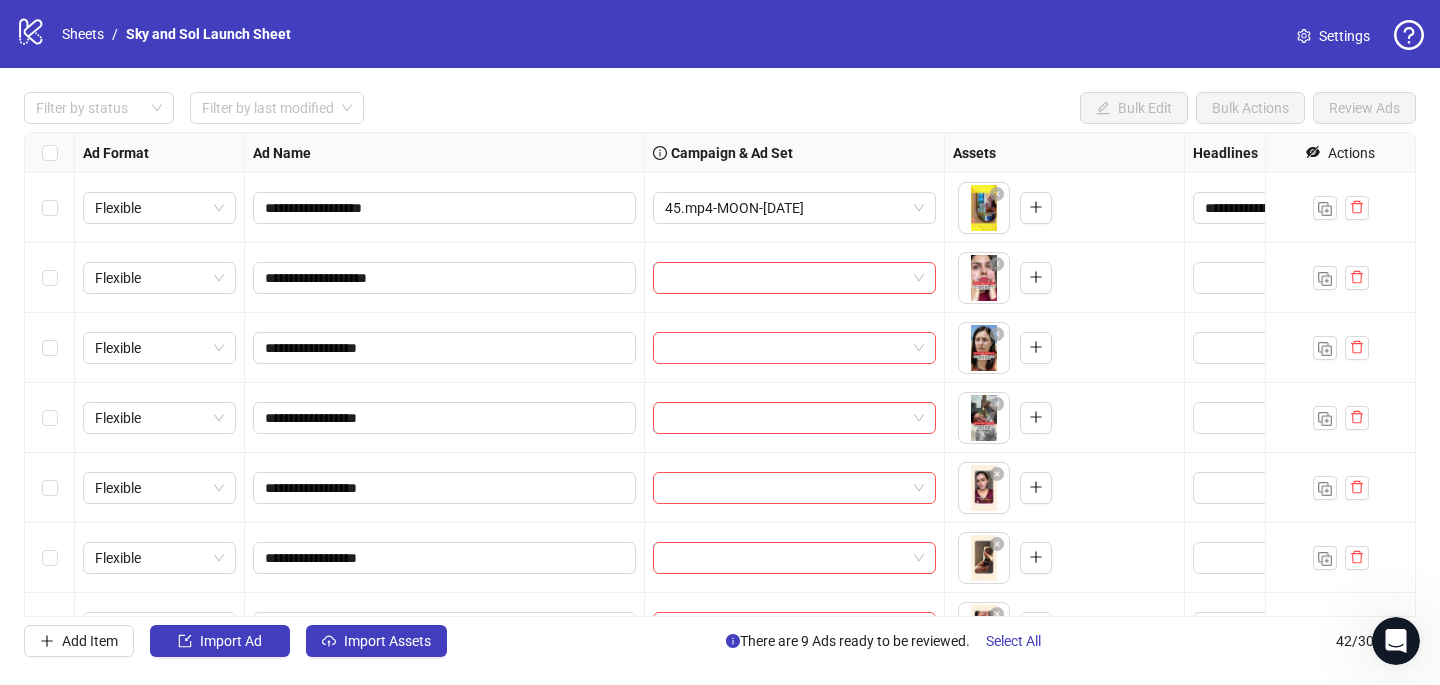 scroll, scrollTop: 1829, scrollLeft: 0, axis: vertical 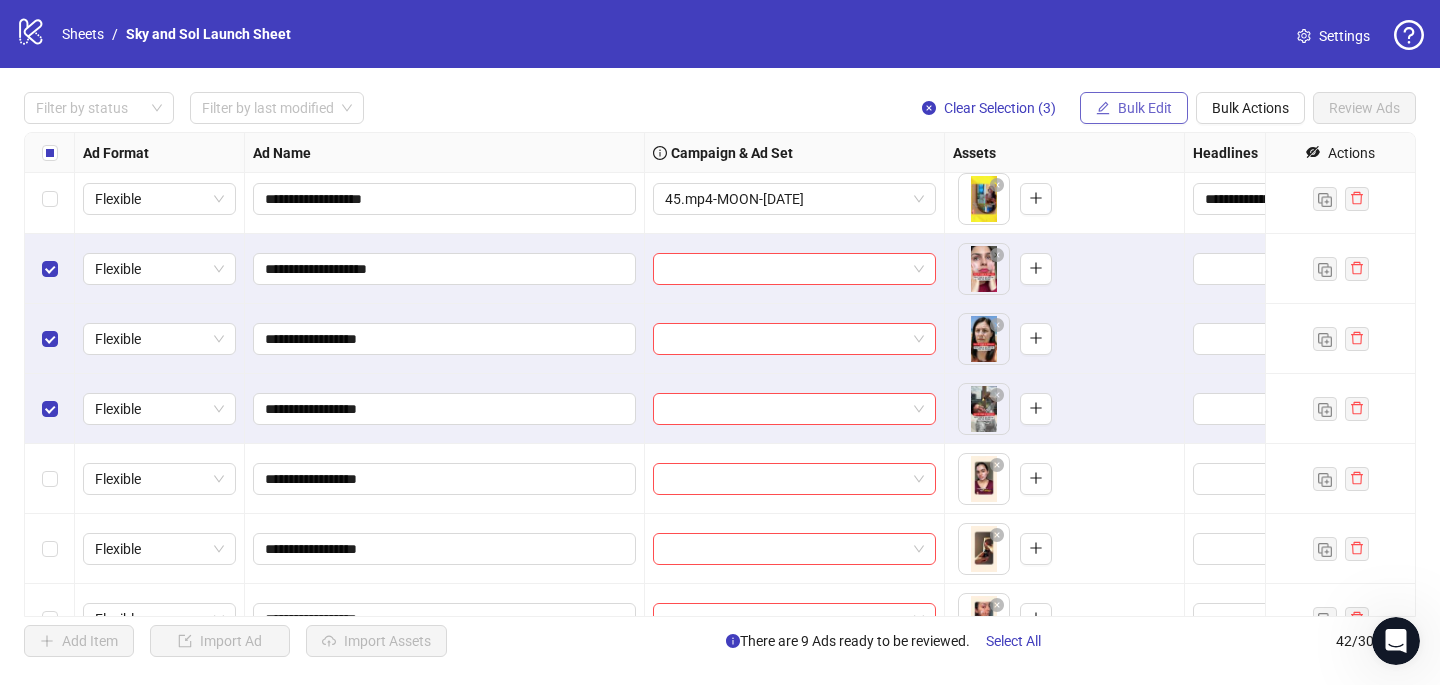 click on "Bulk Edit" at bounding box center (1145, 108) 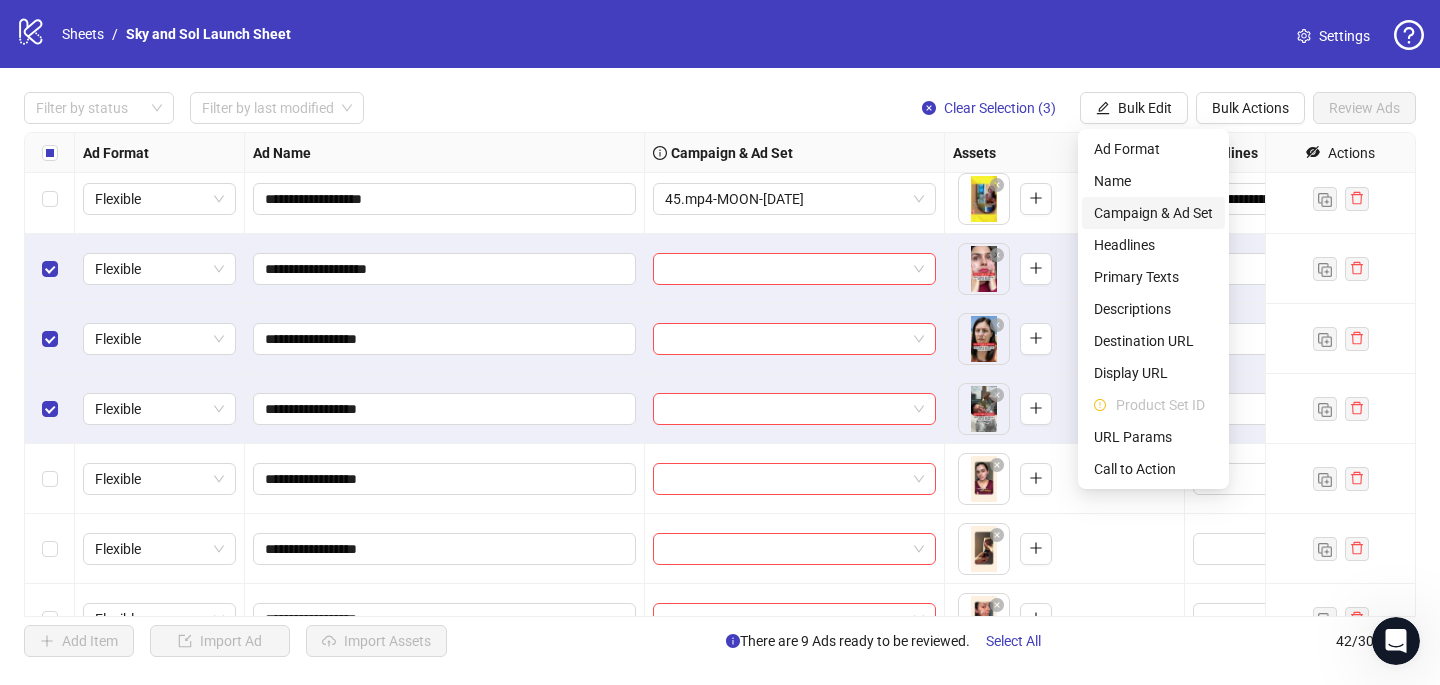 click on "Campaign & Ad Set" at bounding box center (1153, 213) 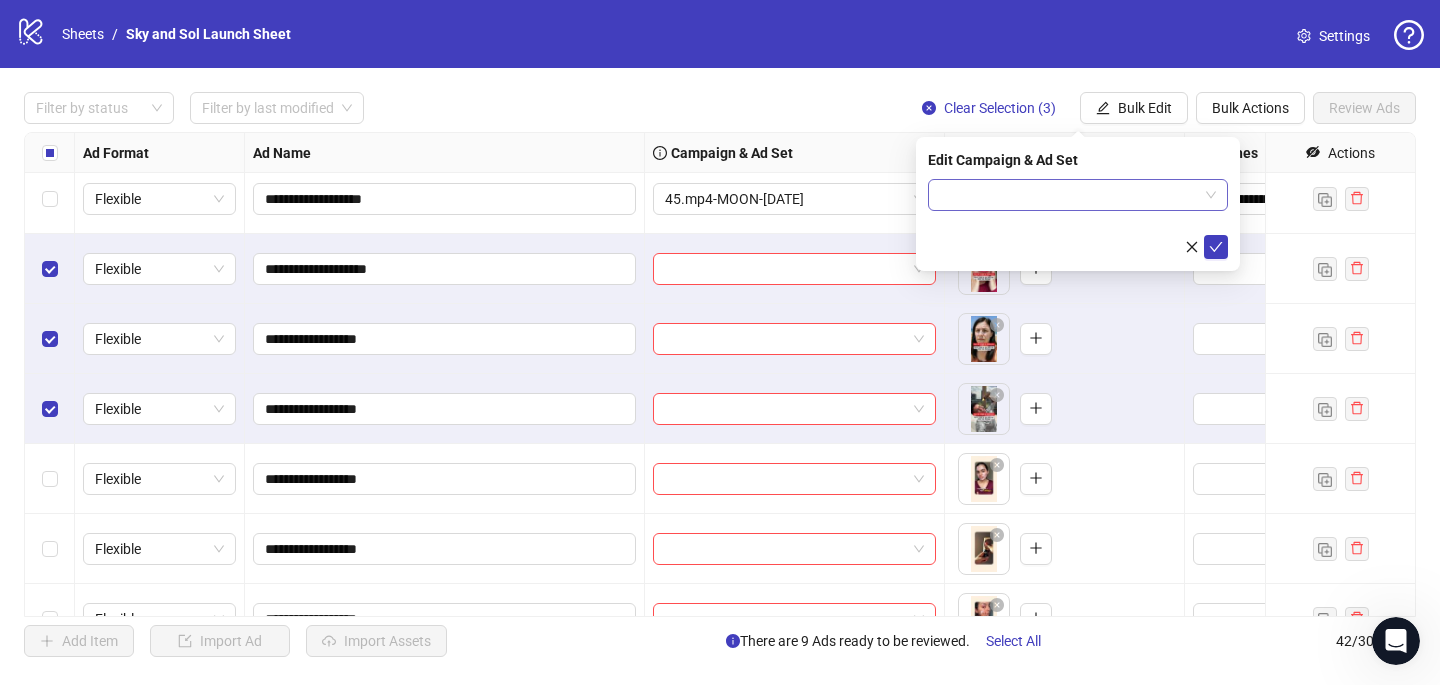 click at bounding box center (1069, 195) 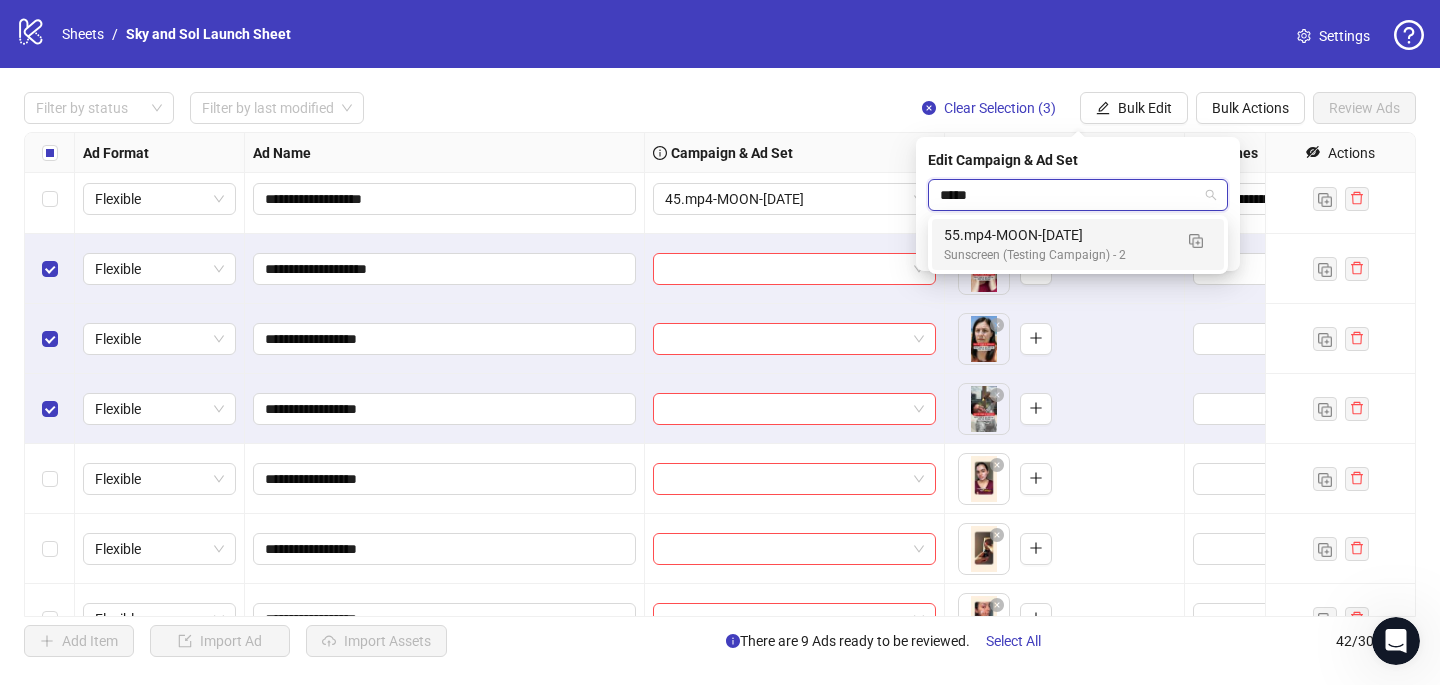 type on "******" 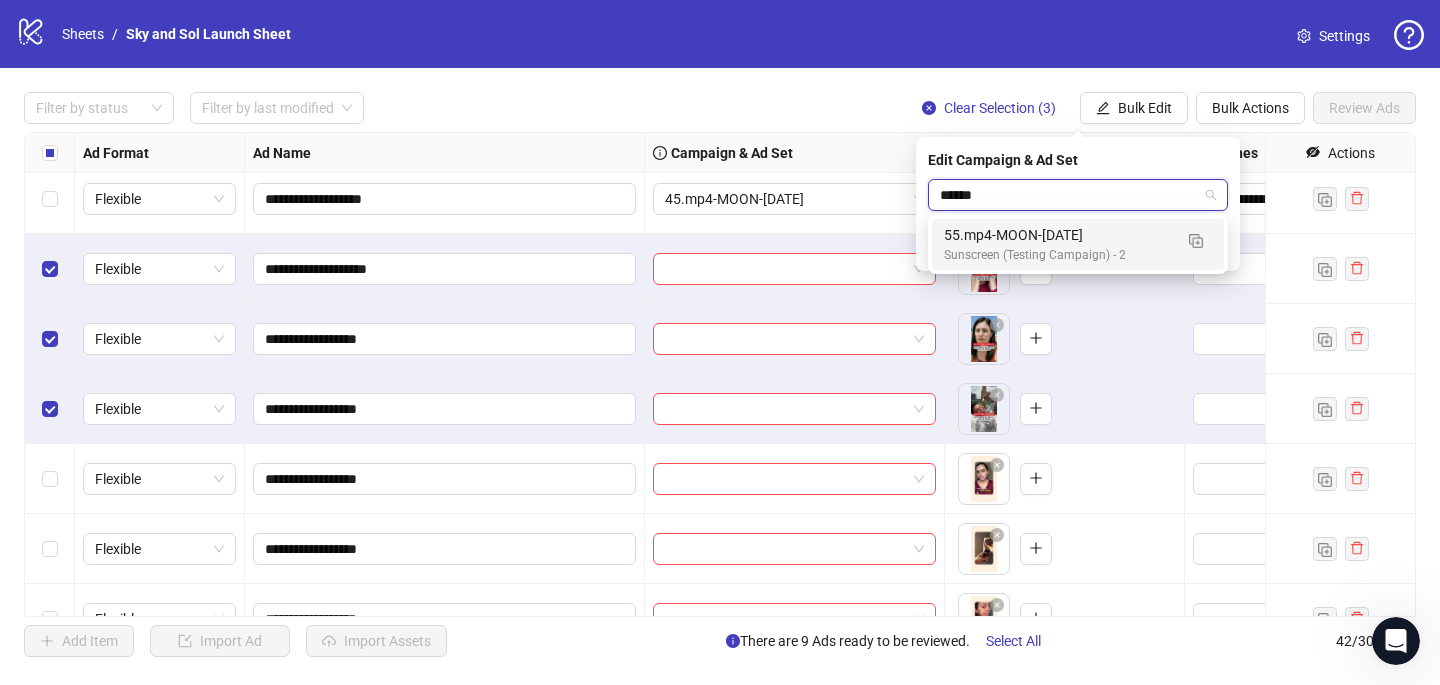 type 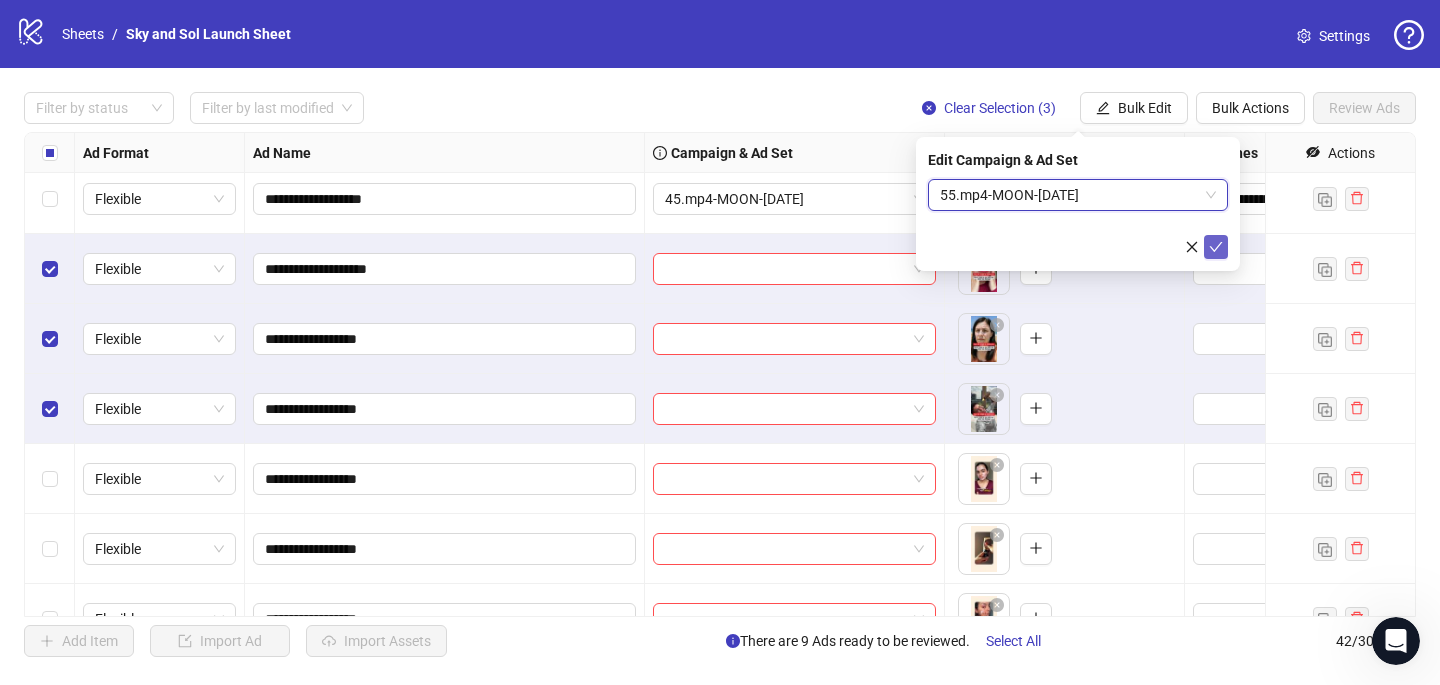 click 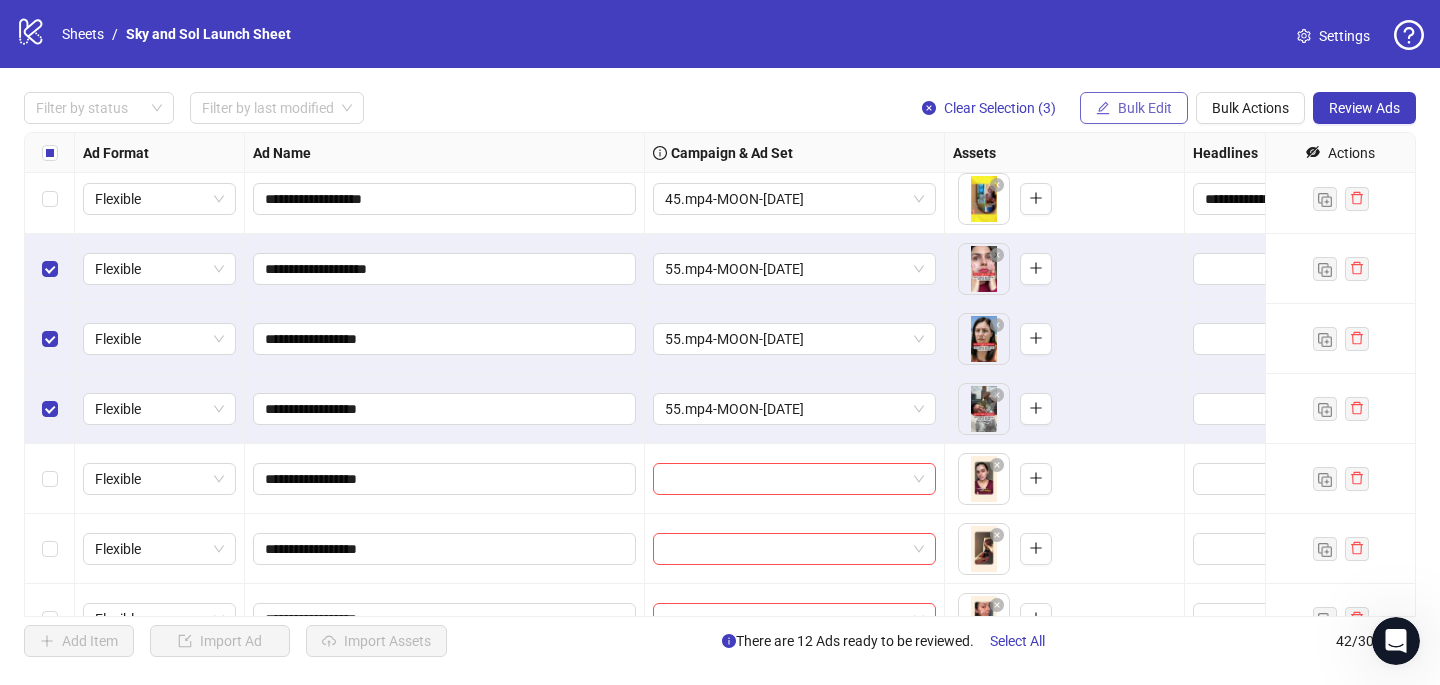 click on "Bulk Edit" at bounding box center (1145, 108) 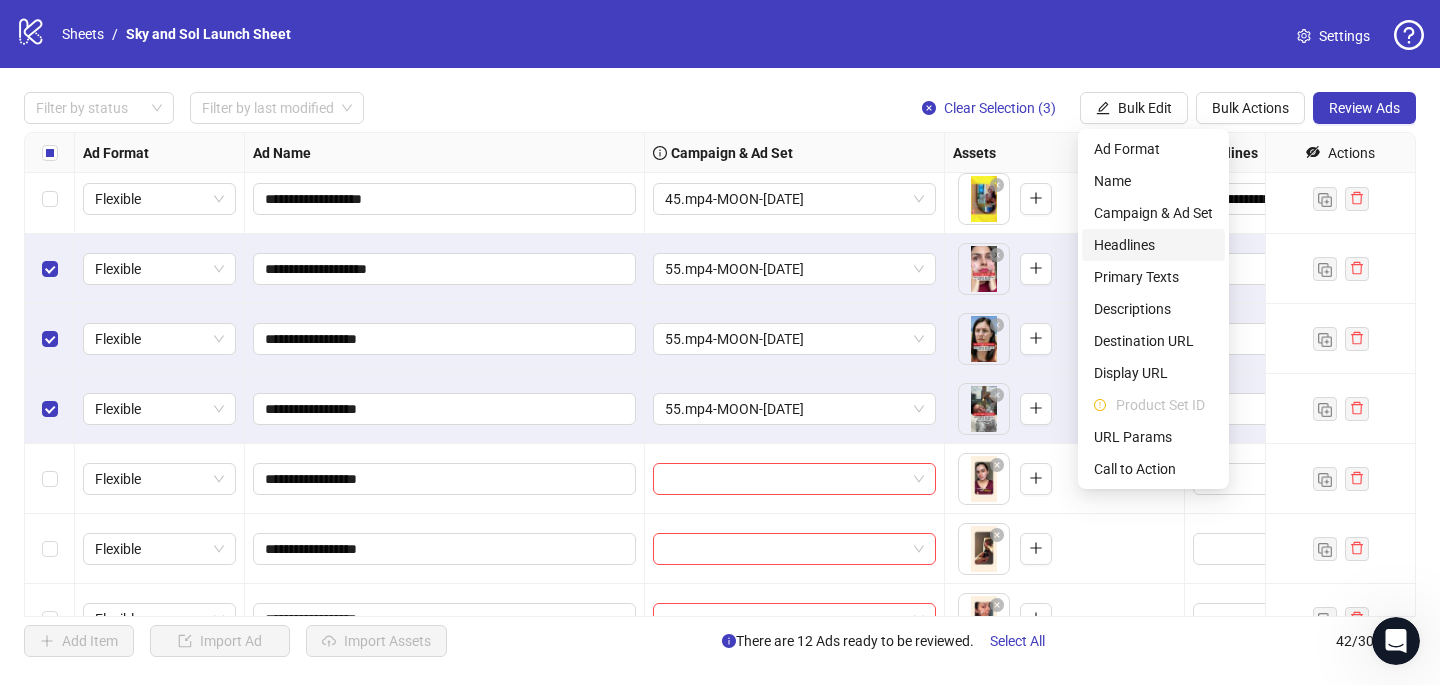 click on "Headlines" at bounding box center [1153, 245] 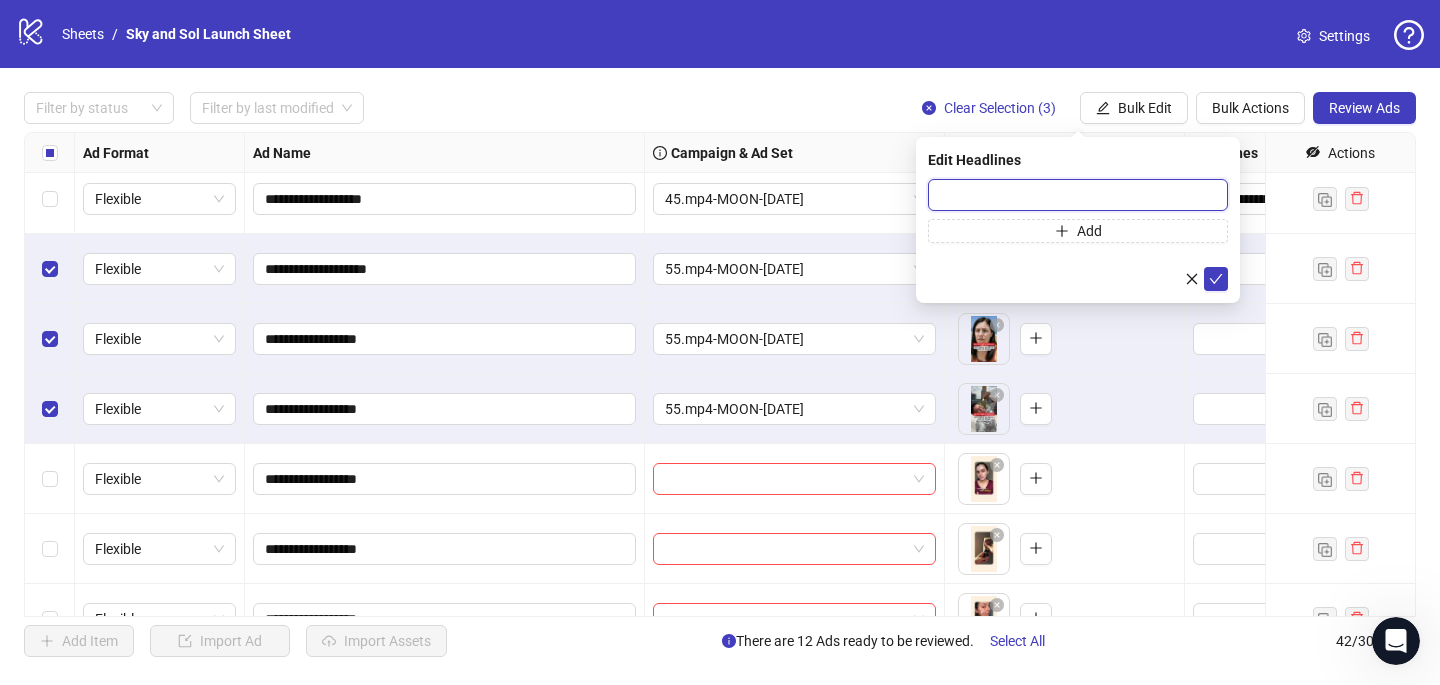 click at bounding box center [1078, 195] 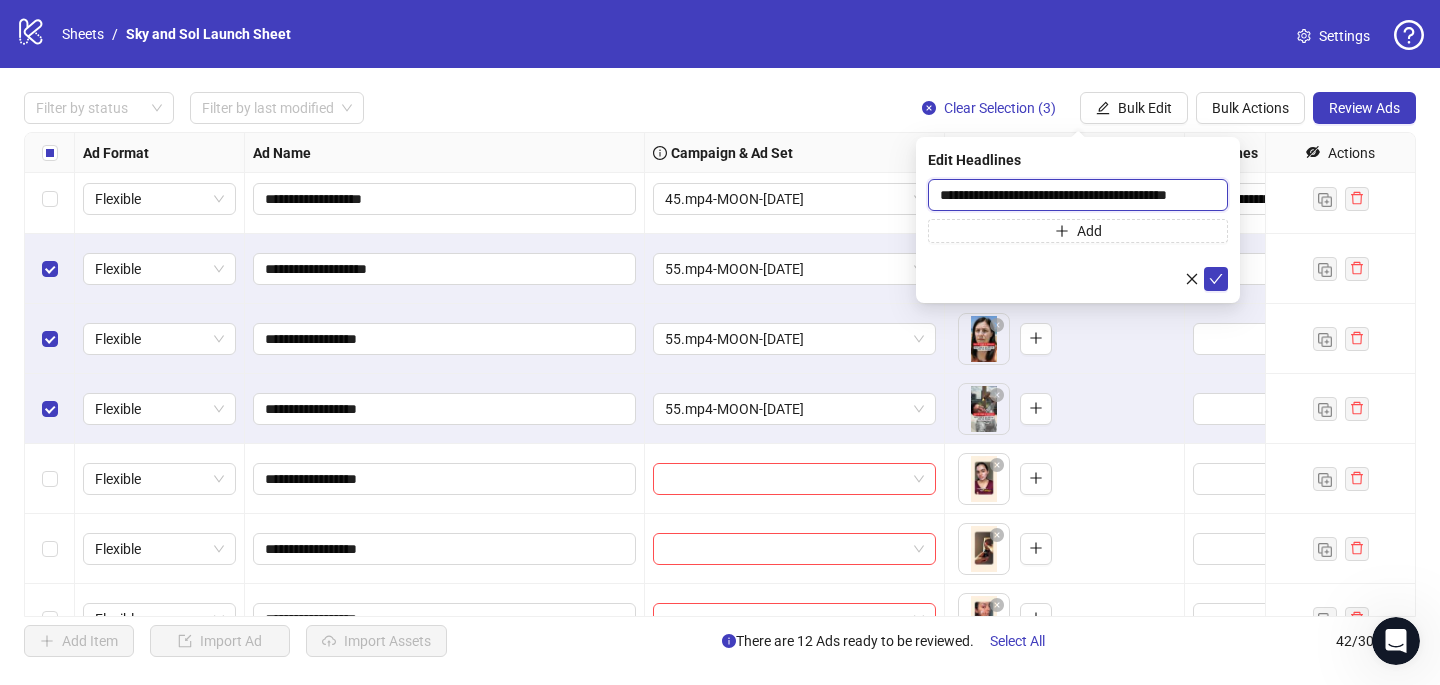 scroll, scrollTop: 0, scrollLeft: 14, axis: horizontal 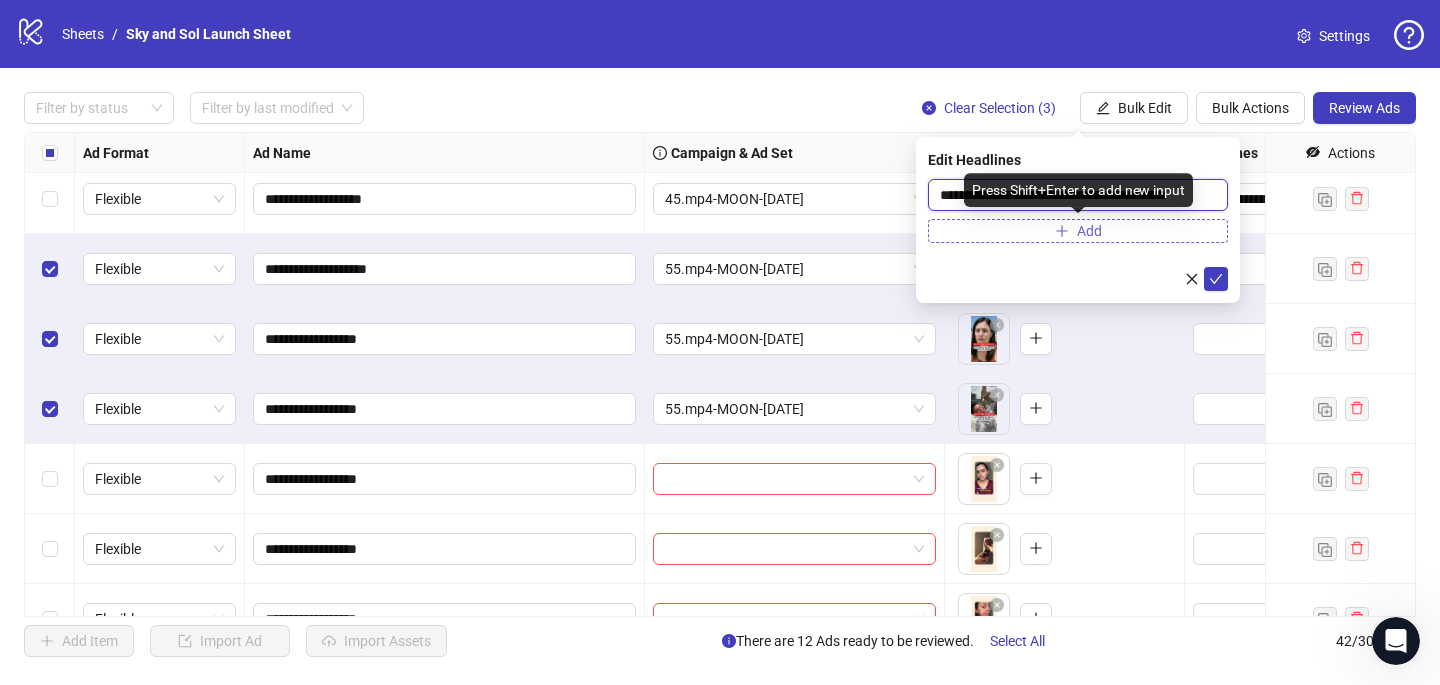 type on "**********" 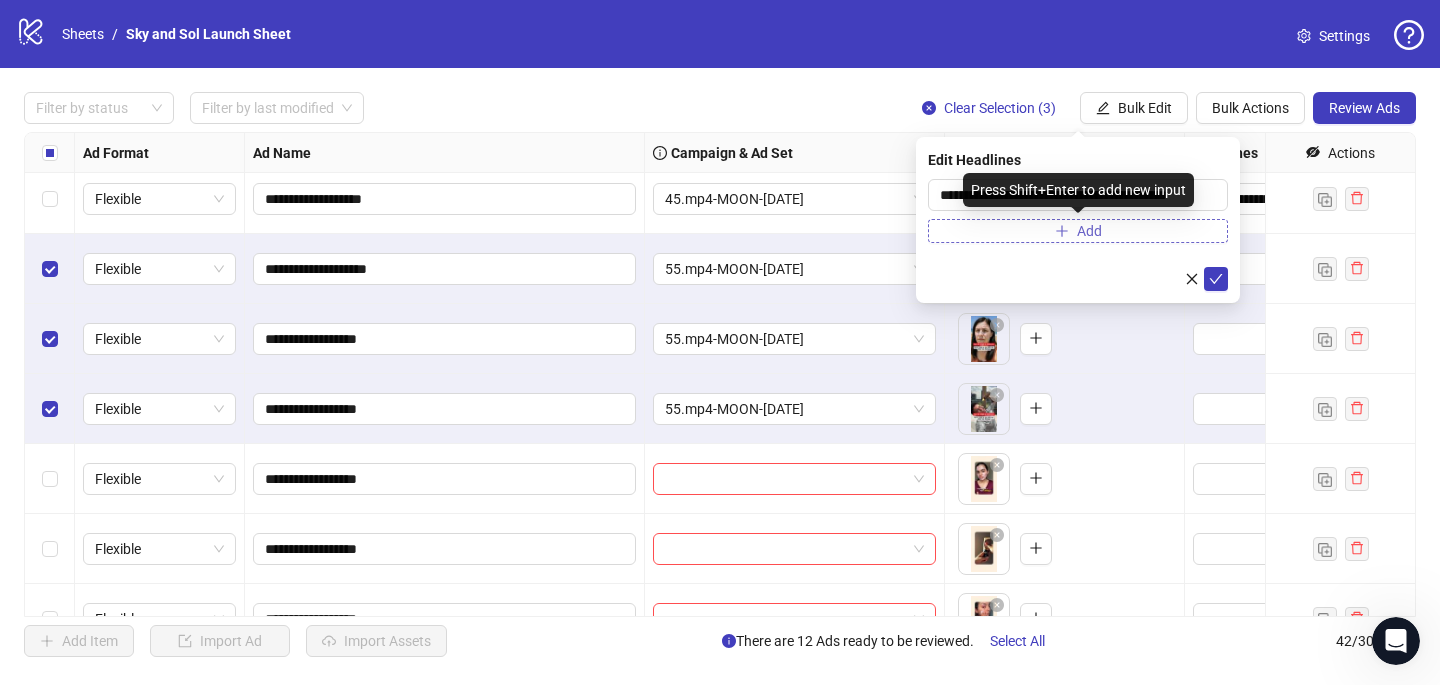 click on "Add" at bounding box center (1078, 231) 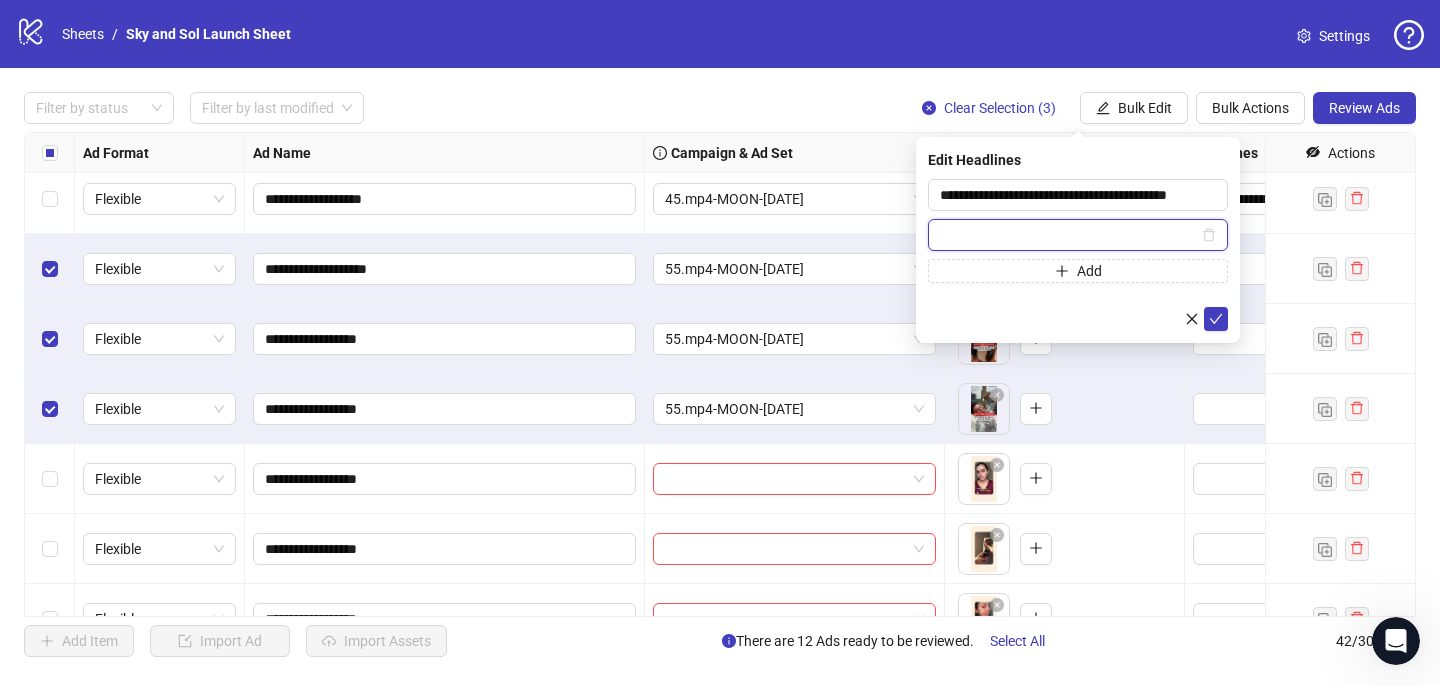 paste on "**********" 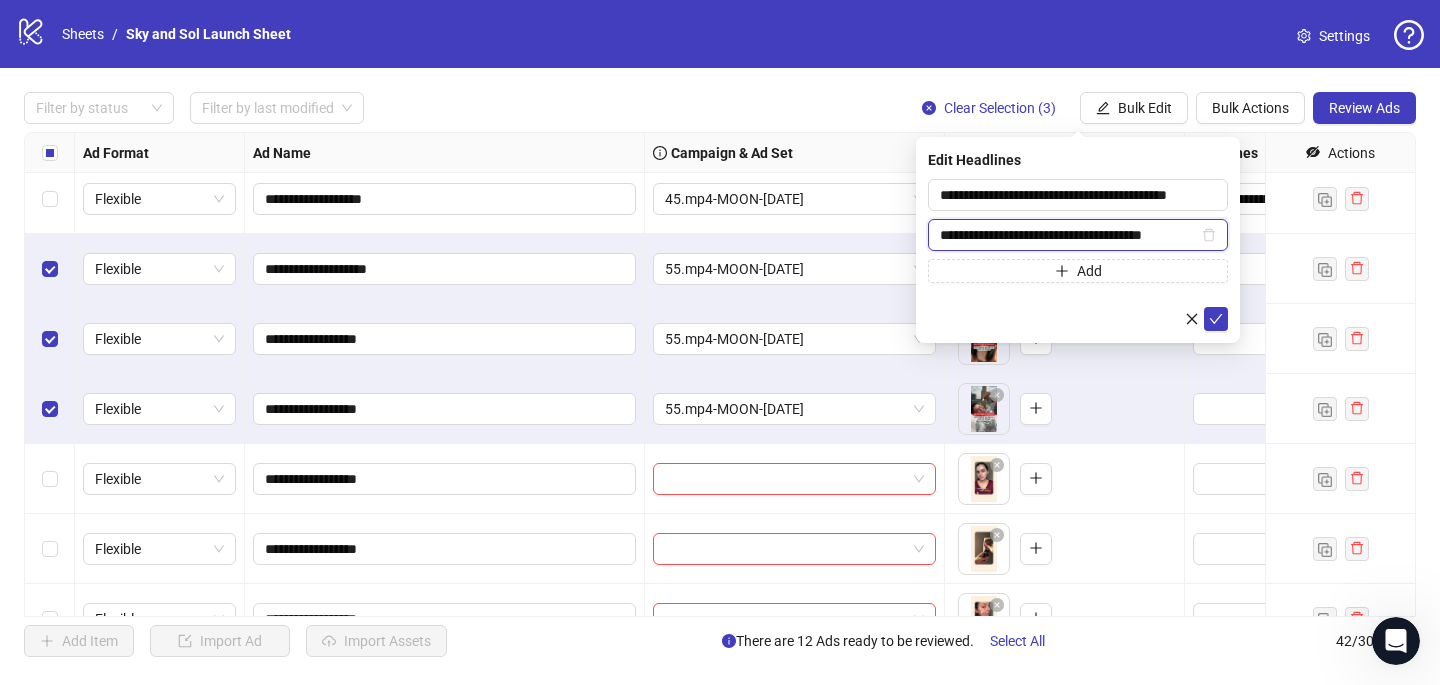 scroll, scrollTop: 0, scrollLeft: 4, axis: horizontal 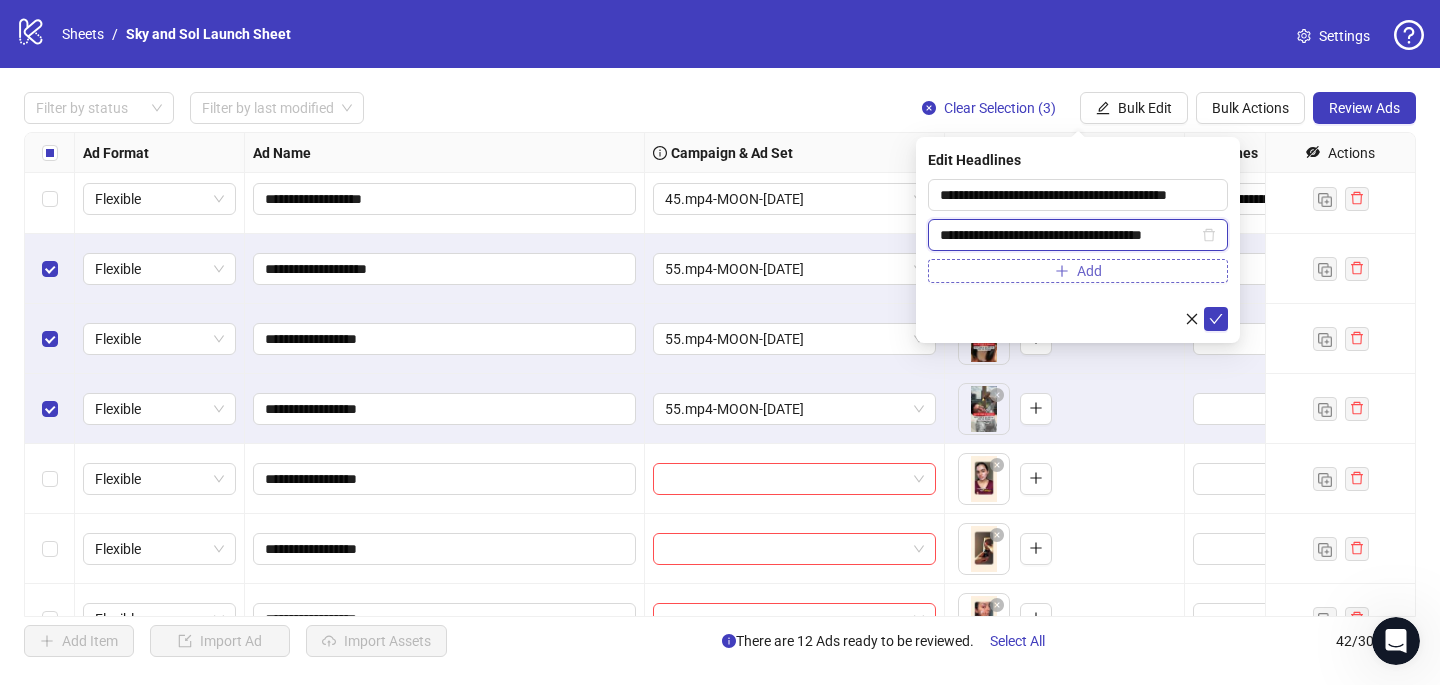 type on "**********" 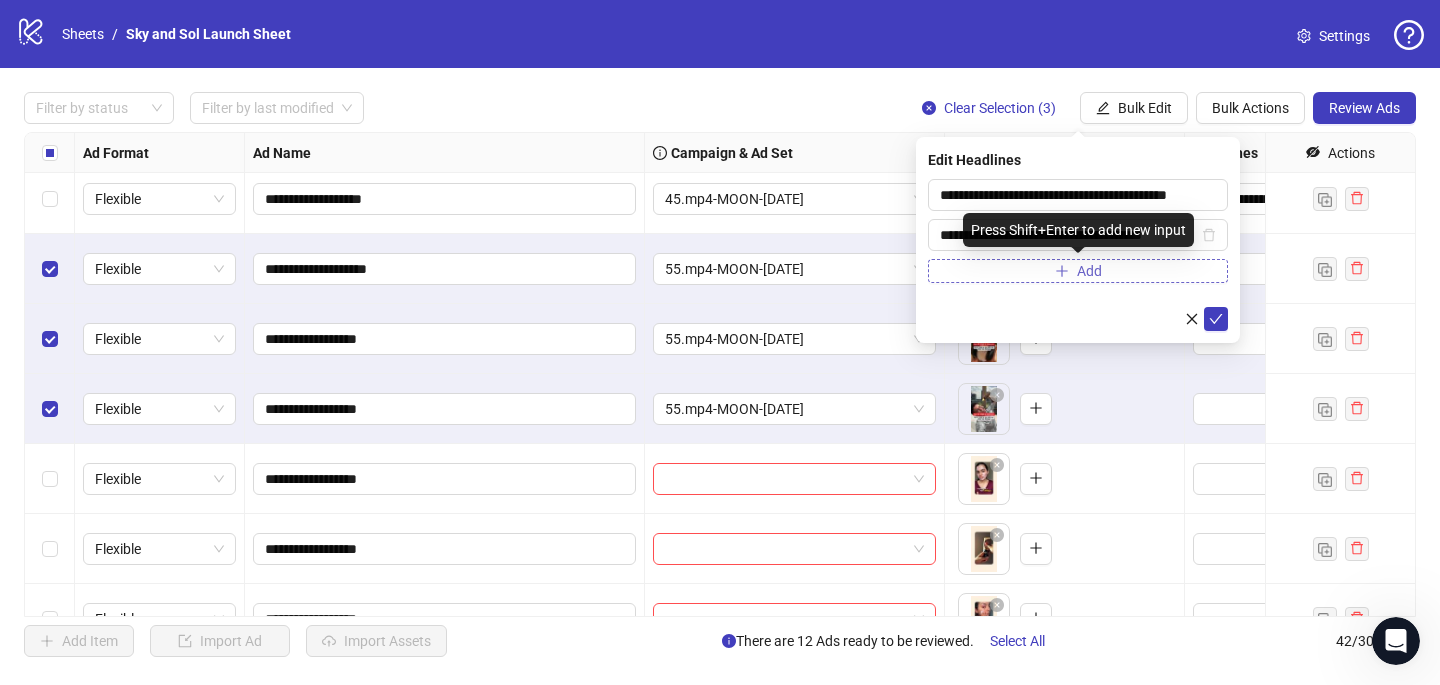 click on "Add" at bounding box center [1078, 271] 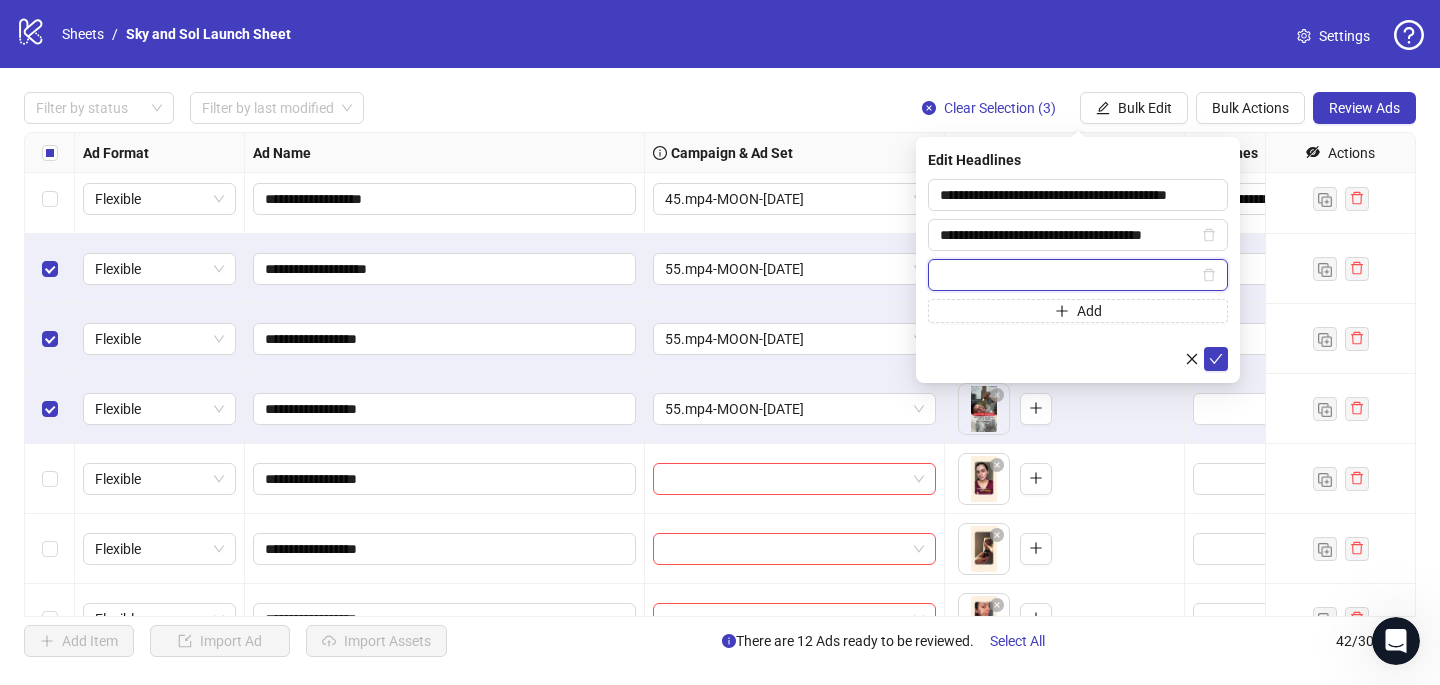 paste on "**********" 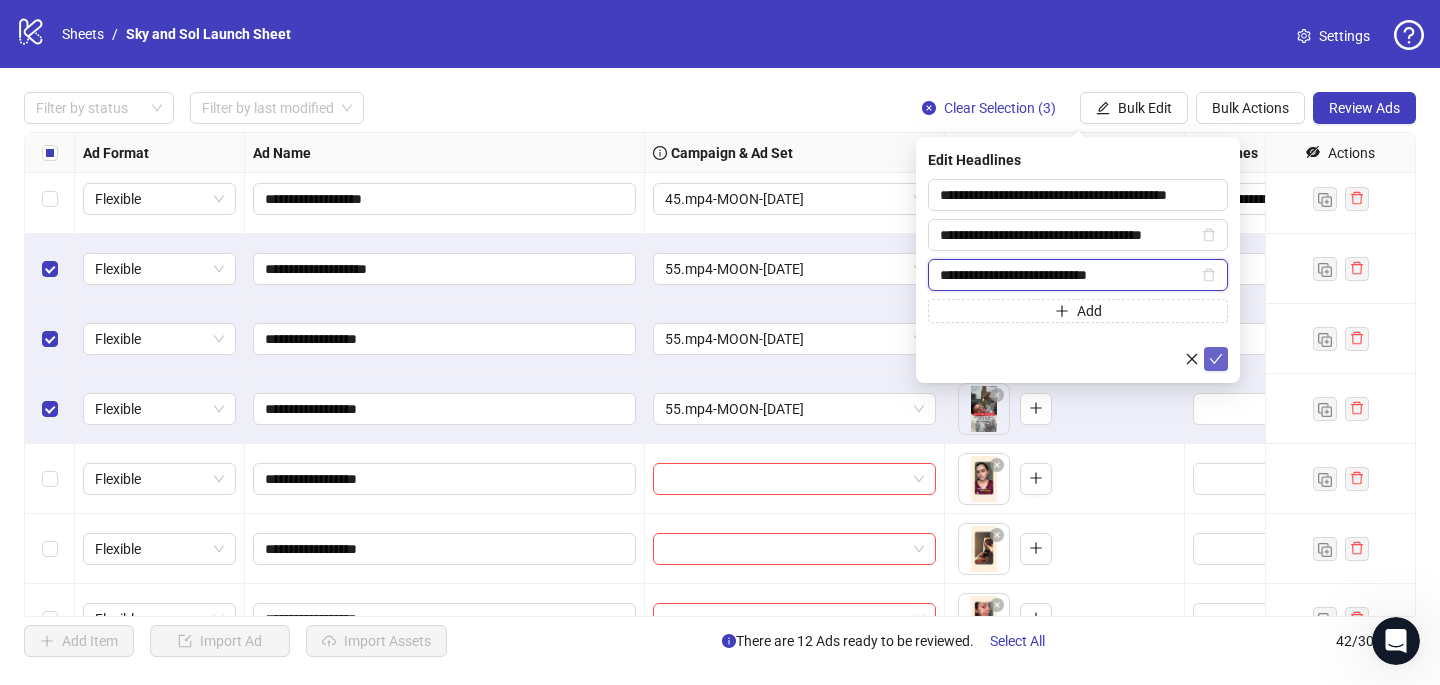 type on "**********" 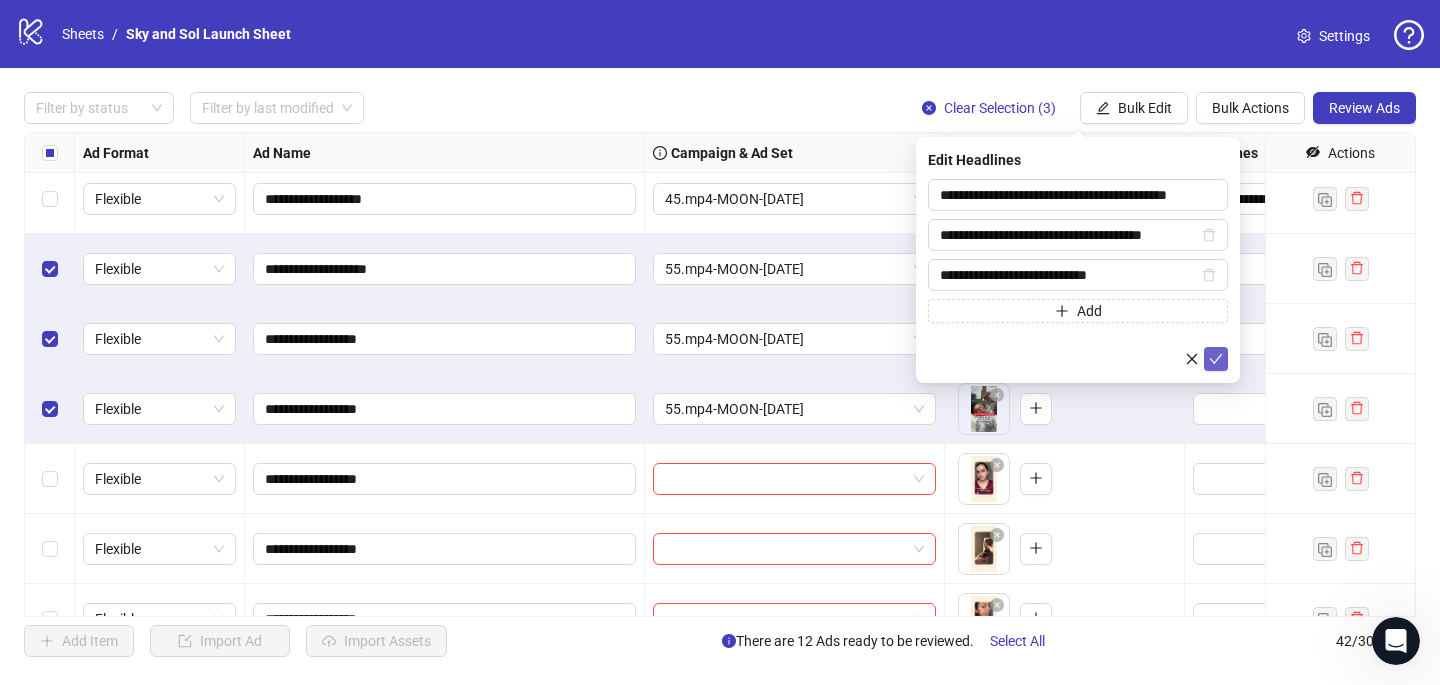 click 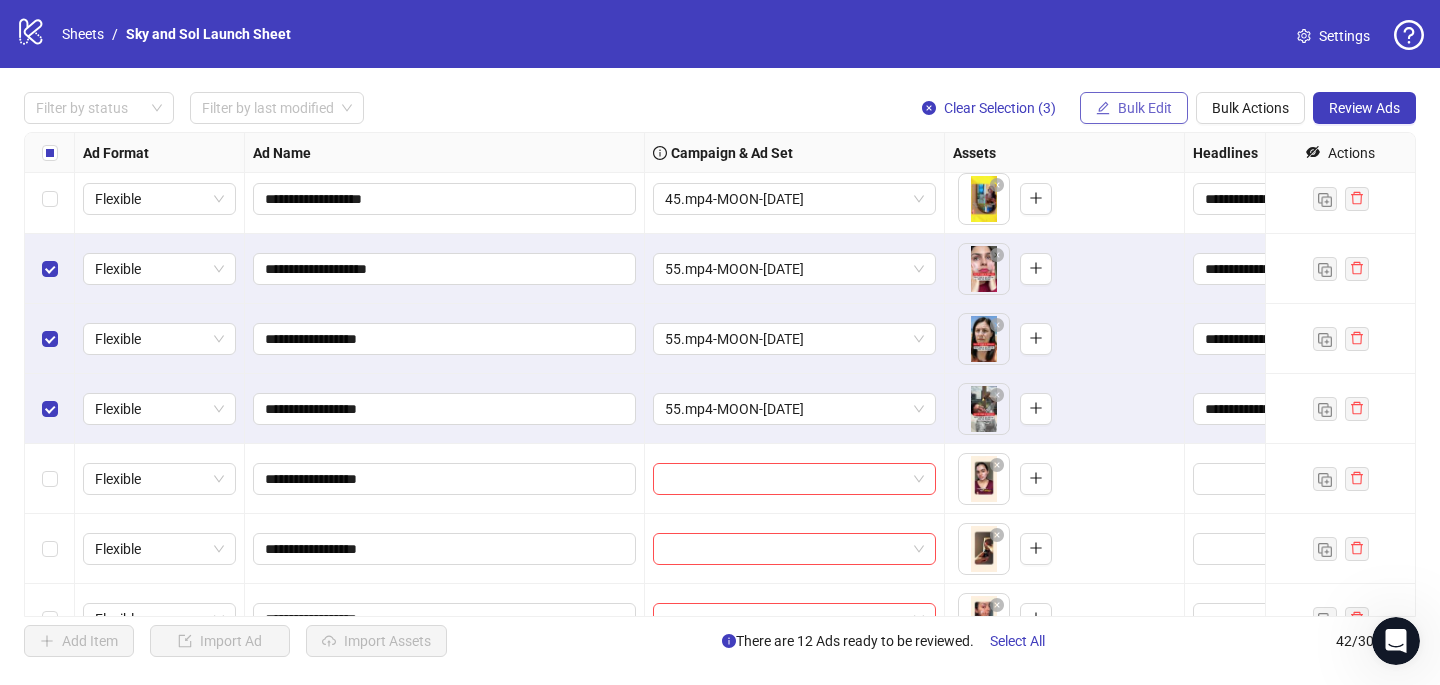 click on "Bulk Edit" at bounding box center [1145, 108] 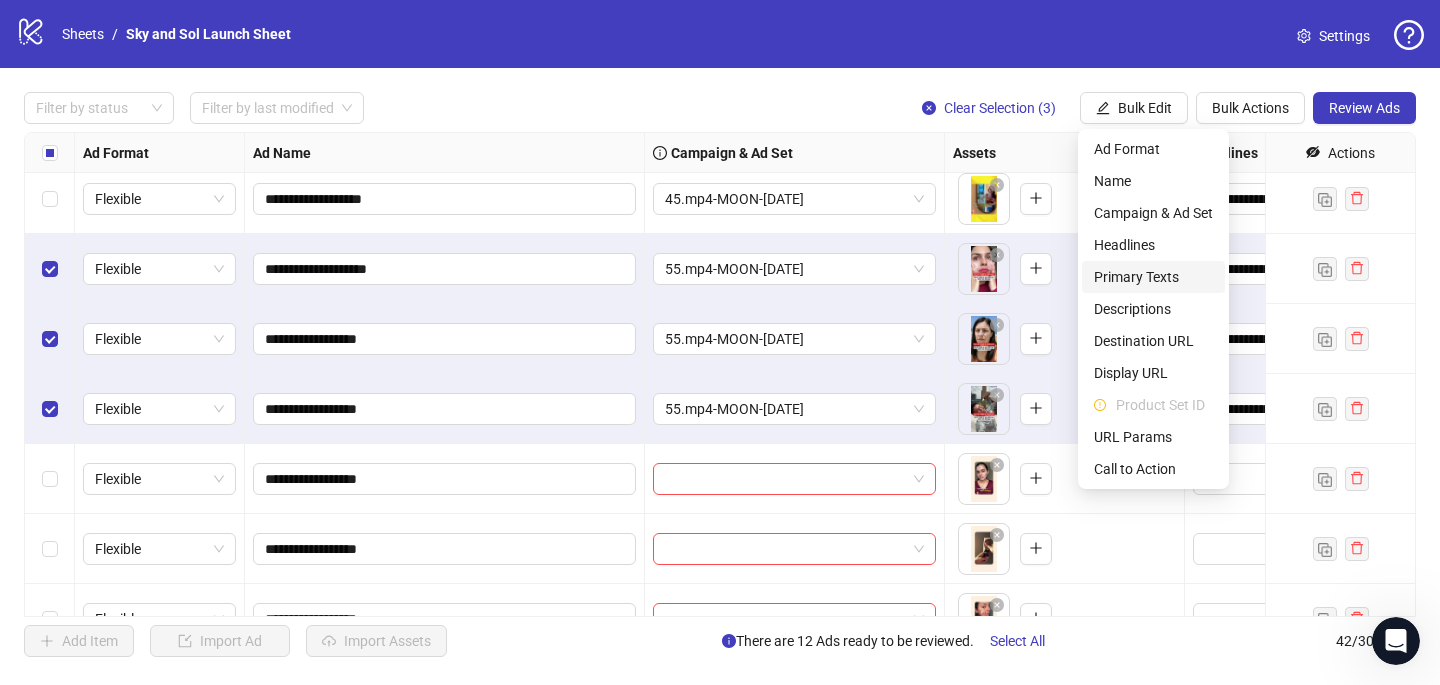 click on "Primary Texts" at bounding box center [1153, 277] 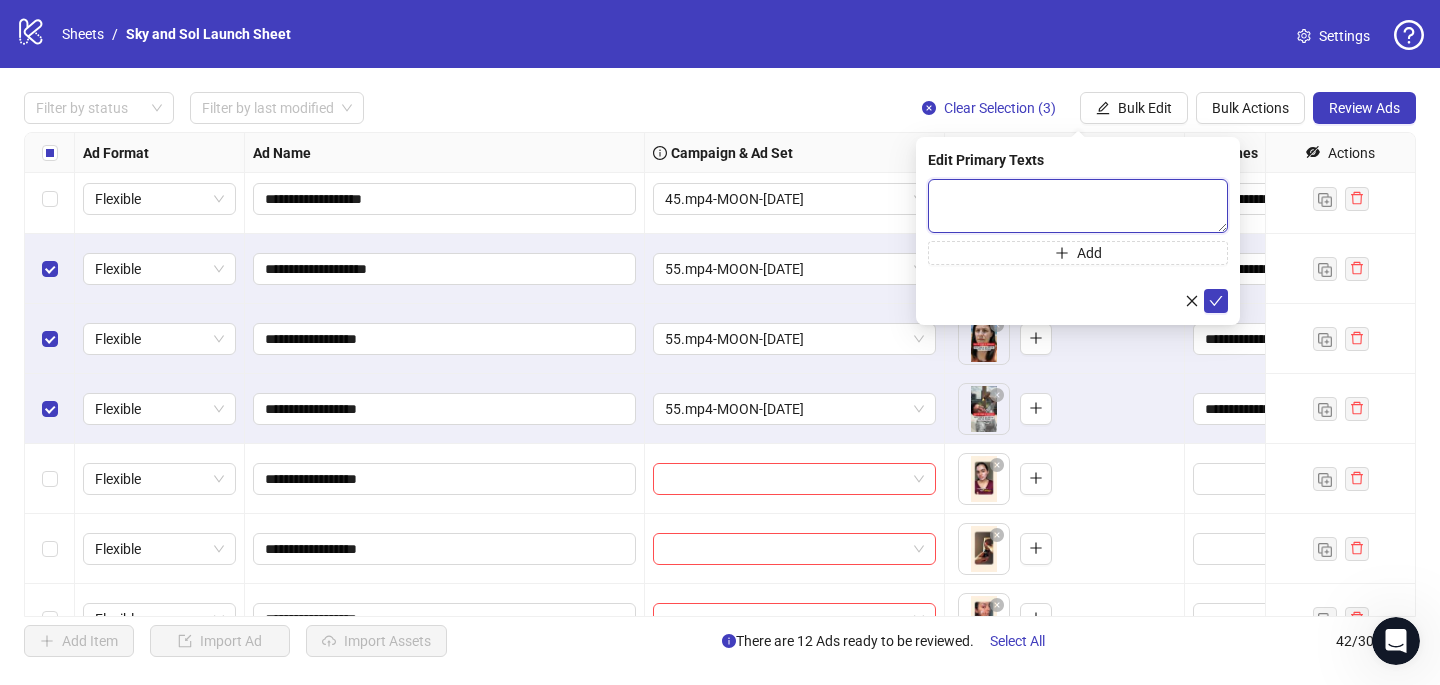 click at bounding box center [1078, 206] 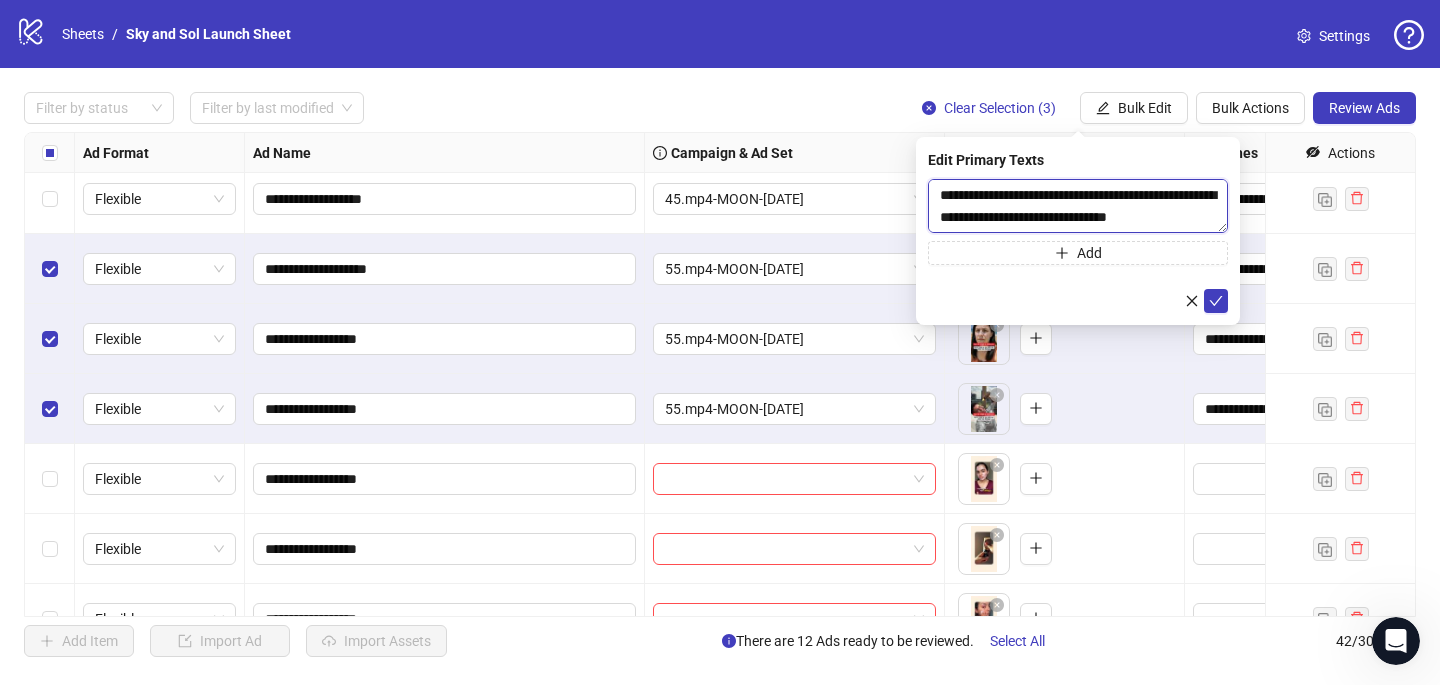 scroll, scrollTop: 264, scrollLeft: 0, axis: vertical 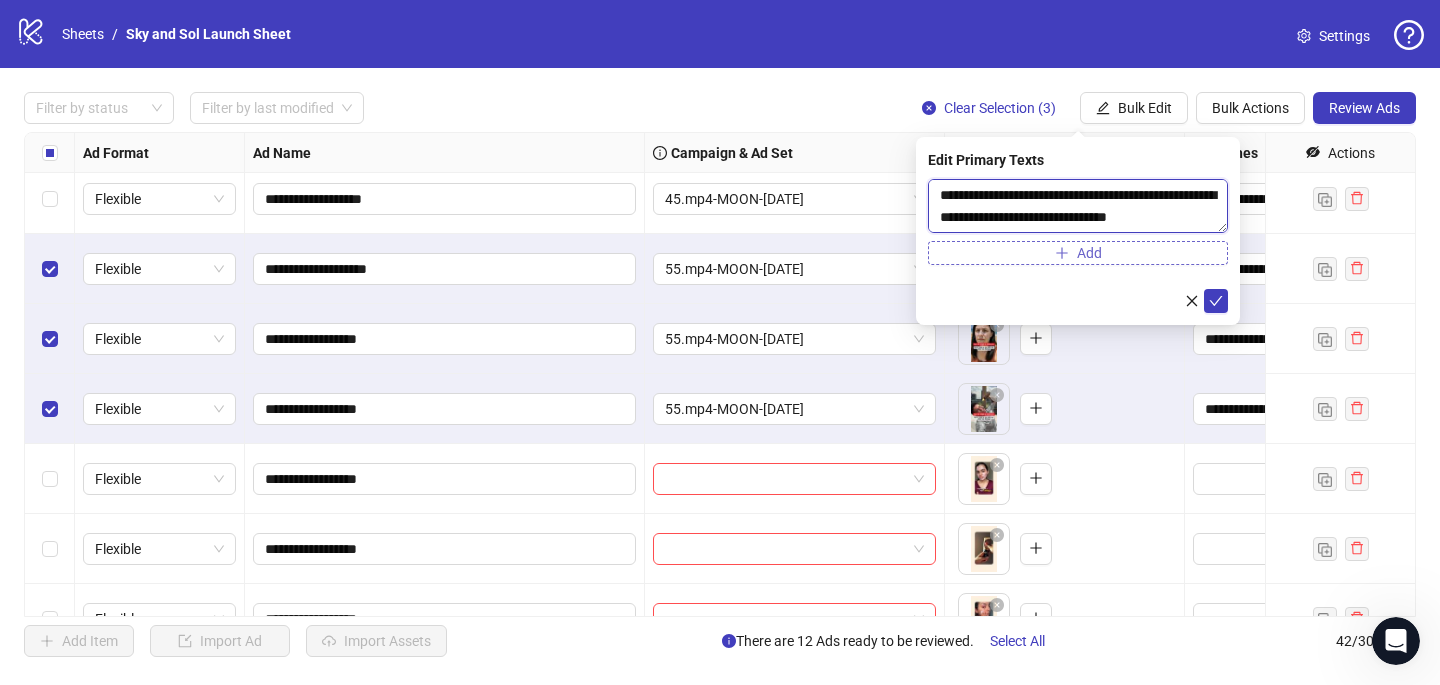 type on "**********" 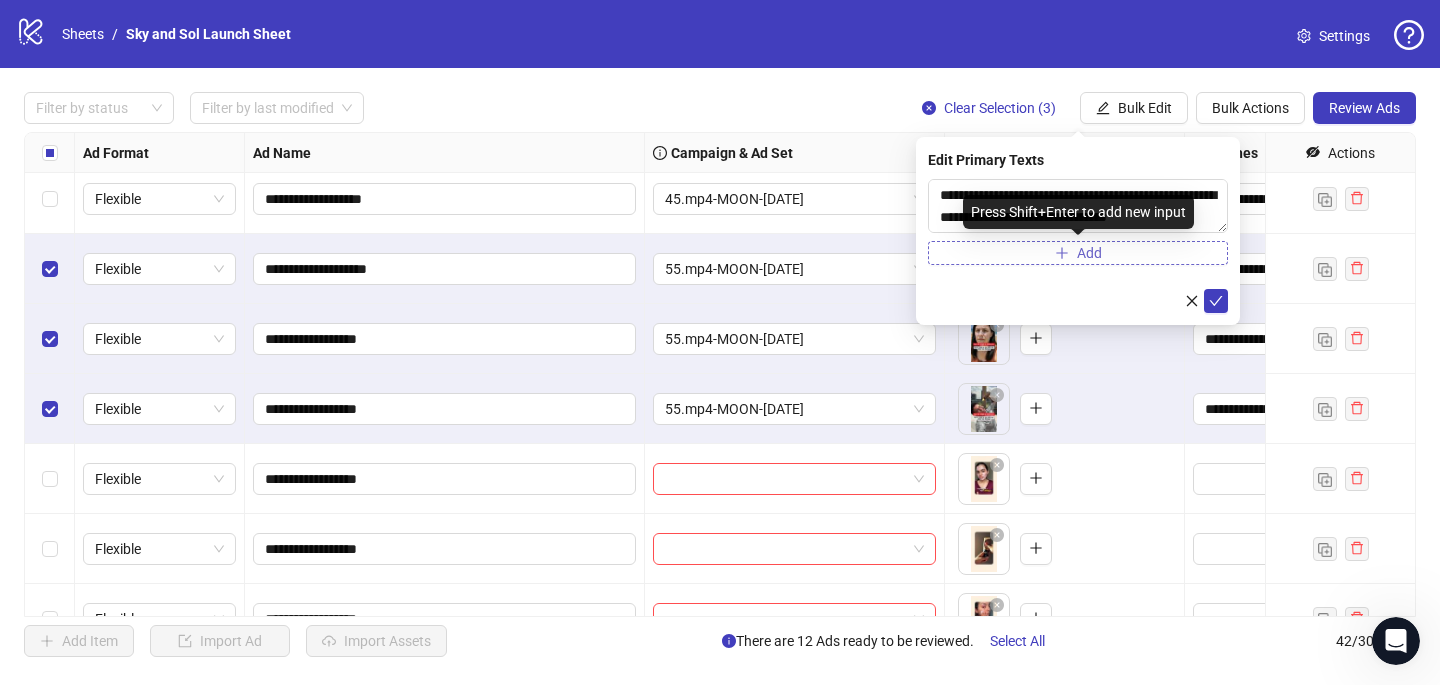 click 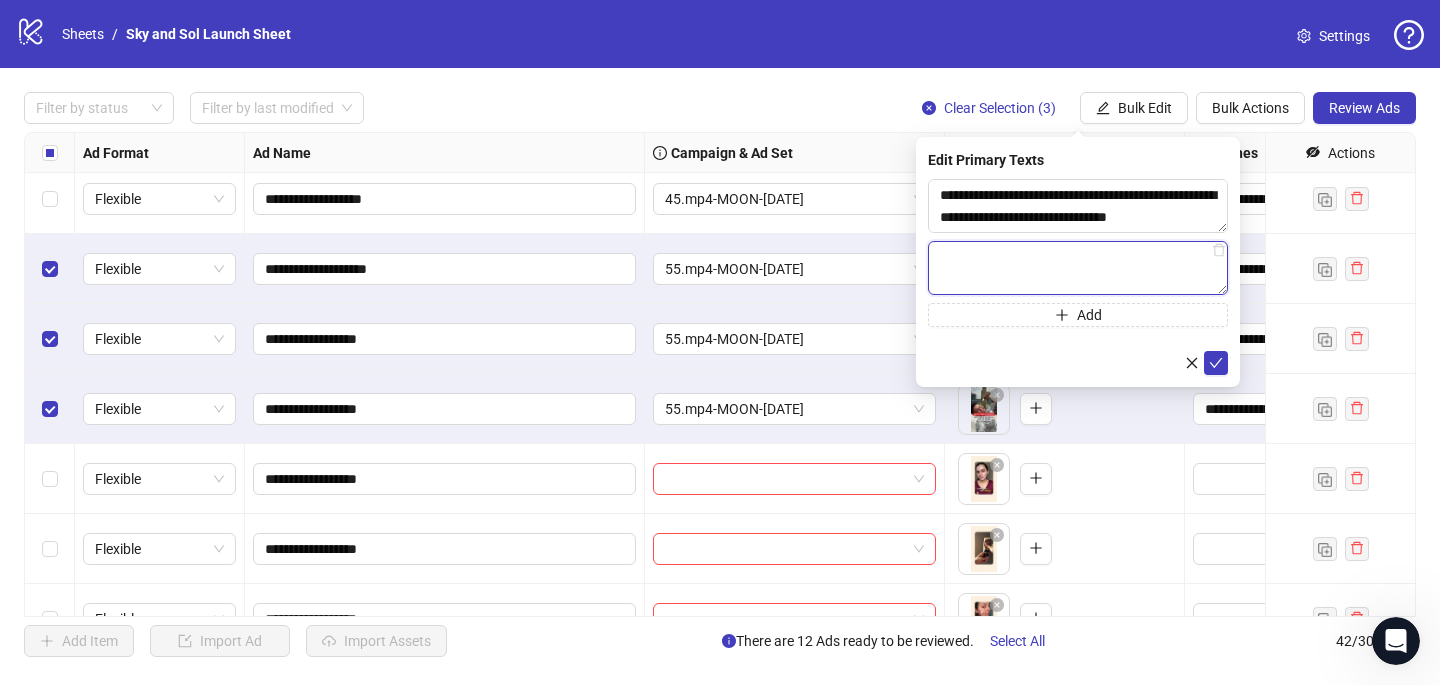 paste on "**********" 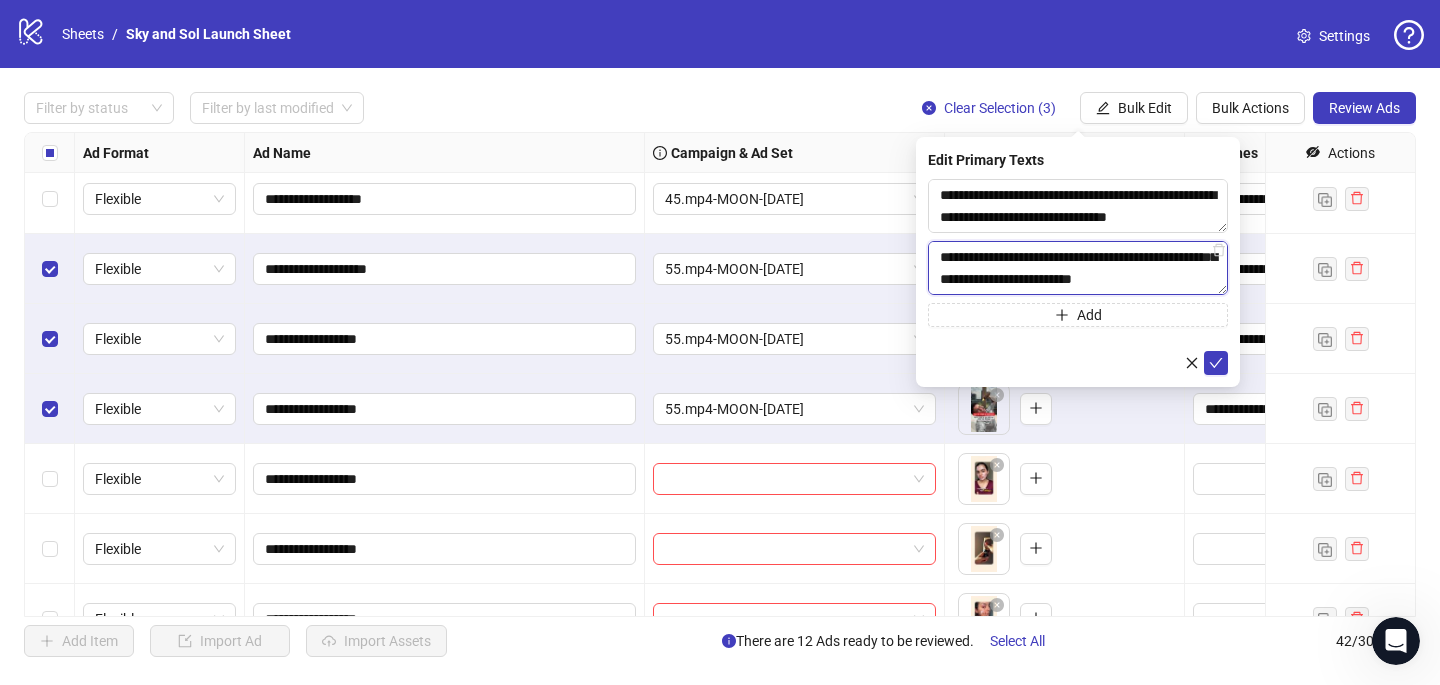 scroll, scrollTop: 594, scrollLeft: 0, axis: vertical 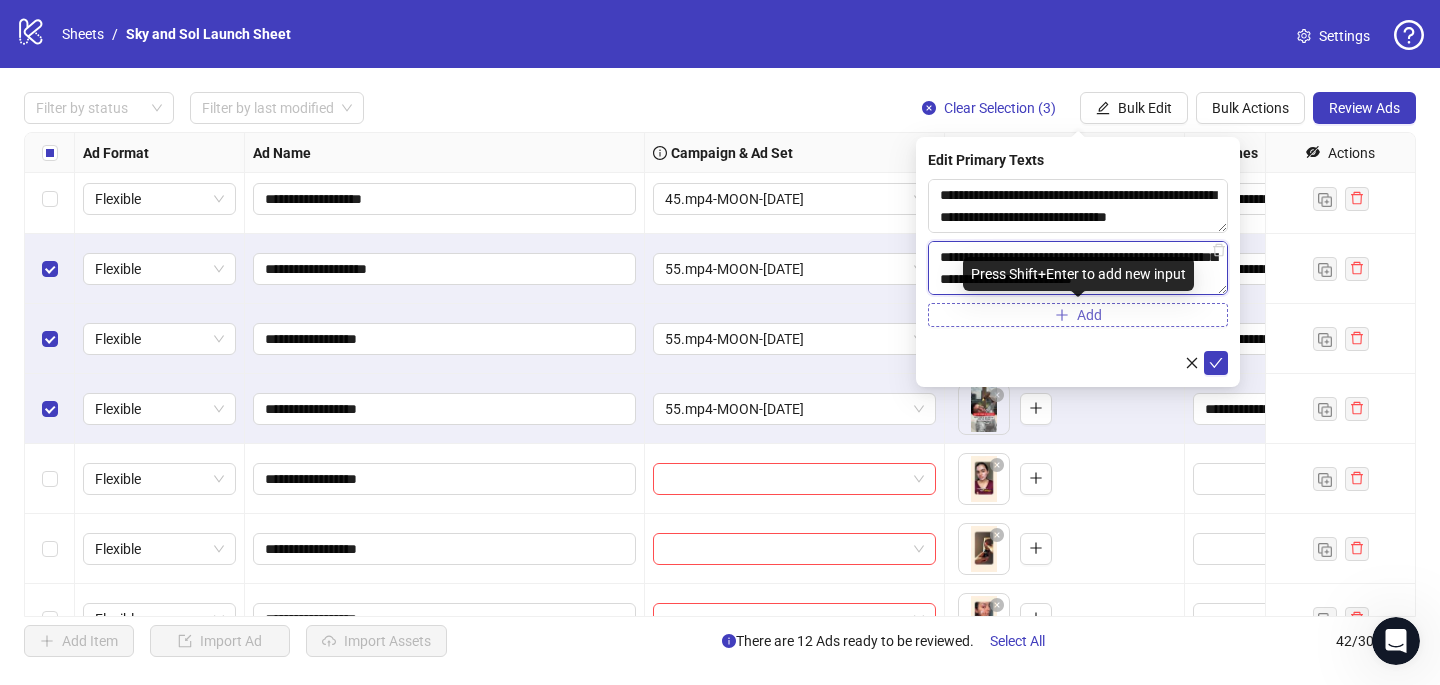 type on "**********" 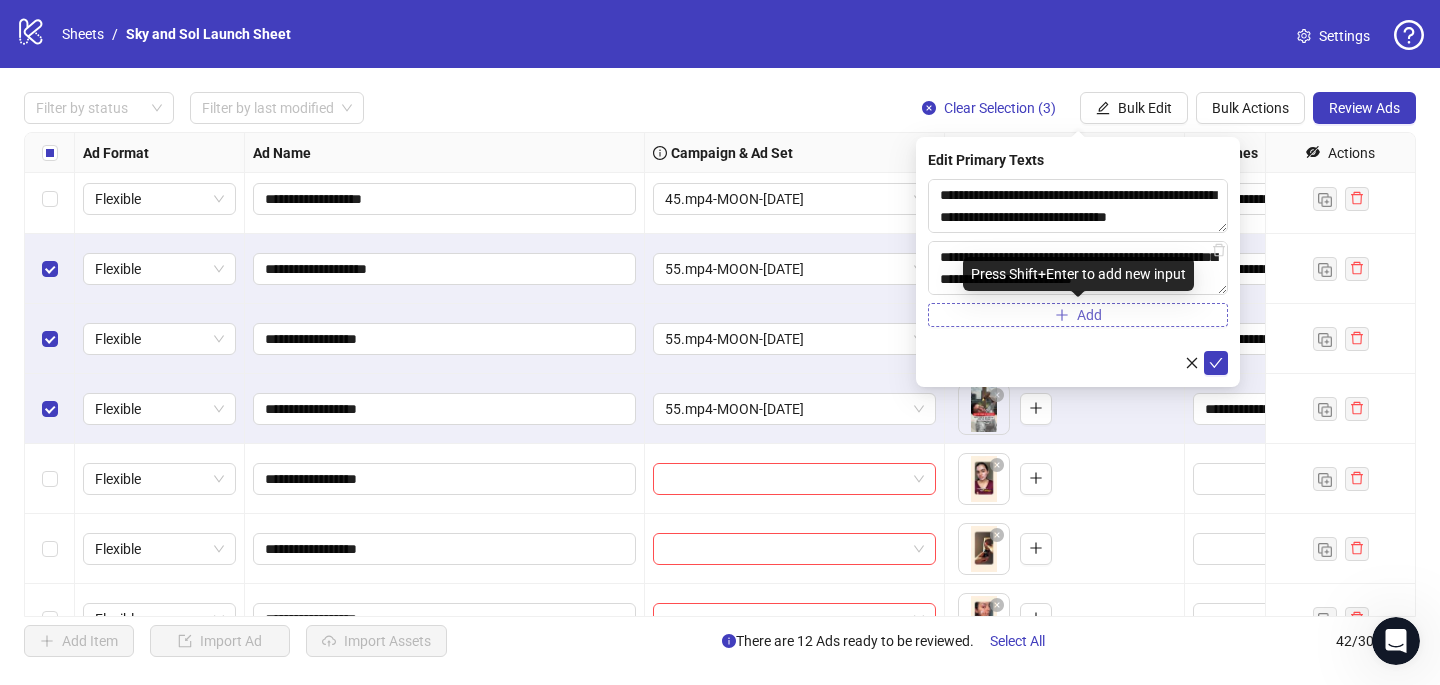 click on "Add" at bounding box center [1078, 315] 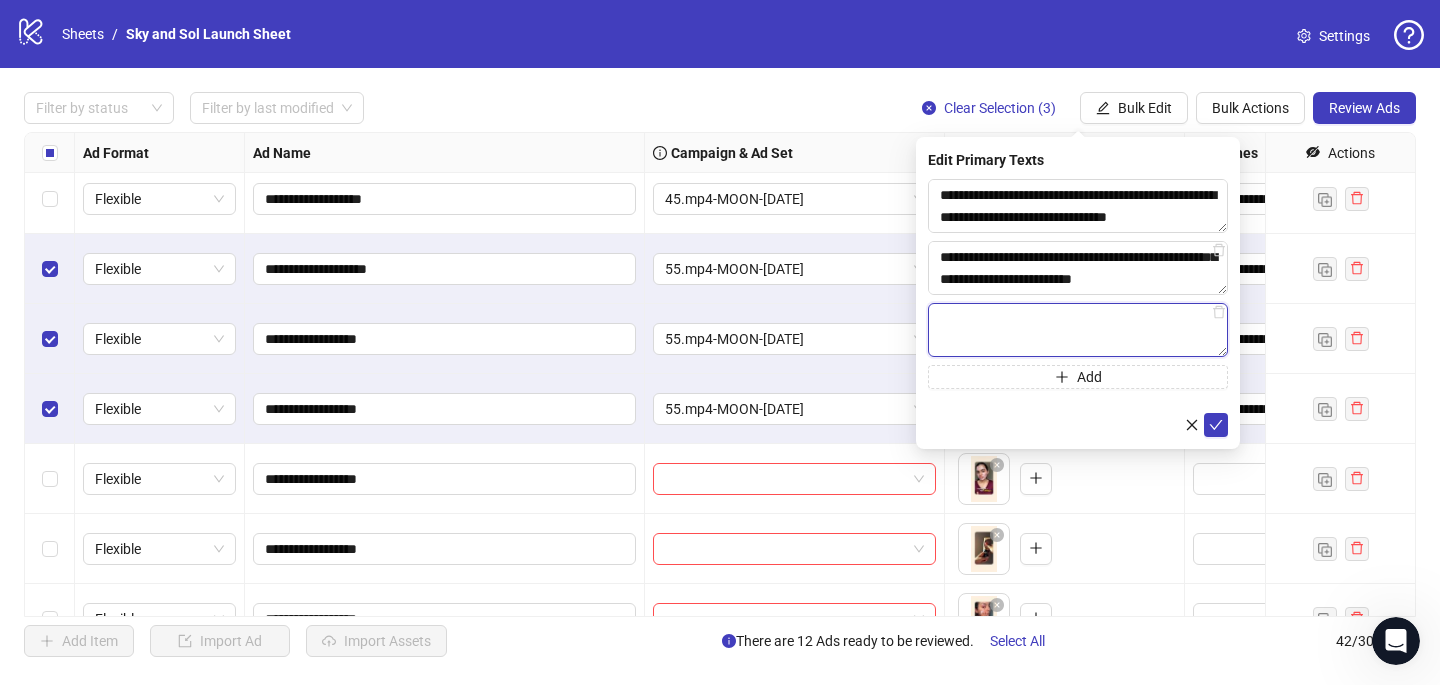 paste on "**********" 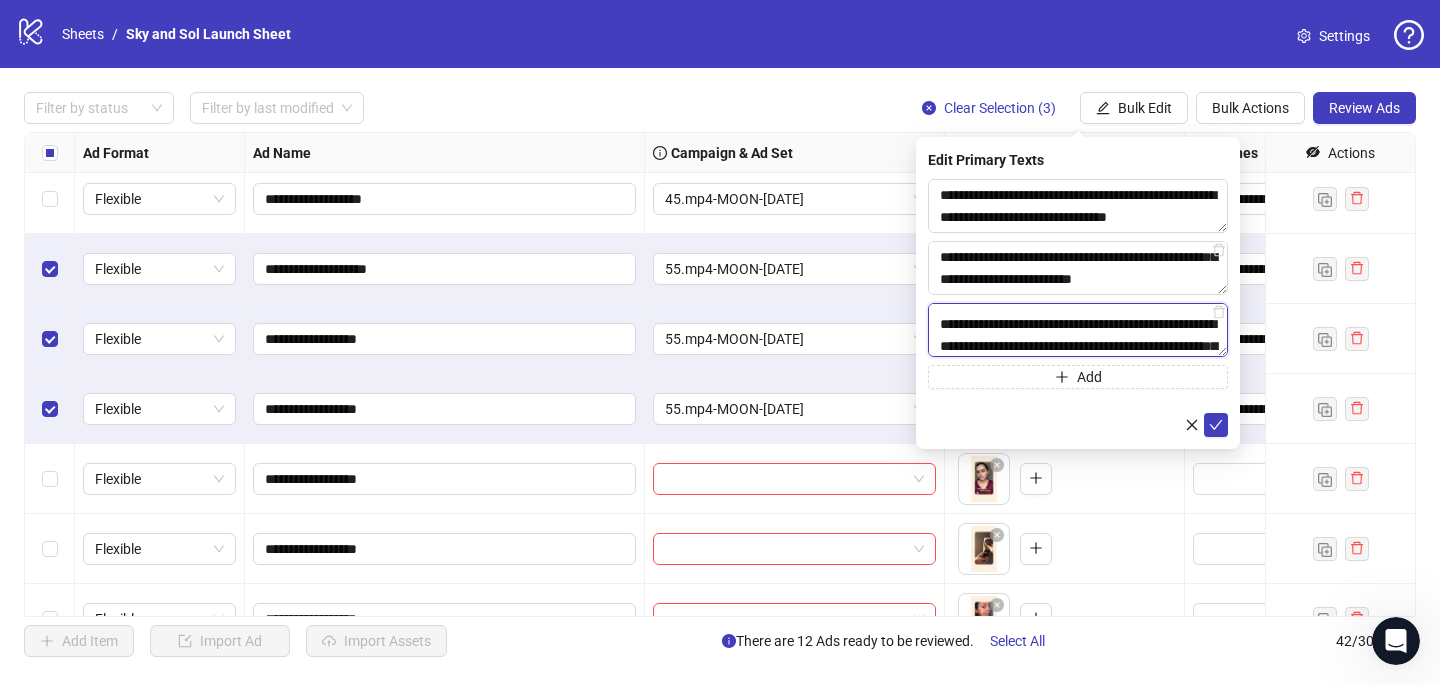 scroll, scrollTop: 394, scrollLeft: 0, axis: vertical 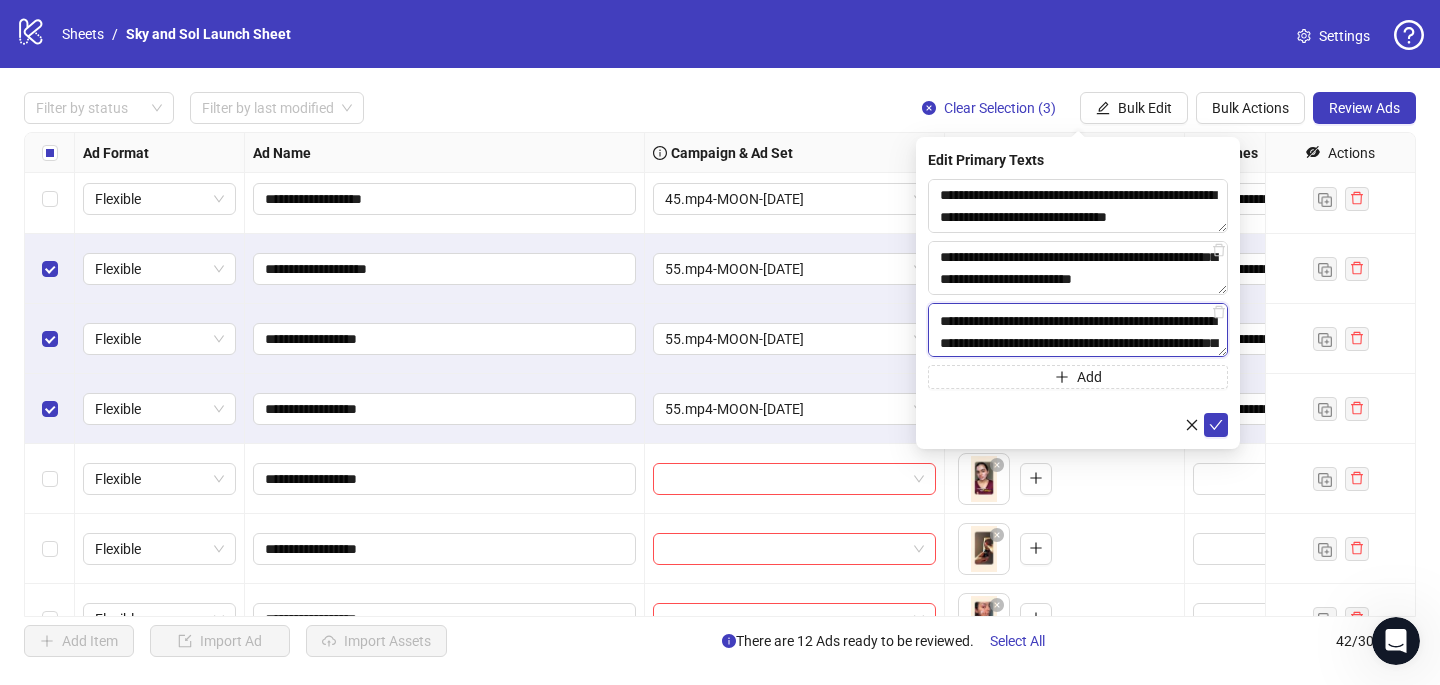click on "**********" at bounding box center [1078, 330] 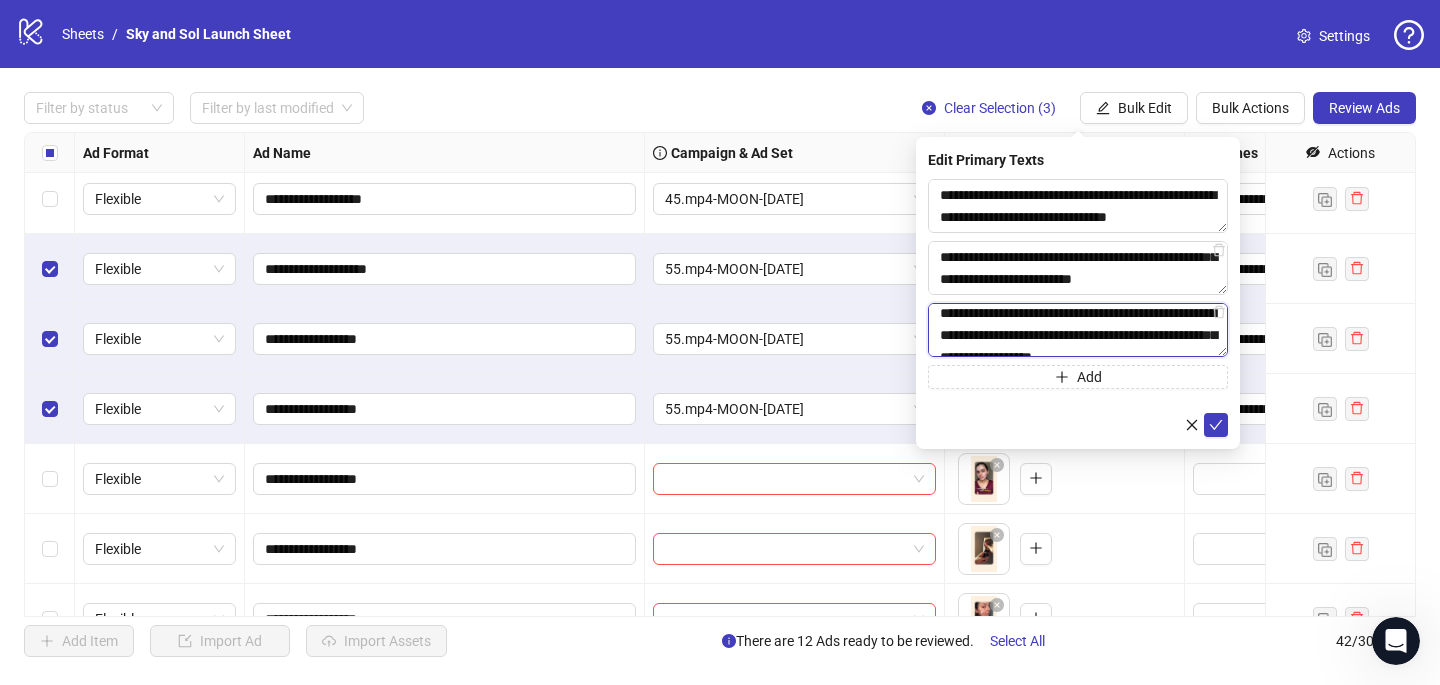 scroll, scrollTop: 433, scrollLeft: 0, axis: vertical 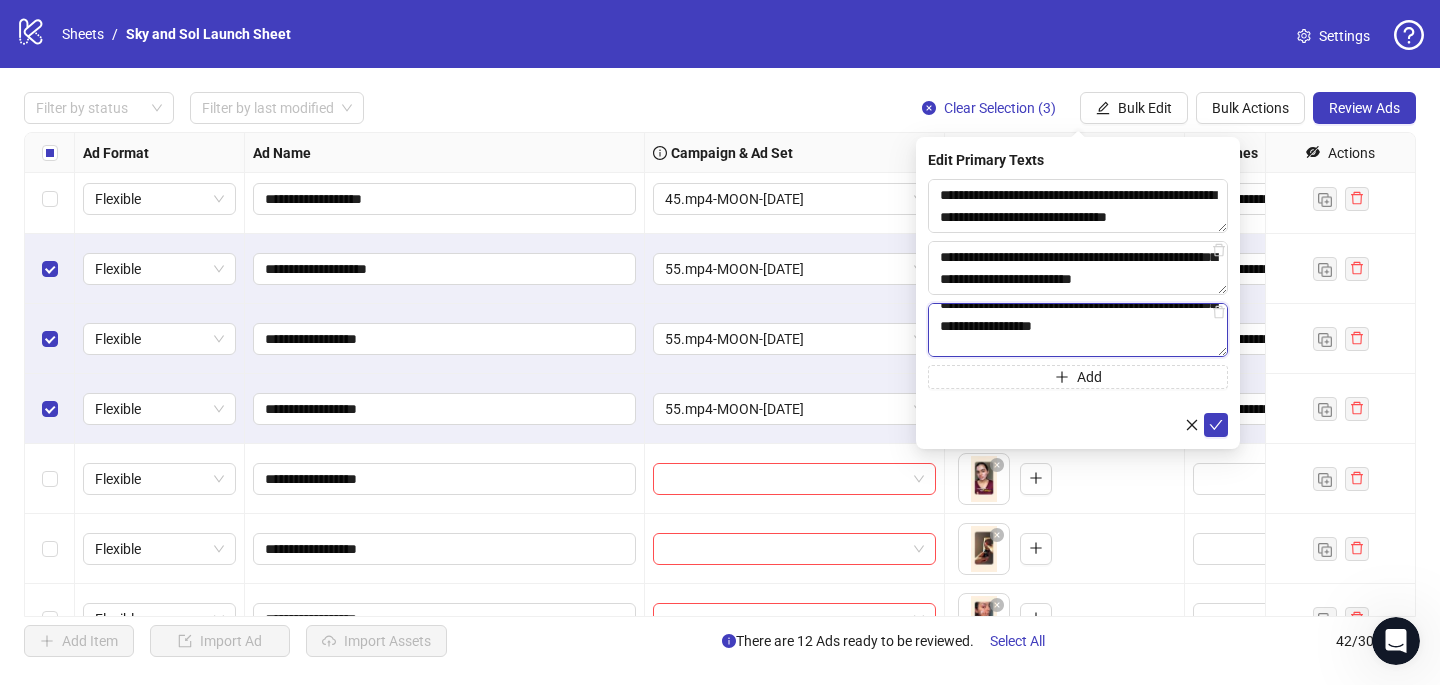drag, startPoint x: 1036, startPoint y: 321, endPoint x: 1080, endPoint y: 345, distance: 50.119858 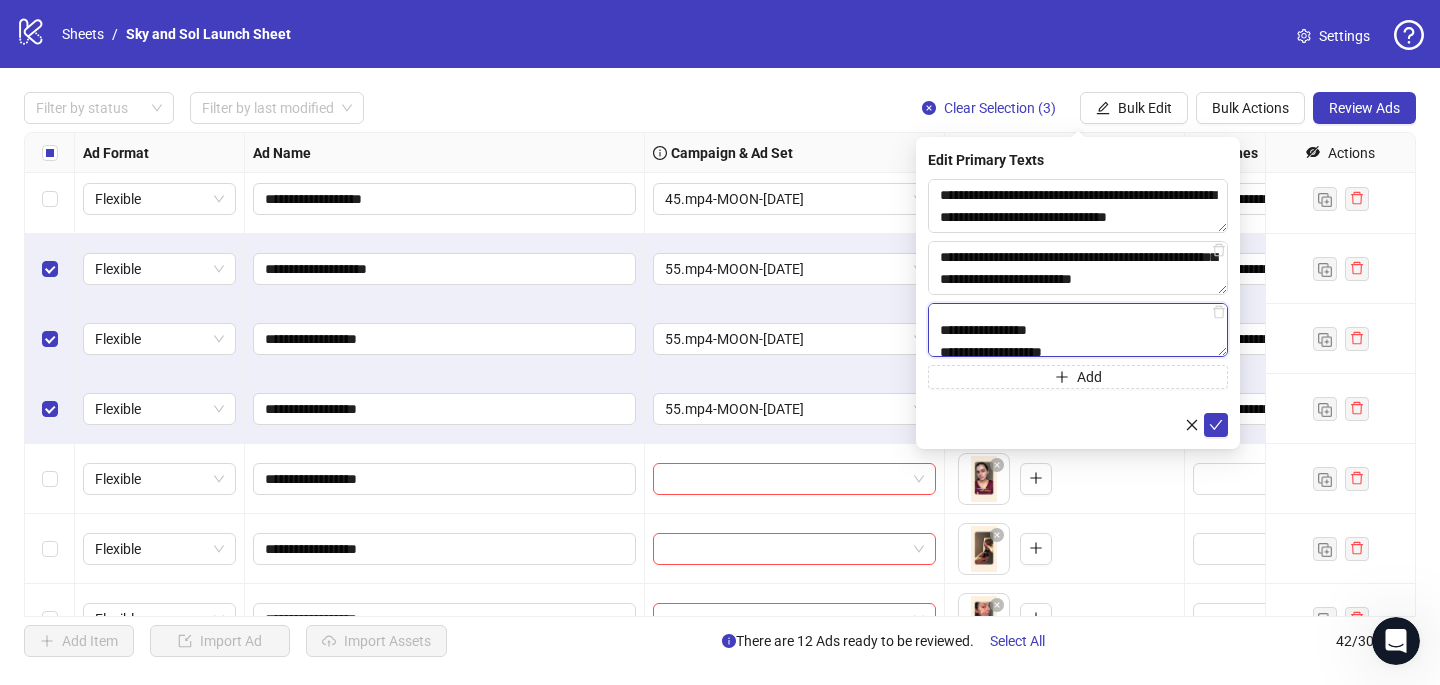 scroll, scrollTop: 477, scrollLeft: 0, axis: vertical 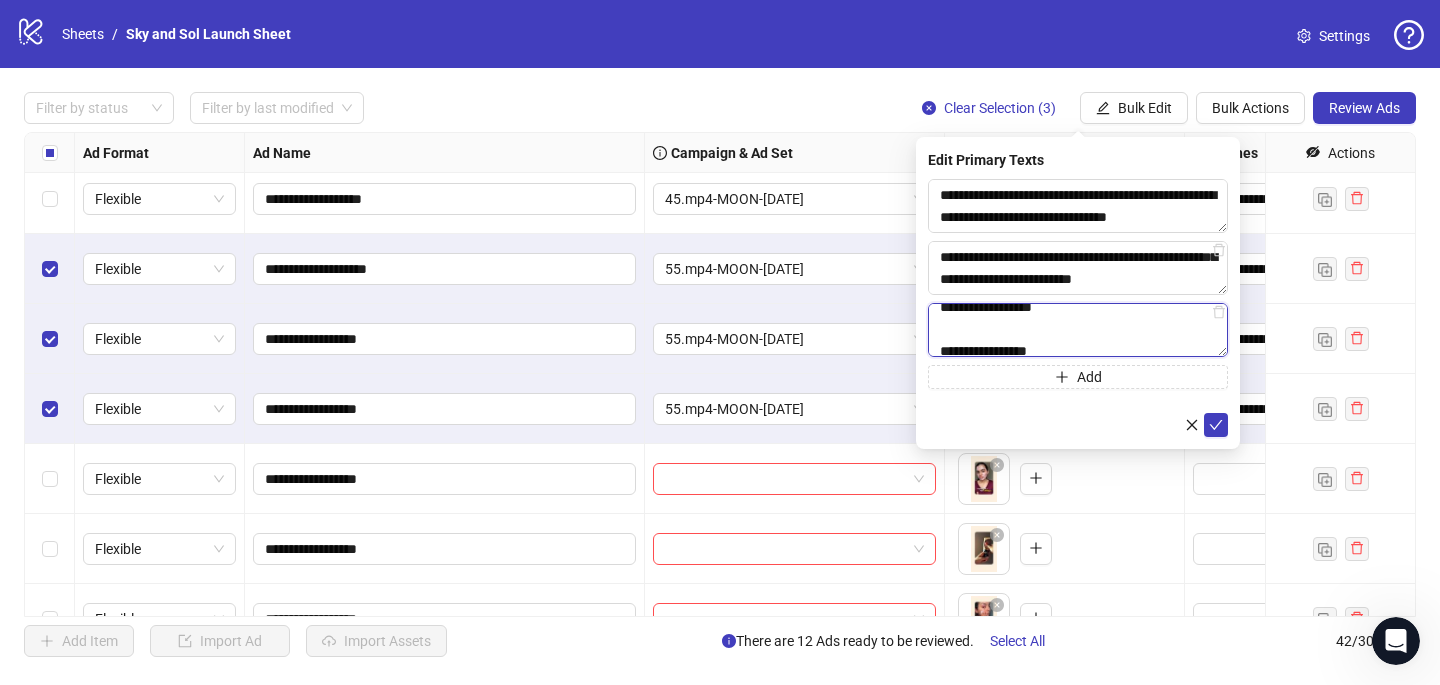 paste on "**********" 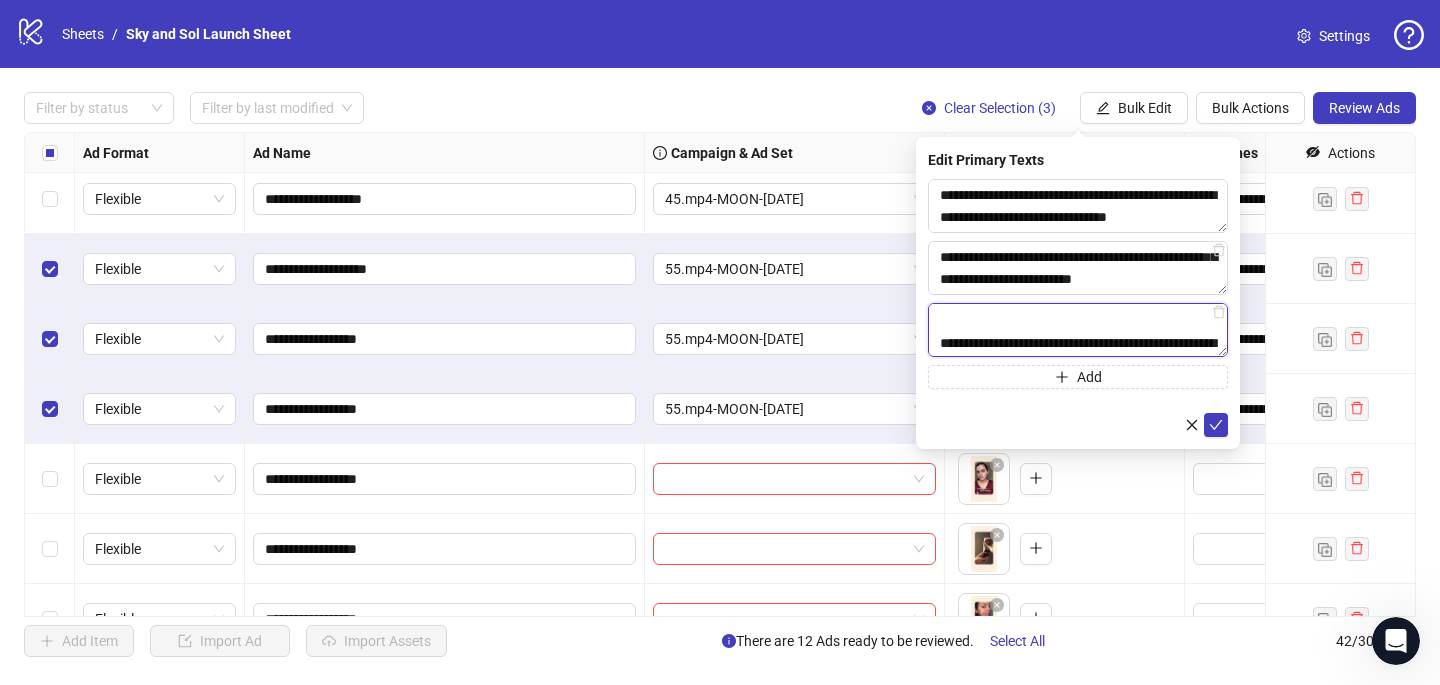 scroll, scrollTop: 397, scrollLeft: 0, axis: vertical 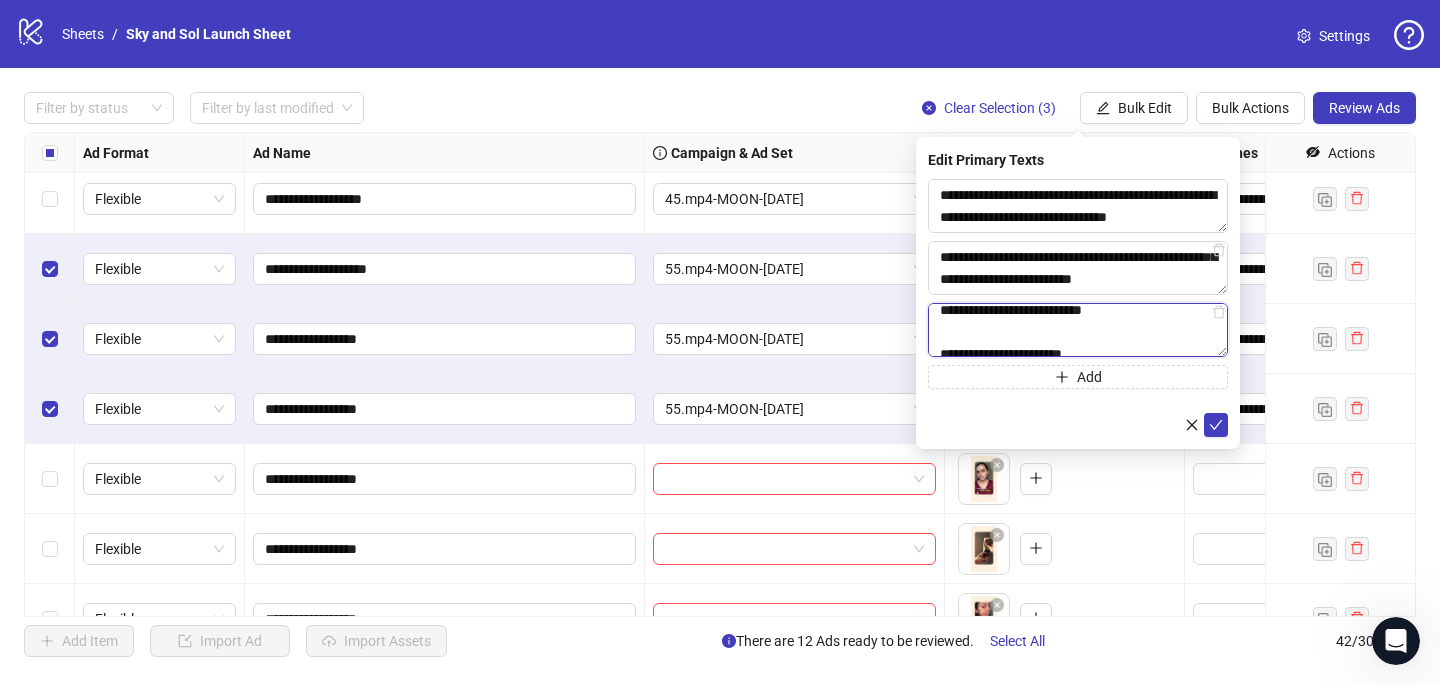drag, startPoint x: 1073, startPoint y: 328, endPoint x: 961, endPoint y: 328, distance: 112 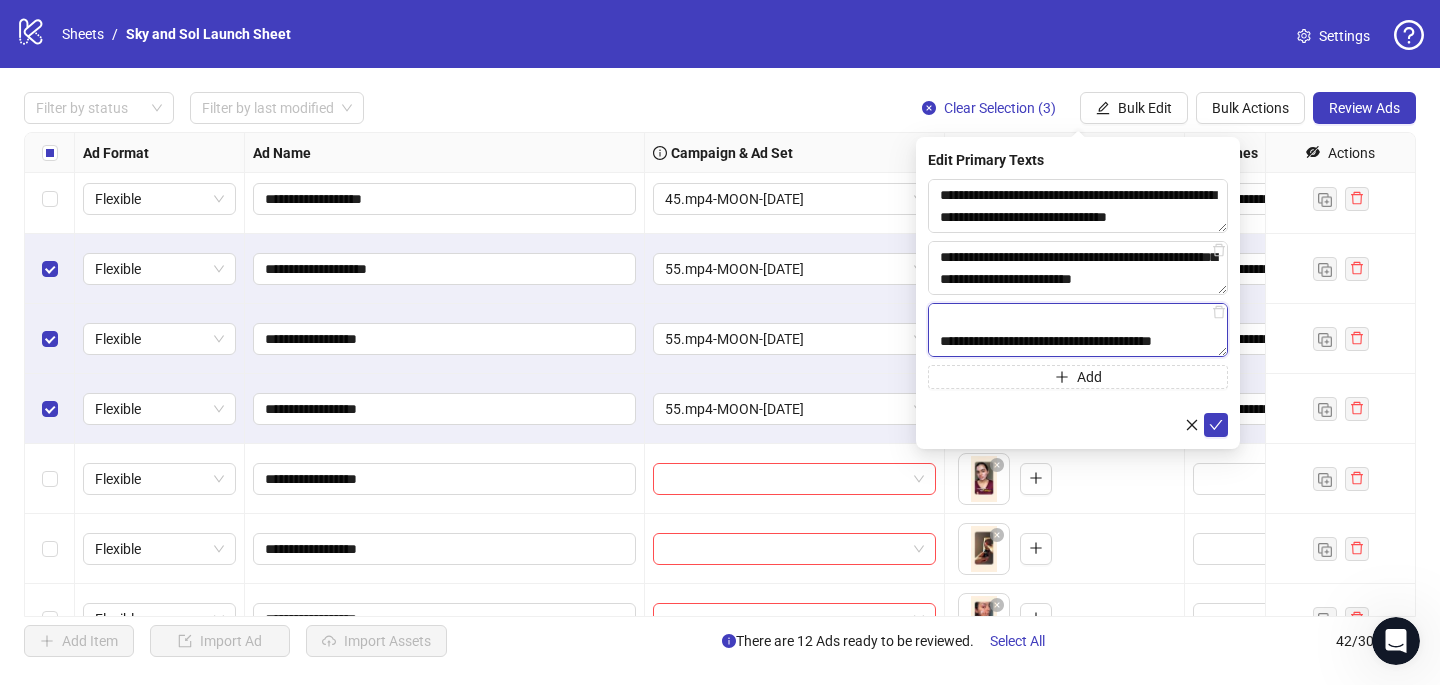 scroll, scrollTop: 770, scrollLeft: 0, axis: vertical 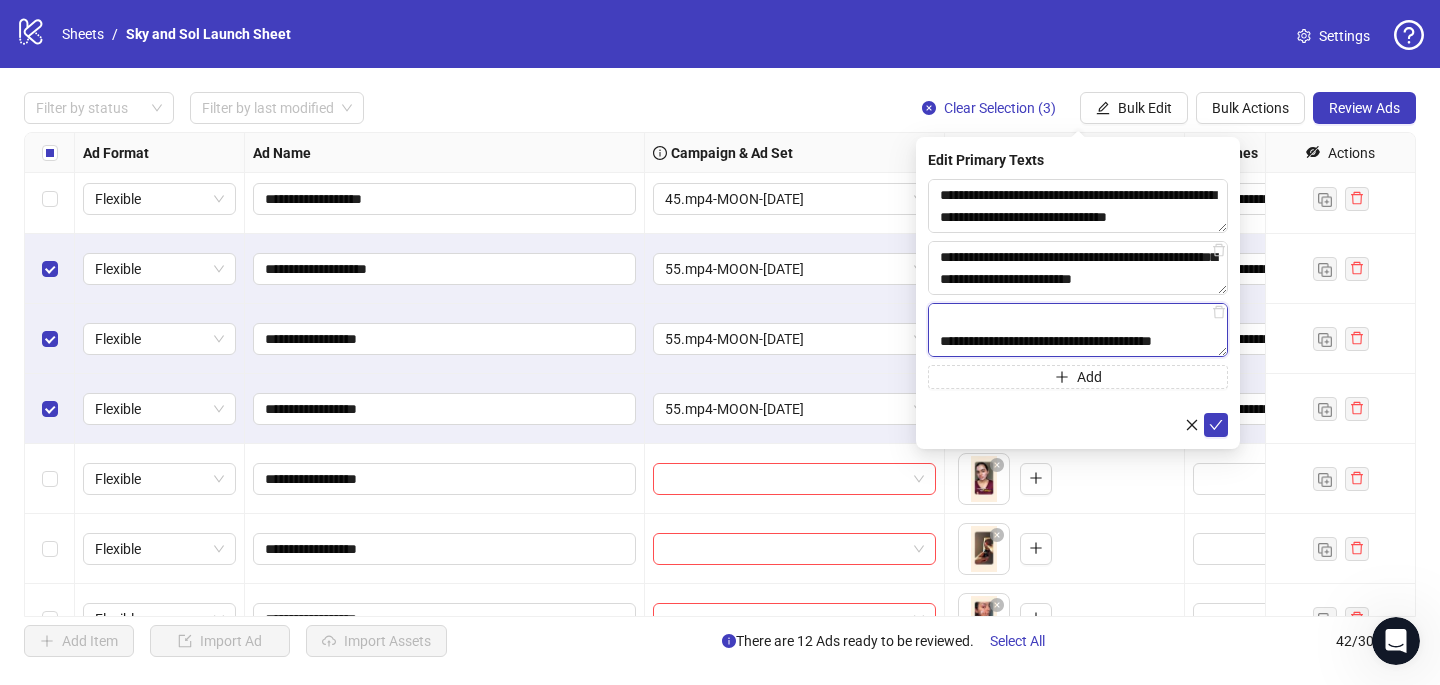 type on "**********" 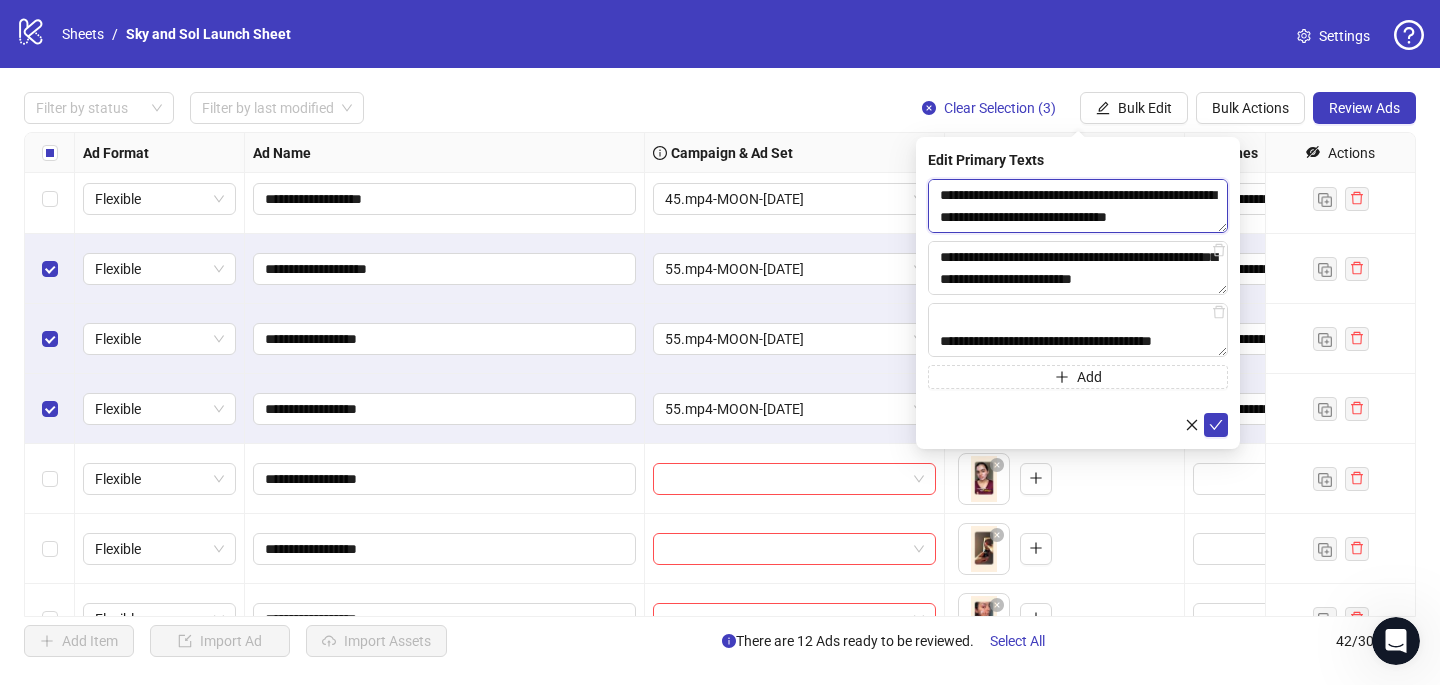 drag, startPoint x: 1201, startPoint y: 217, endPoint x: 938, endPoint y: 220, distance: 263.01712 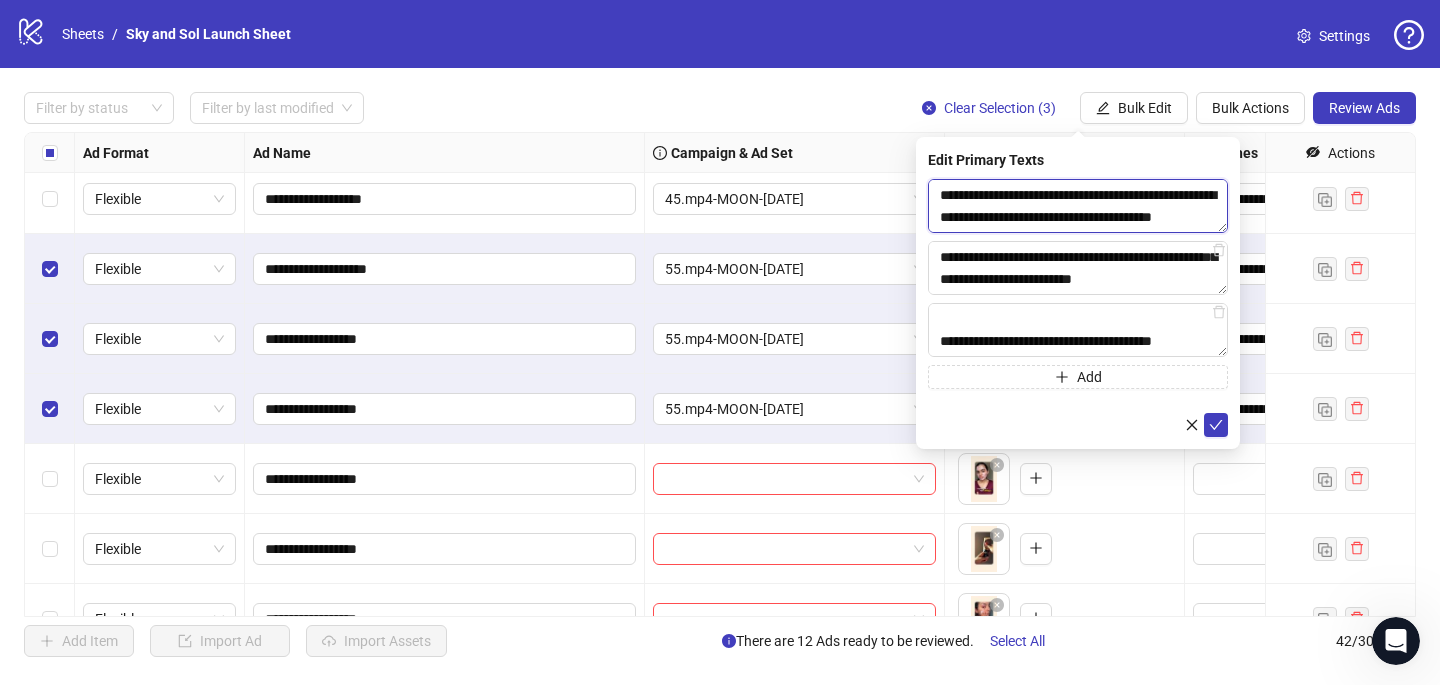 scroll, scrollTop: 279, scrollLeft: 0, axis: vertical 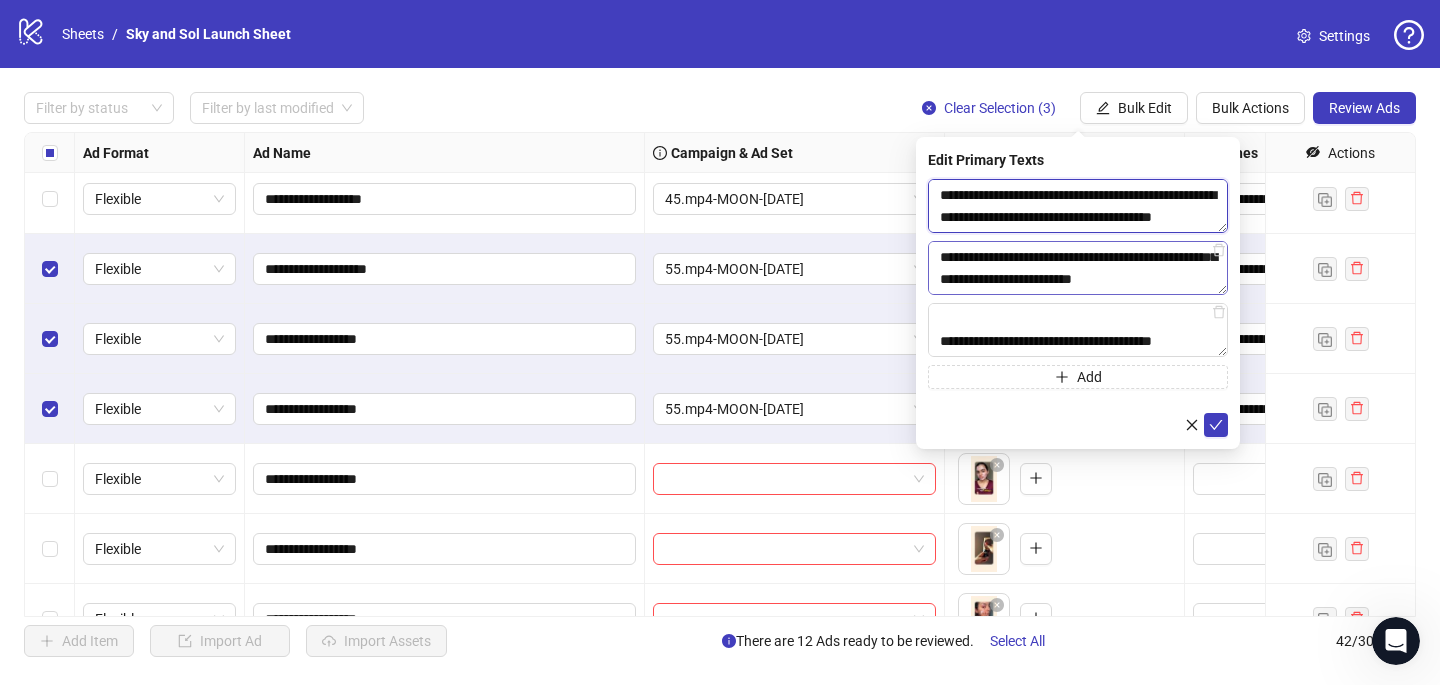 type on "**********" 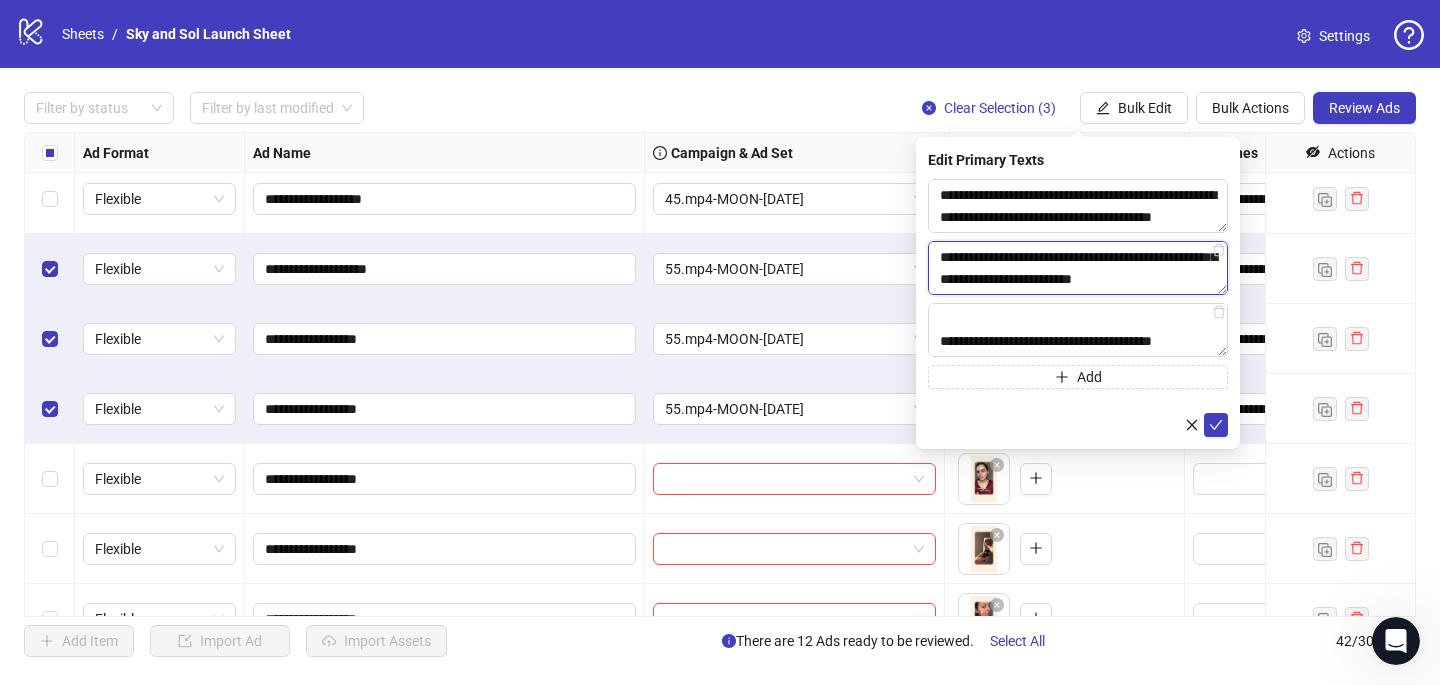 drag, startPoint x: 1205, startPoint y: 280, endPoint x: 938, endPoint y: 283, distance: 267.01685 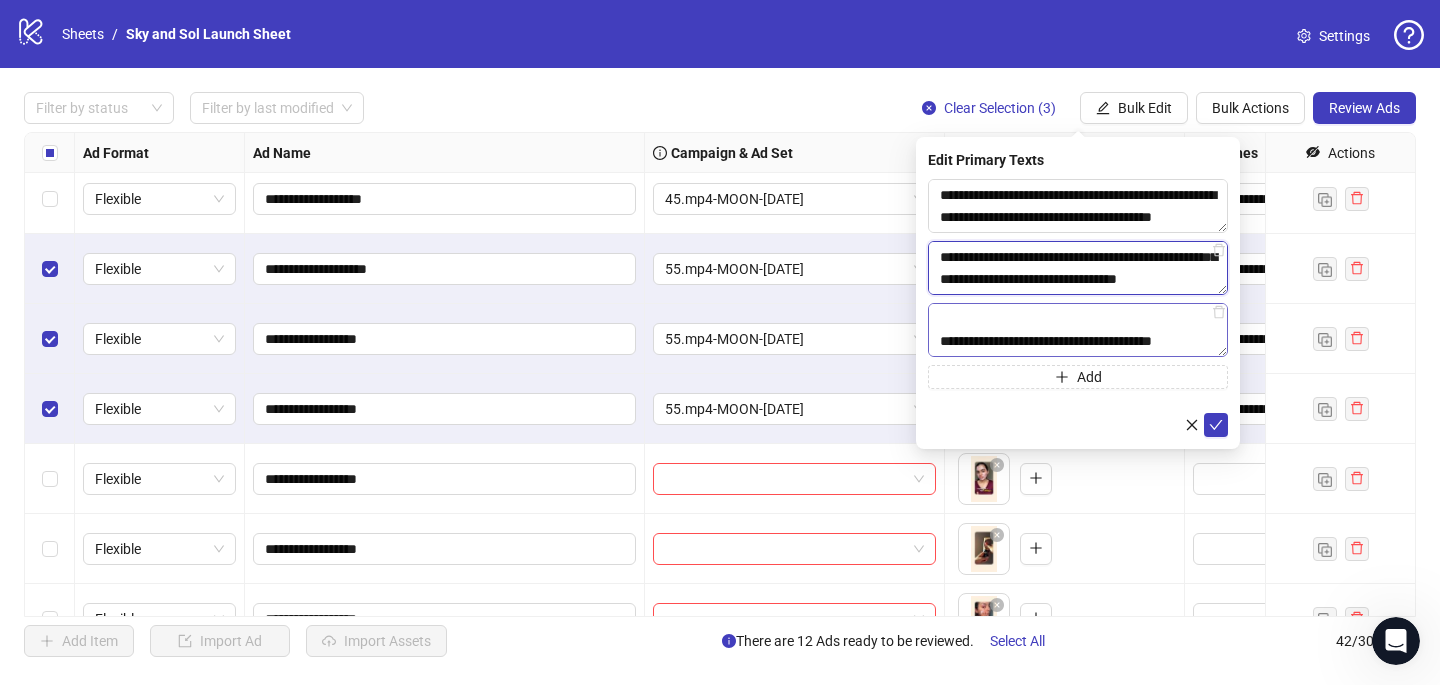 scroll, scrollTop: 609, scrollLeft: 0, axis: vertical 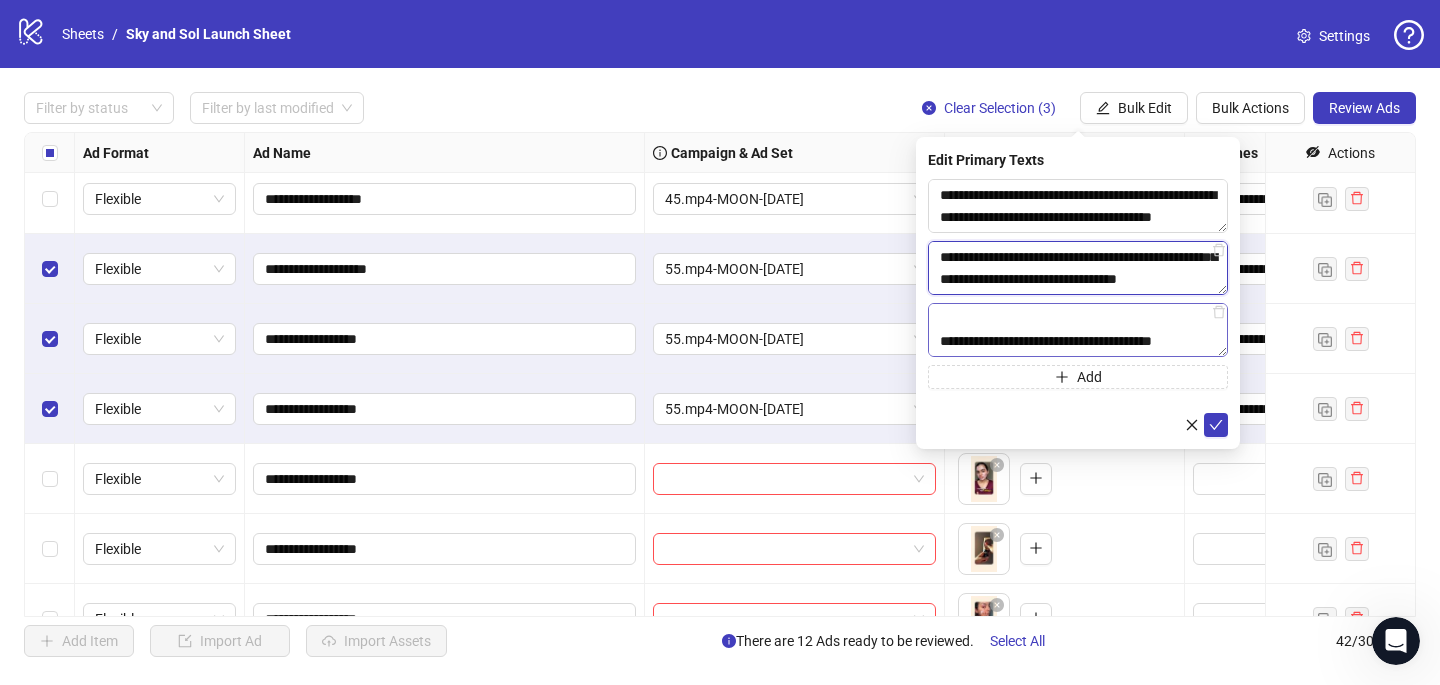 drag, startPoint x: 1219, startPoint y: 340, endPoint x: 1203, endPoint y: 339, distance: 16.03122 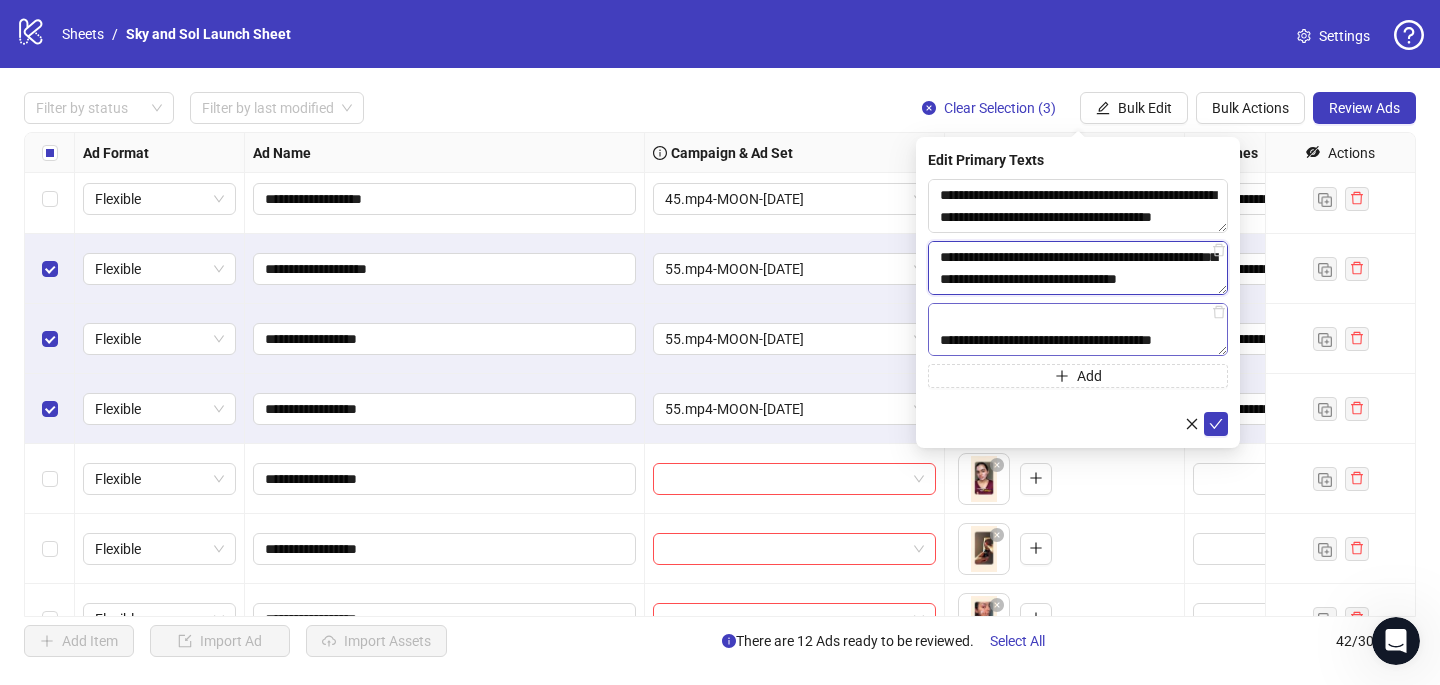 type on "**********" 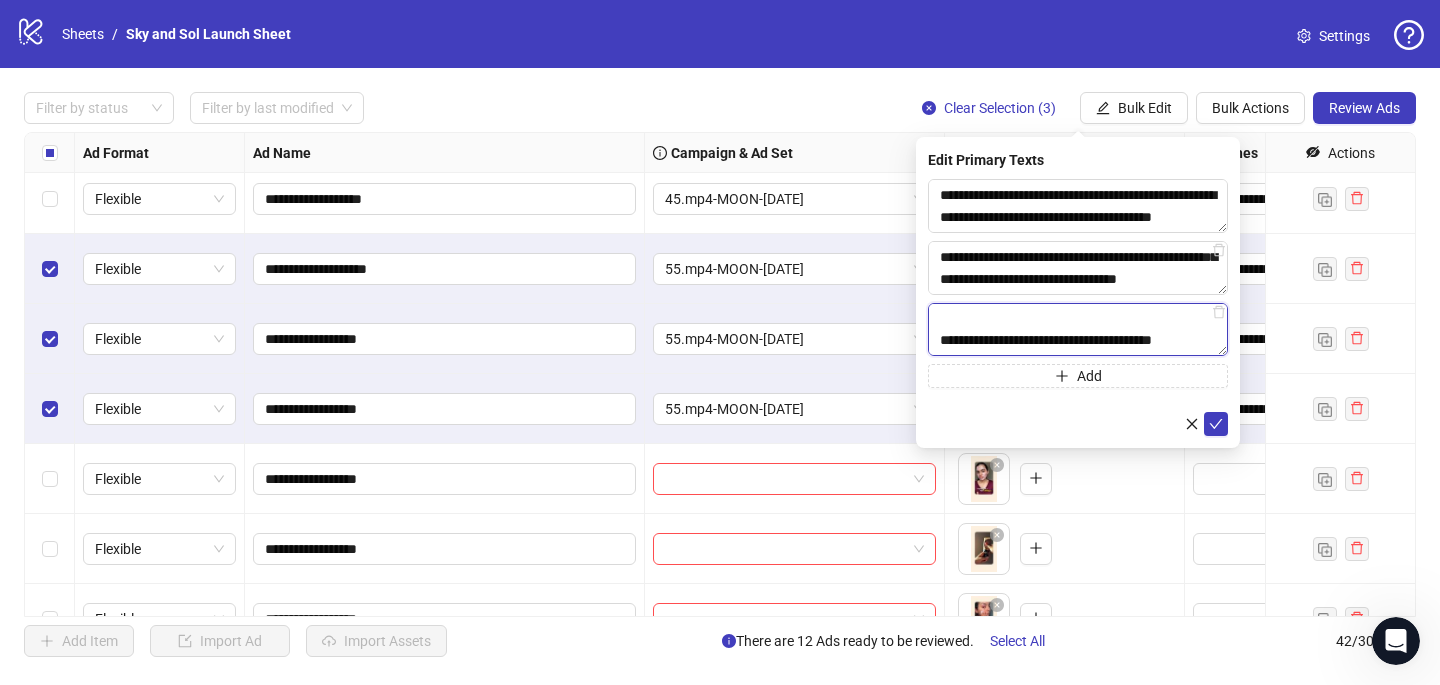 drag, startPoint x: 1214, startPoint y: 337, endPoint x: 960, endPoint y: 340, distance: 254.01772 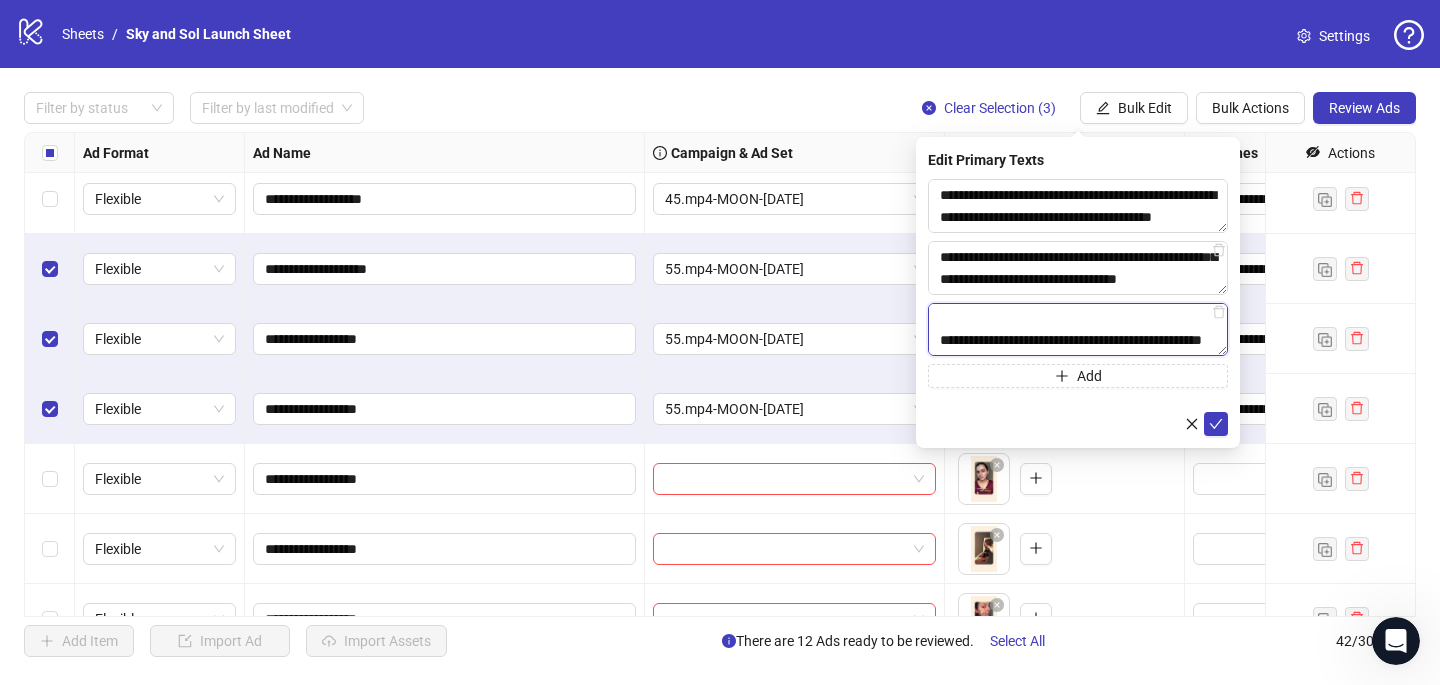 scroll, scrollTop: 786, scrollLeft: 0, axis: vertical 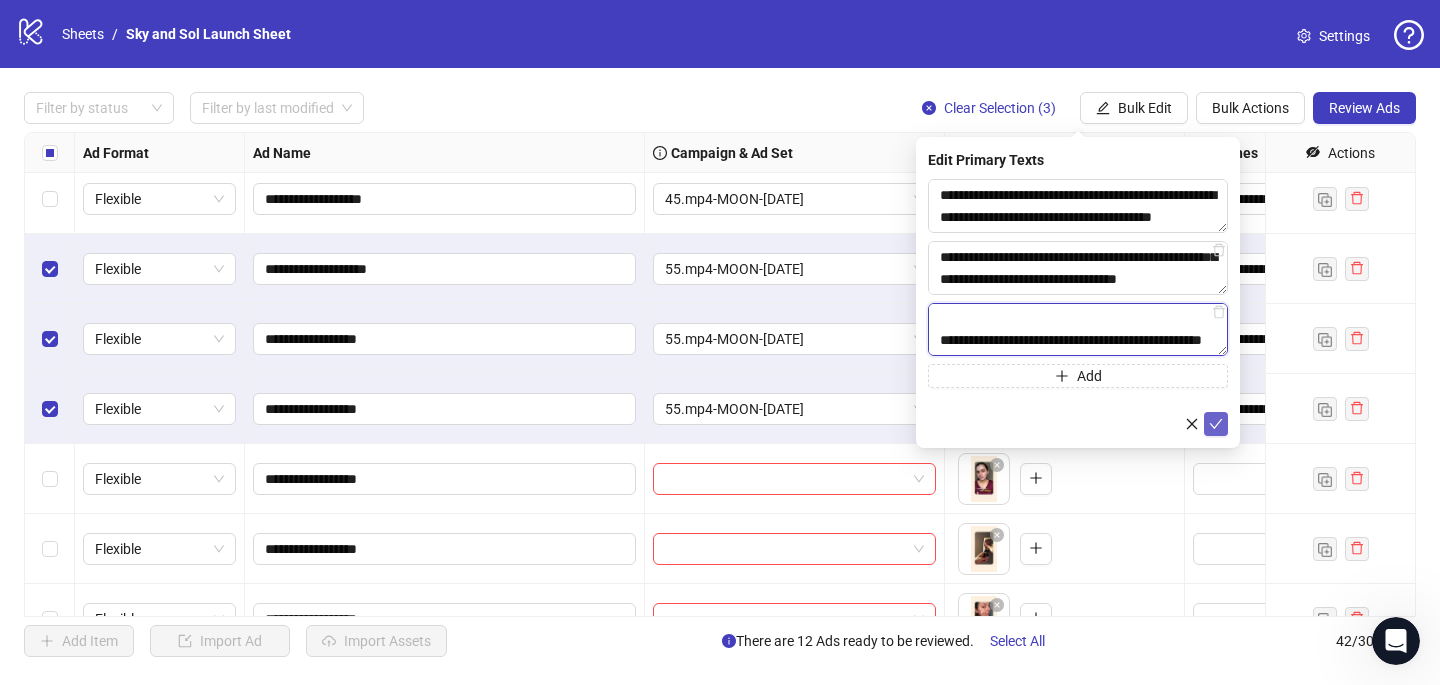 type on "**********" 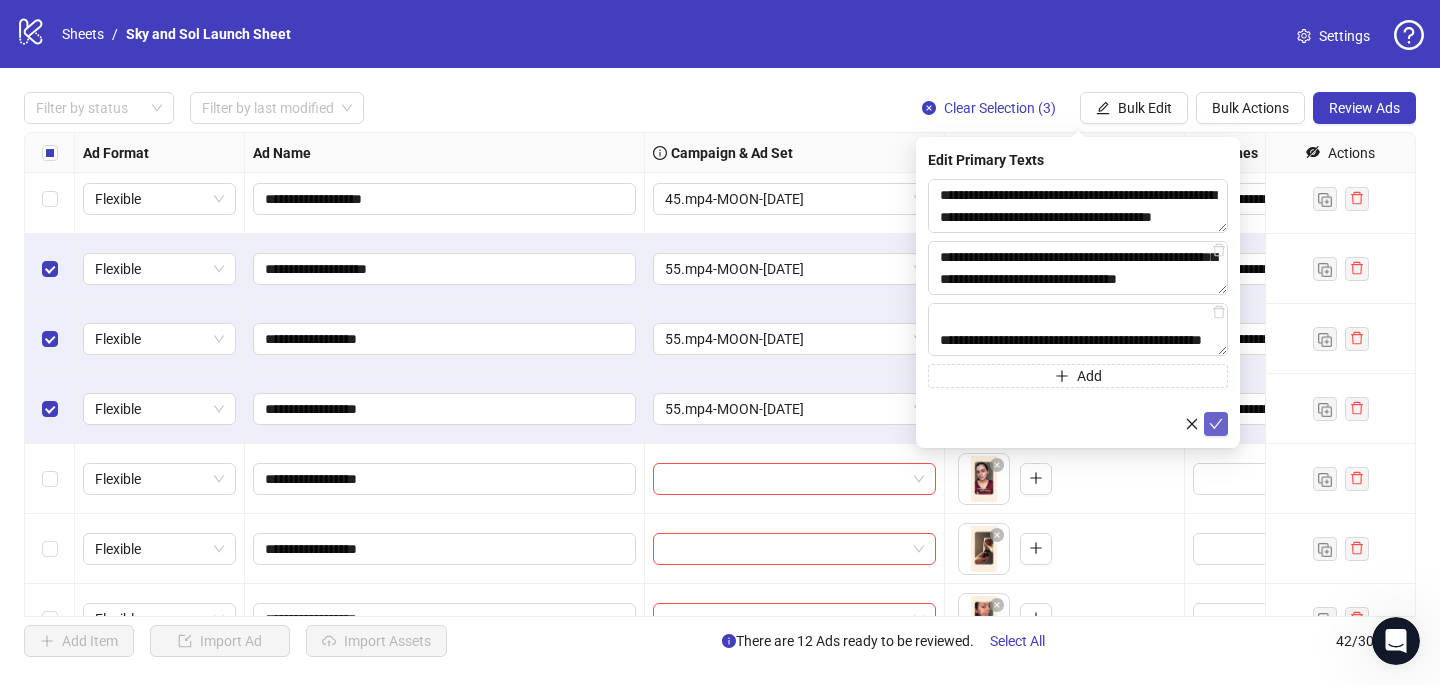 click 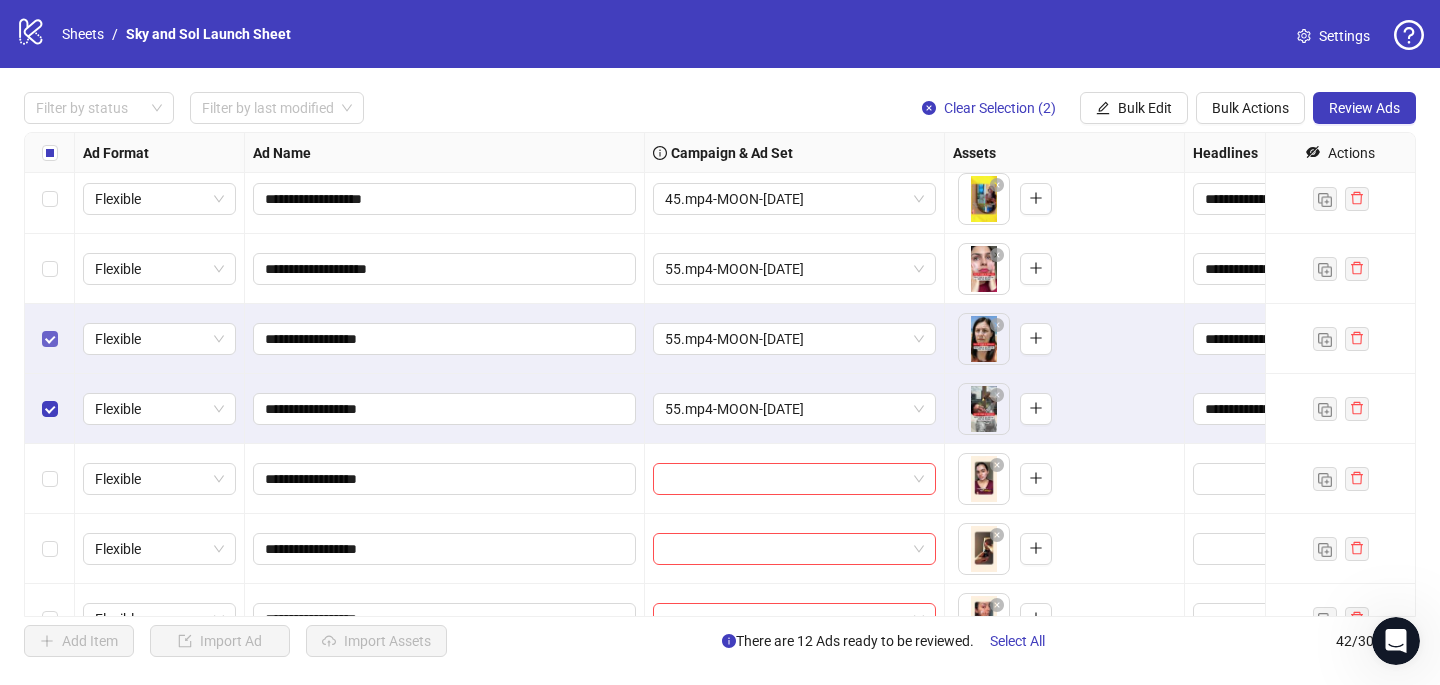 click at bounding box center (50, 339) 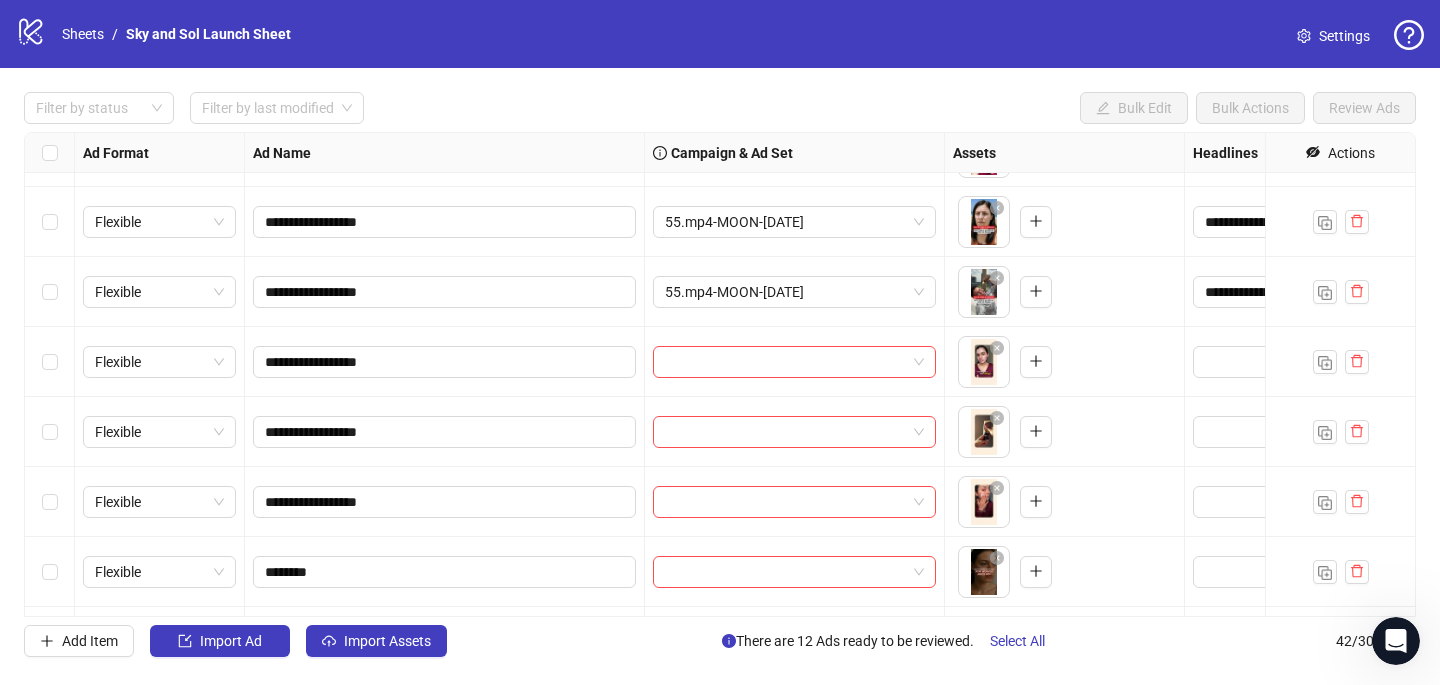 scroll, scrollTop: 2054, scrollLeft: 0, axis: vertical 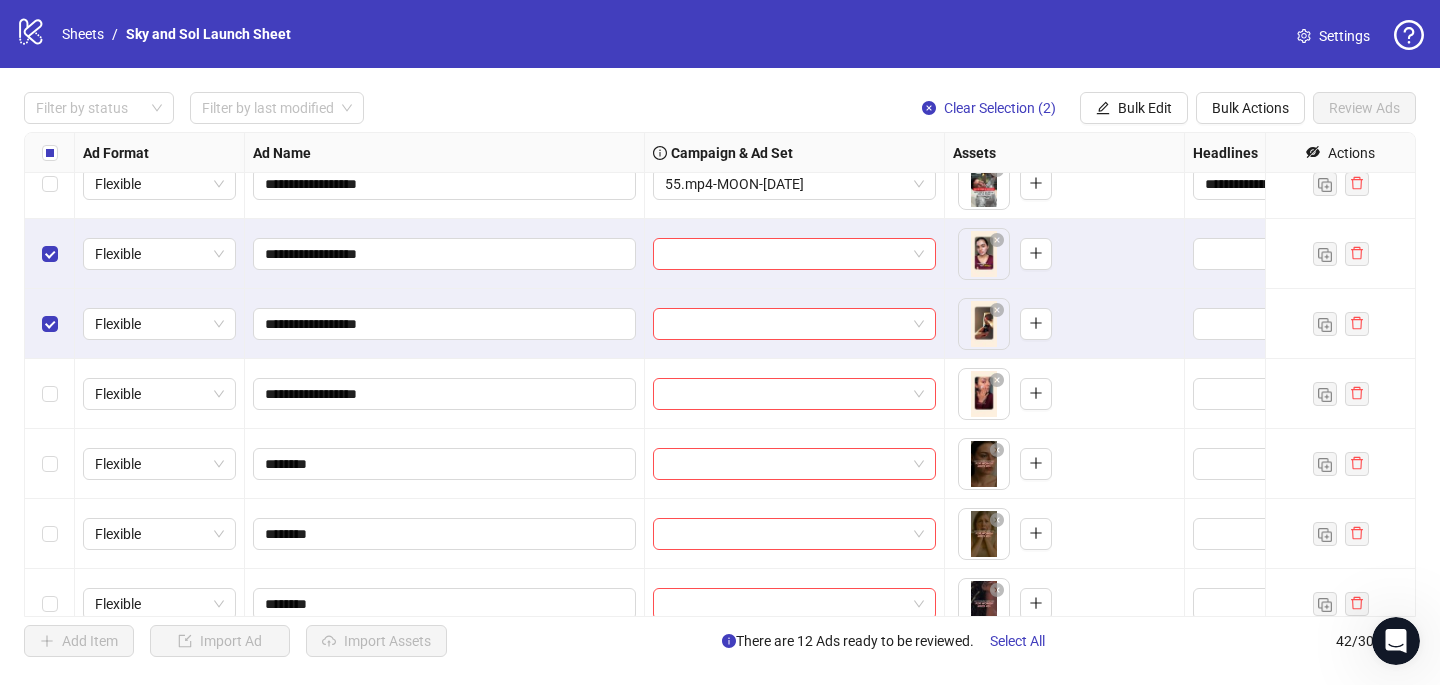 click at bounding box center (50, 394) 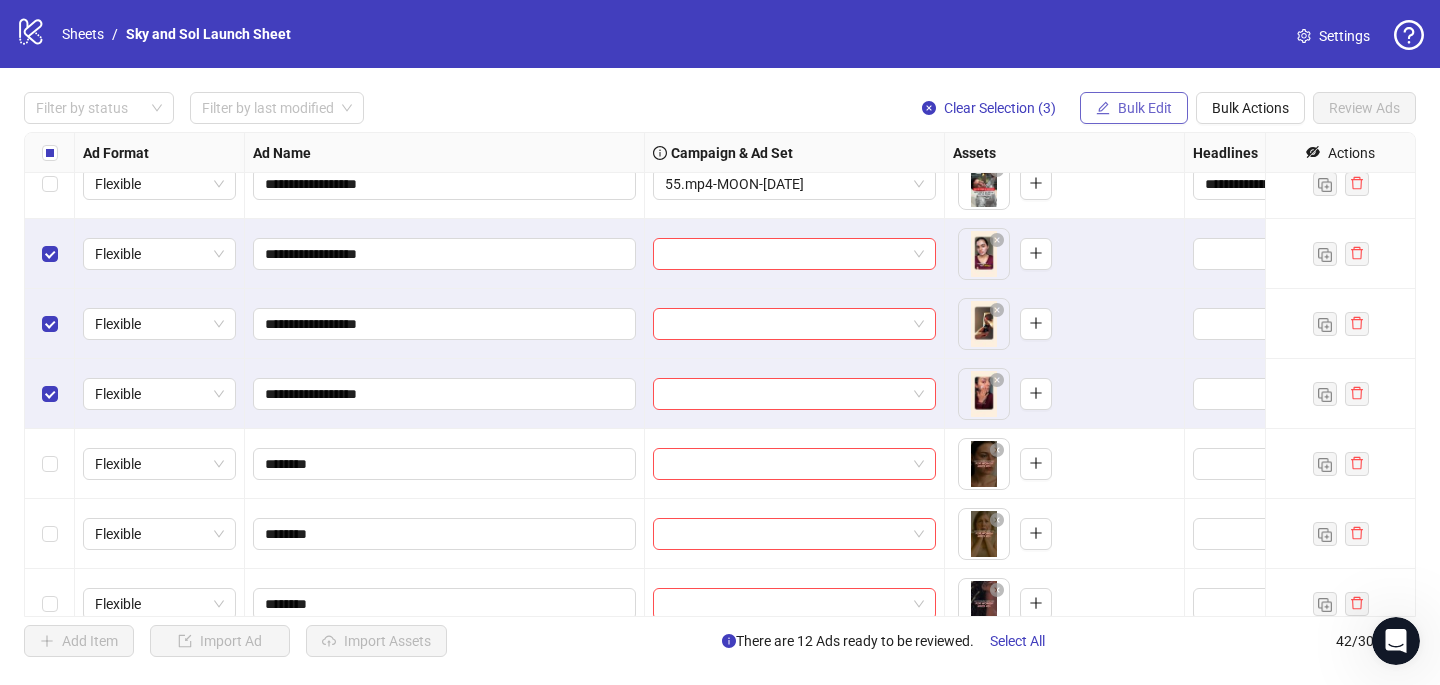 click on "Bulk Edit" at bounding box center [1134, 108] 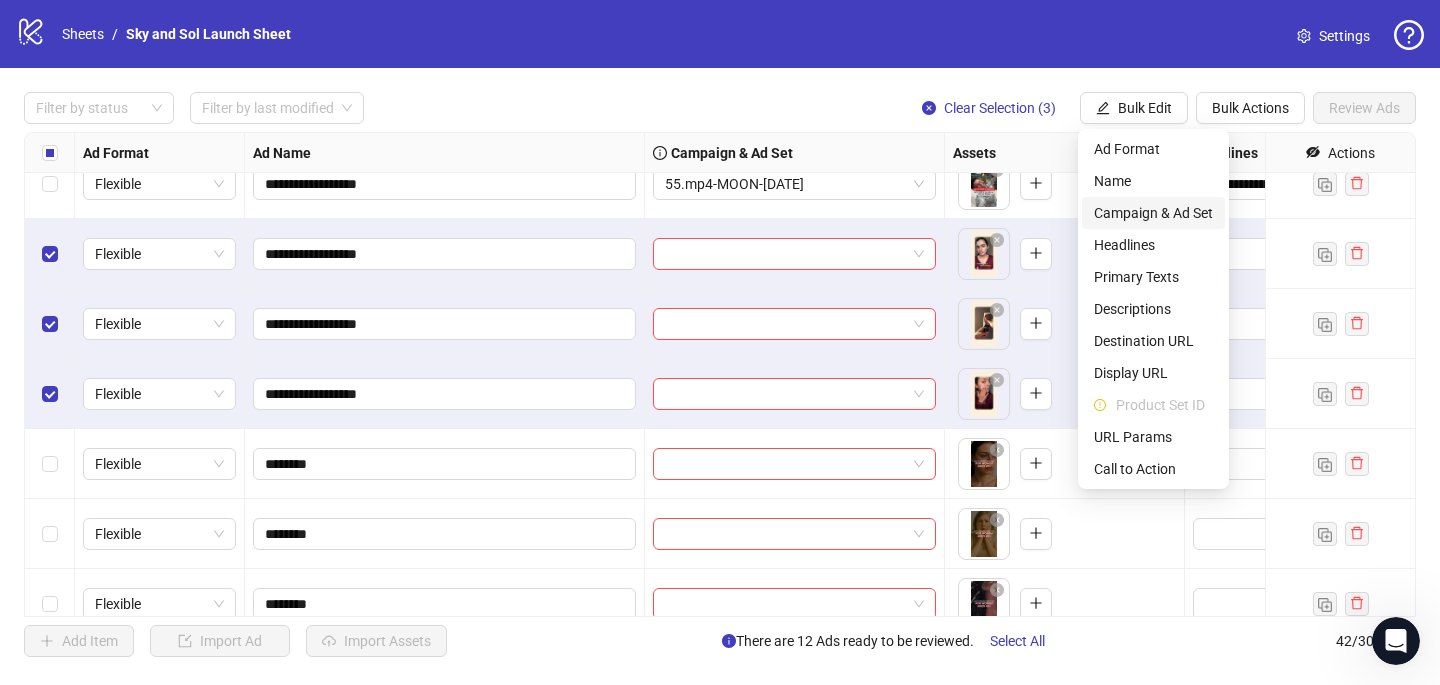 click on "Campaign & Ad Set" at bounding box center [1153, 213] 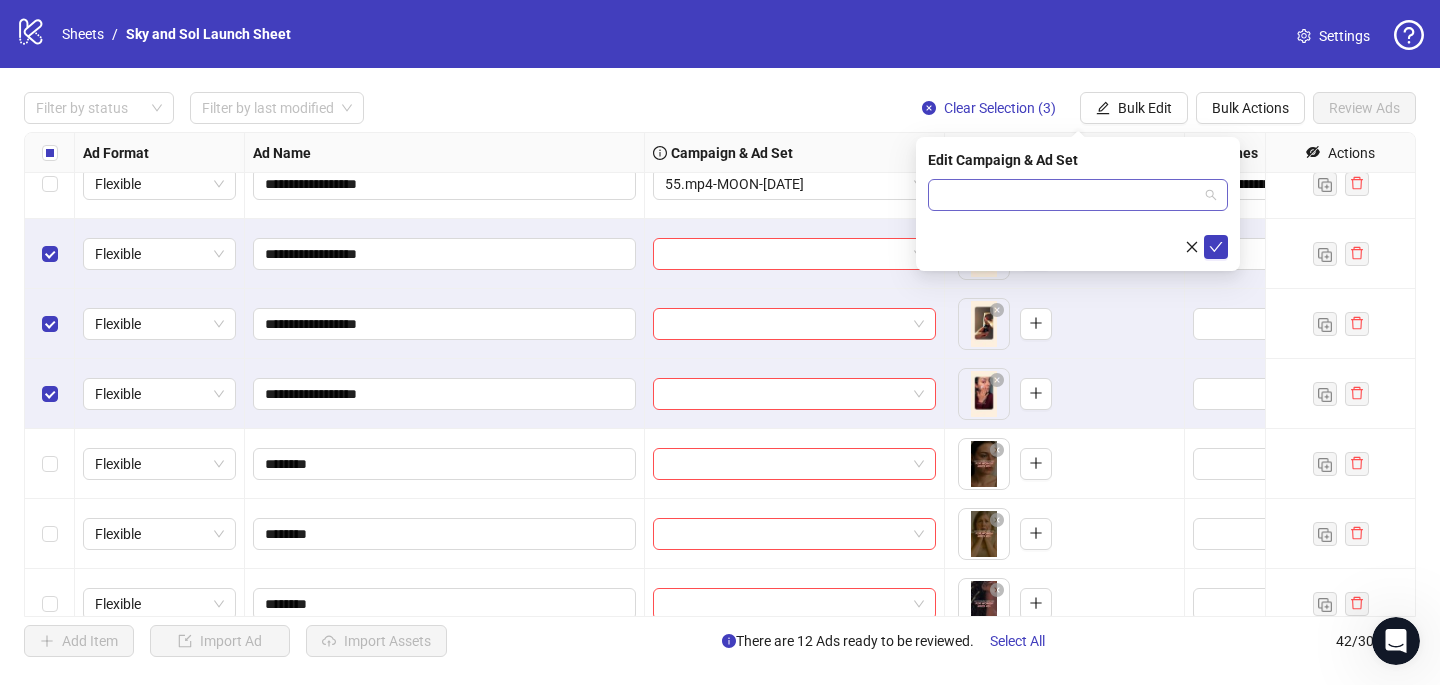 click at bounding box center [1069, 195] 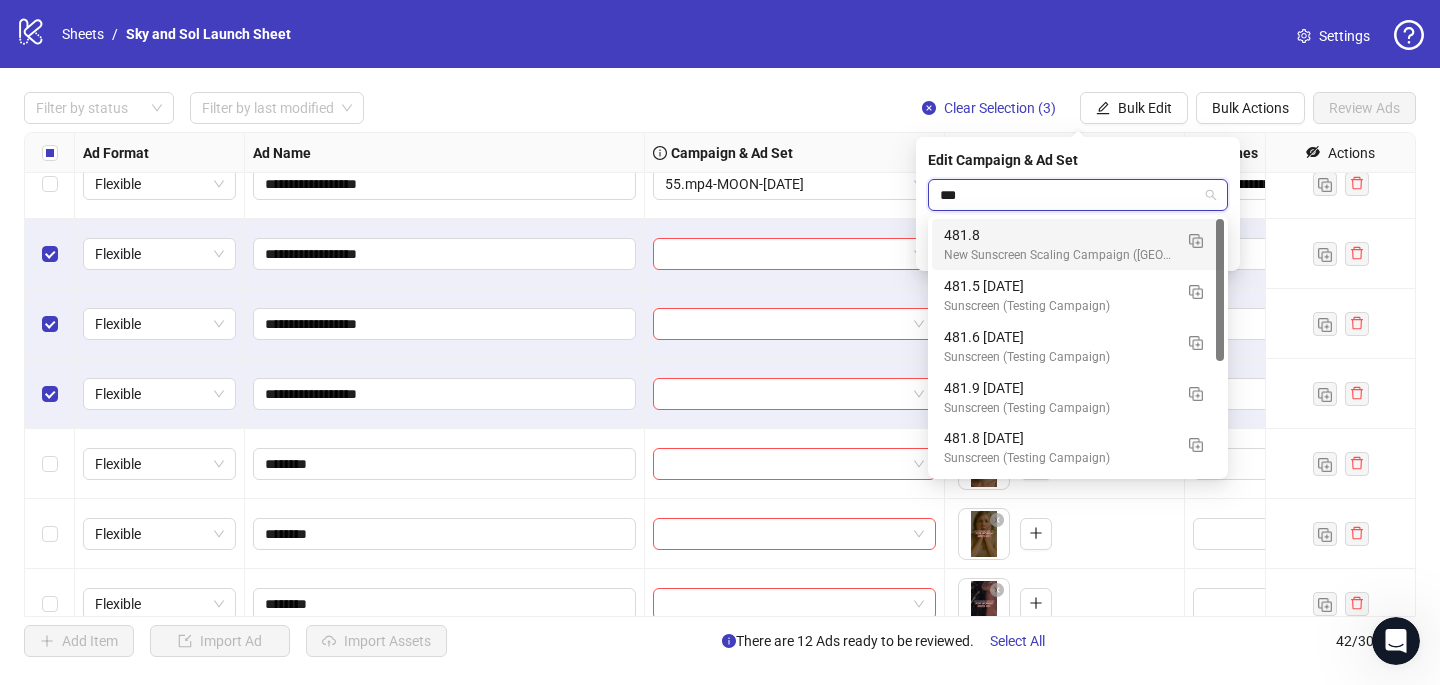 type on "****" 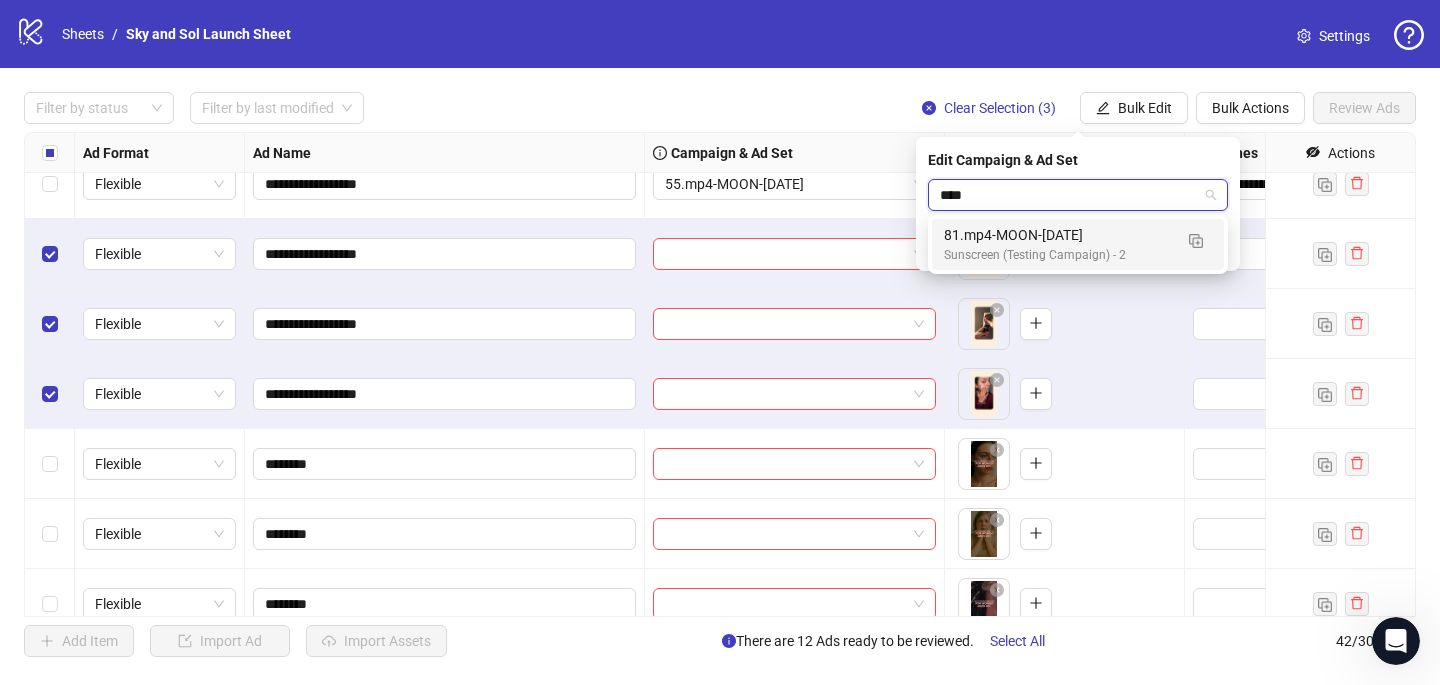 type 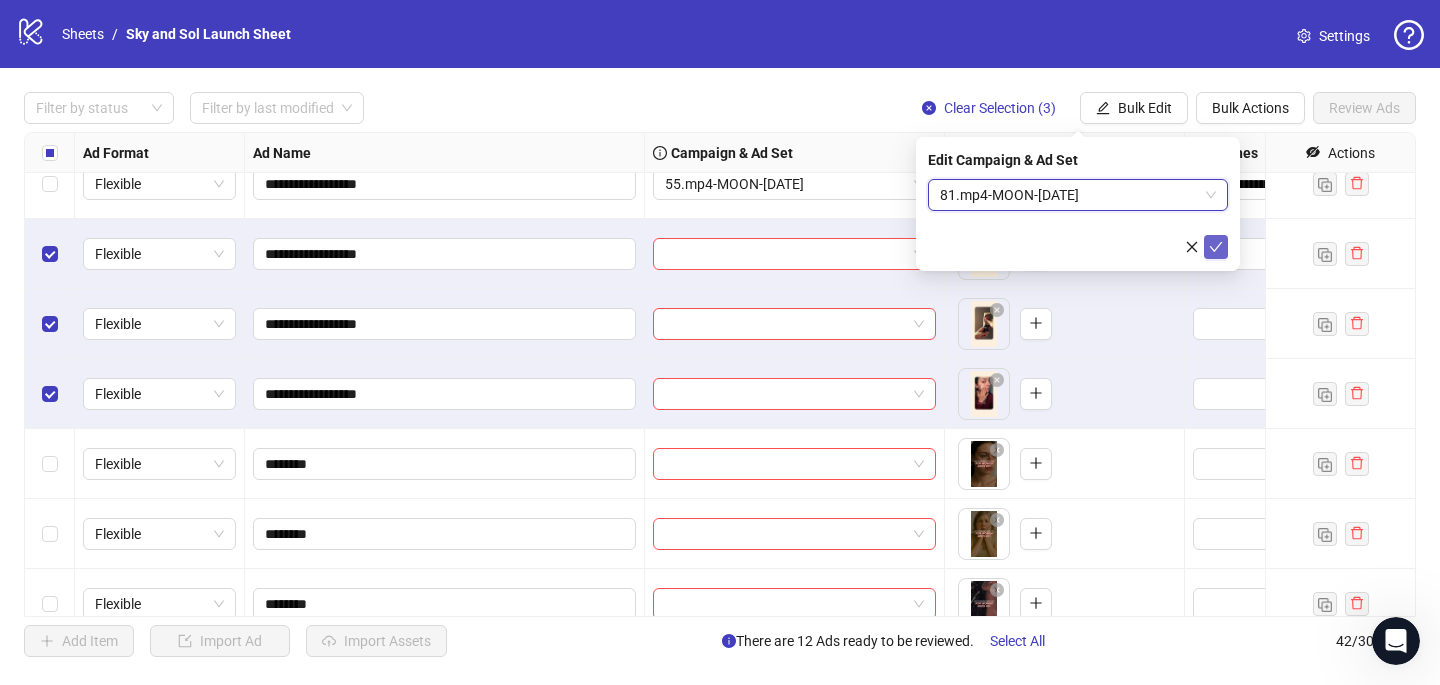 click 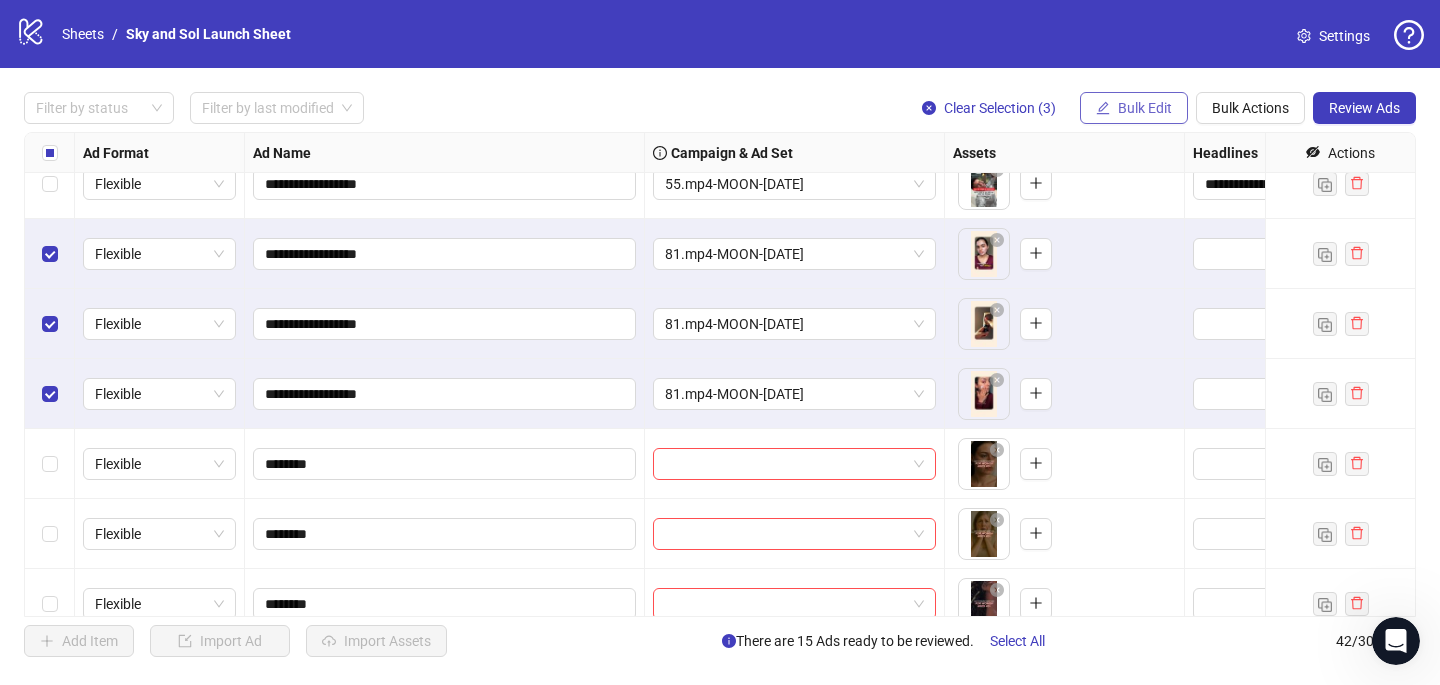 click on "Bulk Edit" at bounding box center [1145, 108] 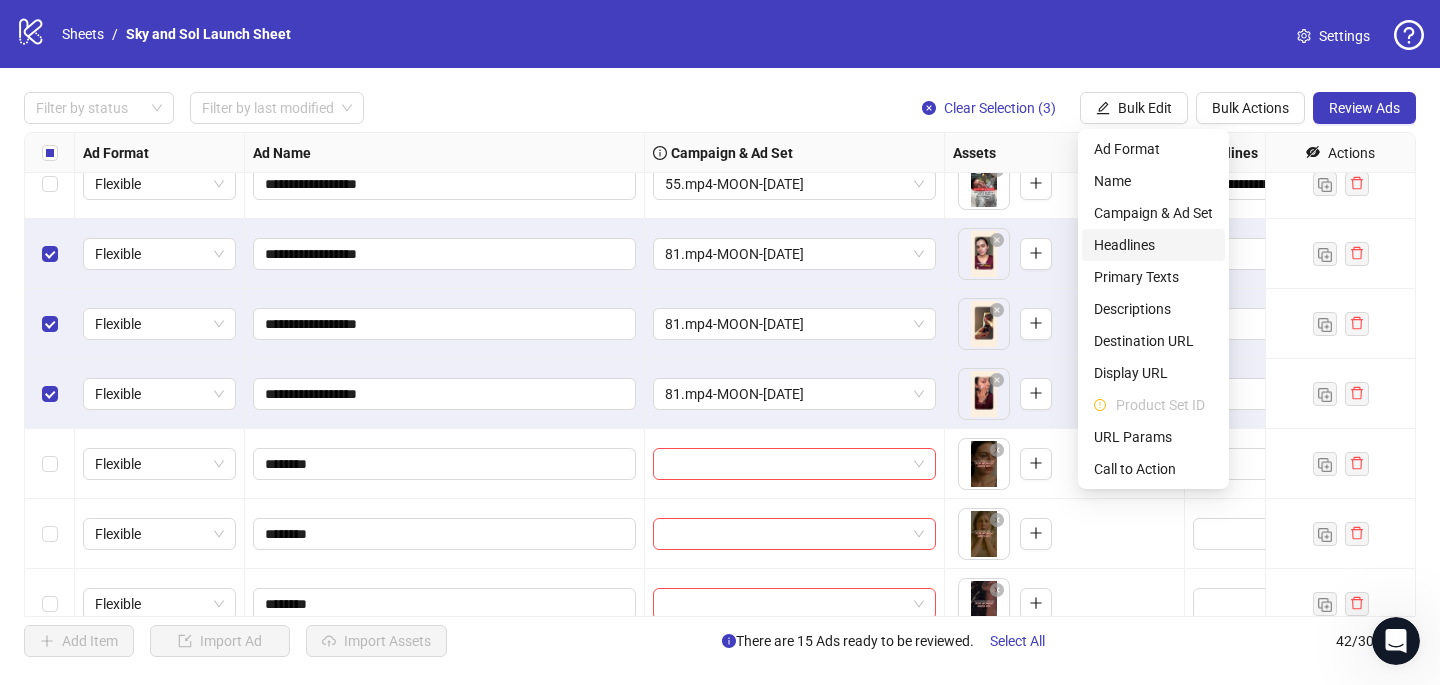 click on "Headlines" at bounding box center [1153, 245] 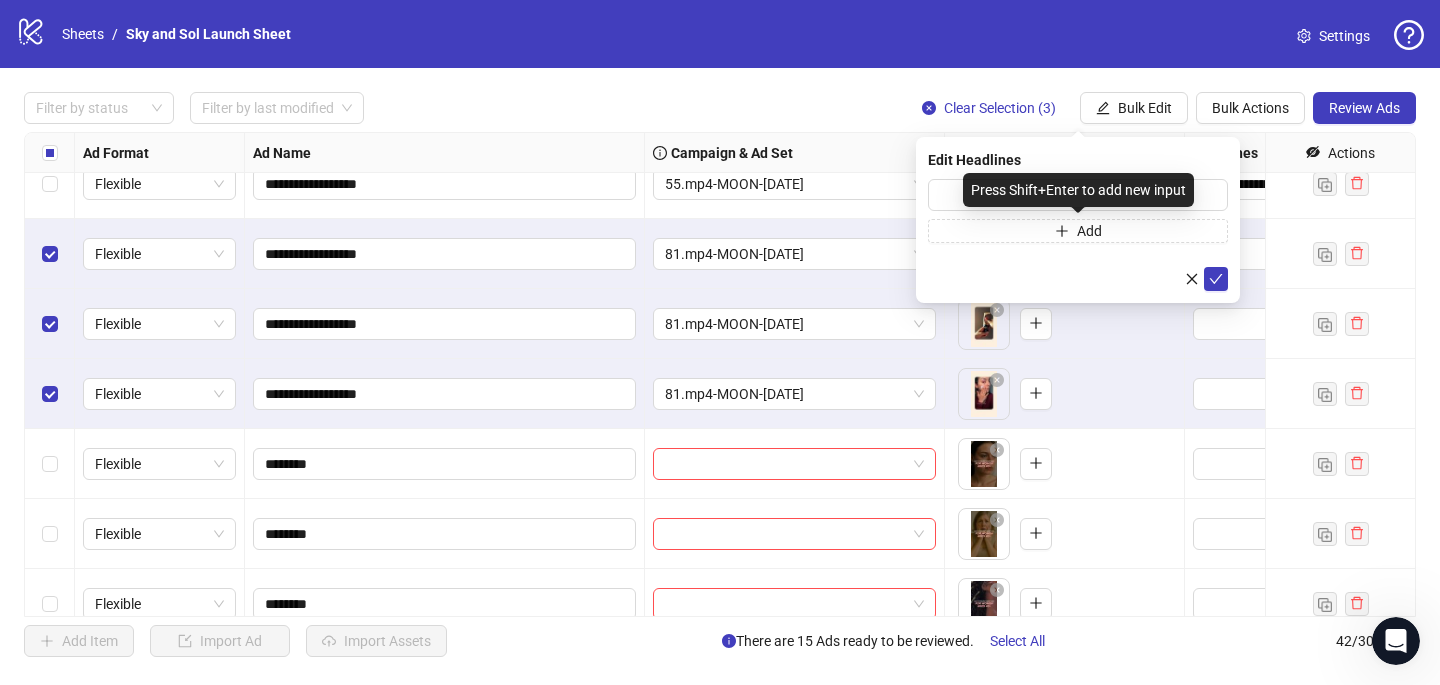 click on "Press Shift+Enter to add new input" at bounding box center [1078, 190] 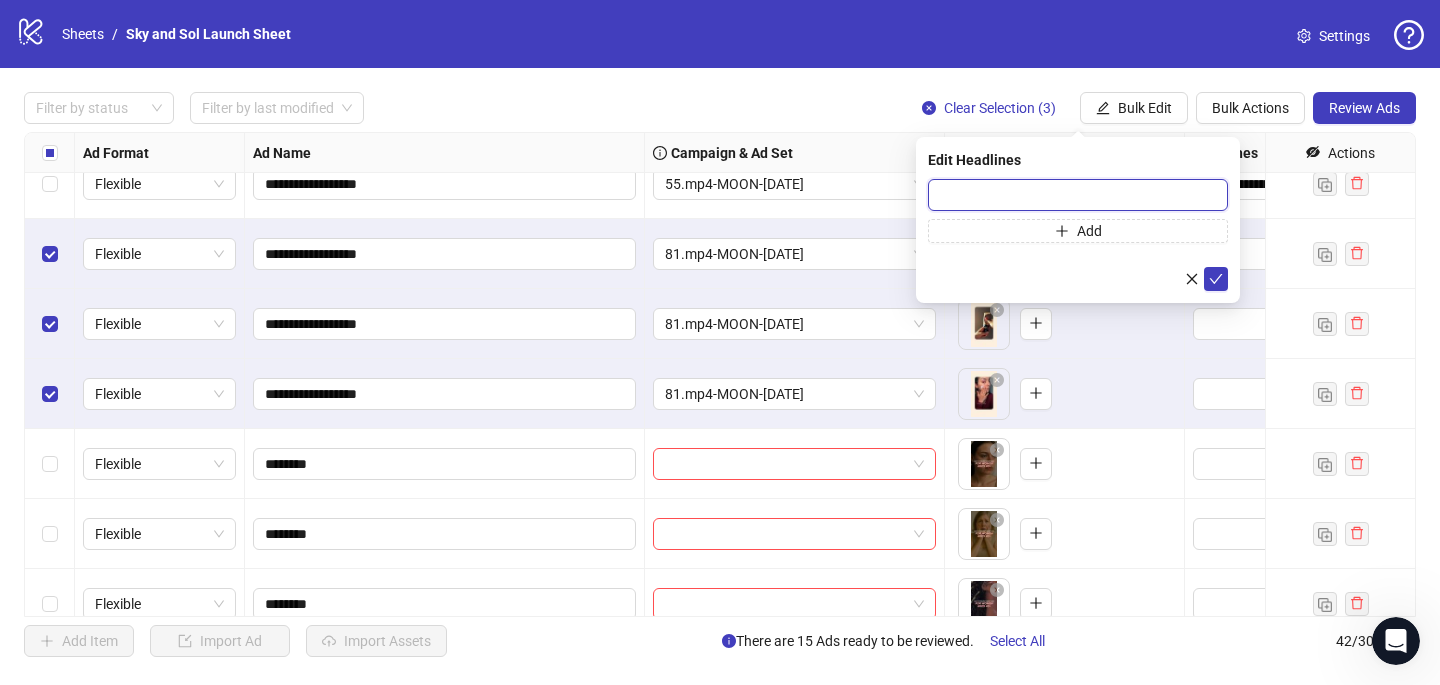 click at bounding box center [1078, 195] 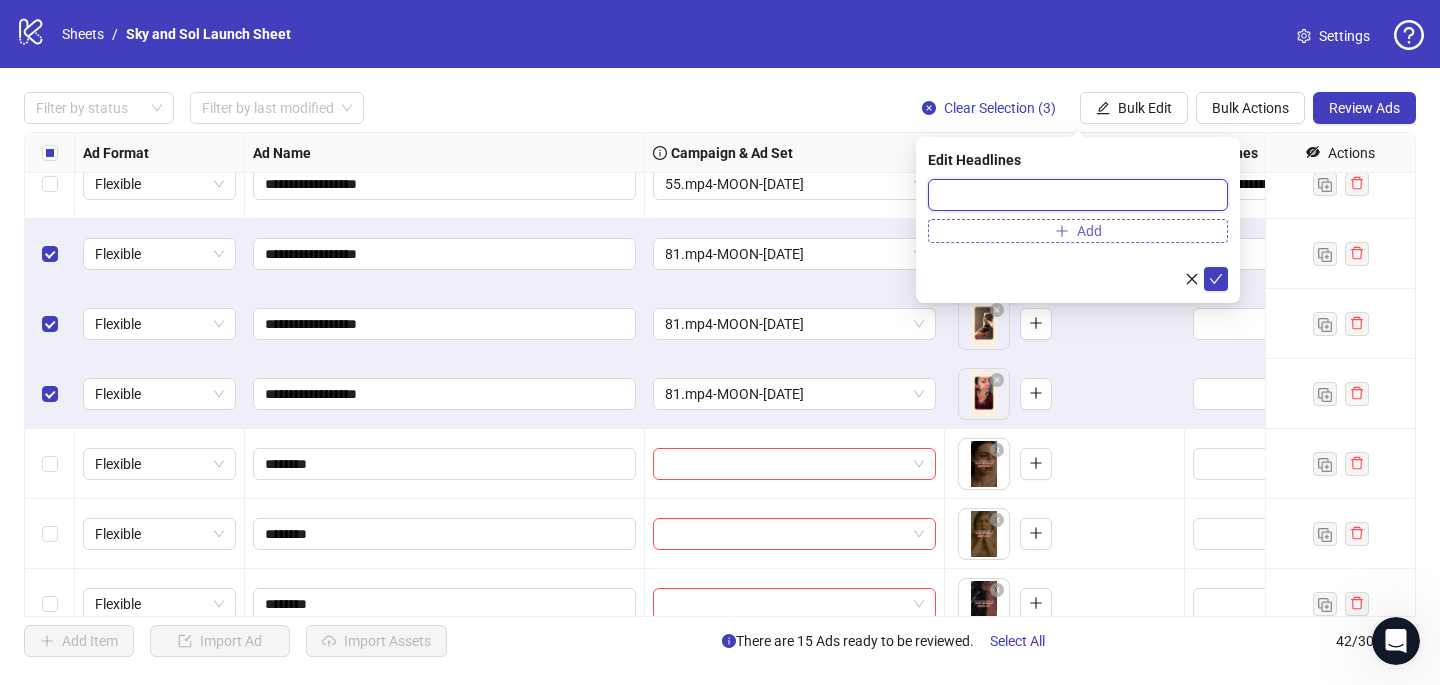 paste on "**********" 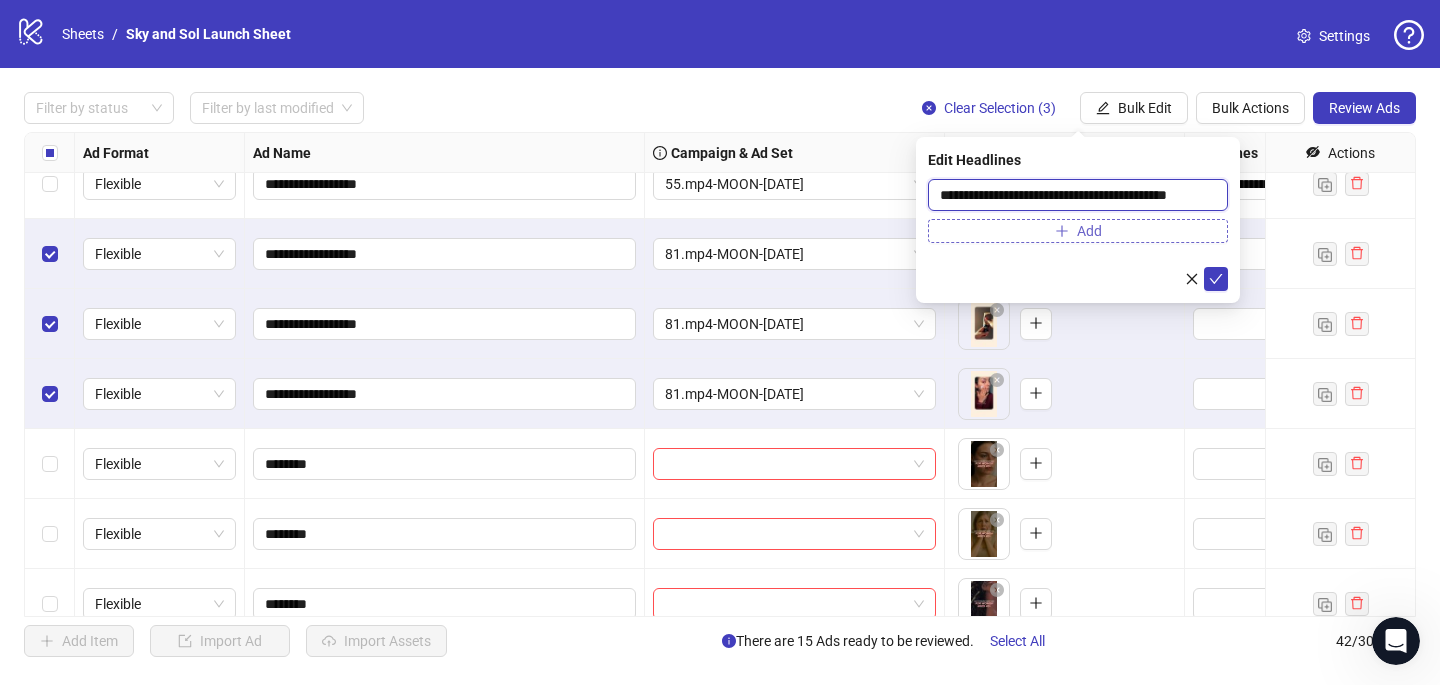 scroll, scrollTop: 0, scrollLeft: 14, axis: horizontal 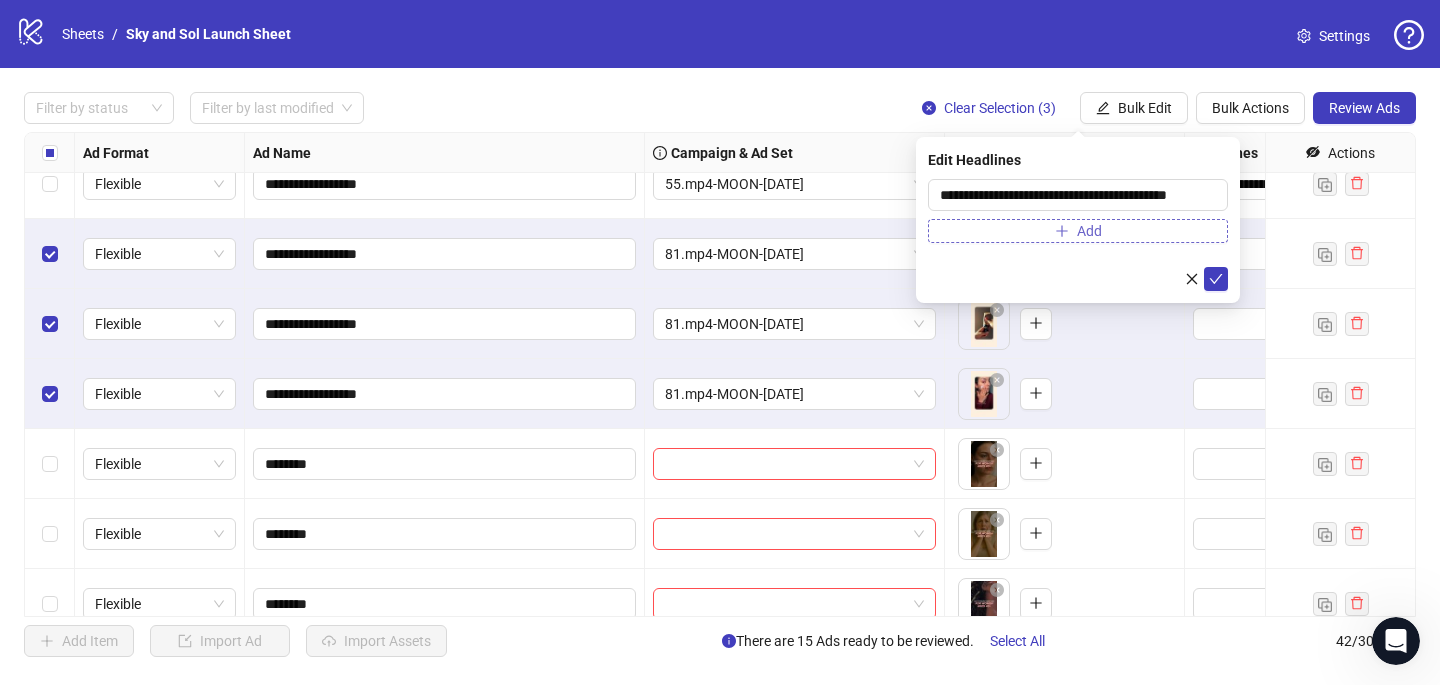 click on "Add" at bounding box center (1078, 231) 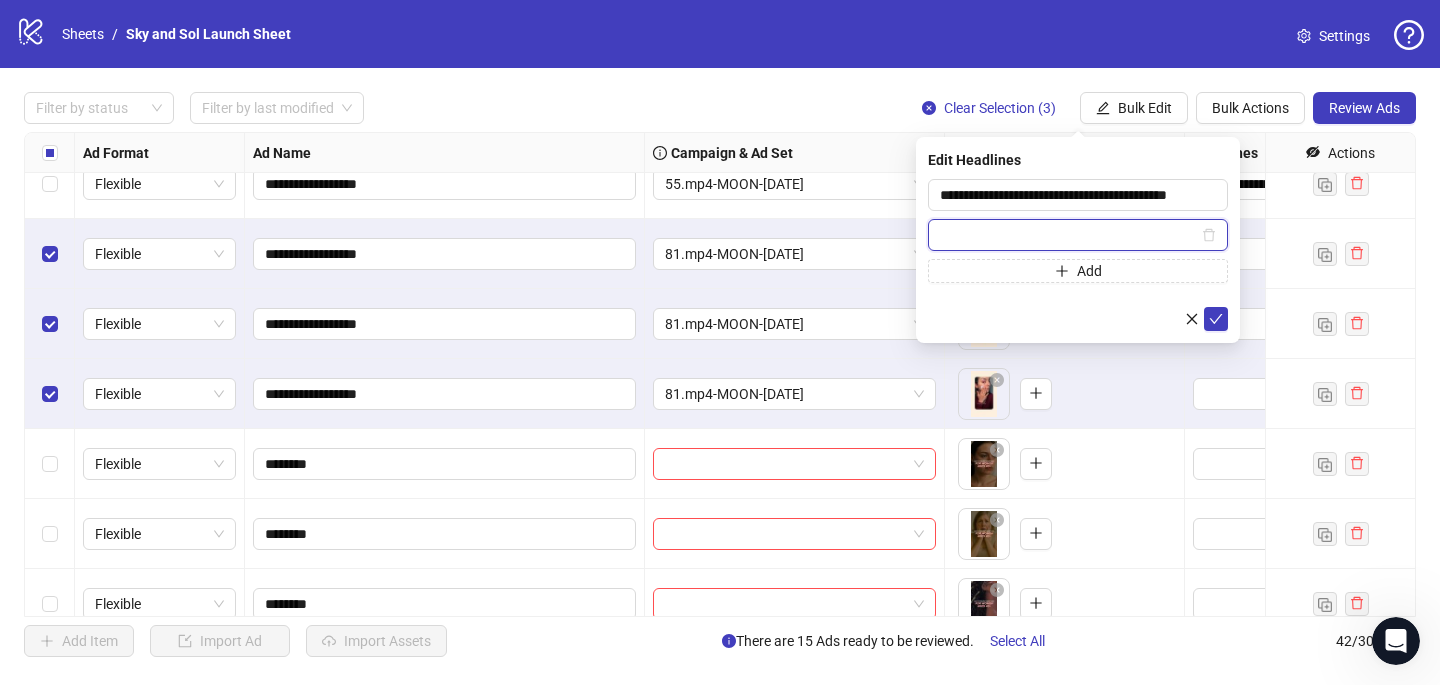 paste on "**********" 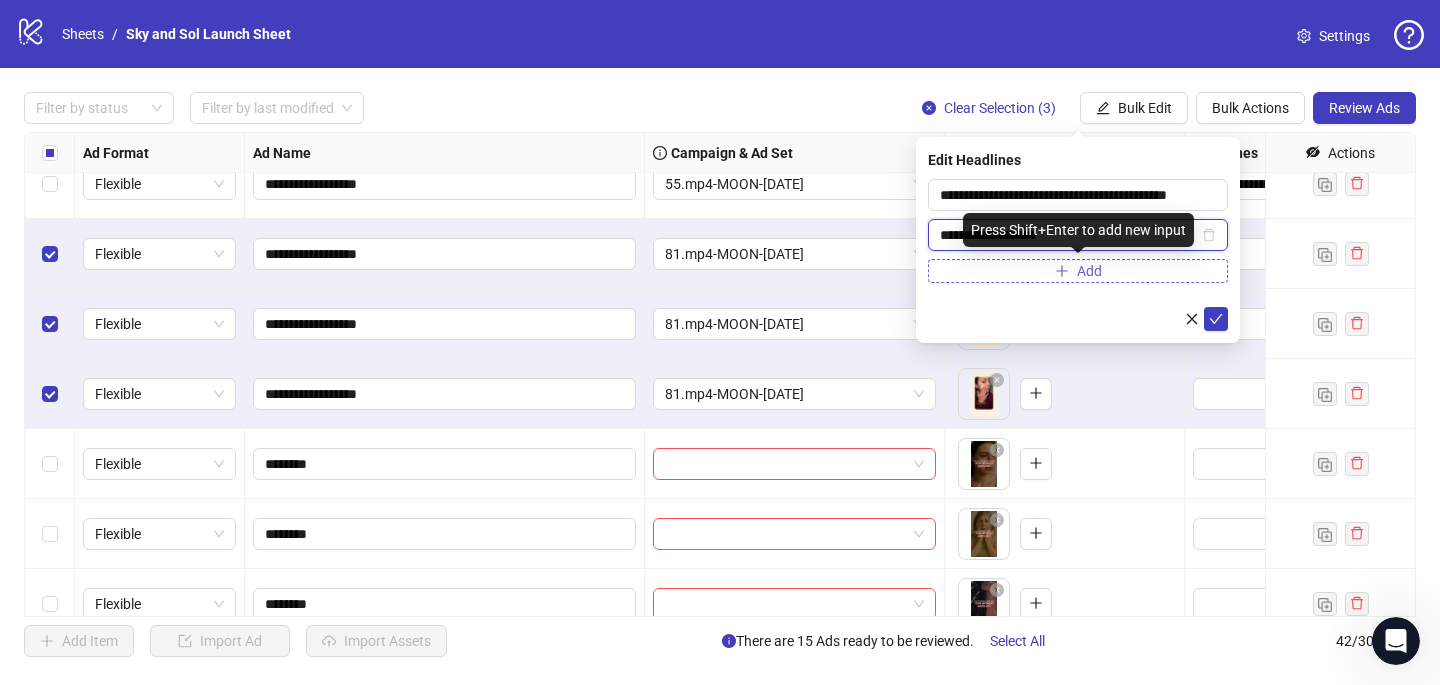 type on "**********" 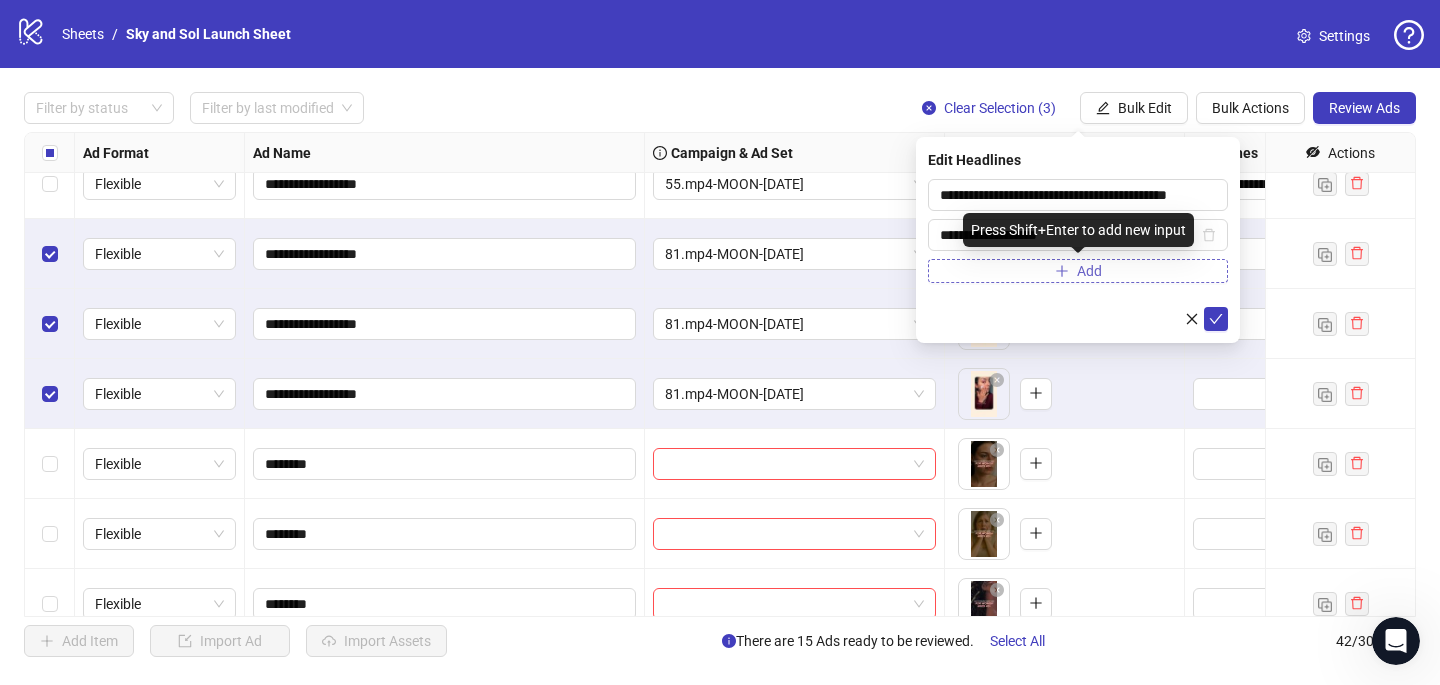 click on "Add" at bounding box center [1078, 271] 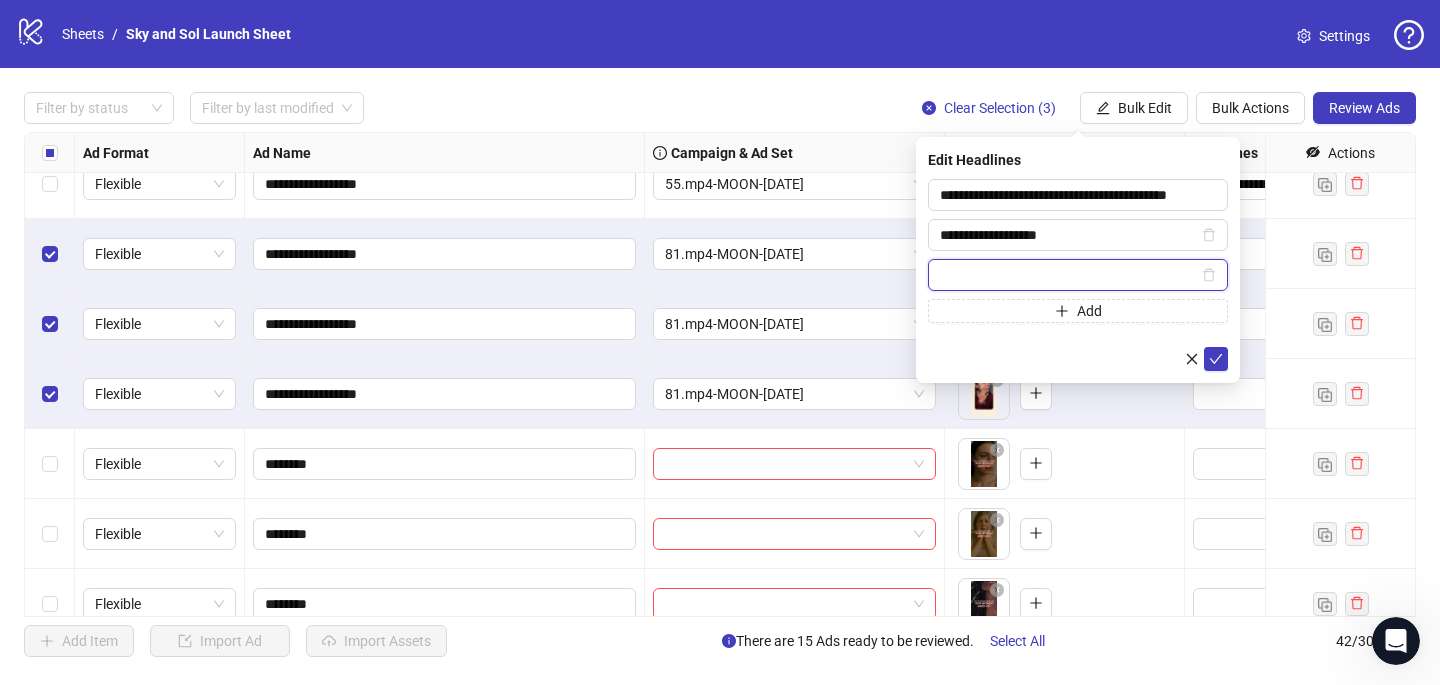 paste on "**********" 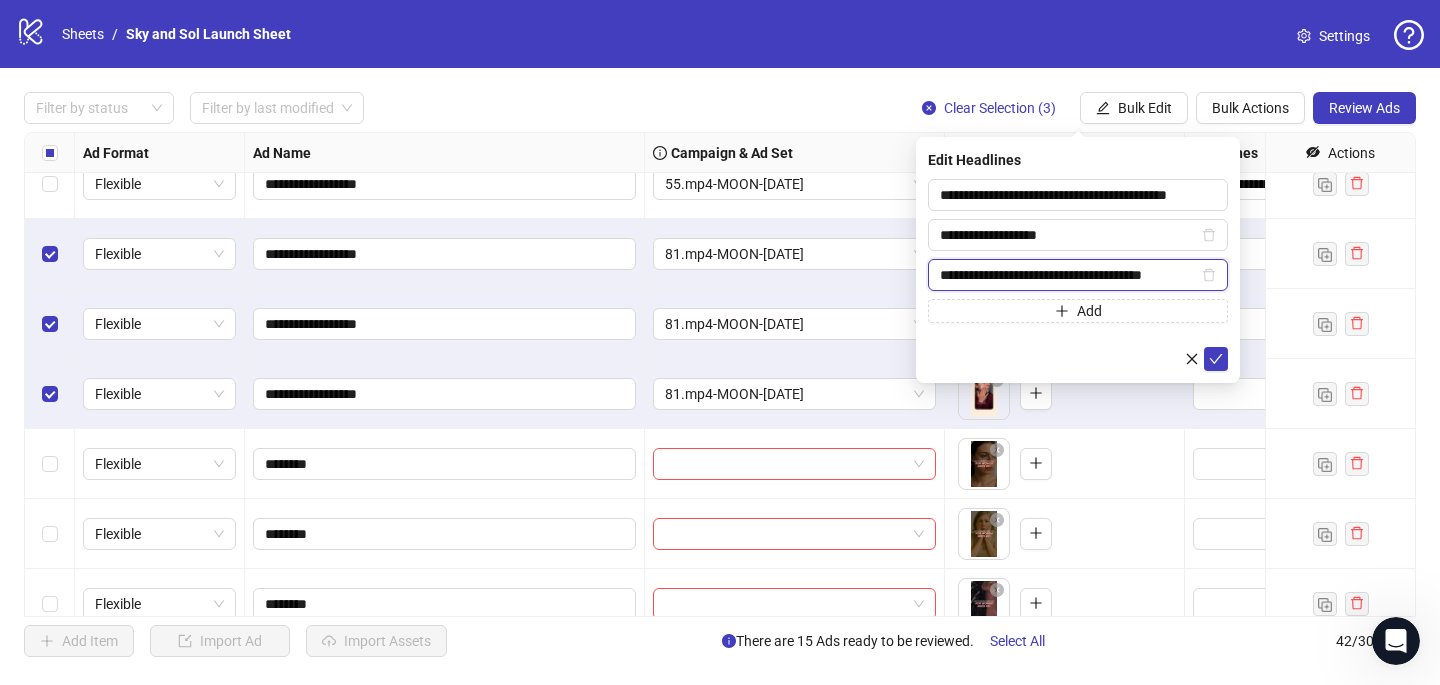 scroll, scrollTop: 0, scrollLeft: 4, axis: horizontal 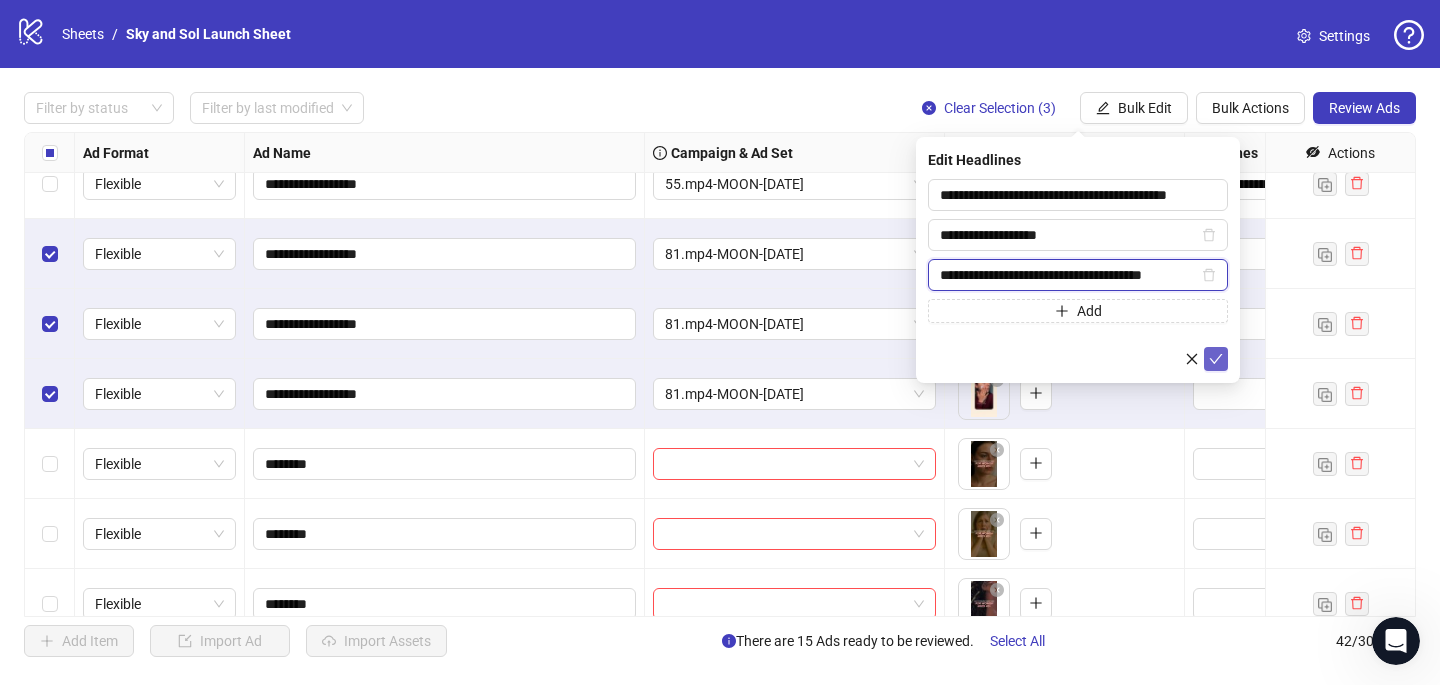 type on "**********" 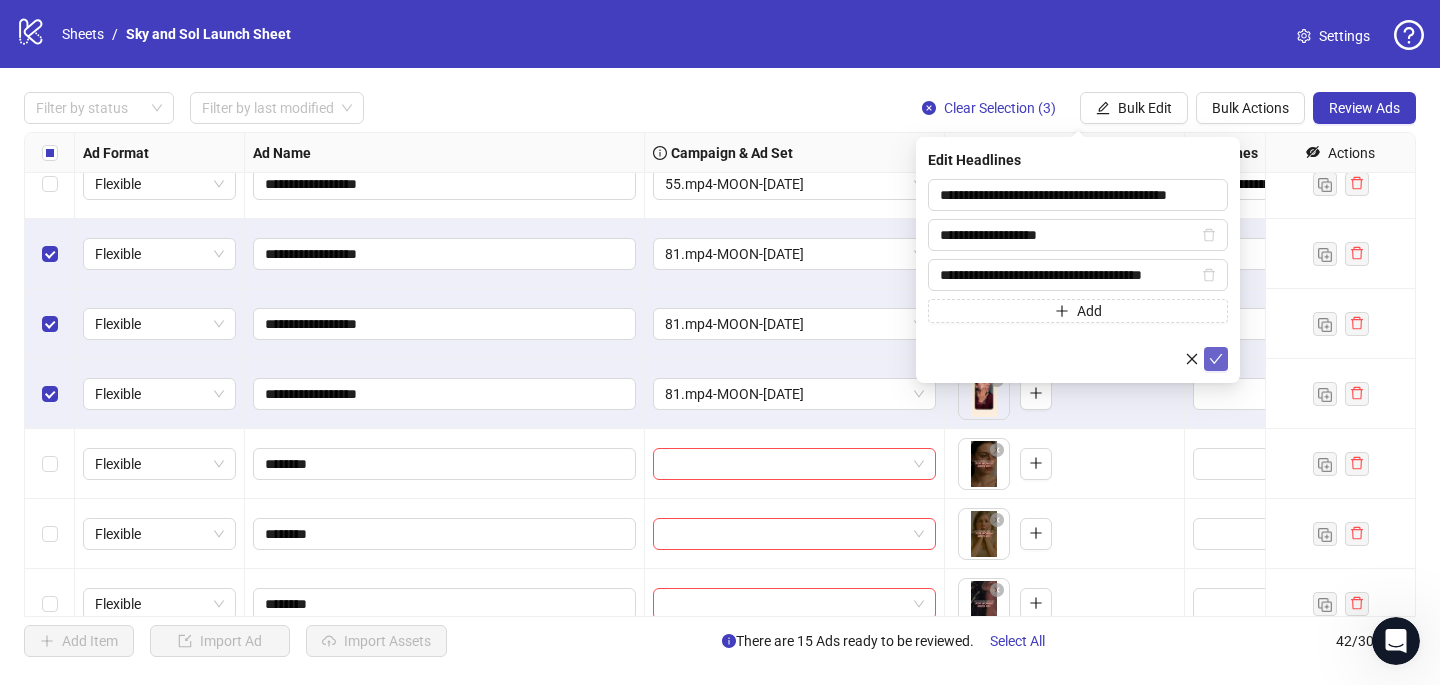 click 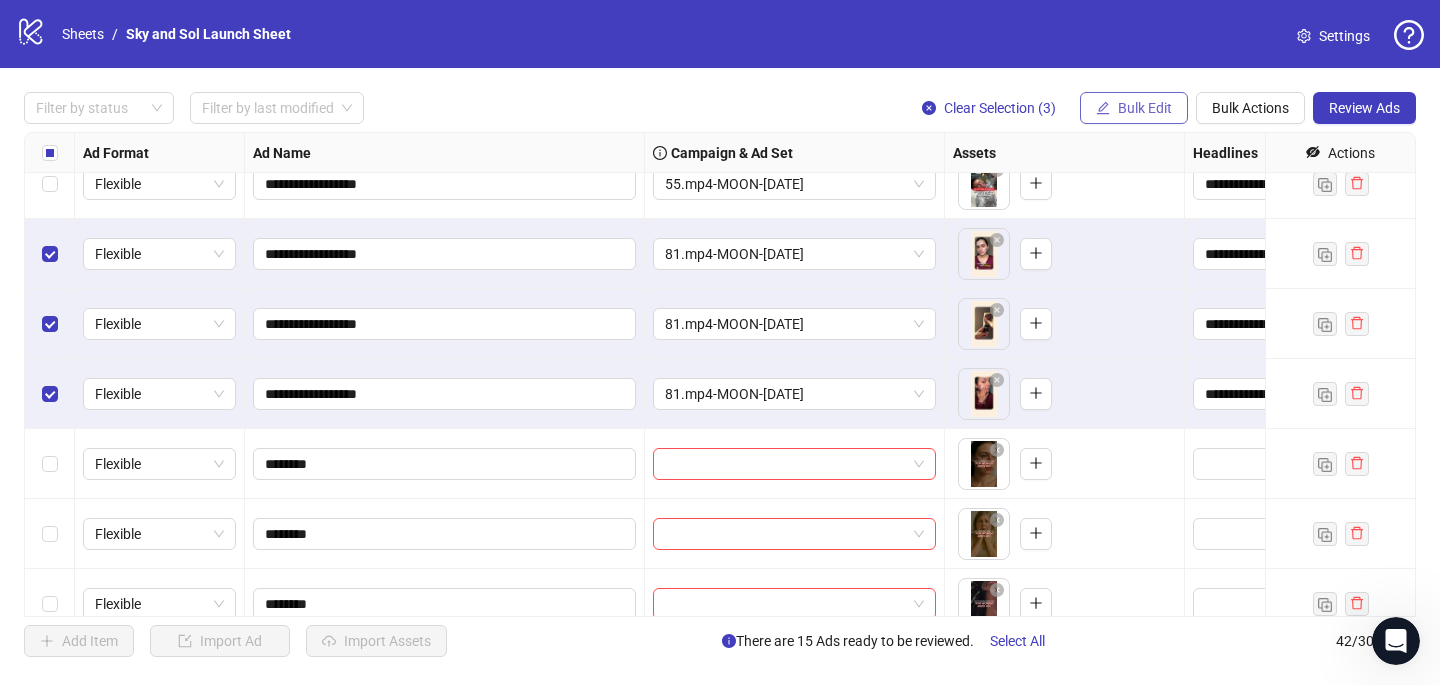 click on "Bulk Edit" at bounding box center [1145, 108] 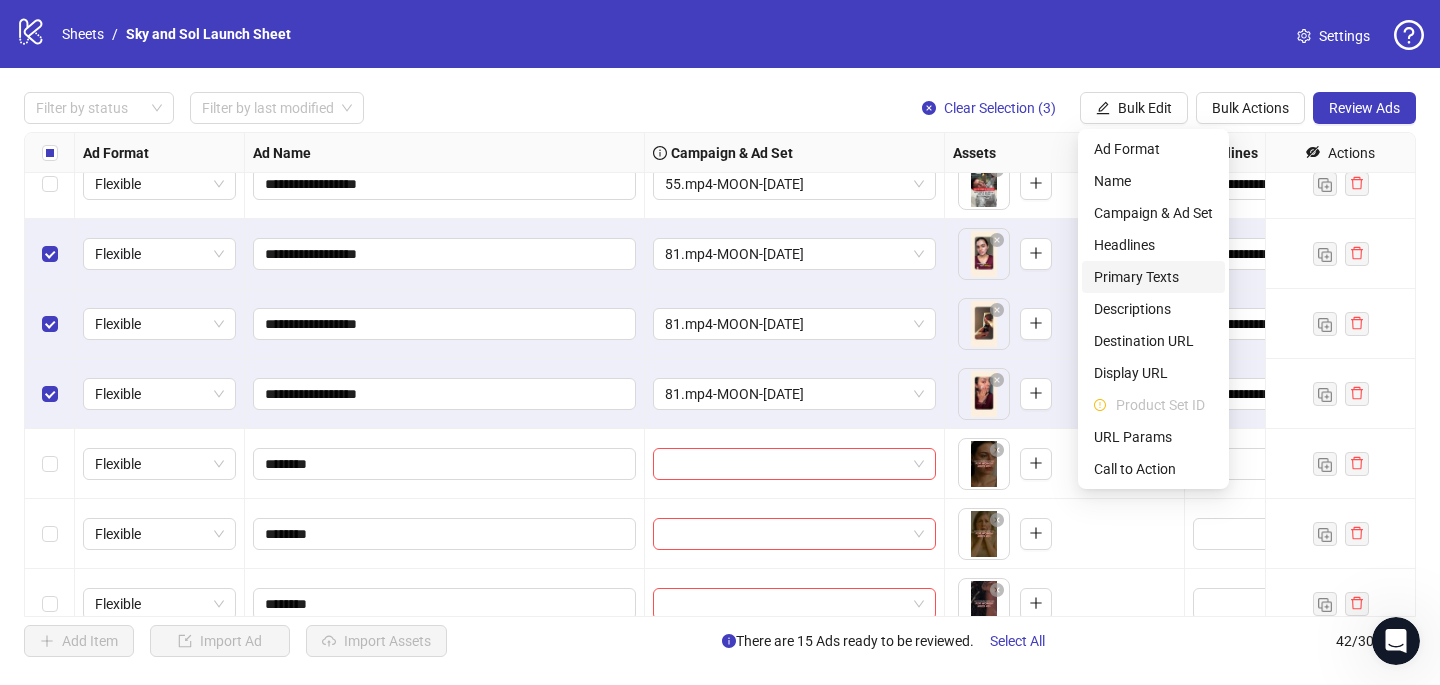 click on "Primary Texts" at bounding box center [1153, 277] 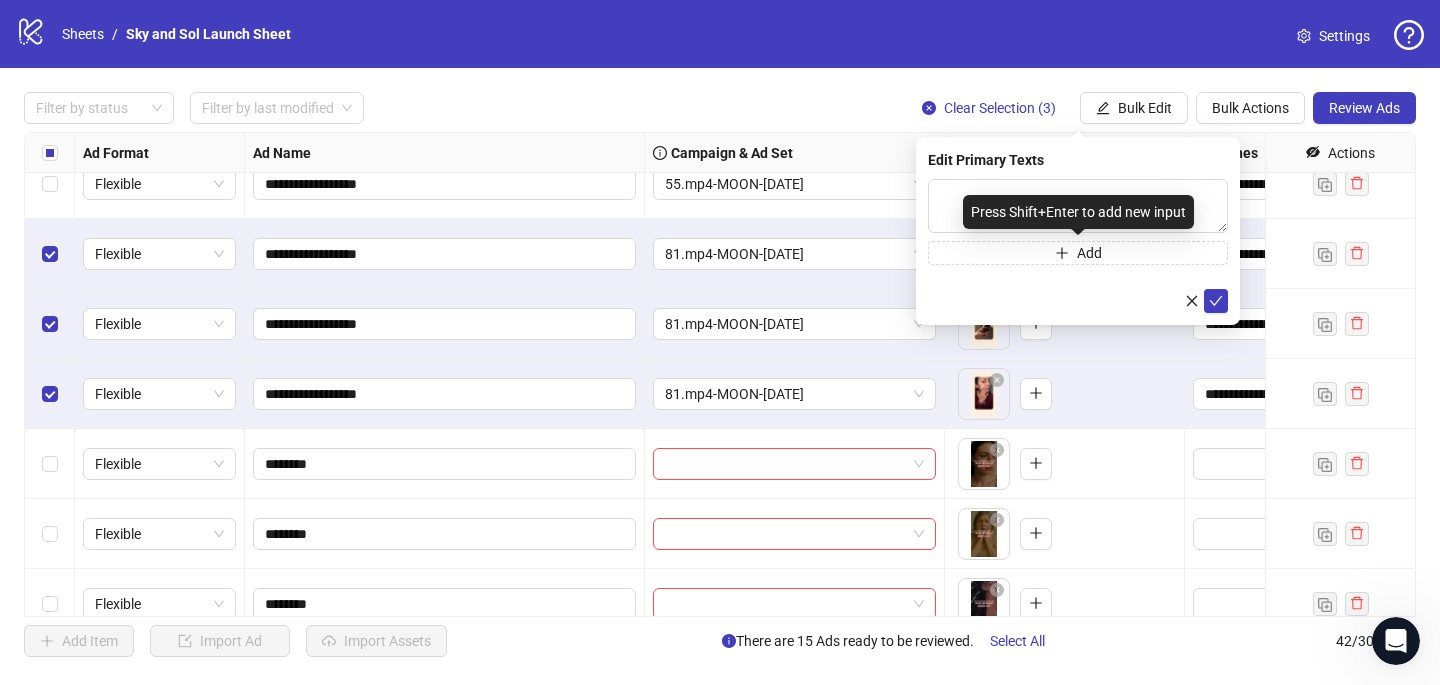 click on "Press Shift+Enter to add new input" at bounding box center [1078, 212] 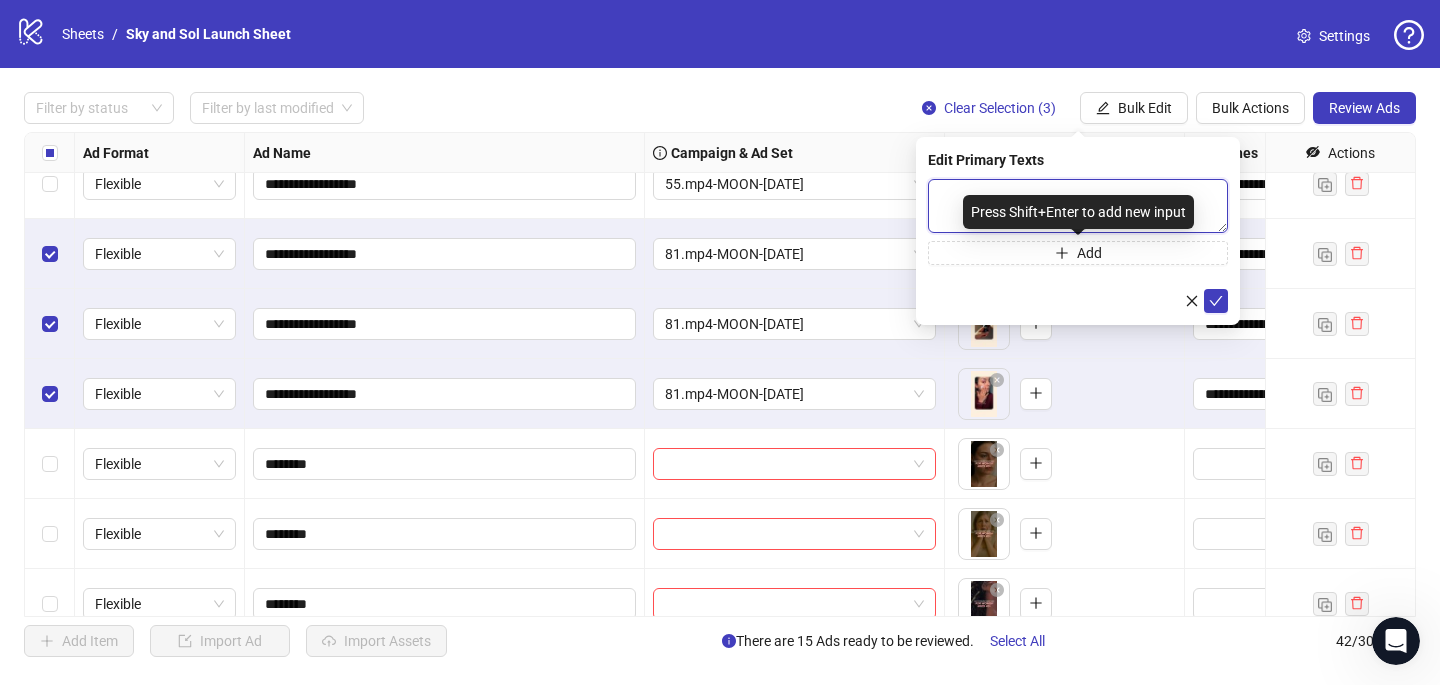 click at bounding box center [1078, 206] 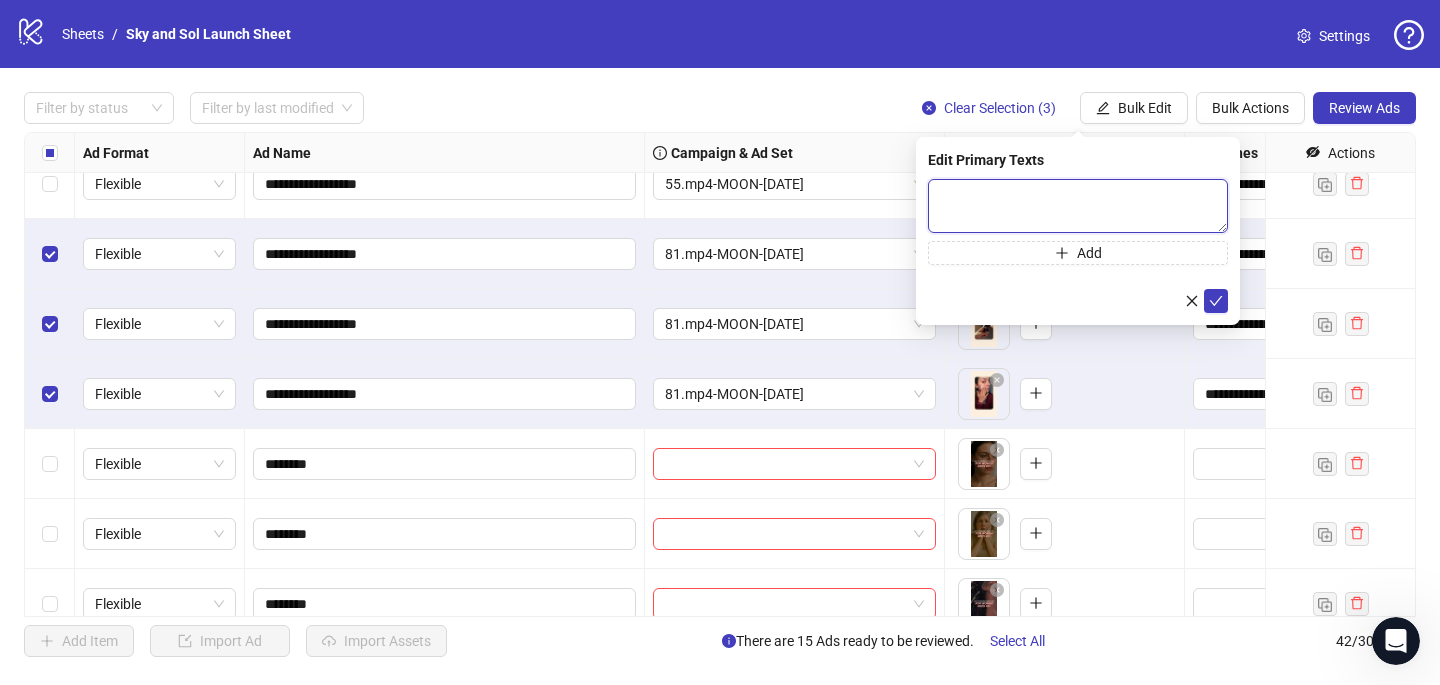 paste on "**********" 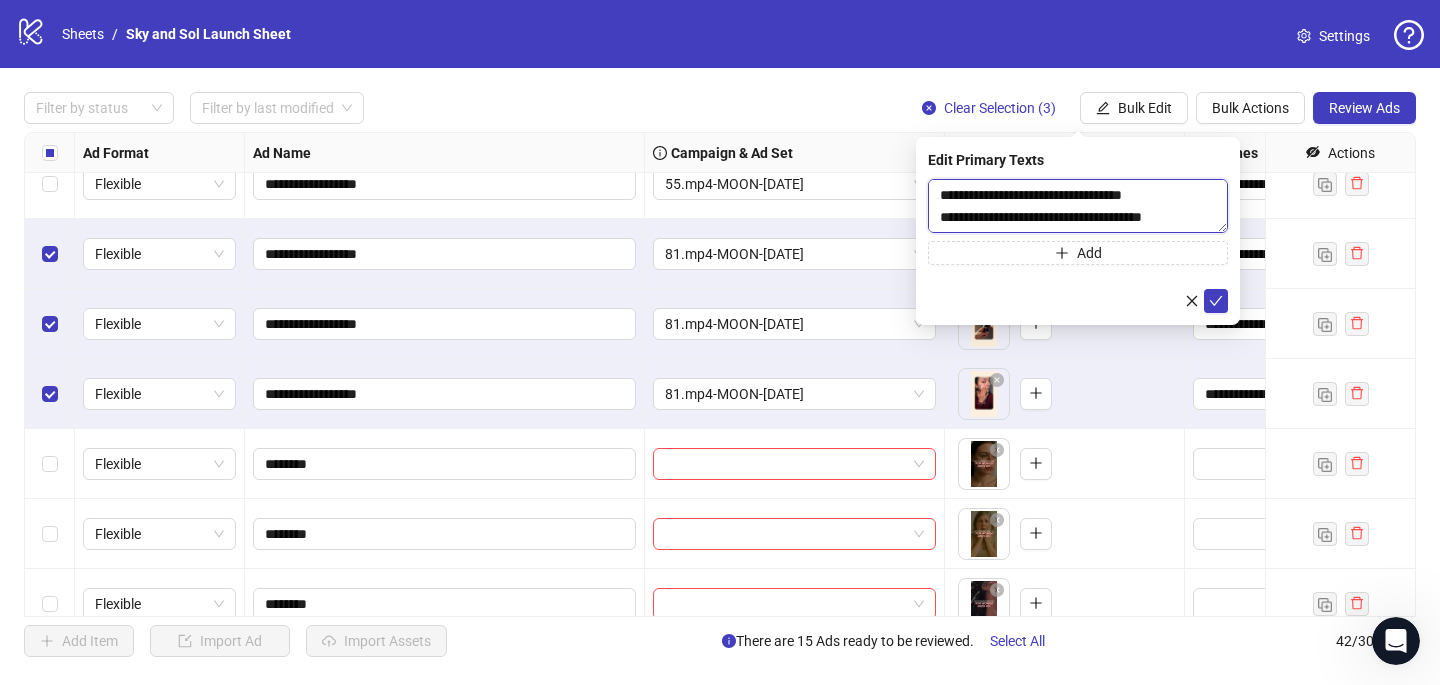 scroll, scrollTop: 374, scrollLeft: 0, axis: vertical 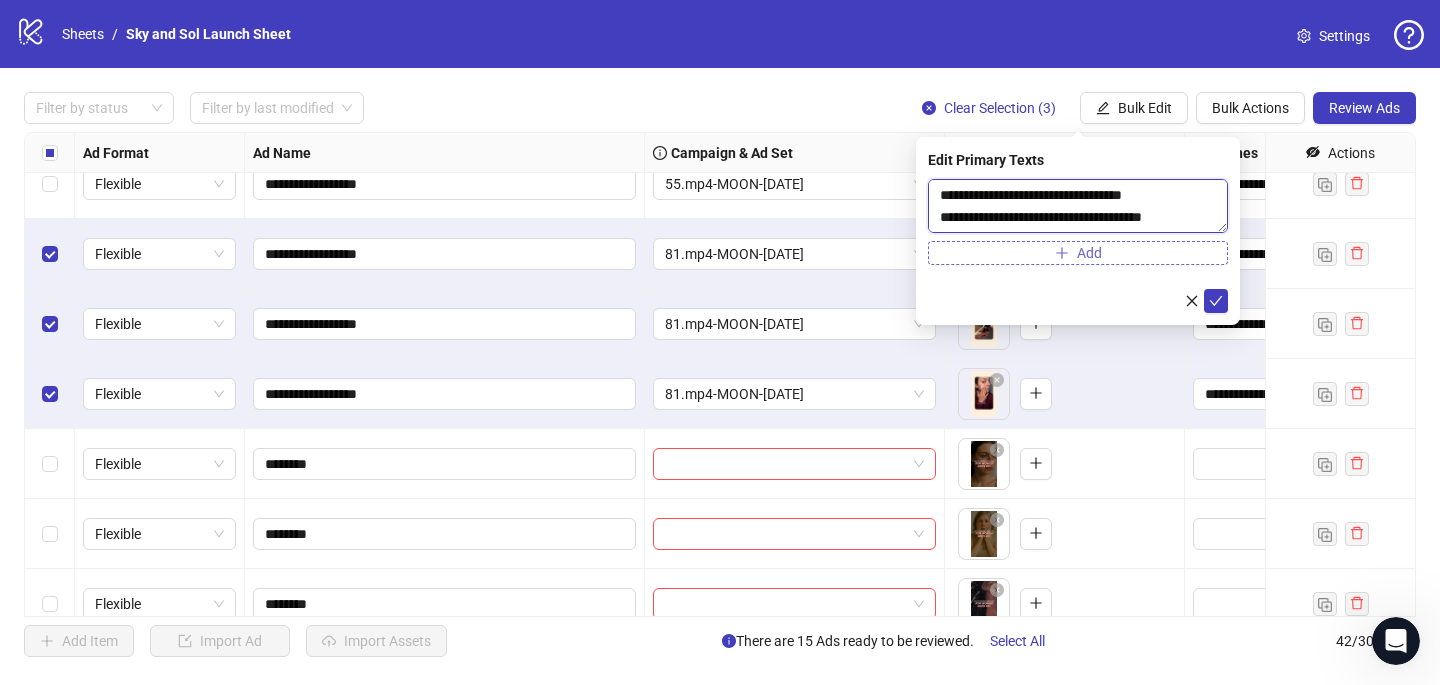 type on "**********" 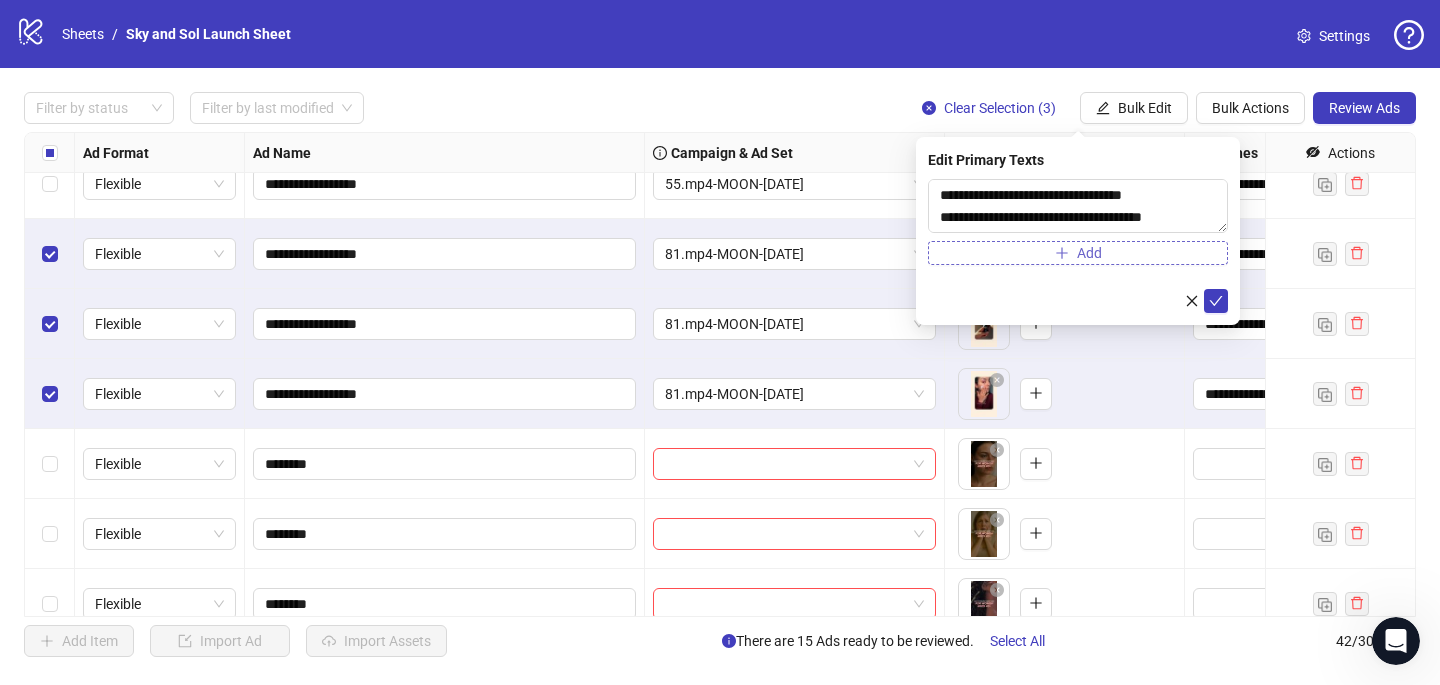 click on "Add" at bounding box center [1078, 253] 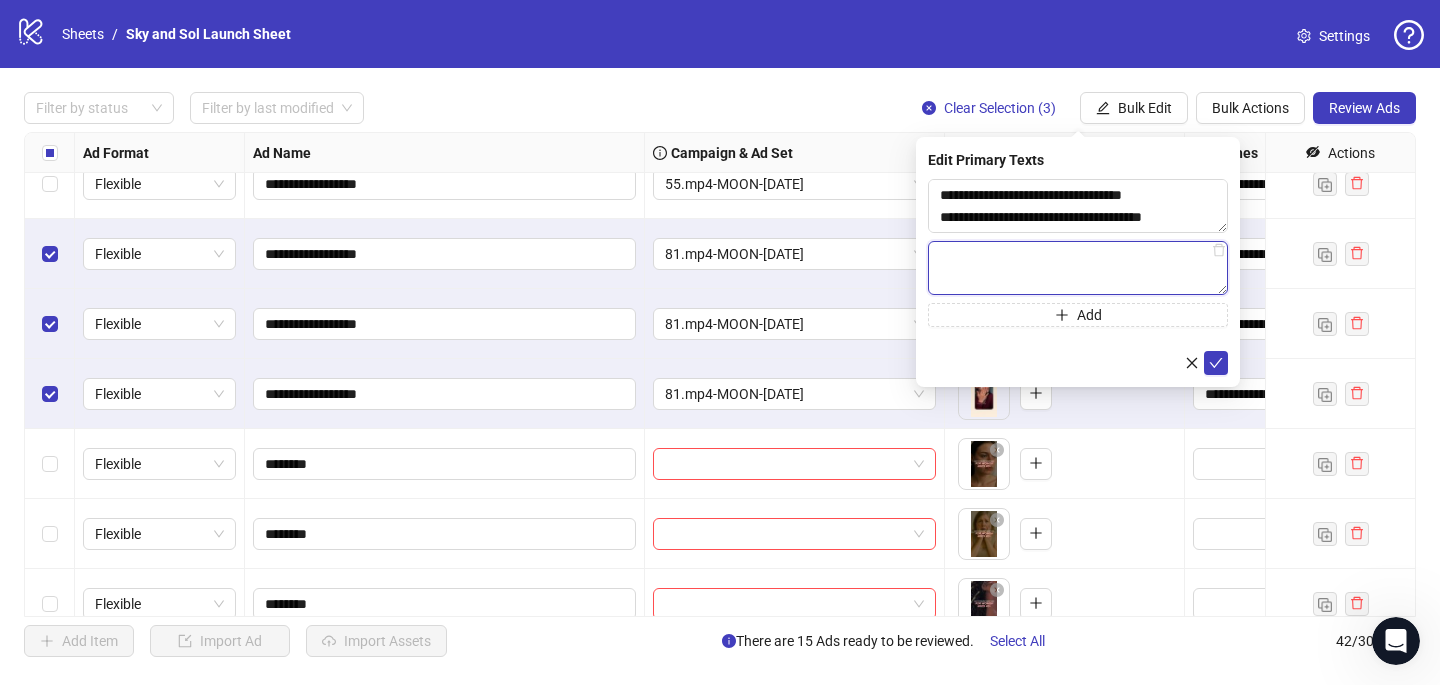 paste on "**********" 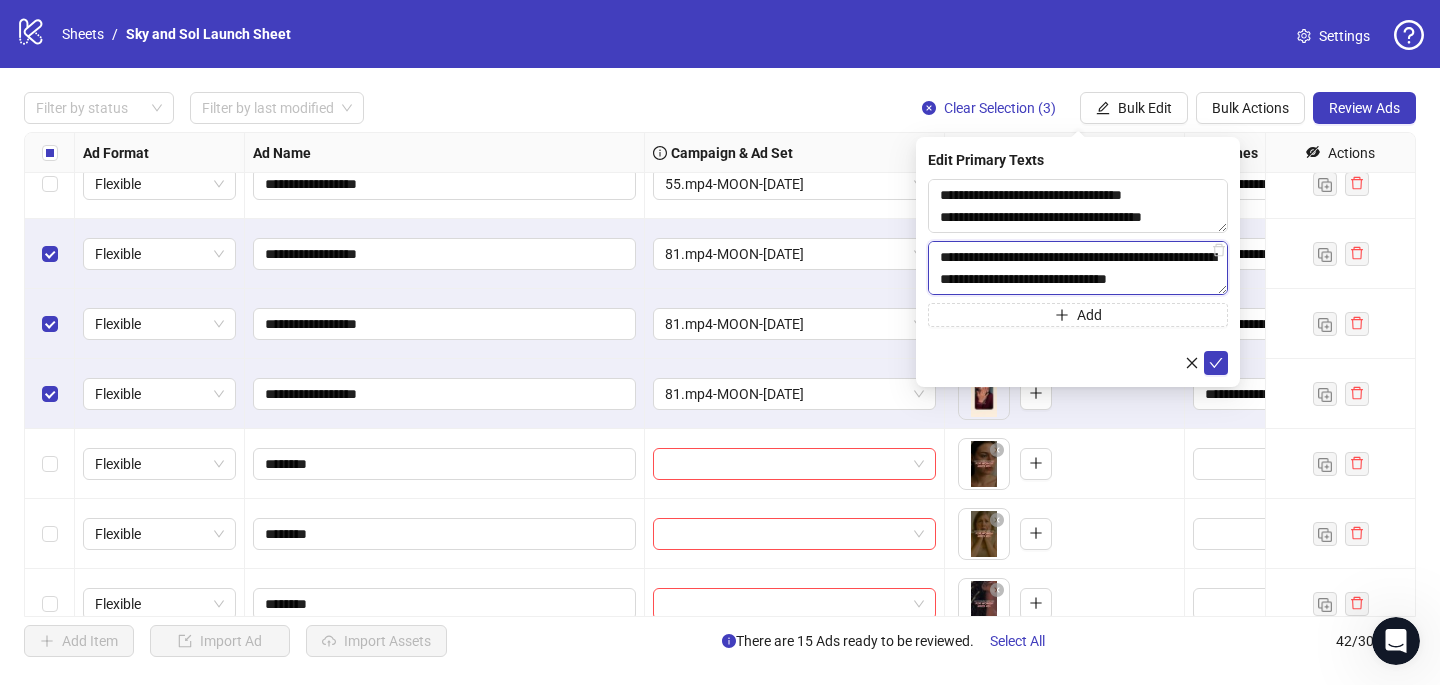 scroll, scrollTop: 264, scrollLeft: 0, axis: vertical 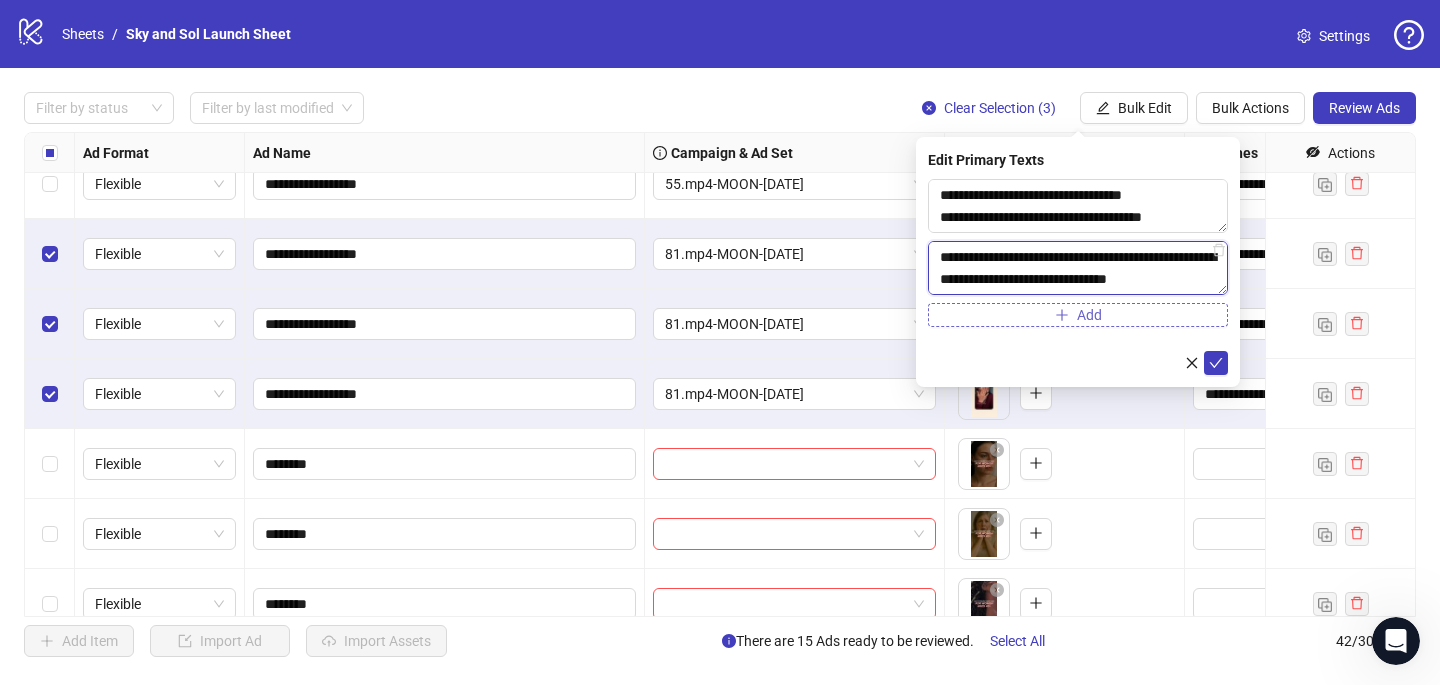 type on "**********" 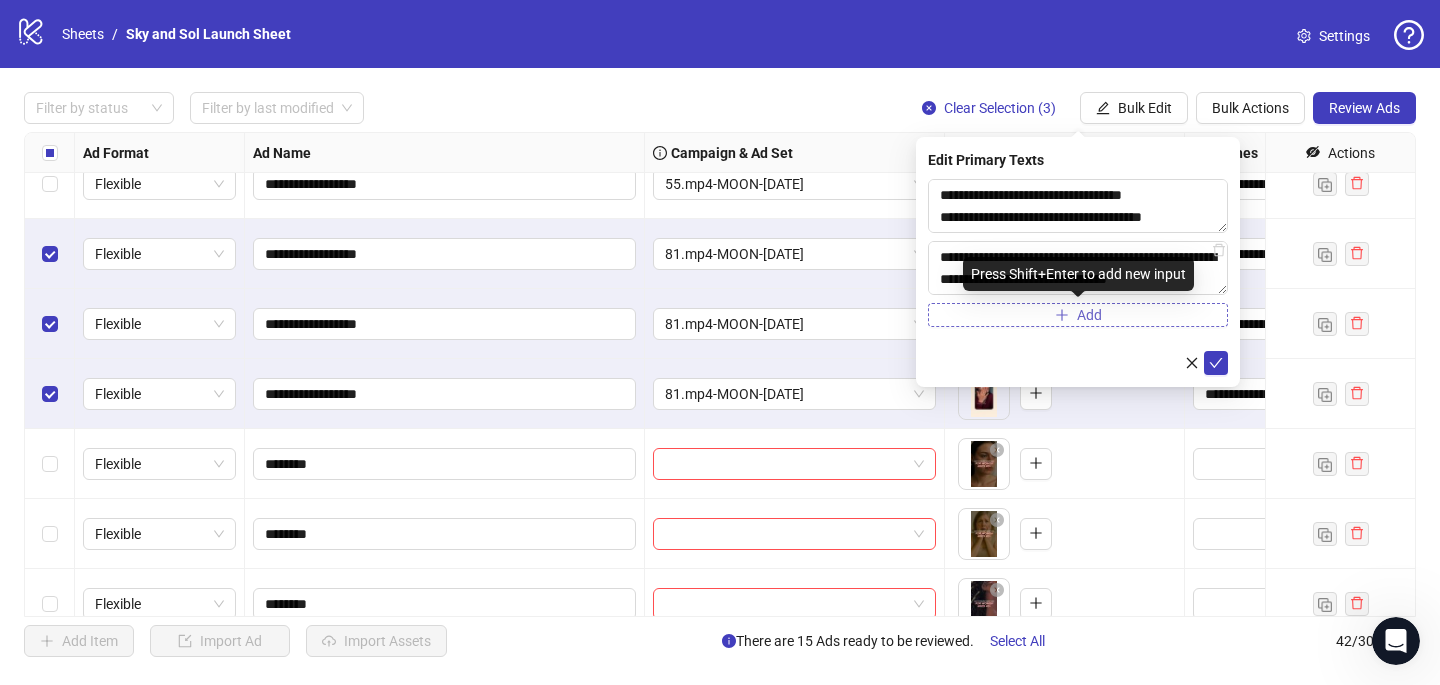 click on "Add" at bounding box center (1078, 315) 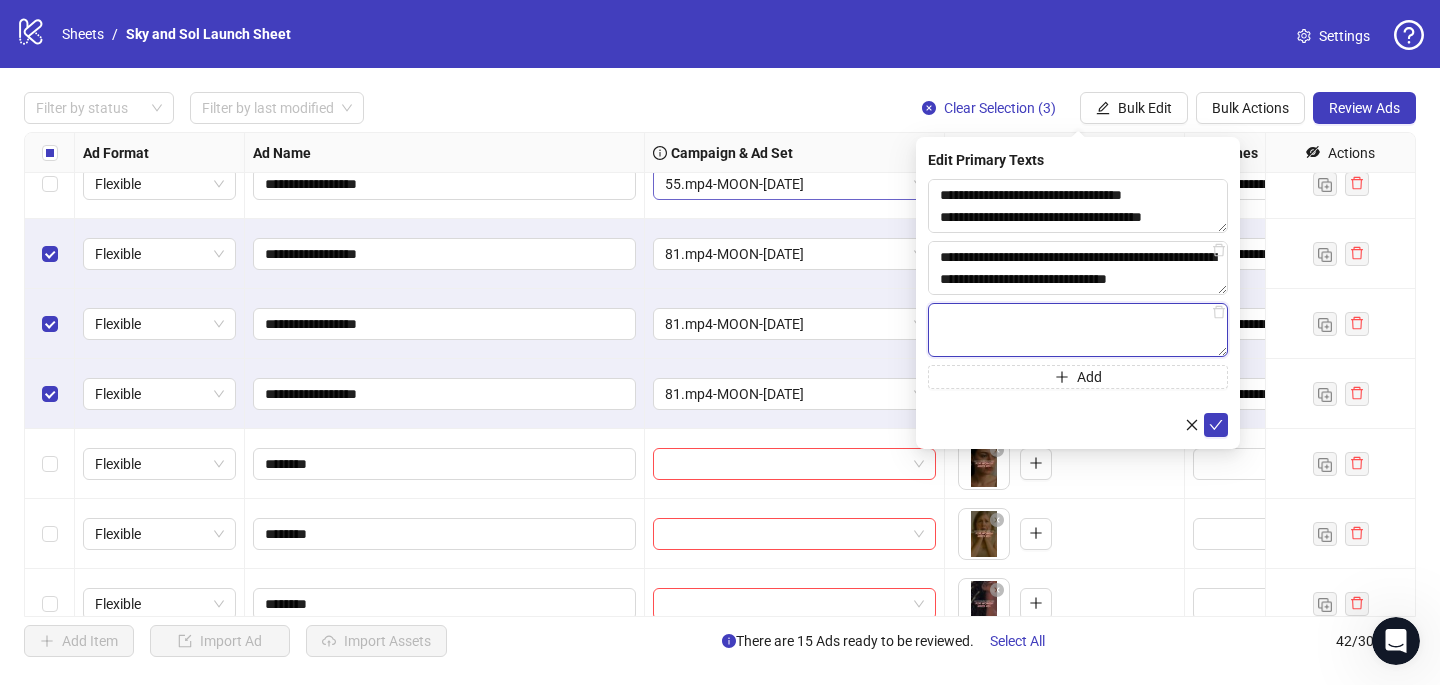paste on "**********" 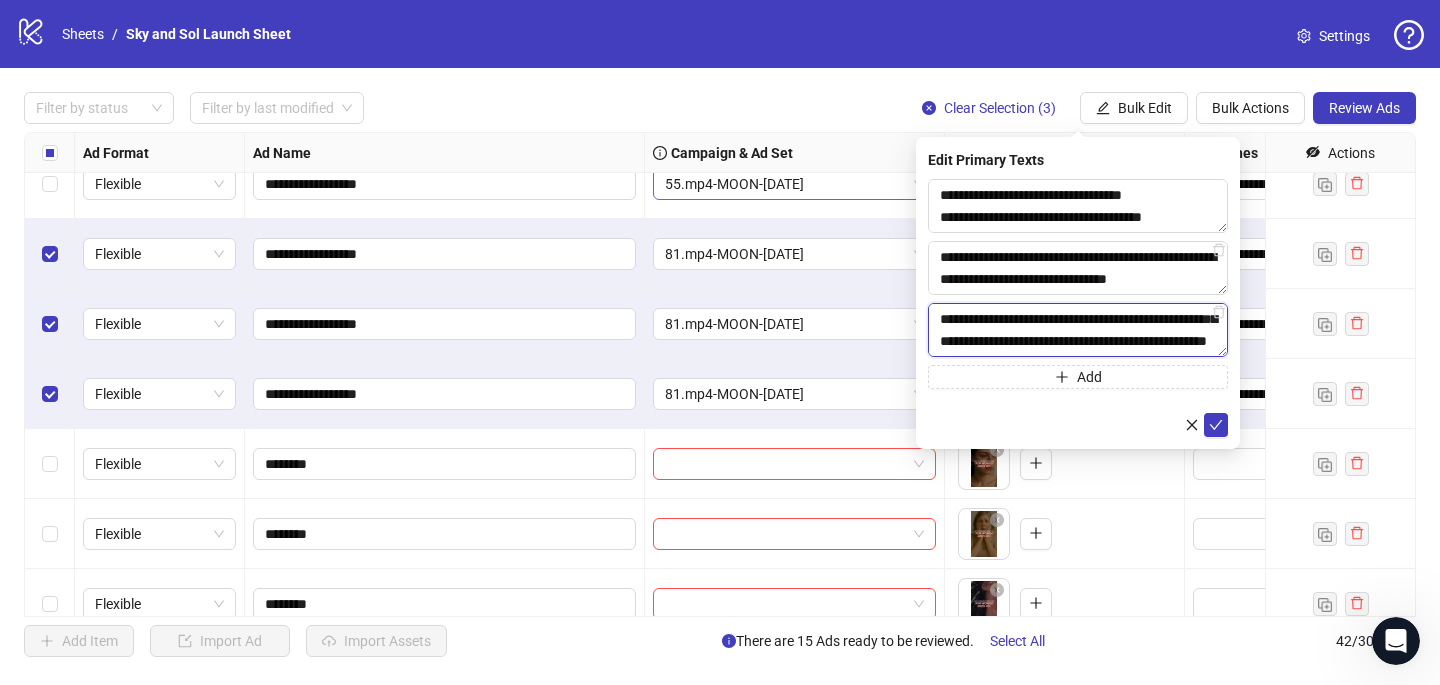 scroll, scrollTop: 330, scrollLeft: 0, axis: vertical 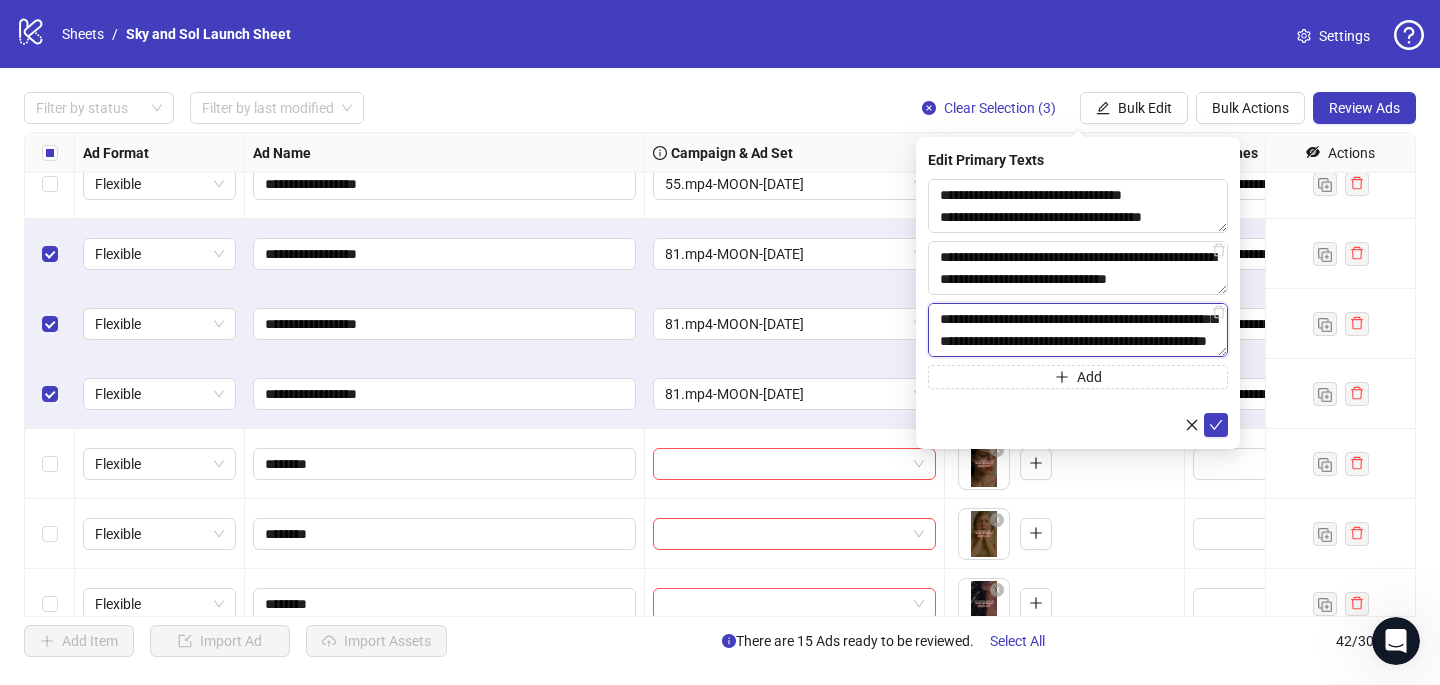 type on "**********" 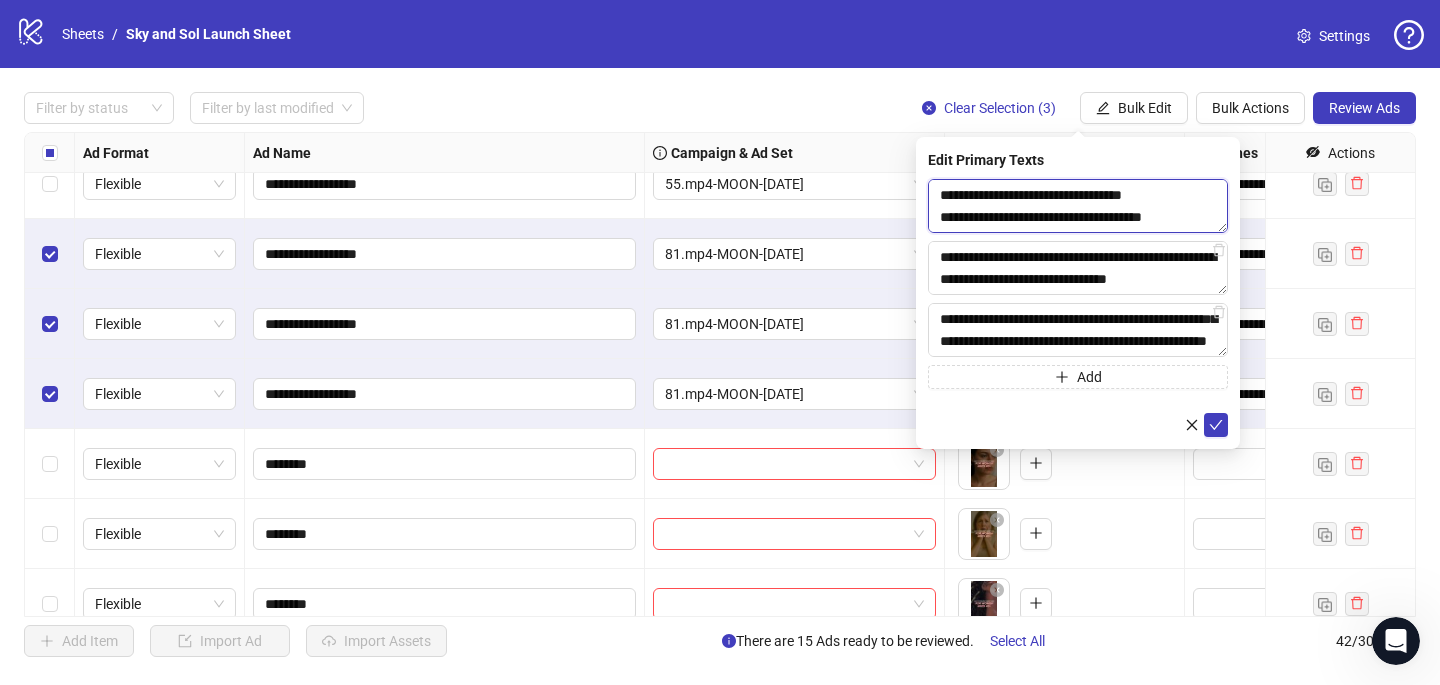 drag, startPoint x: 1206, startPoint y: 215, endPoint x: 923, endPoint y: 213, distance: 283.00708 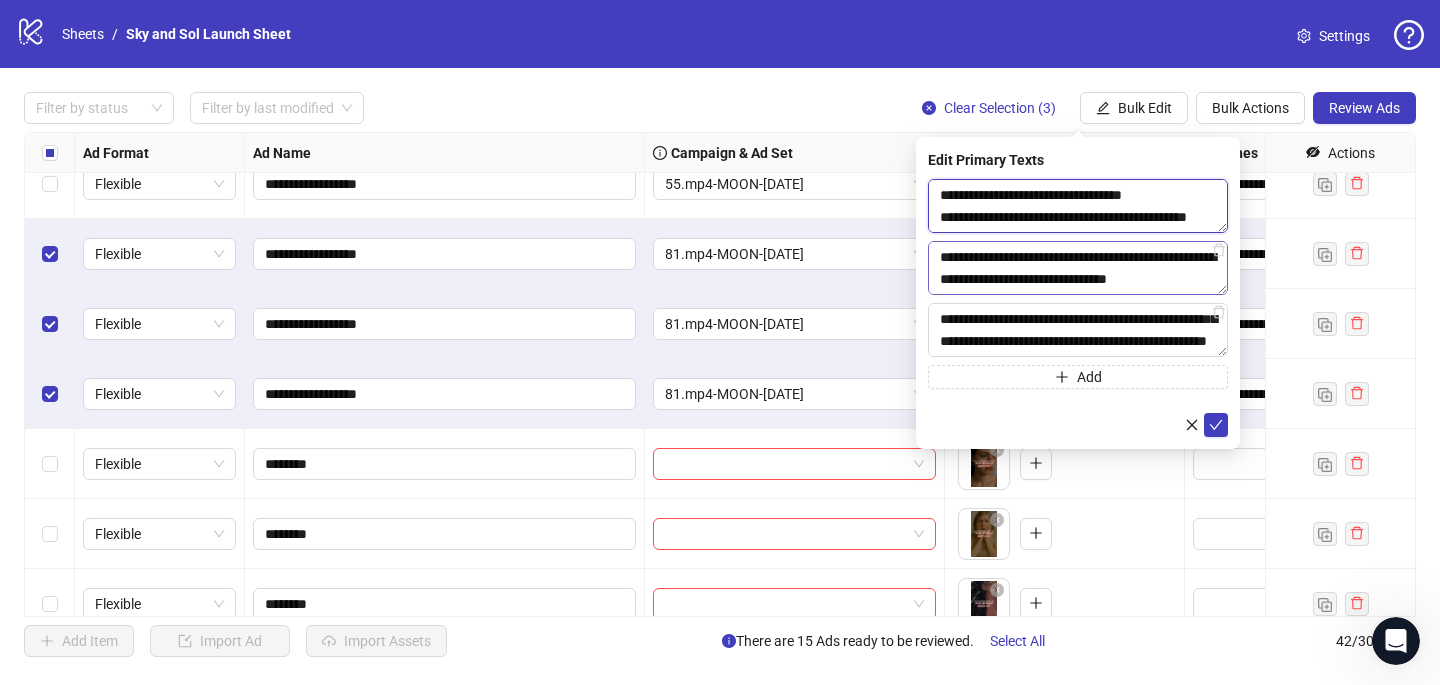 scroll, scrollTop: 389, scrollLeft: 0, axis: vertical 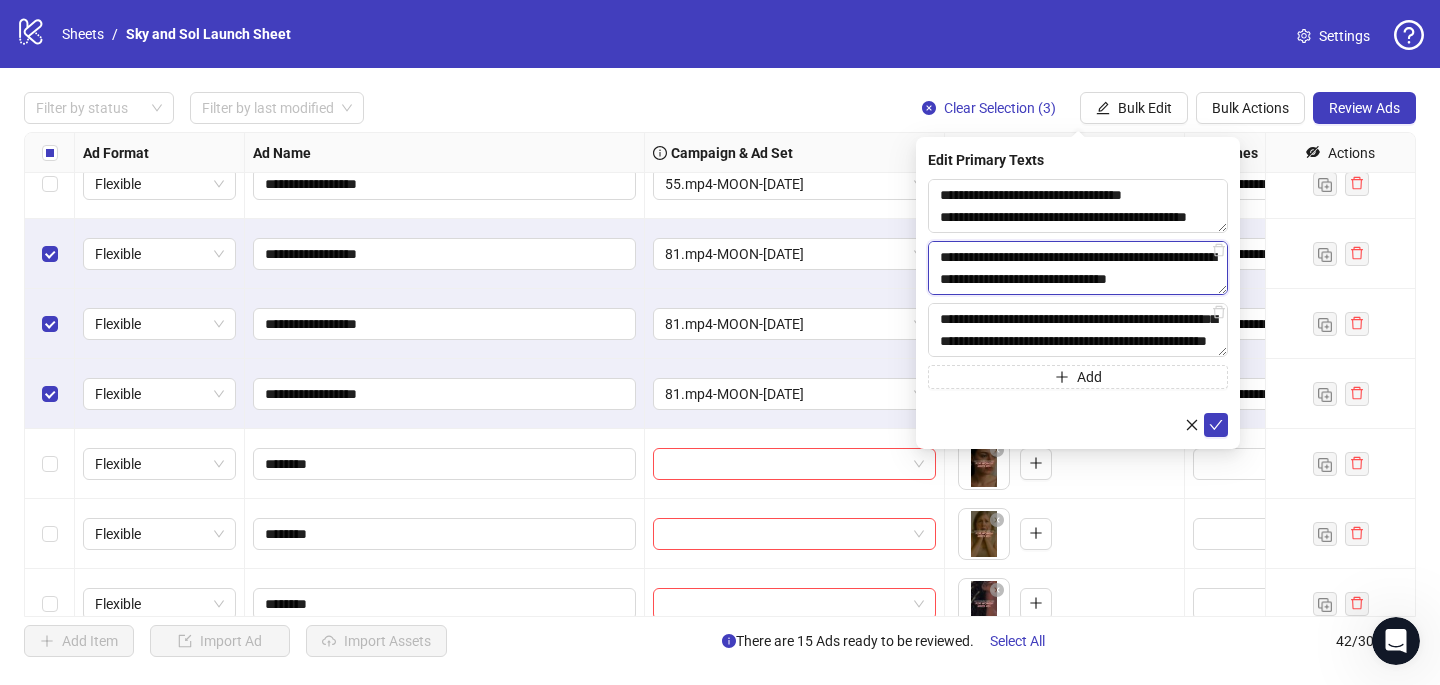 drag, startPoint x: 1207, startPoint y: 280, endPoint x: 930, endPoint y: 285, distance: 277.04514 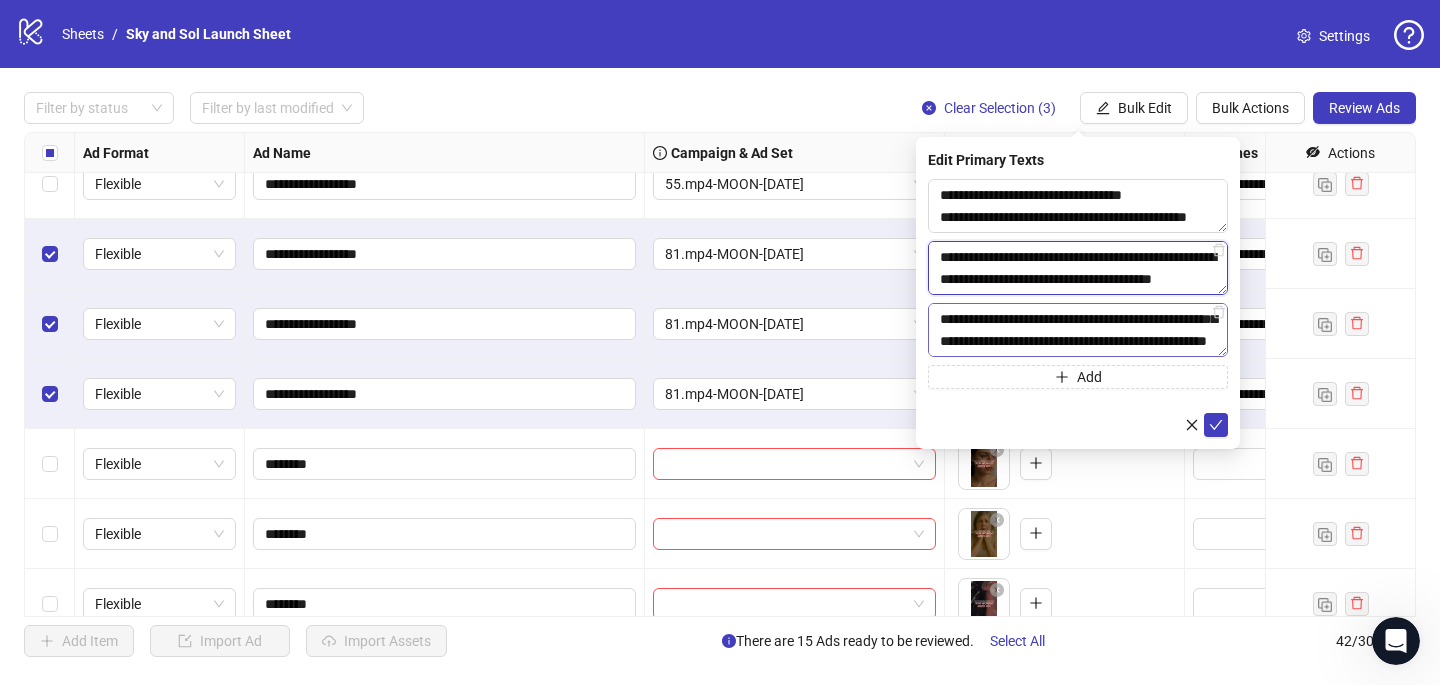 scroll, scrollTop: 279, scrollLeft: 0, axis: vertical 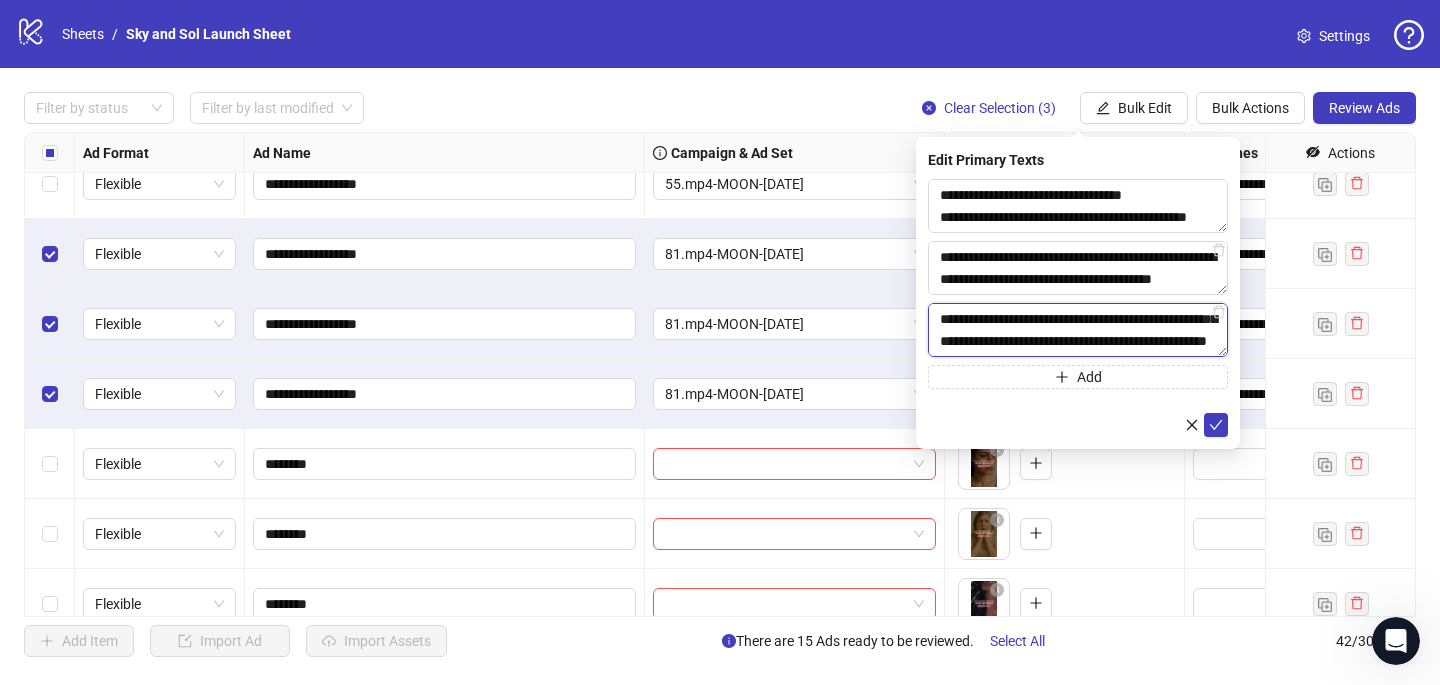 drag, startPoint x: 1208, startPoint y: 344, endPoint x: 938, endPoint y: 350, distance: 270.06665 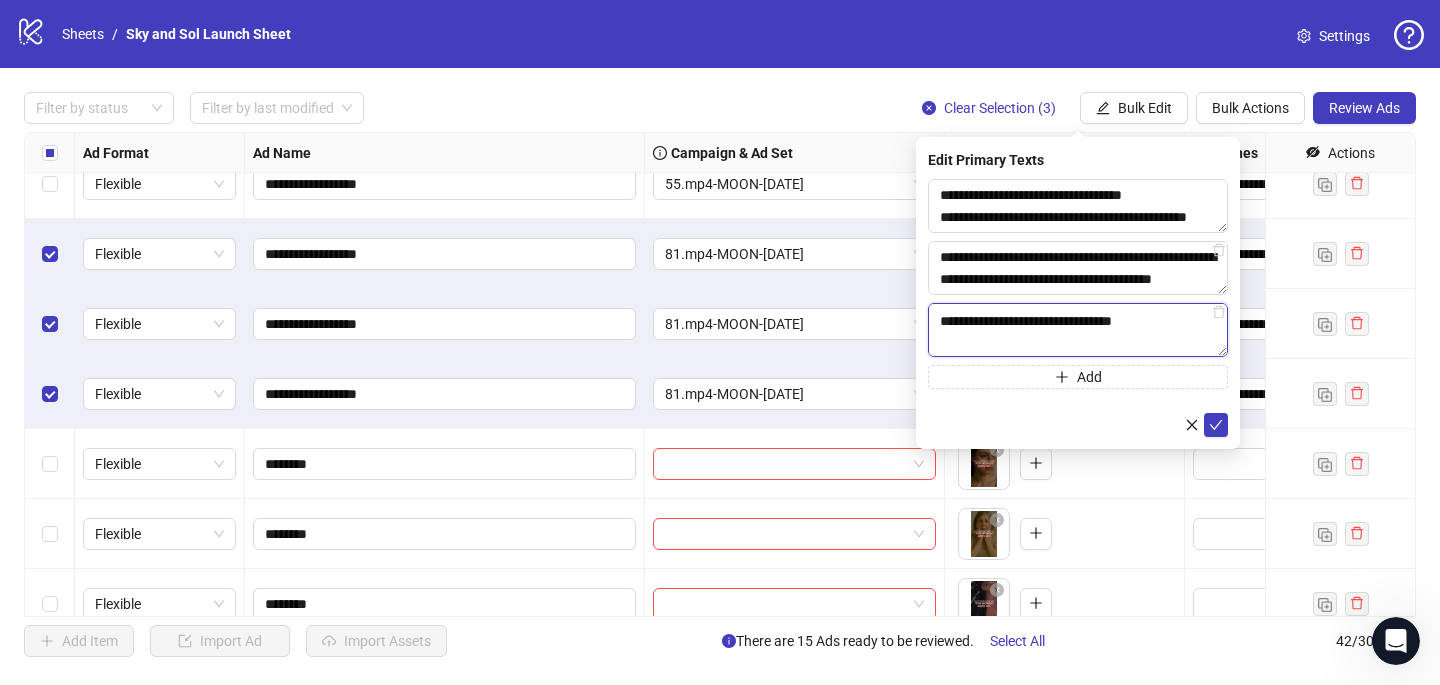 scroll, scrollTop: 134, scrollLeft: 0, axis: vertical 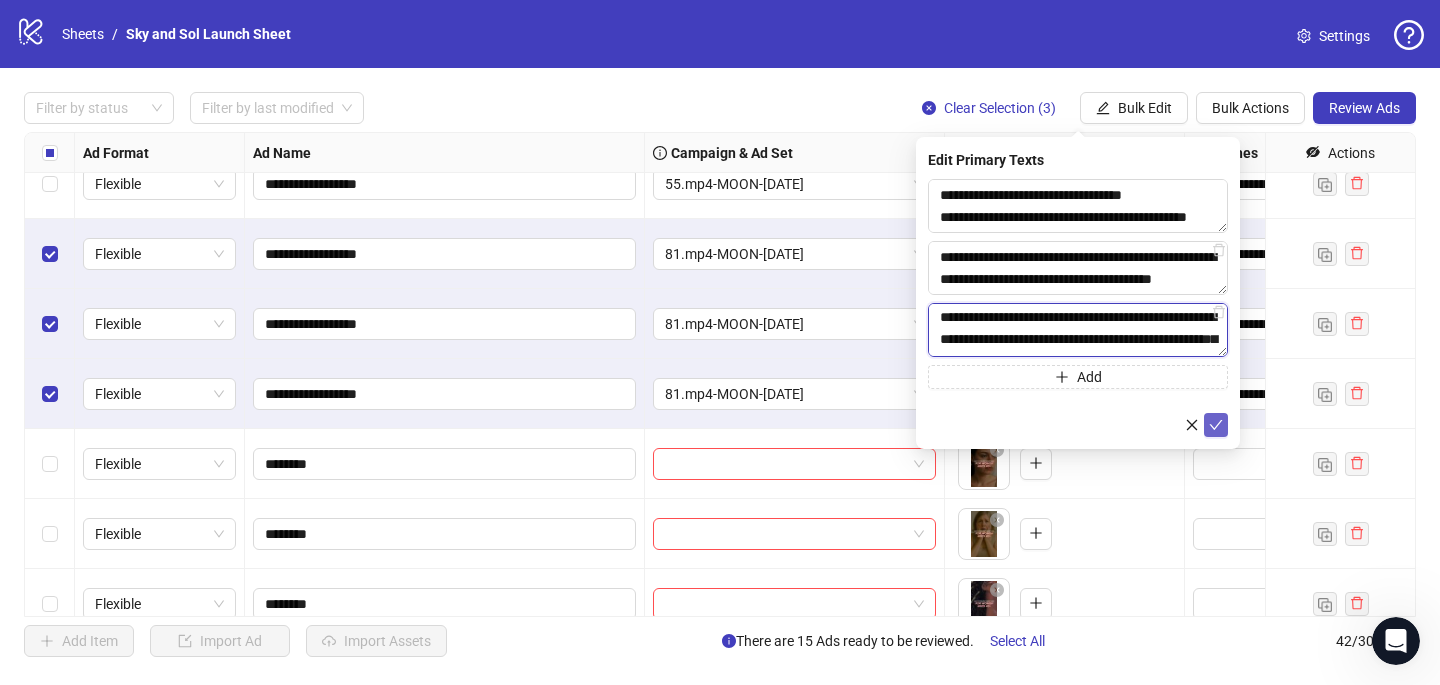 type on "**********" 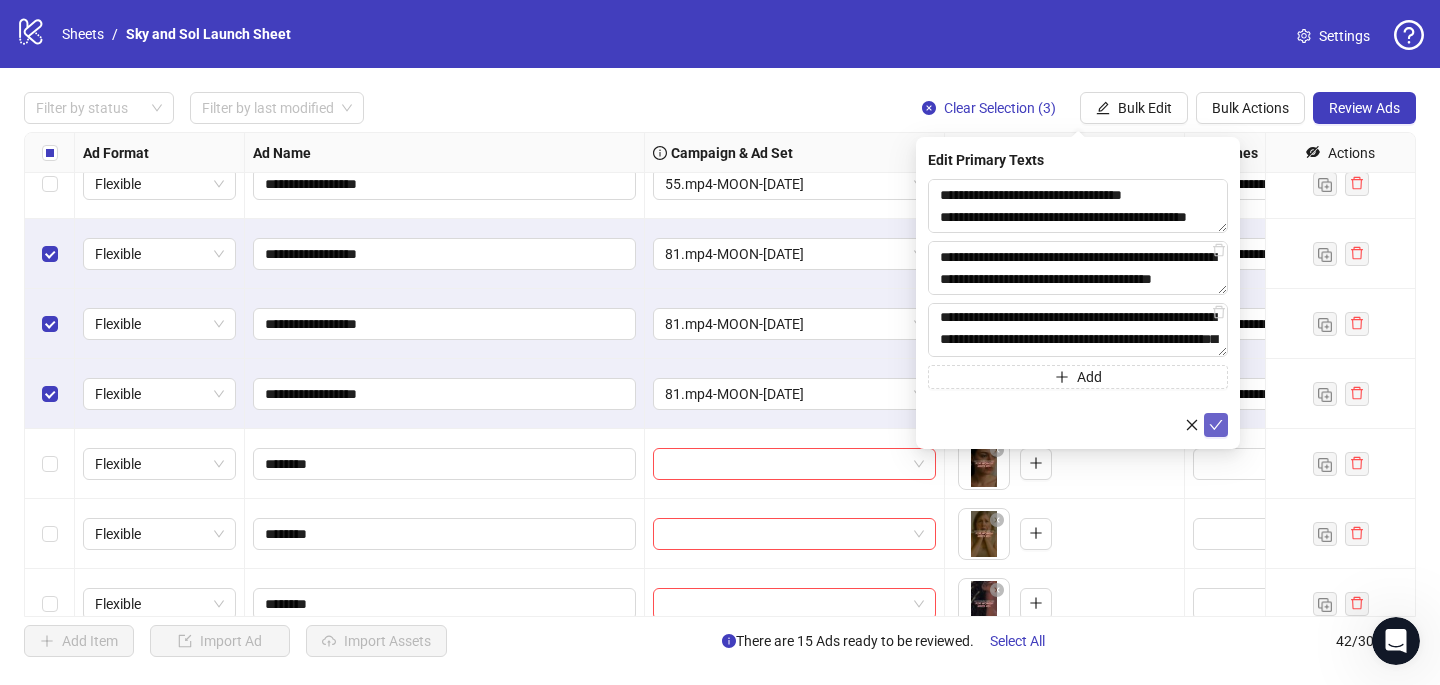 click 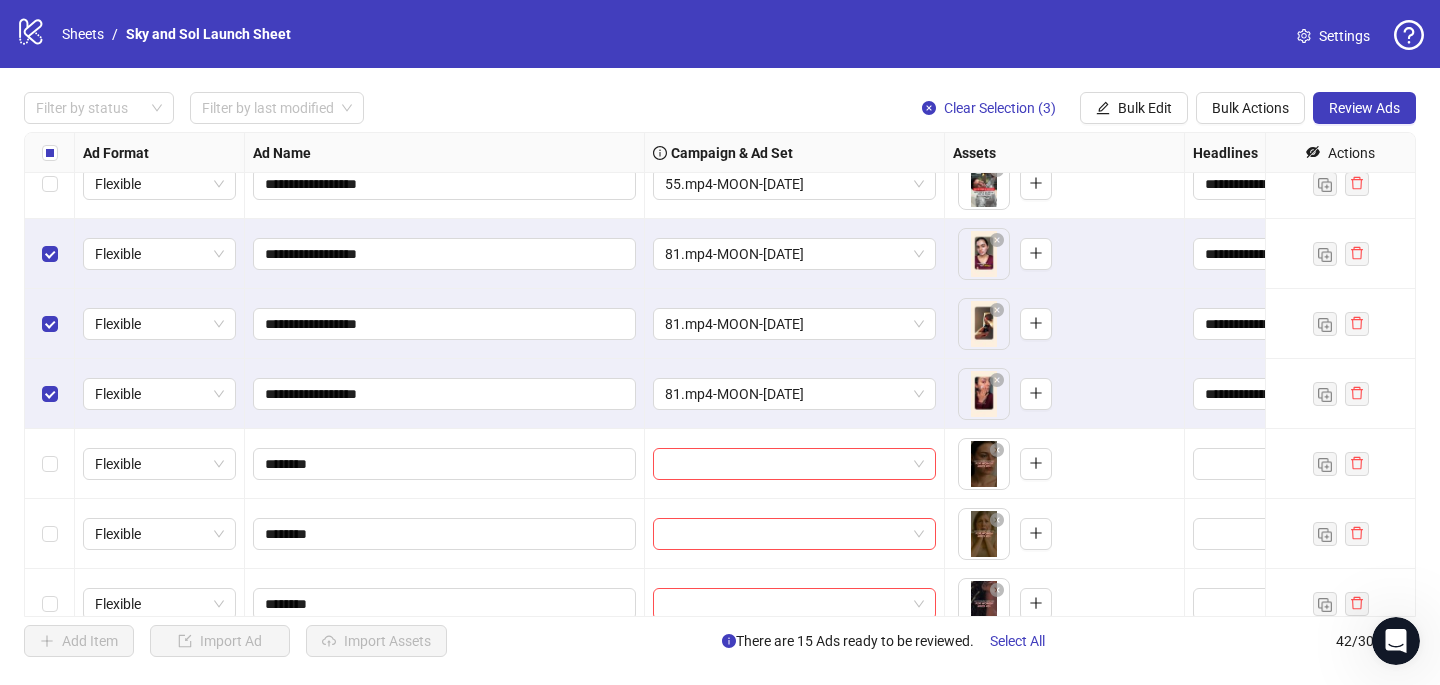 scroll, scrollTop: 2059, scrollLeft: 0, axis: vertical 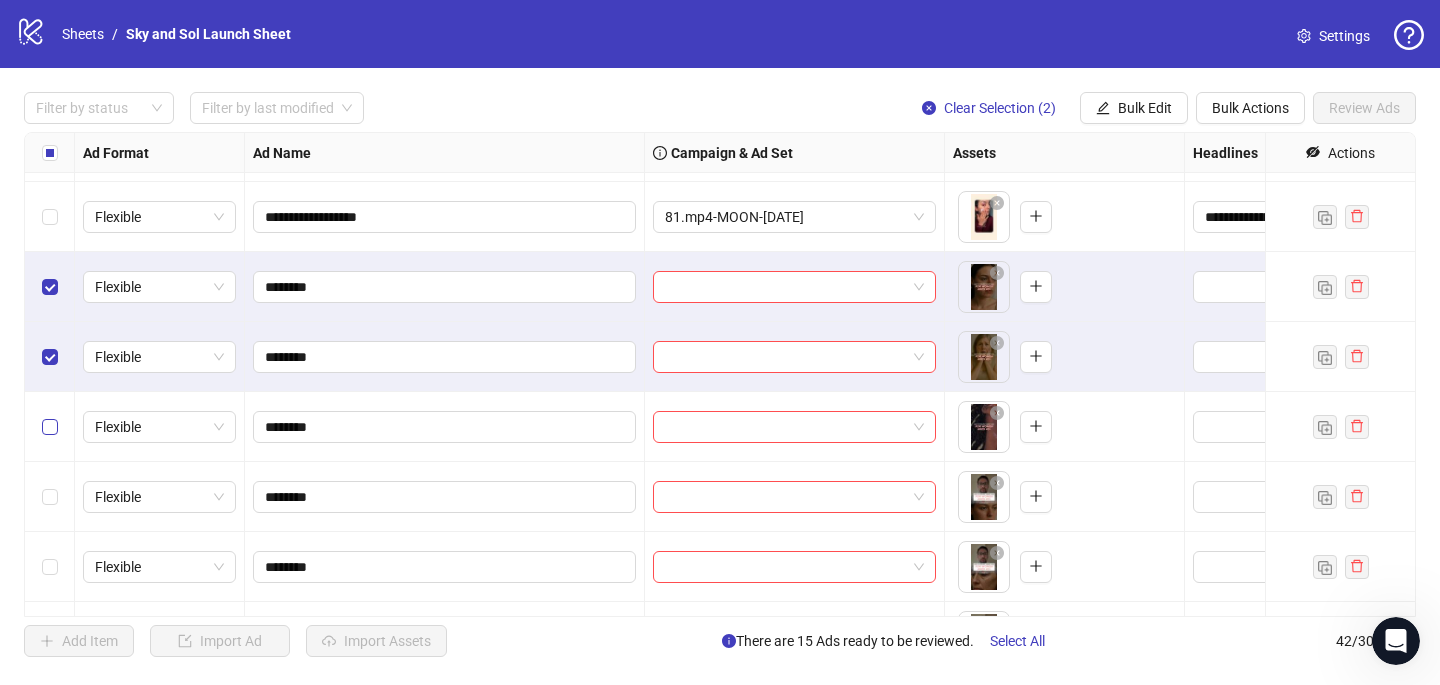 click at bounding box center [50, 427] 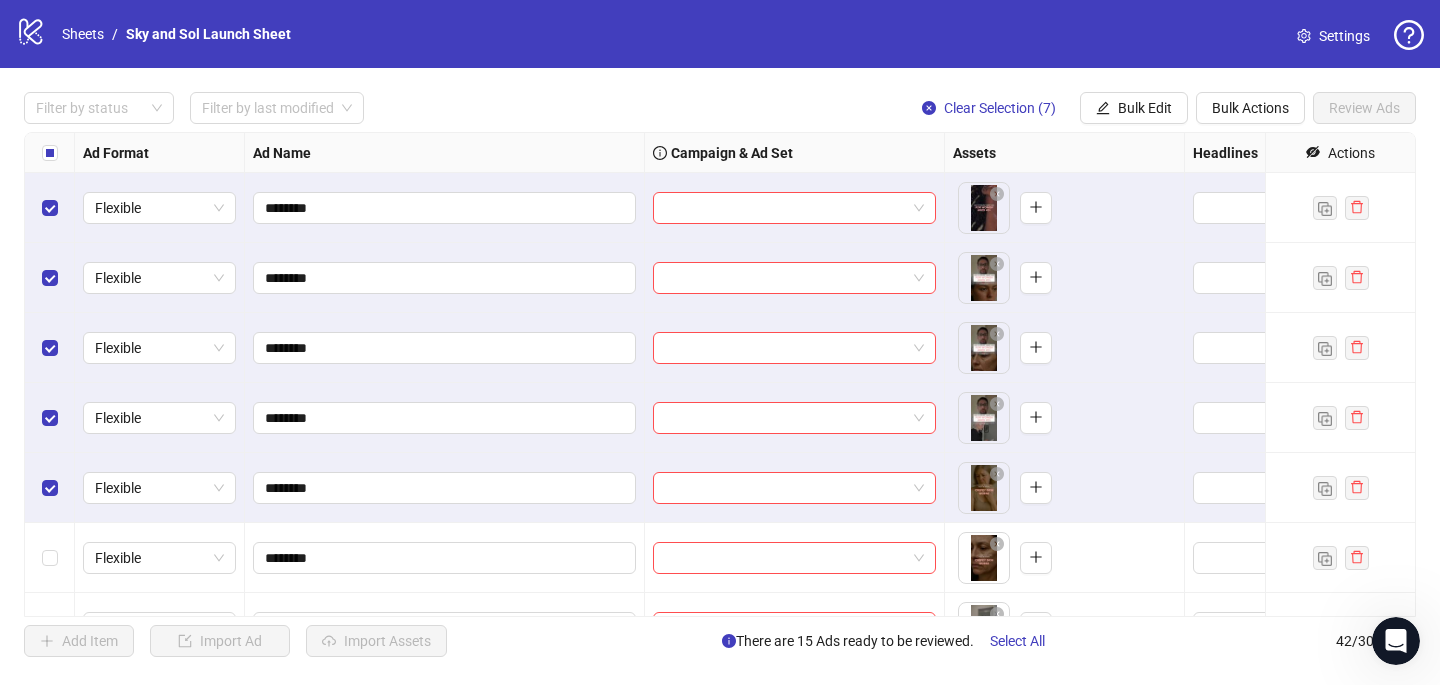 scroll, scrollTop: 2497, scrollLeft: 0, axis: vertical 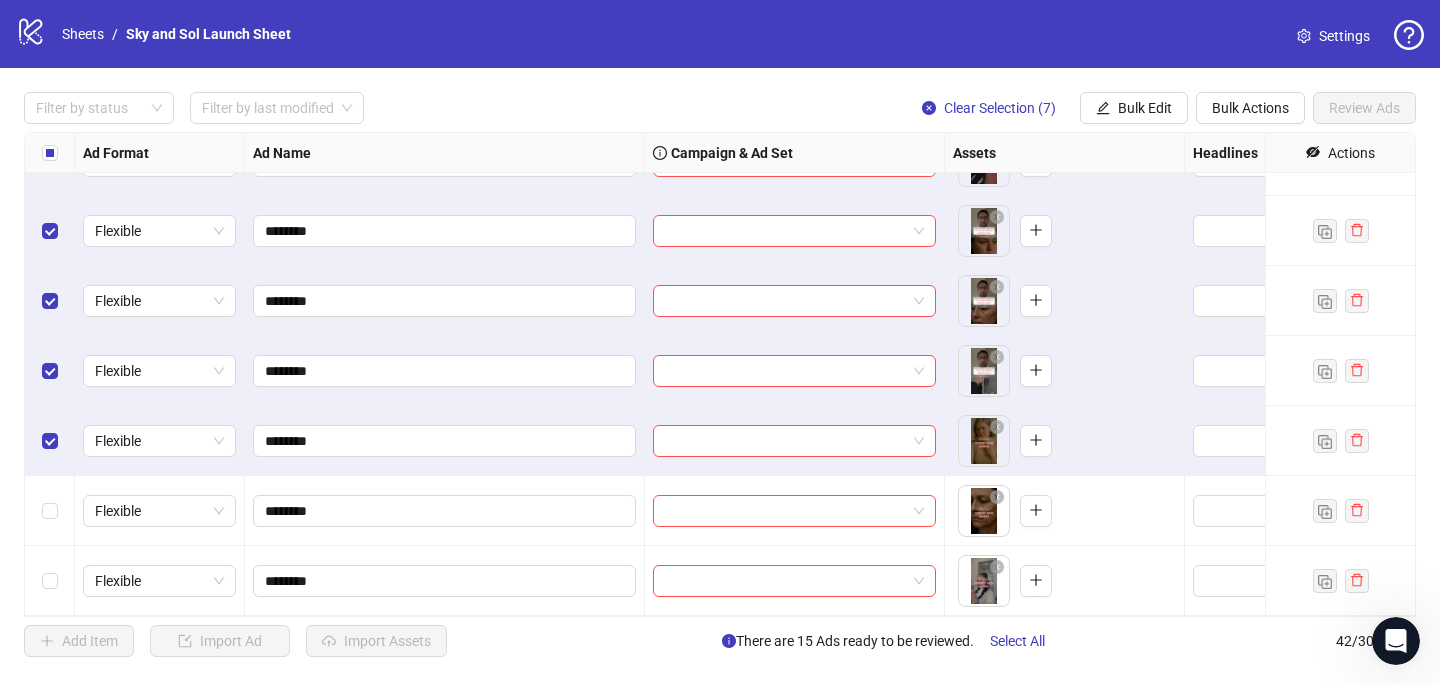 drag, startPoint x: 49, startPoint y: 474, endPoint x: 47, endPoint y: 490, distance: 16.124516 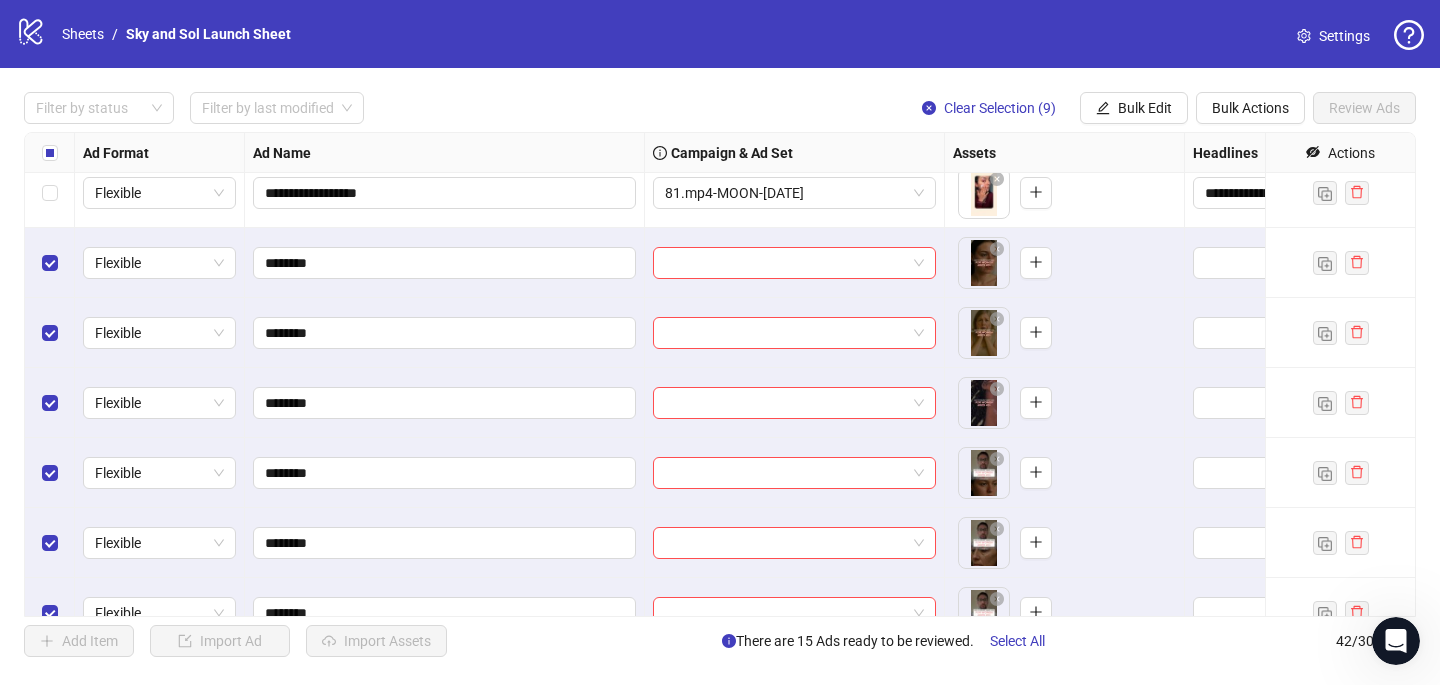 scroll, scrollTop: 2252, scrollLeft: 0, axis: vertical 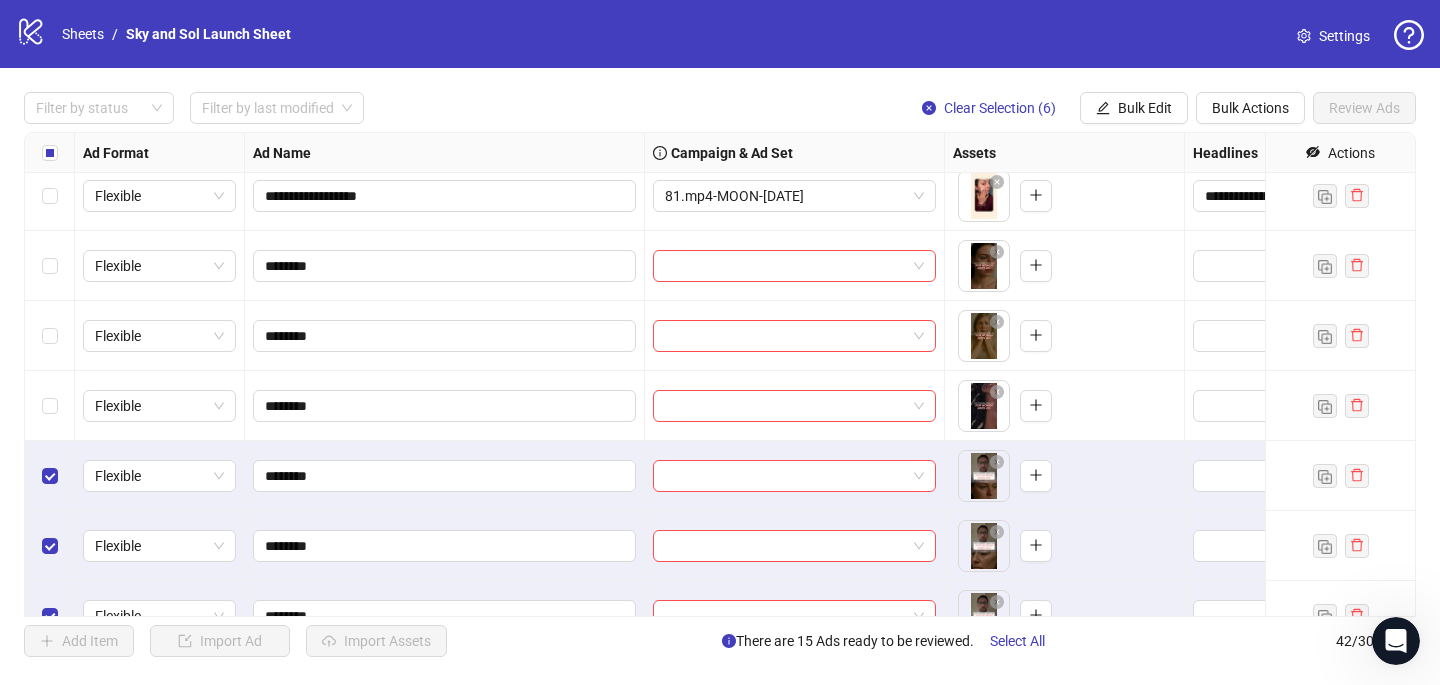 click at bounding box center [50, 476] 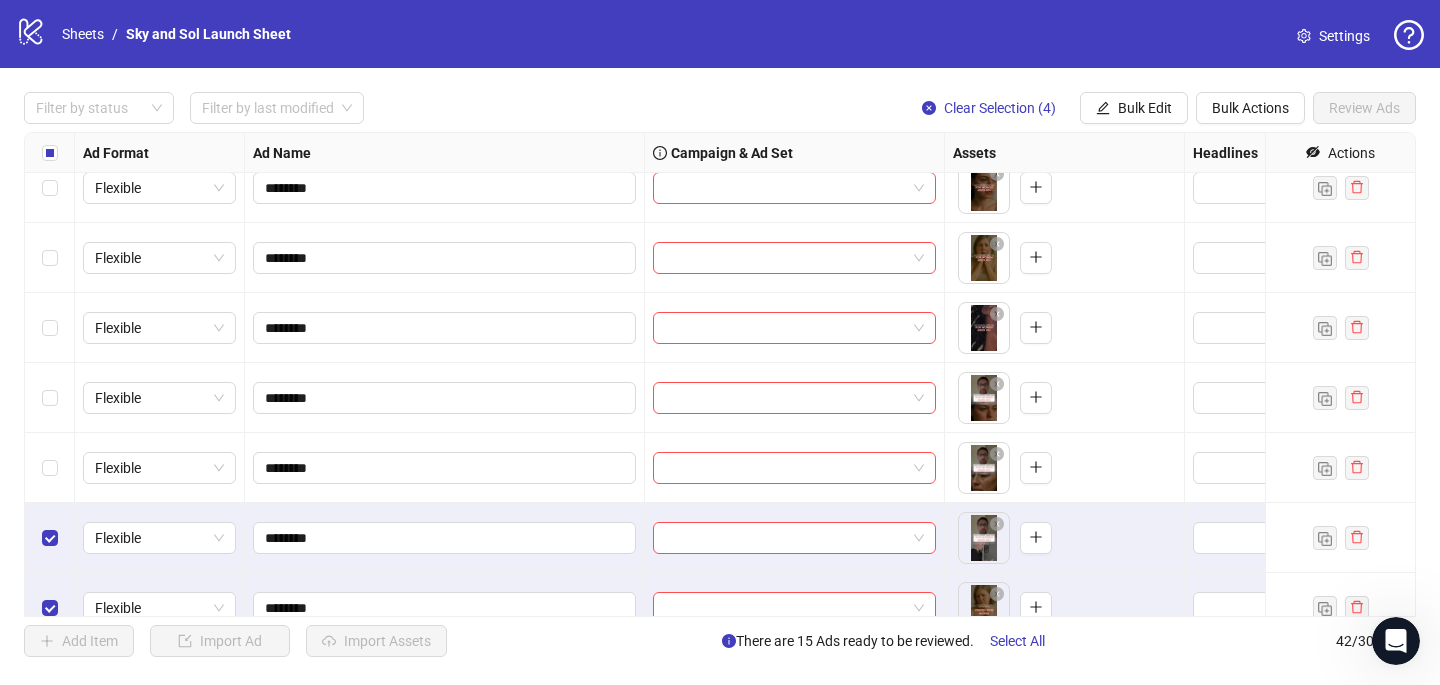scroll, scrollTop: 2373, scrollLeft: 0, axis: vertical 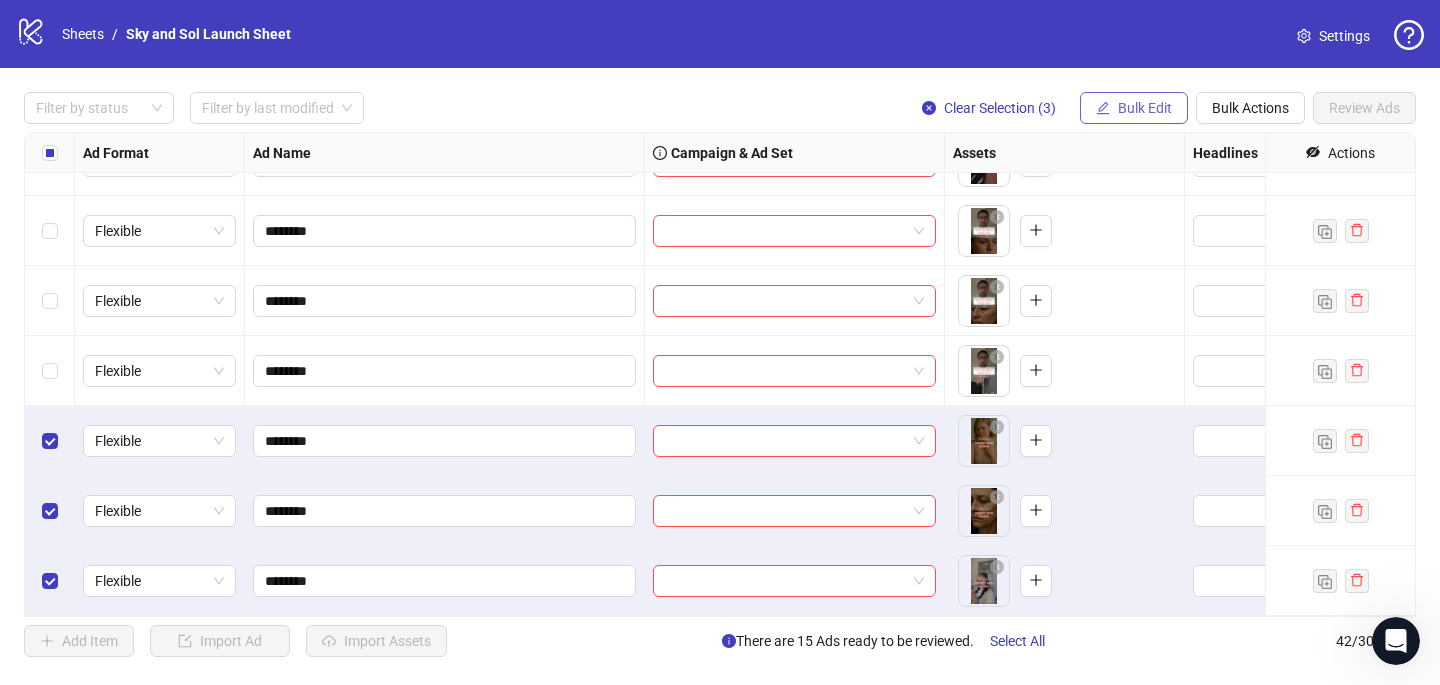 click on "Bulk Edit" at bounding box center [1134, 108] 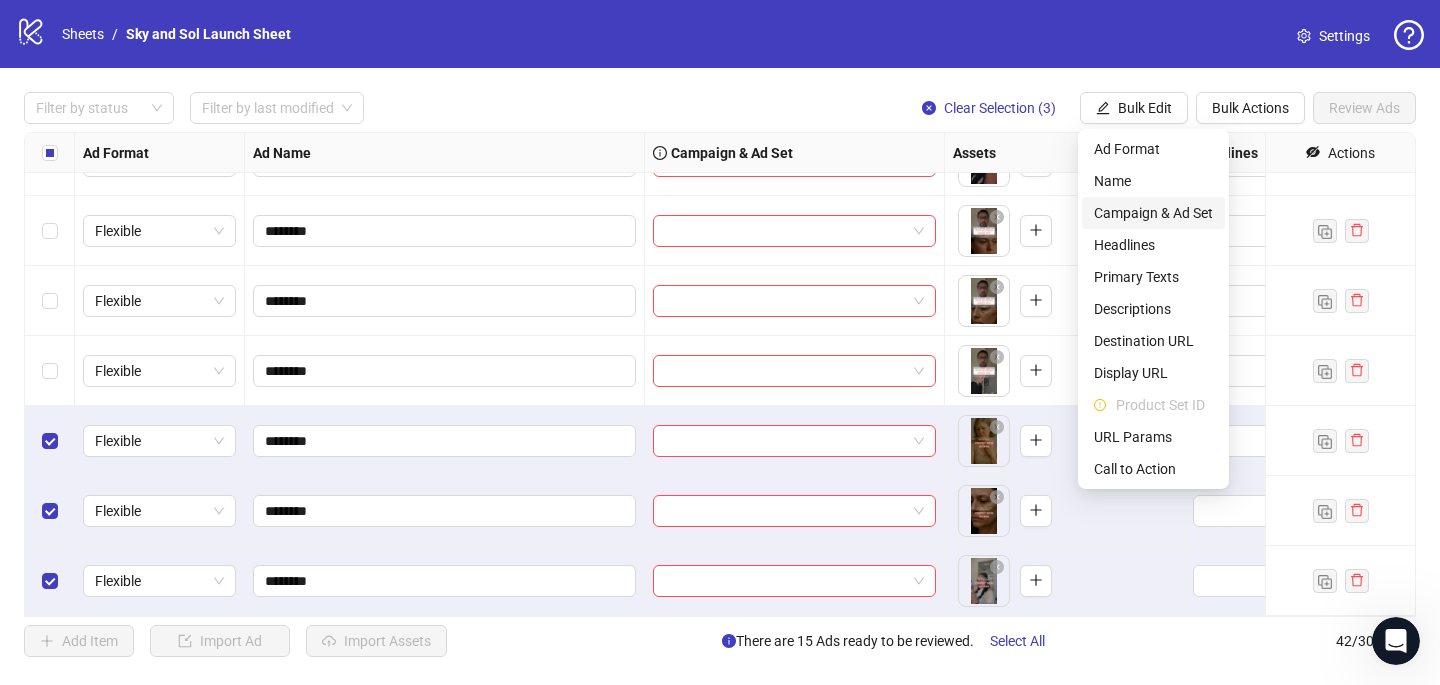 click on "Campaign & Ad Set" at bounding box center [1153, 213] 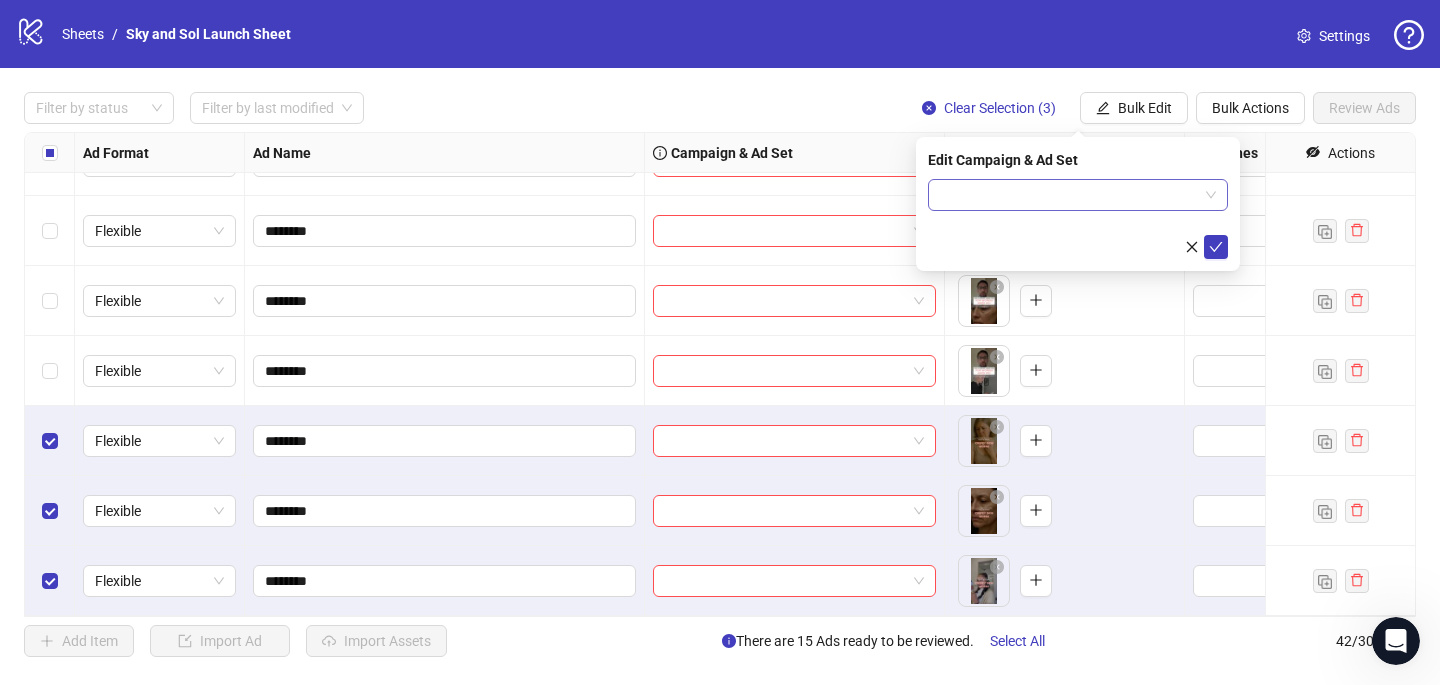 click at bounding box center (1069, 195) 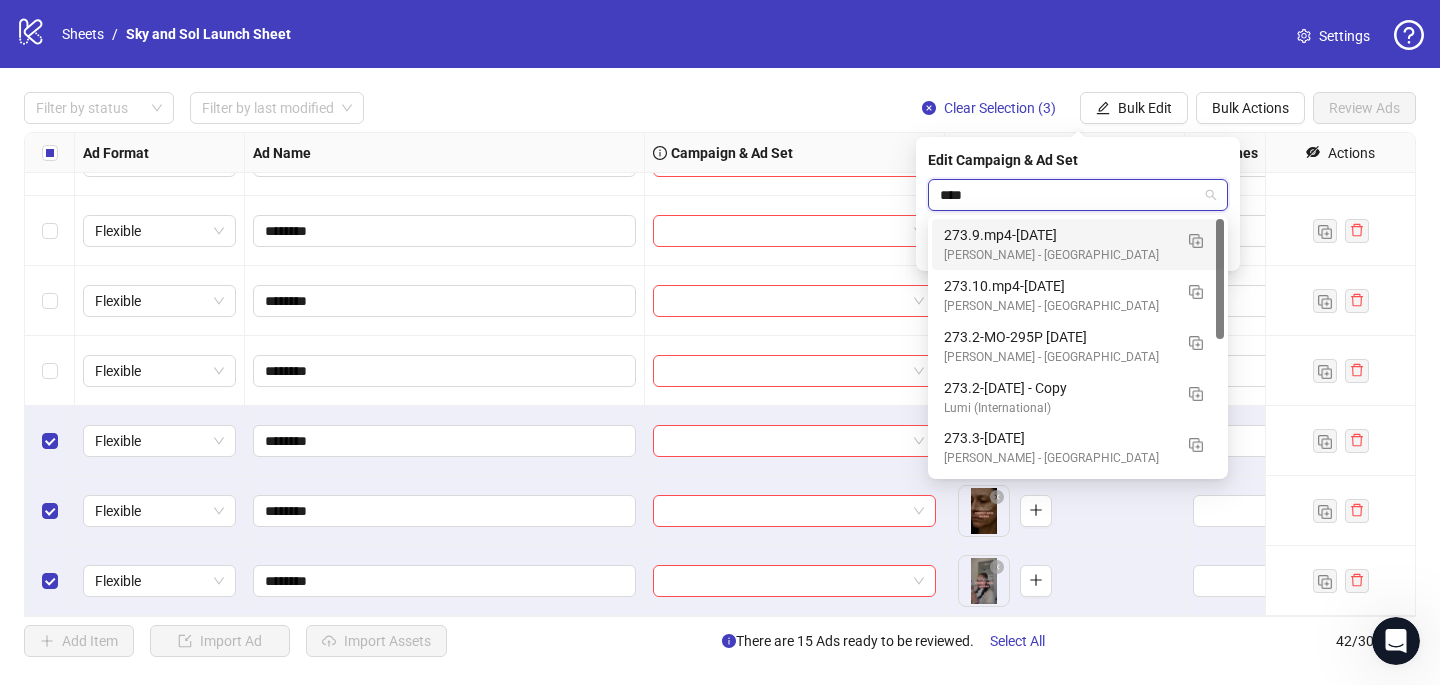 type on "*****" 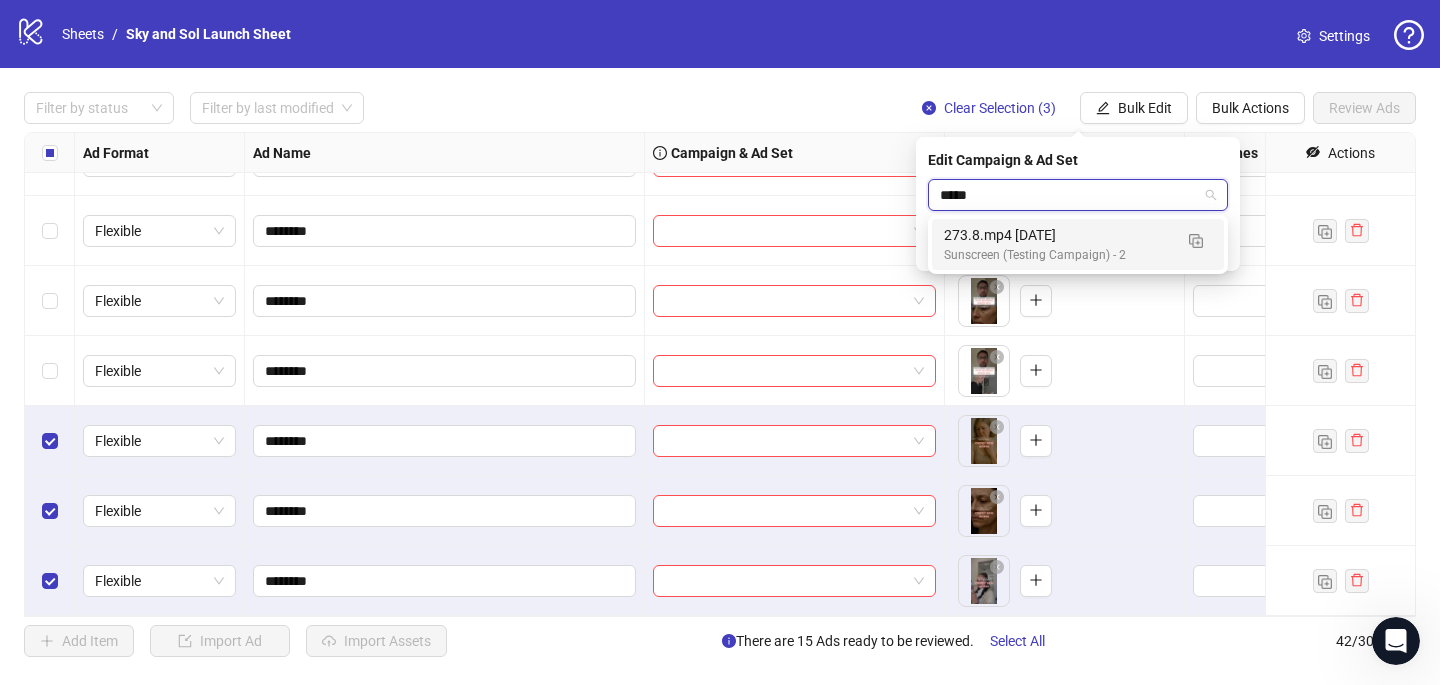 type 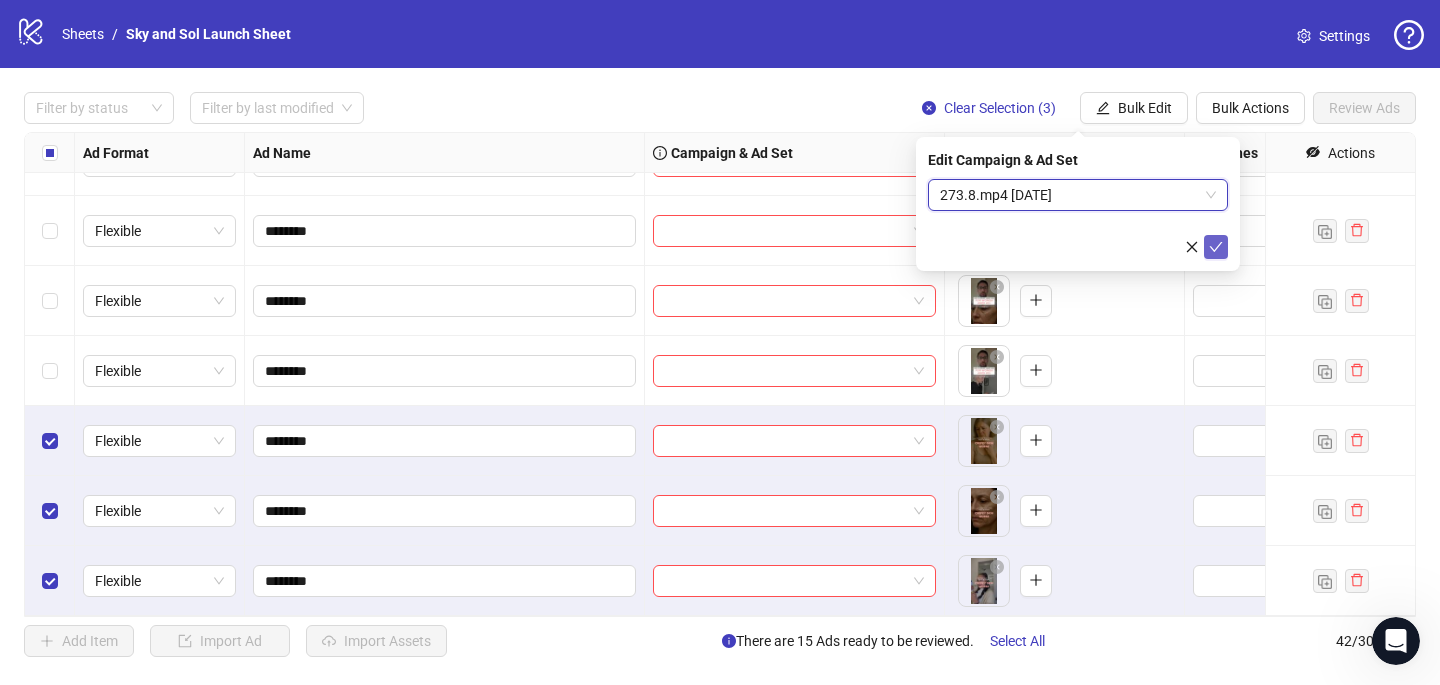 click 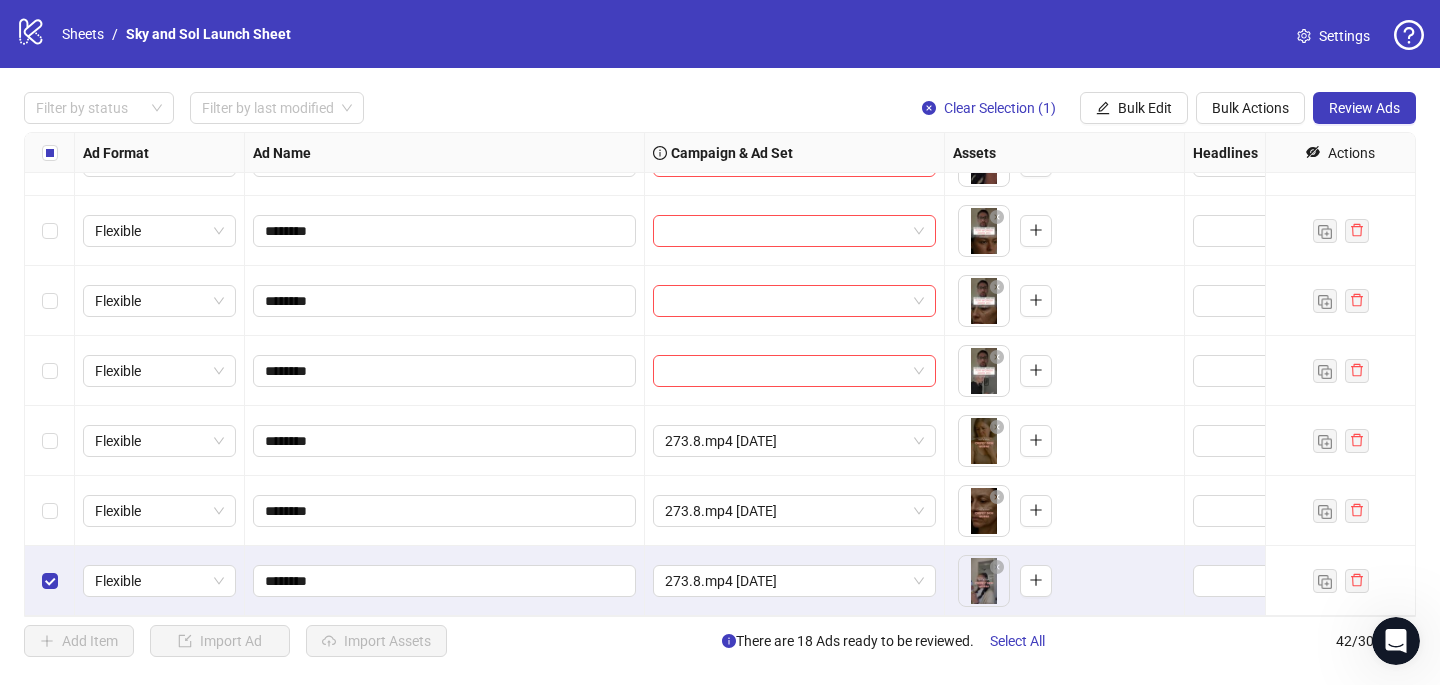 click at bounding box center [50, 581] 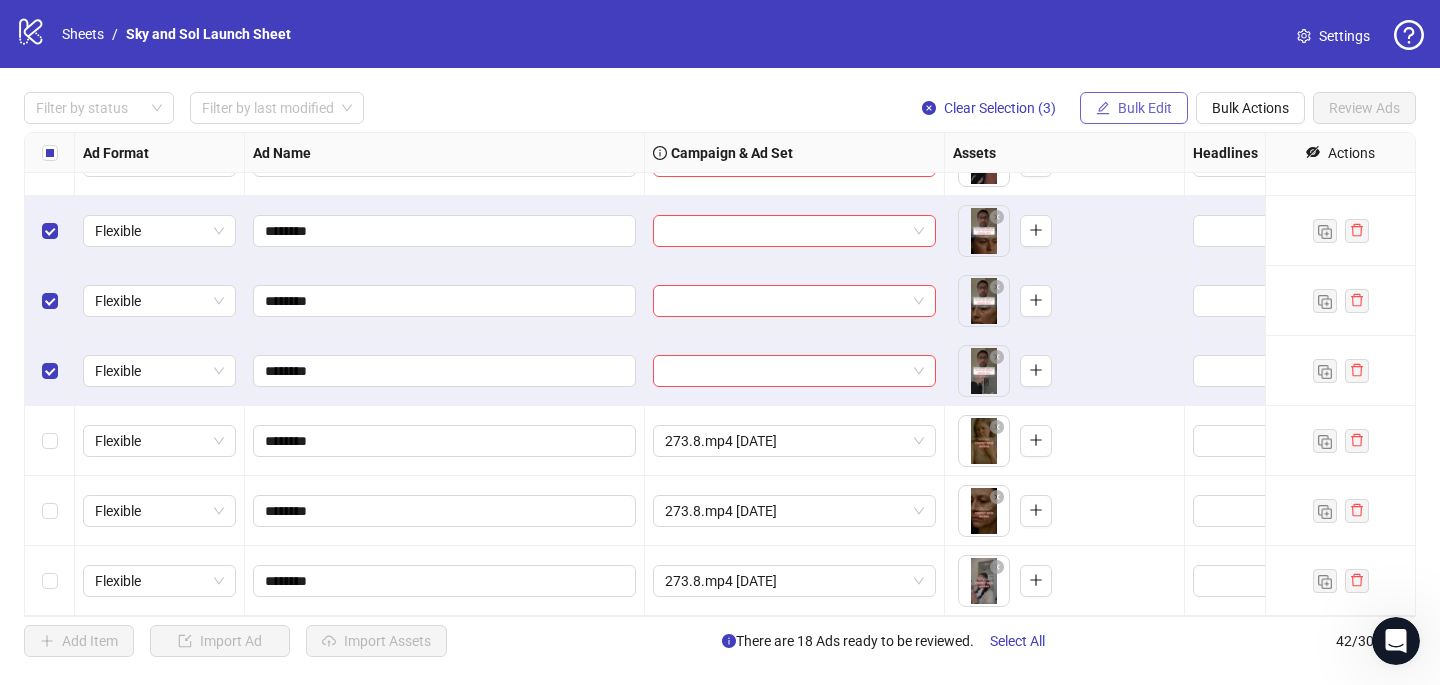 click on "Bulk Edit" at bounding box center [1134, 108] 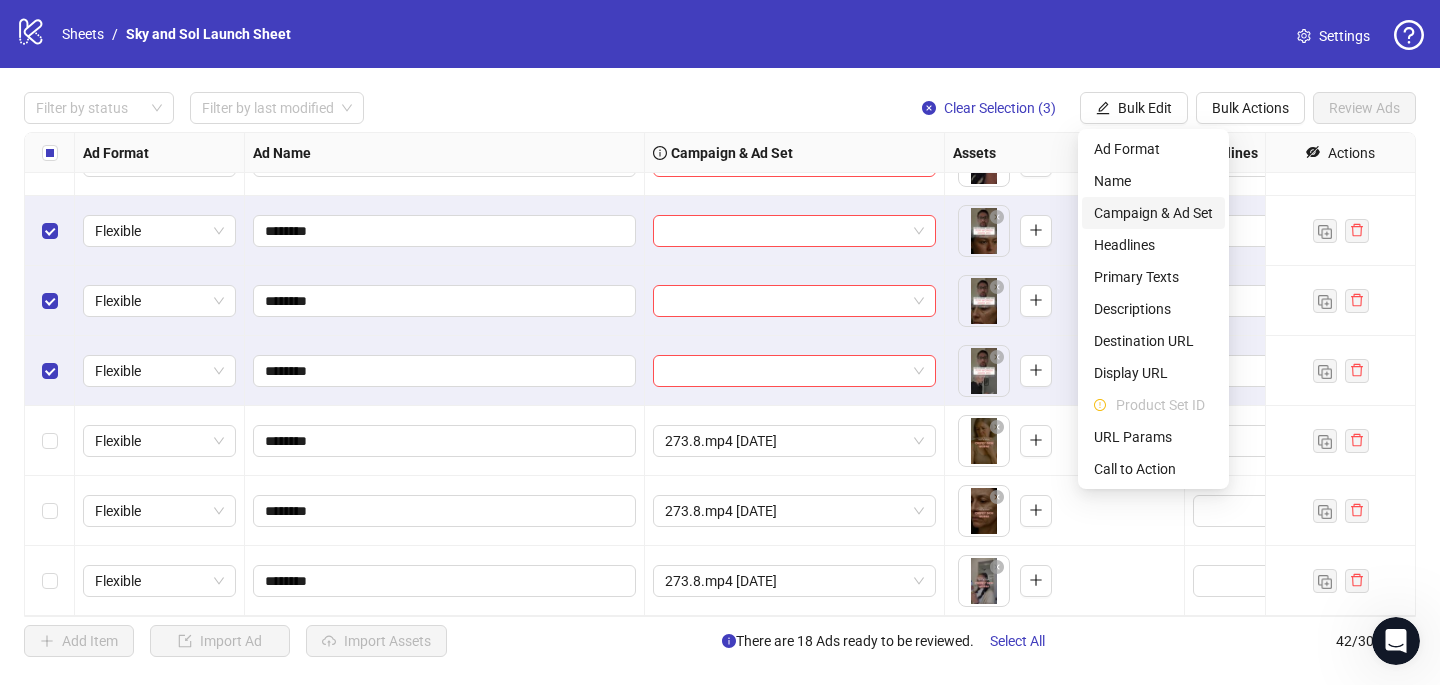 click on "Campaign & Ad Set" at bounding box center [1153, 213] 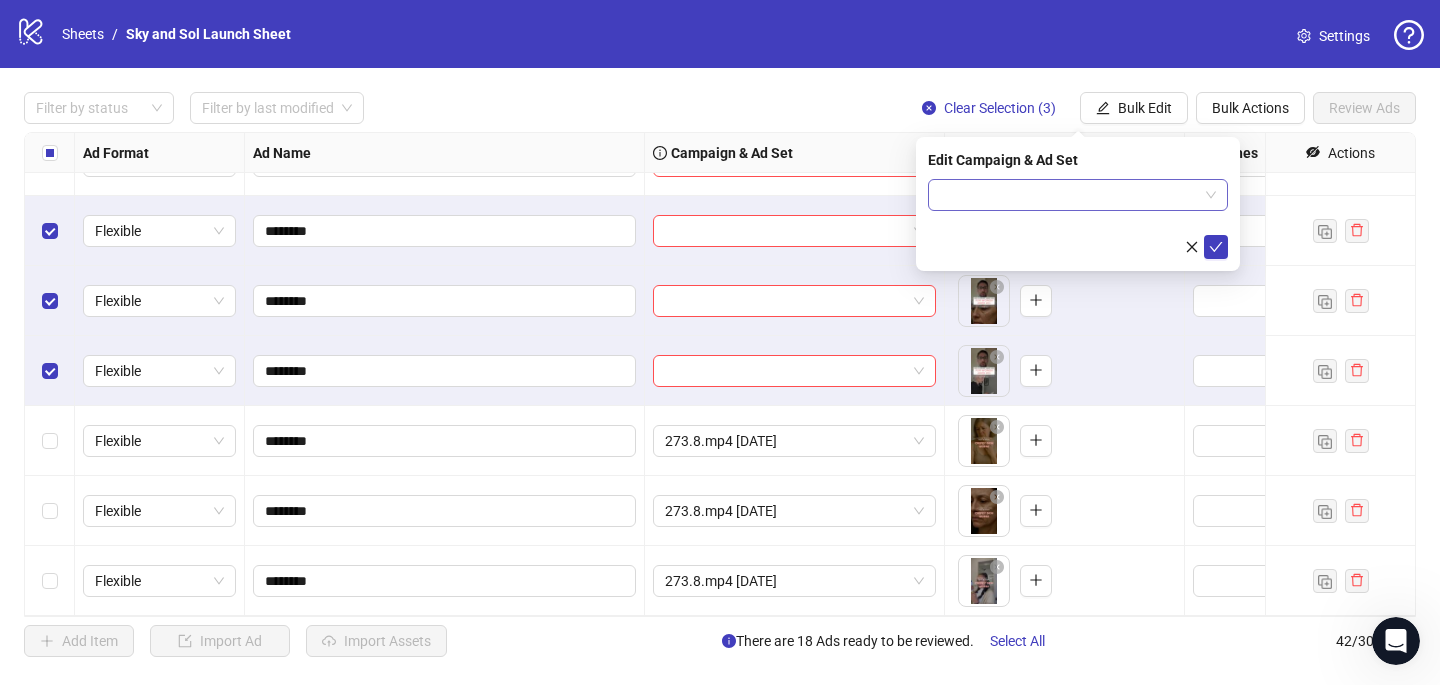 click at bounding box center [1069, 195] 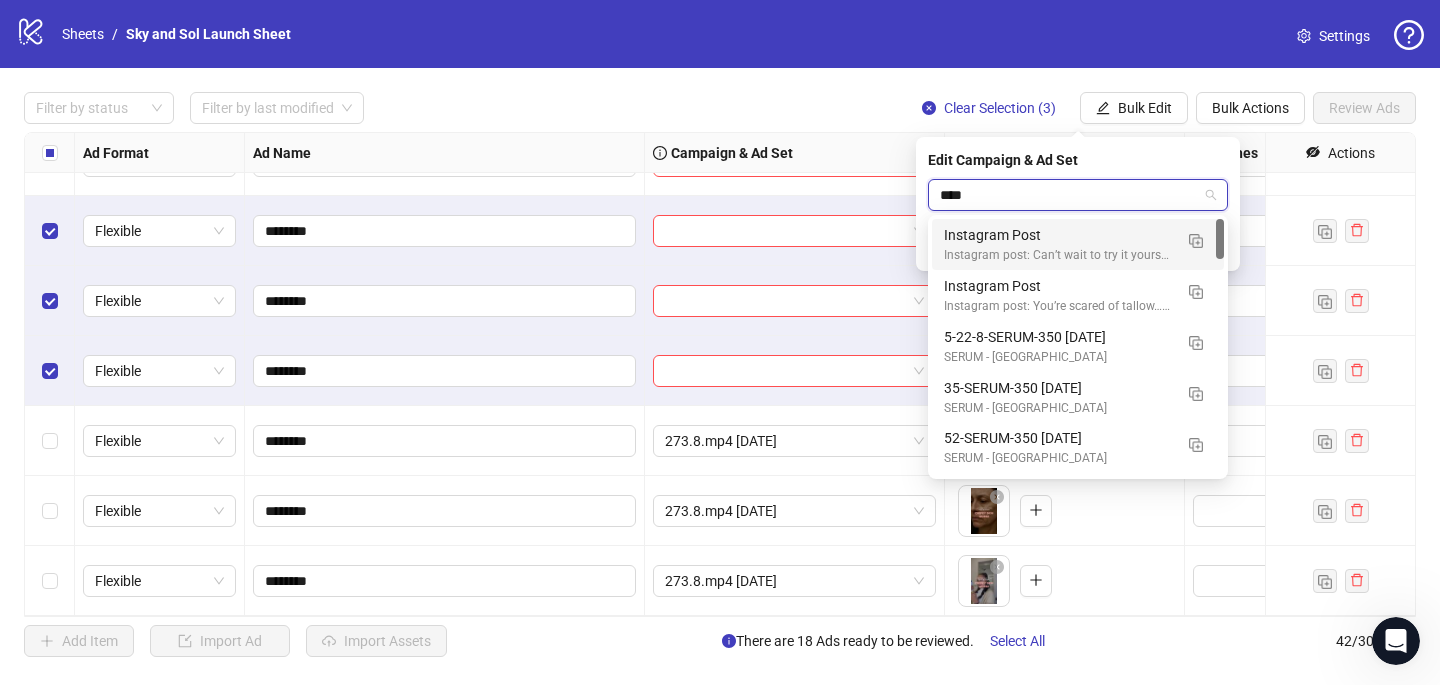 type on "*****" 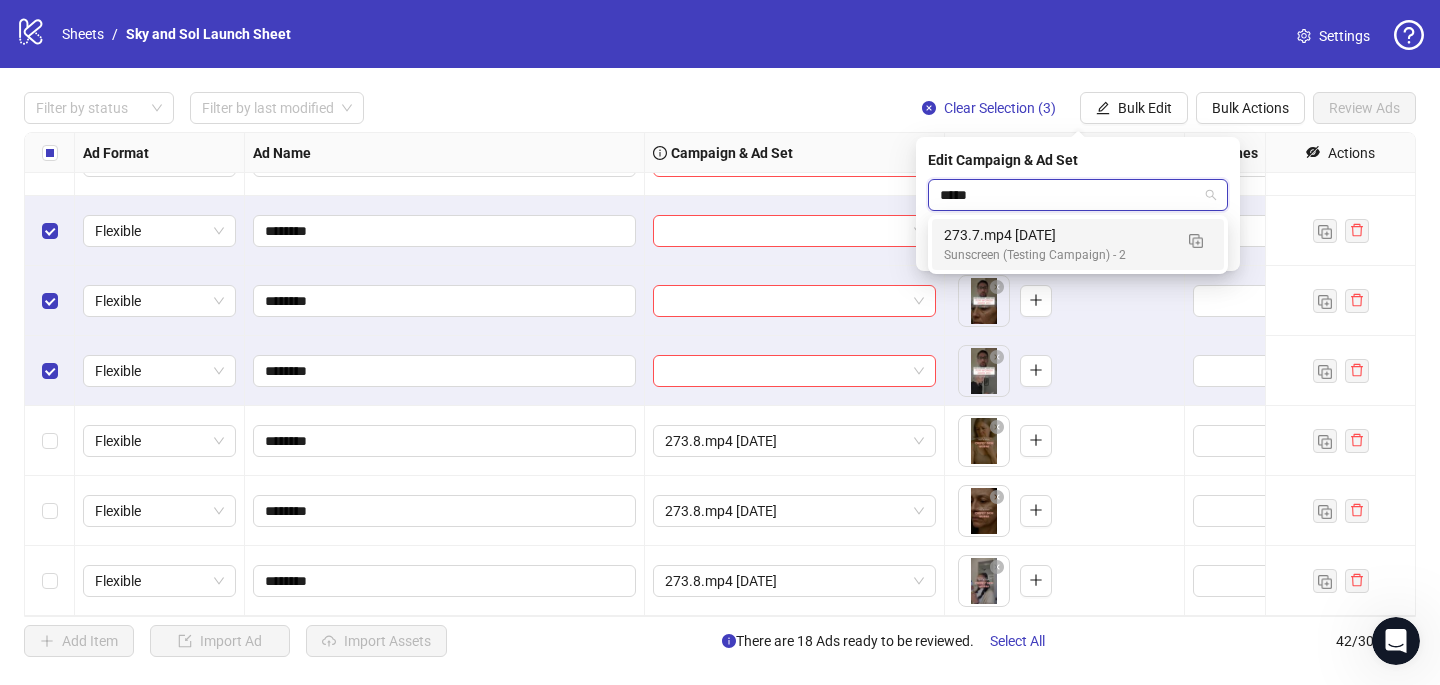 type 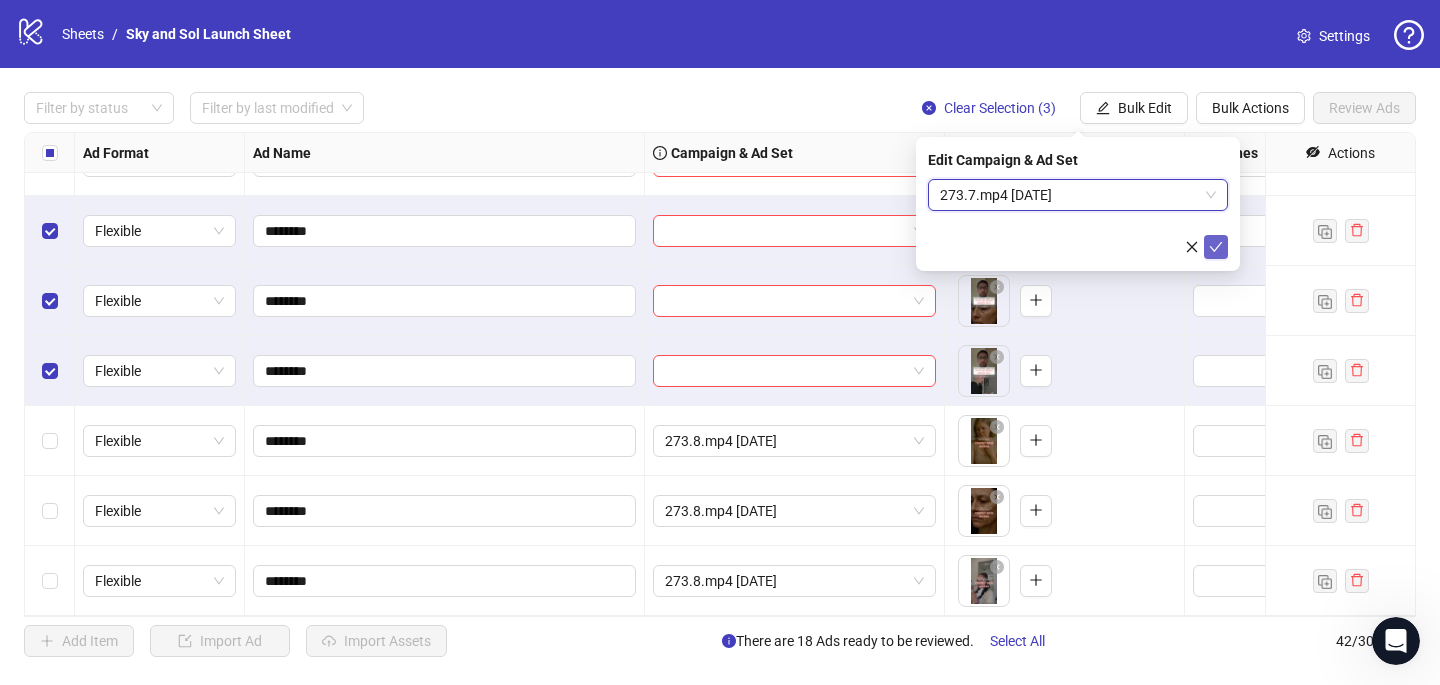 click 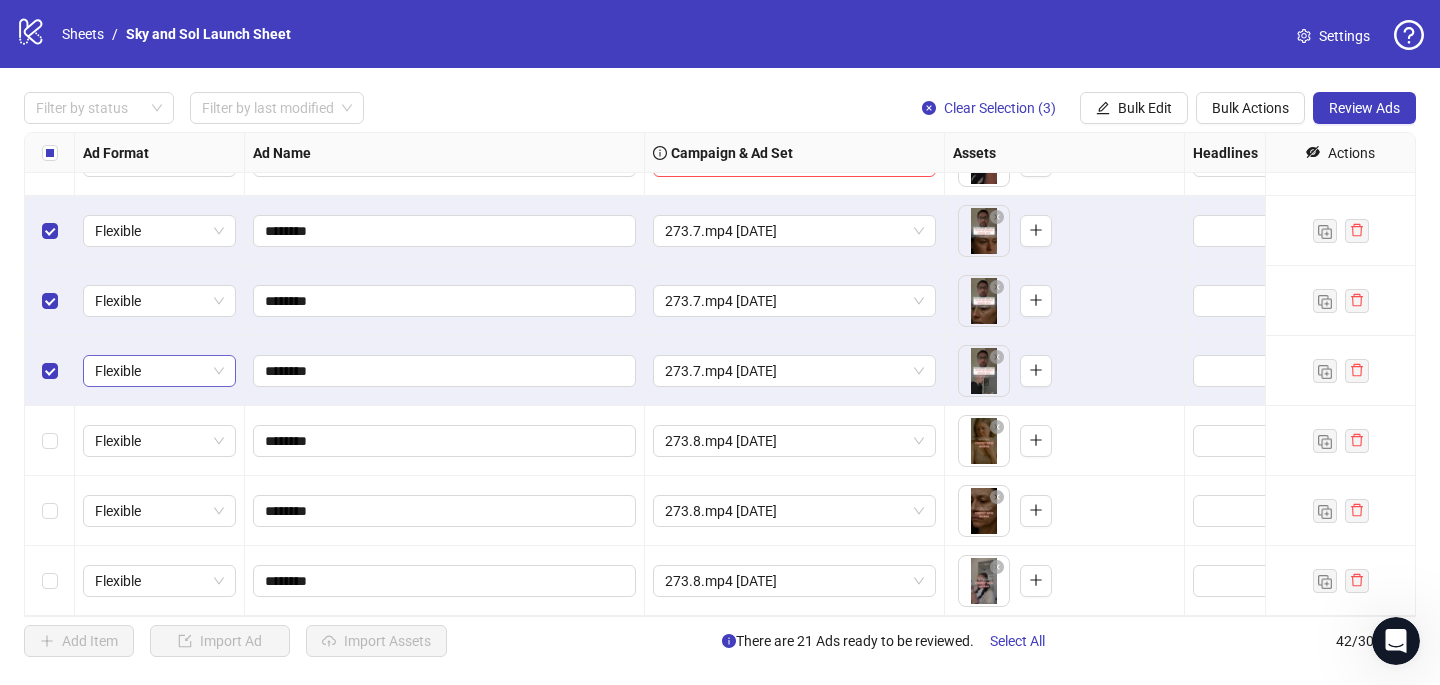 scroll, scrollTop: 2393, scrollLeft: 0, axis: vertical 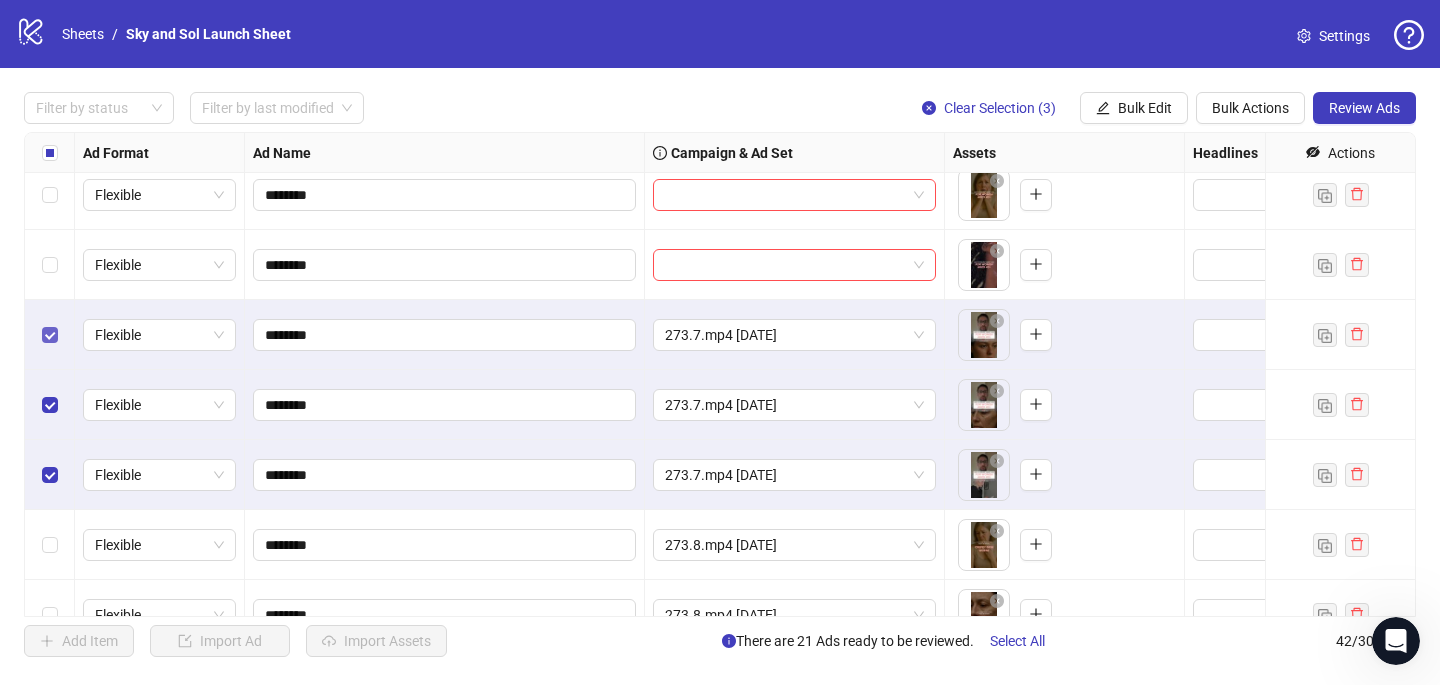 click at bounding box center [50, 335] 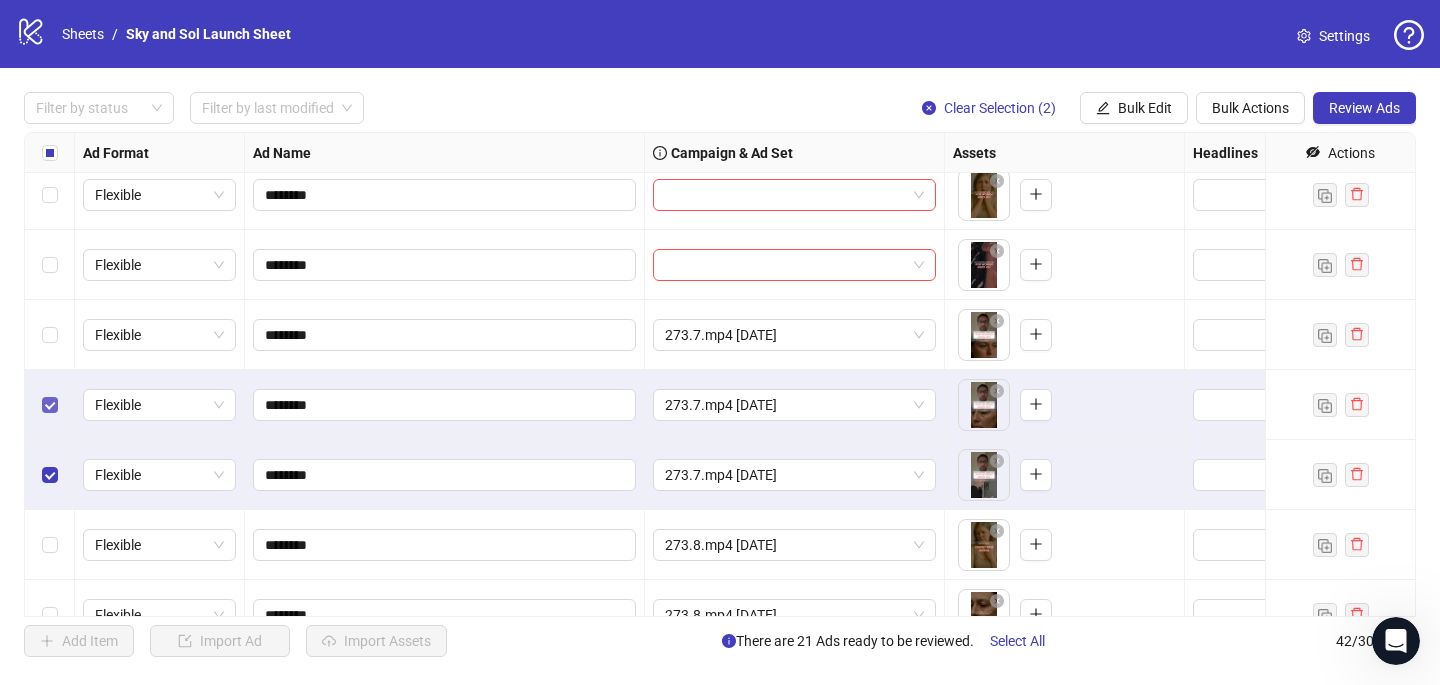 click at bounding box center [50, 405] 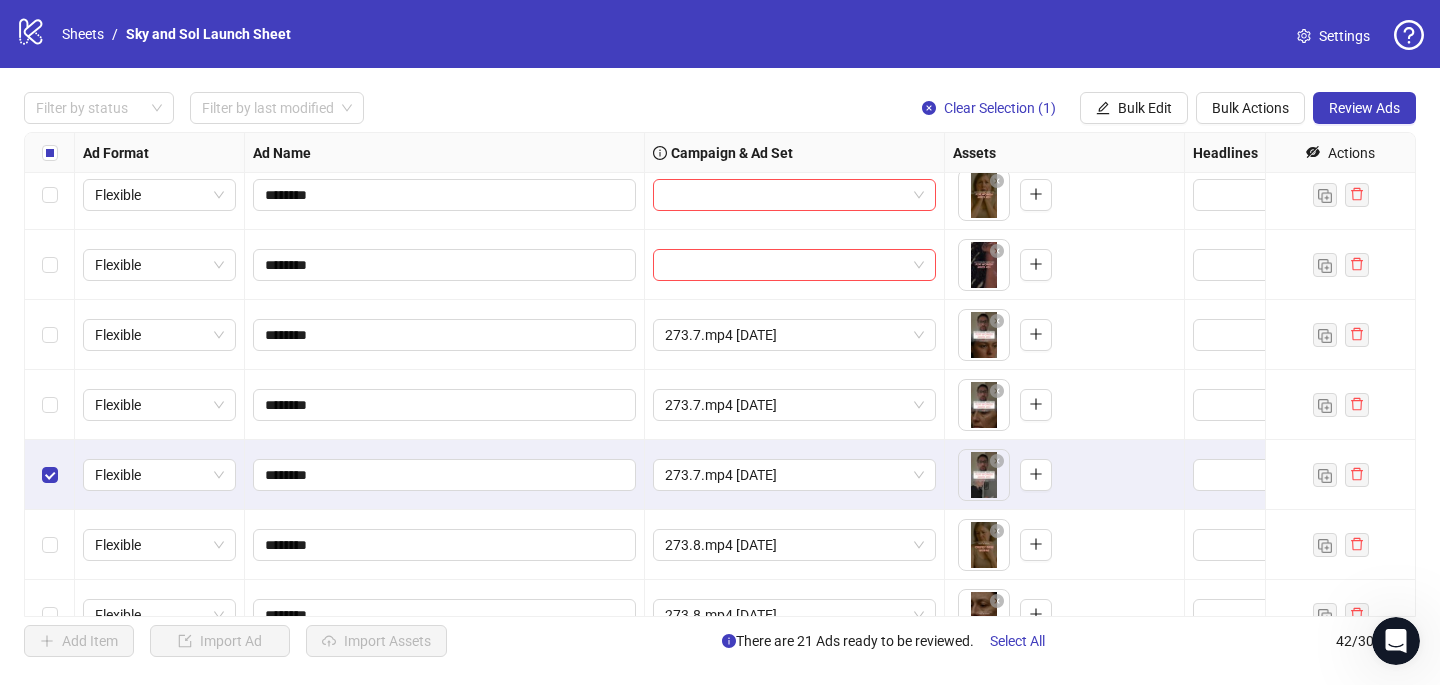 click at bounding box center [50, 475] 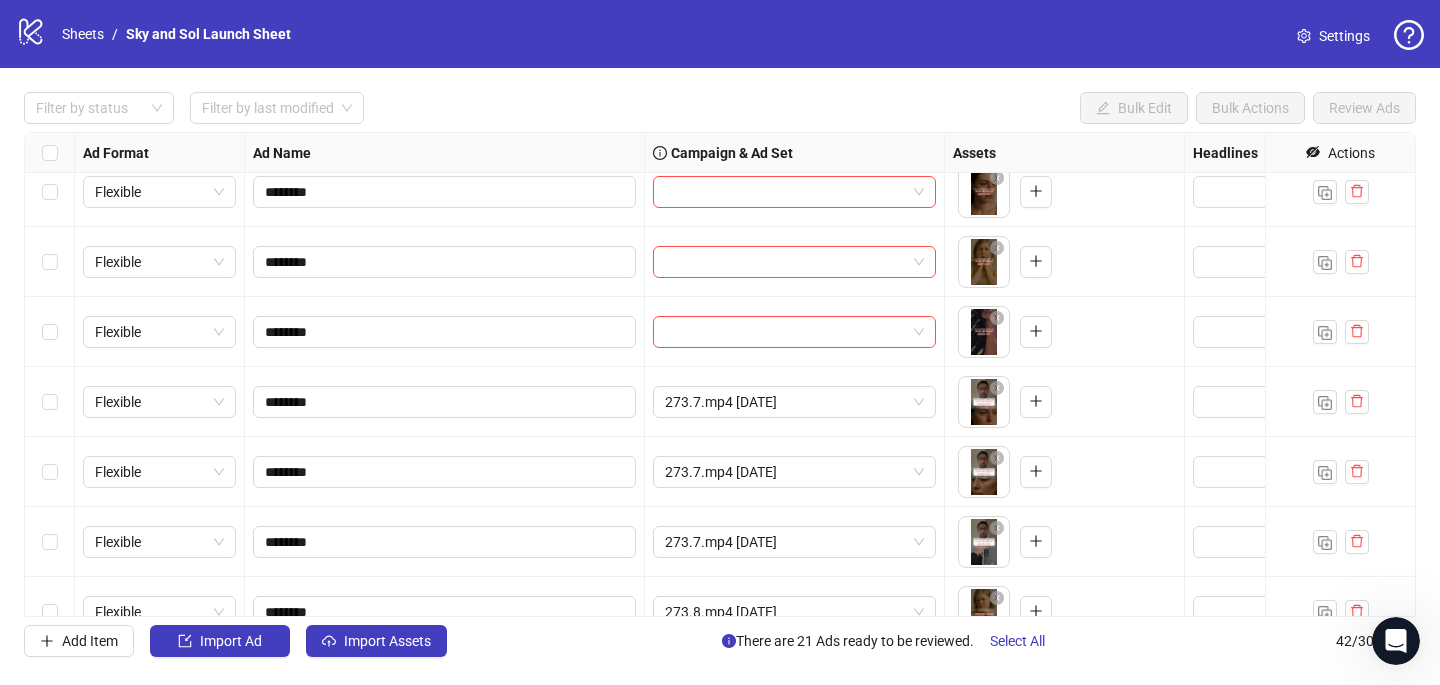 scroll, scrollTop: 2313, scrollLeft: 0, axis: vertical 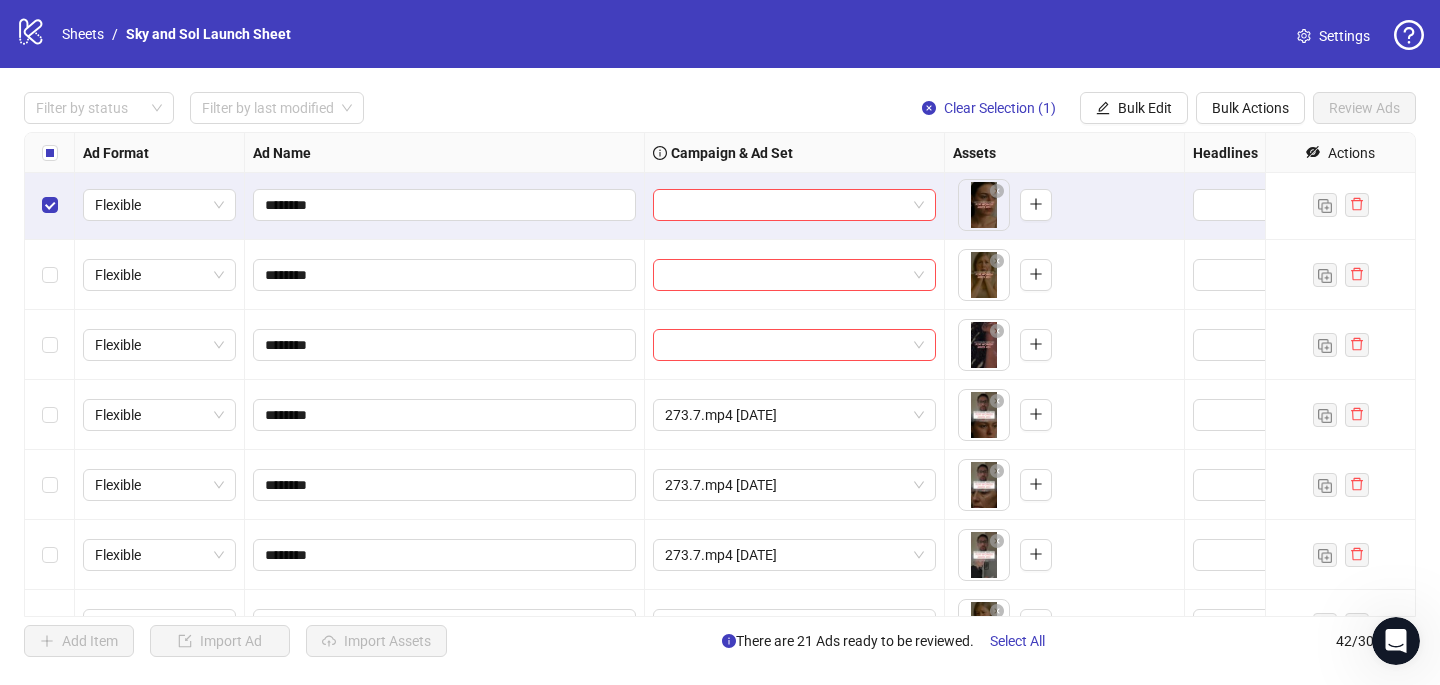 click at bounding box center [50, 275] 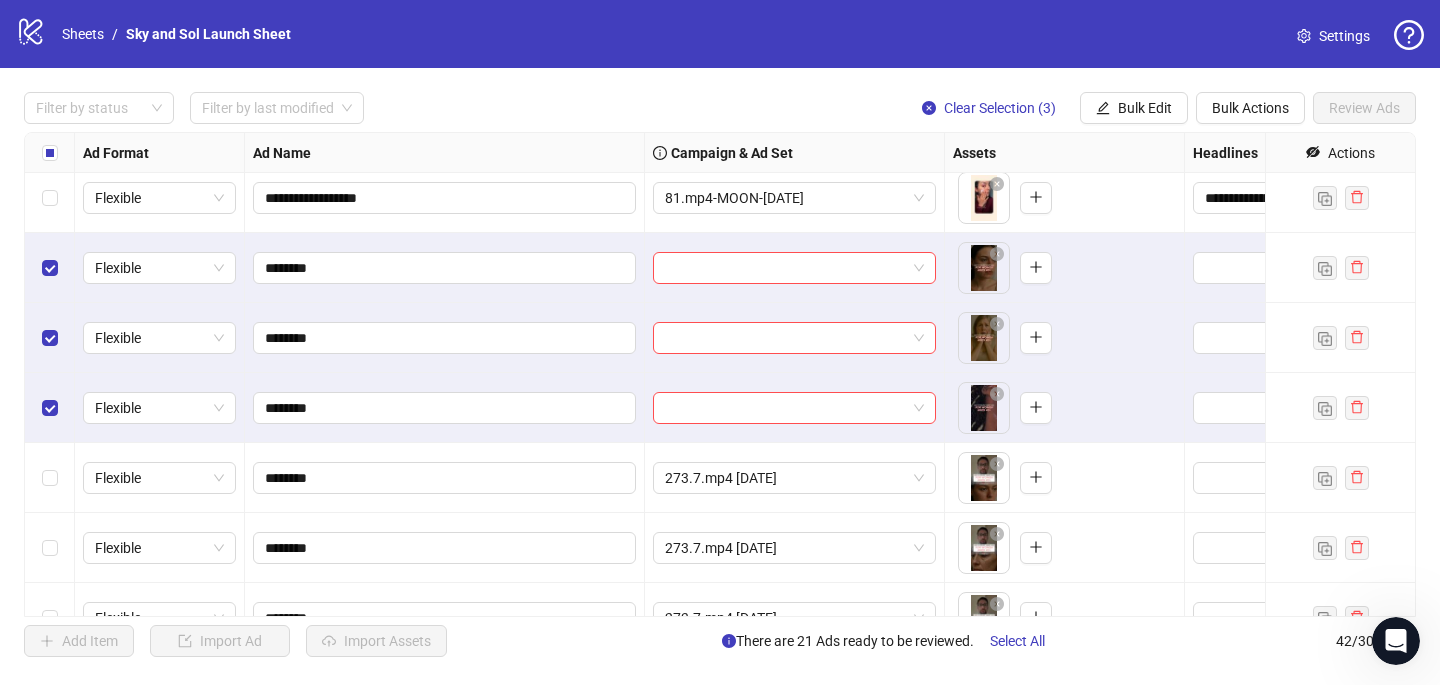 scroll, scrollTop: 2247, scrollLeft: 0, axis: vertical 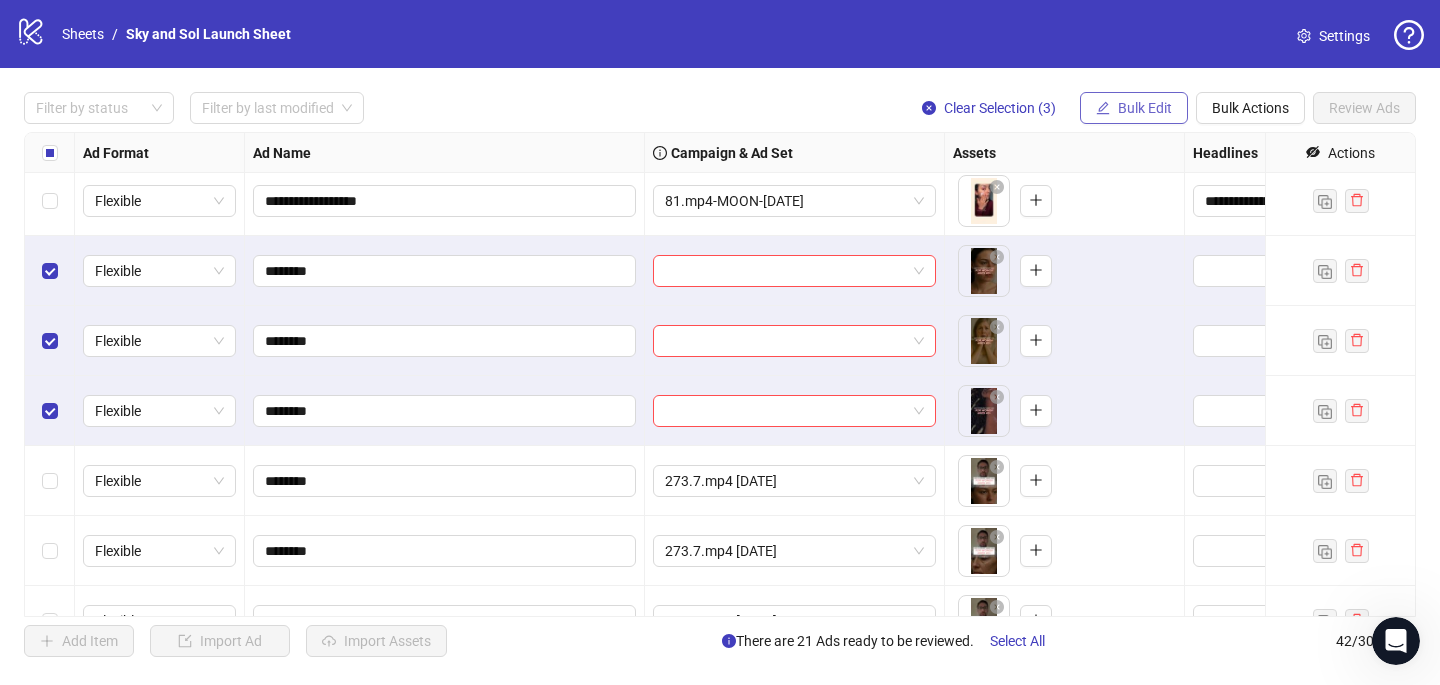 click 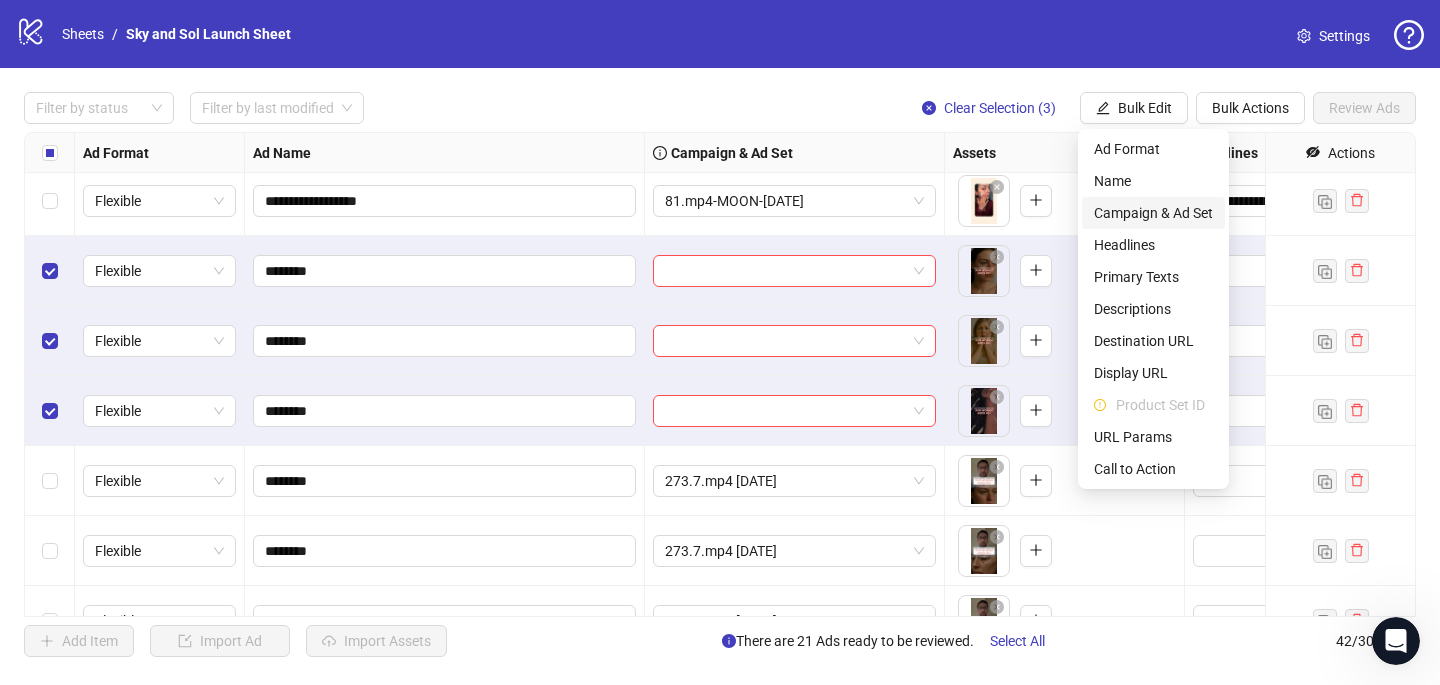 click on "Campaign & Ad Set" at bounding box center [1153, 213] 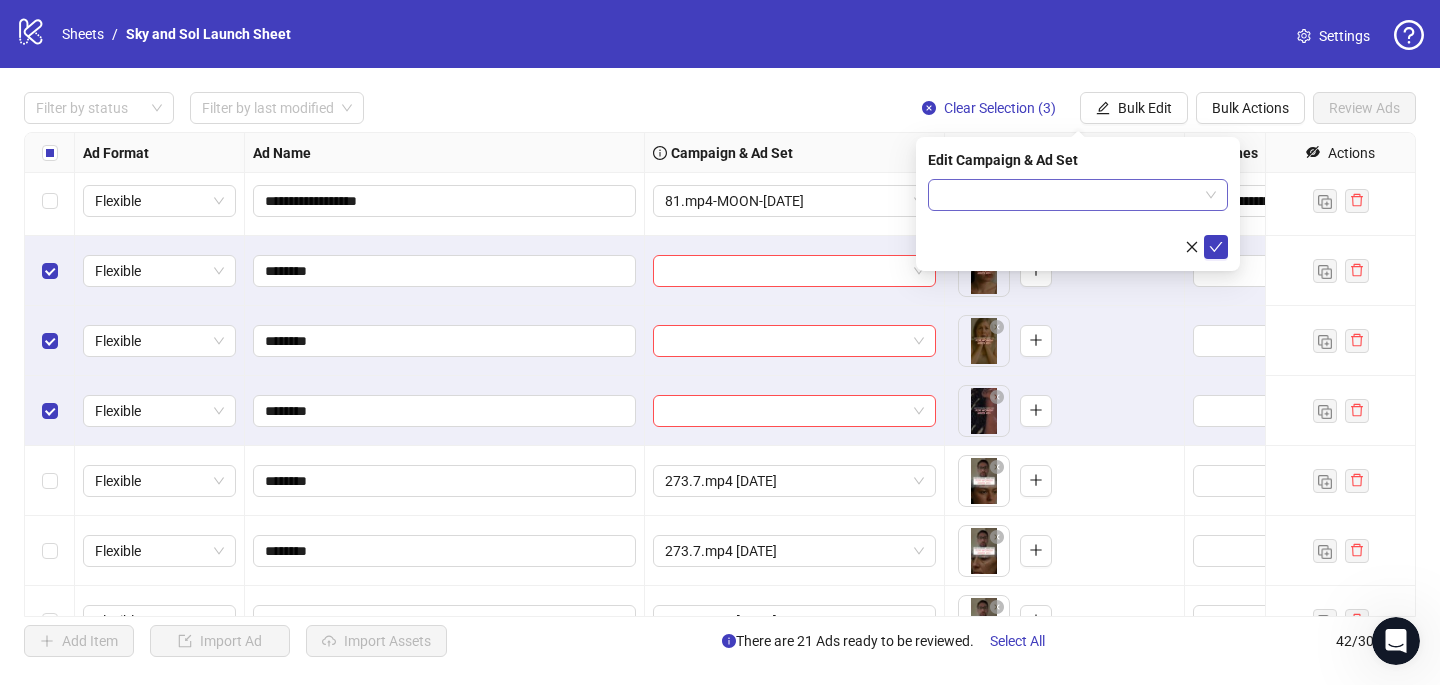 click at bounding box center [1069, 195] 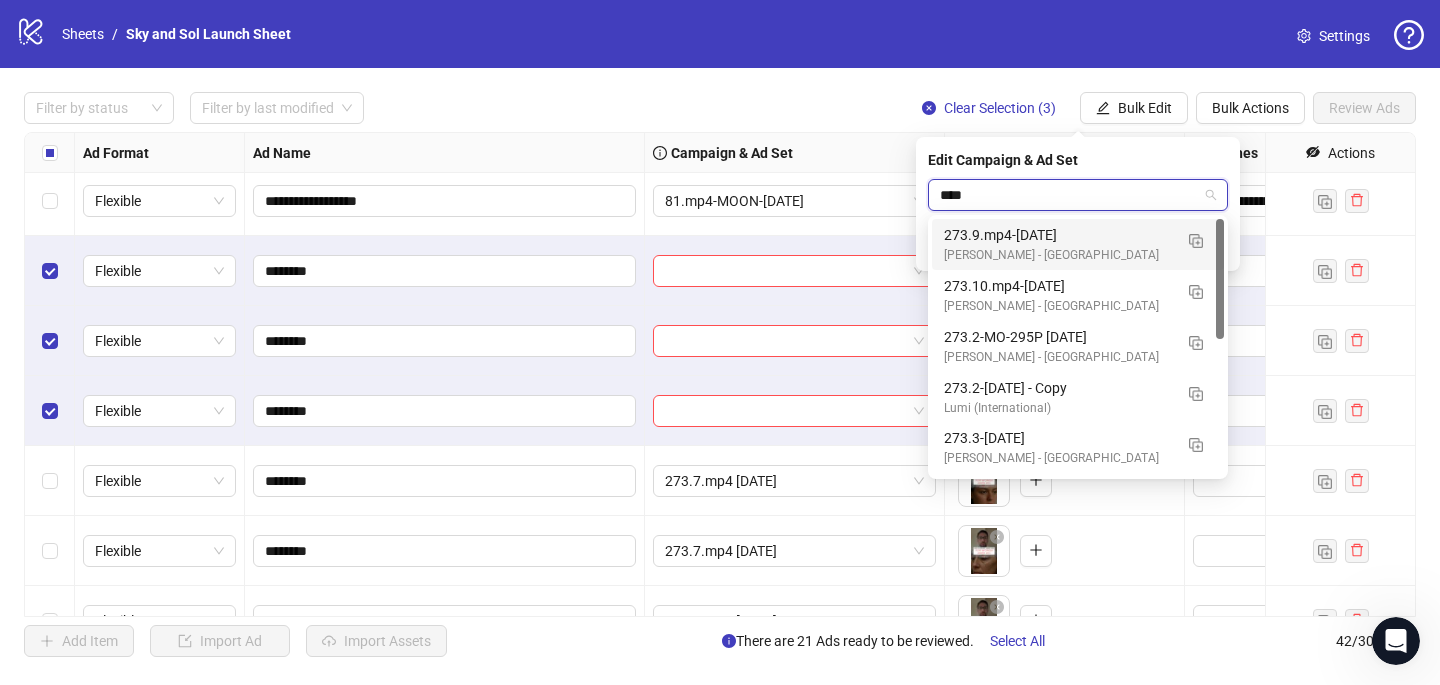 type on "*****" 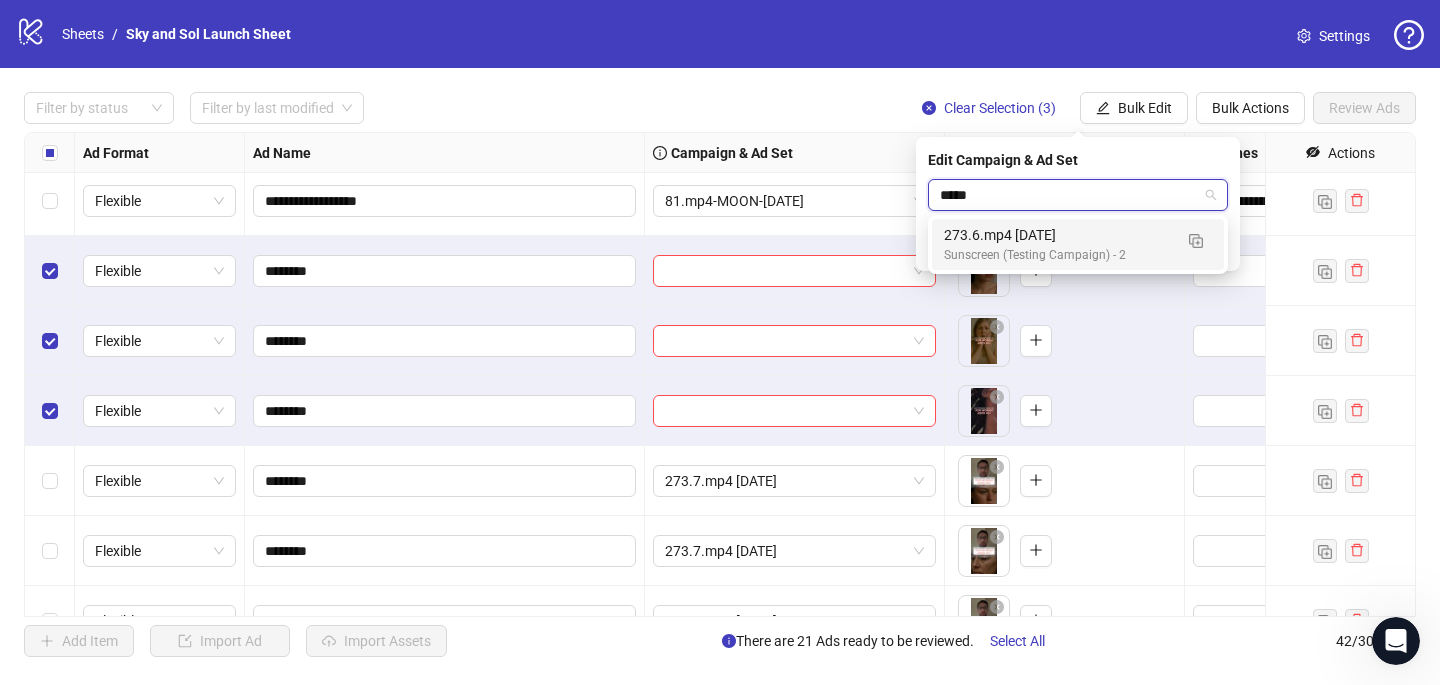 type 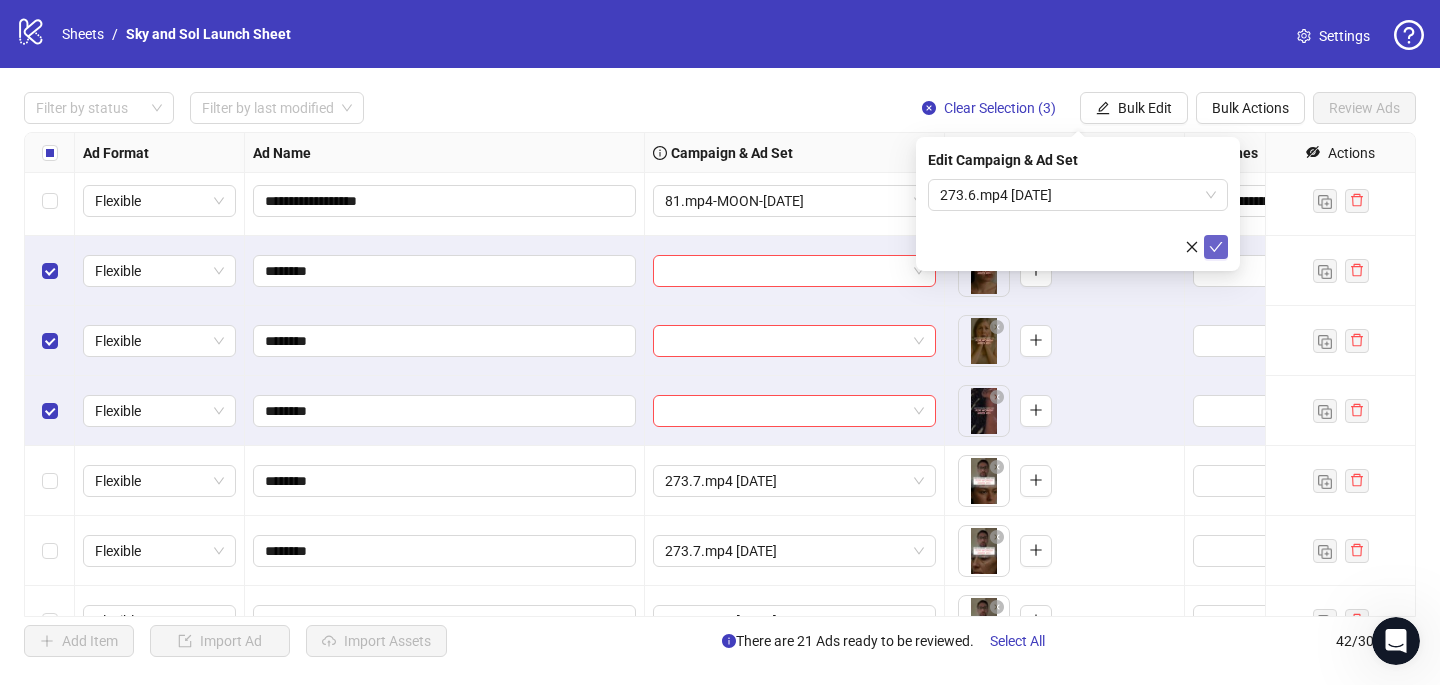 click 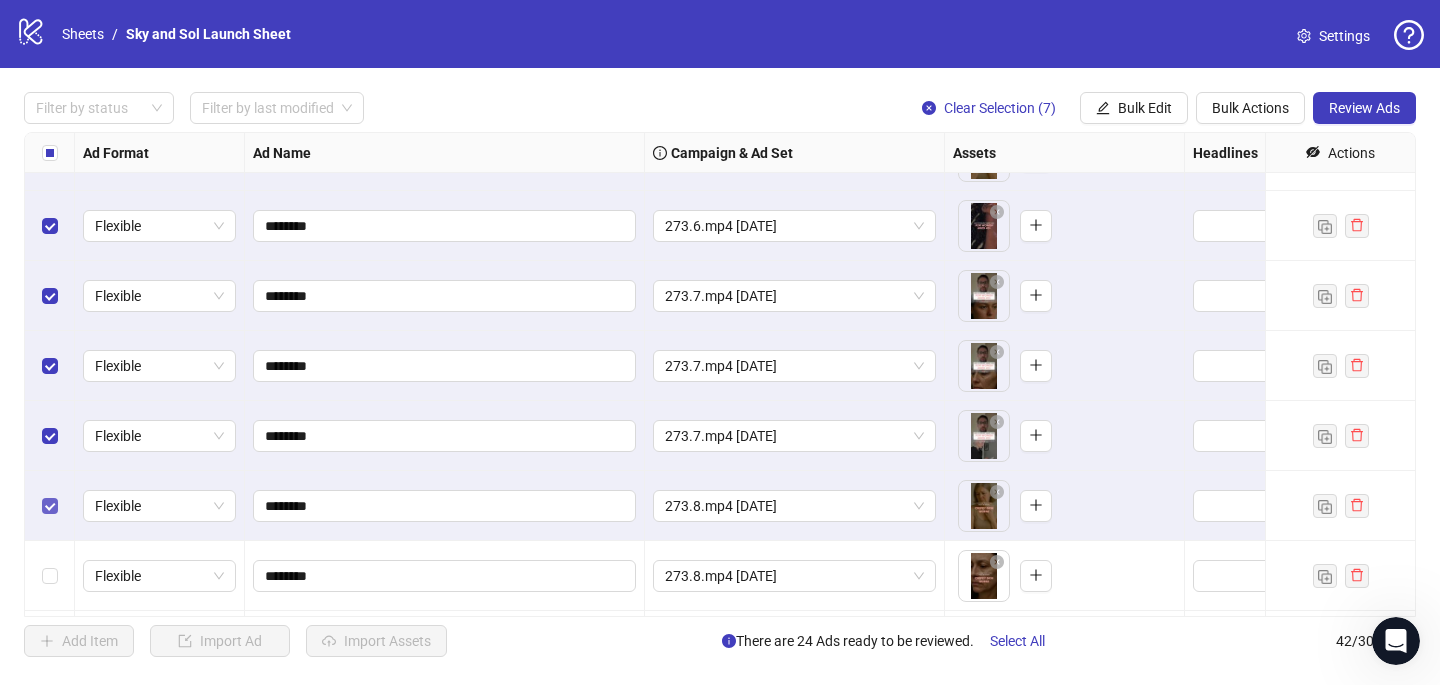 scroll, scrollTop: 2497, scrollLeft: 0, axis: vertical 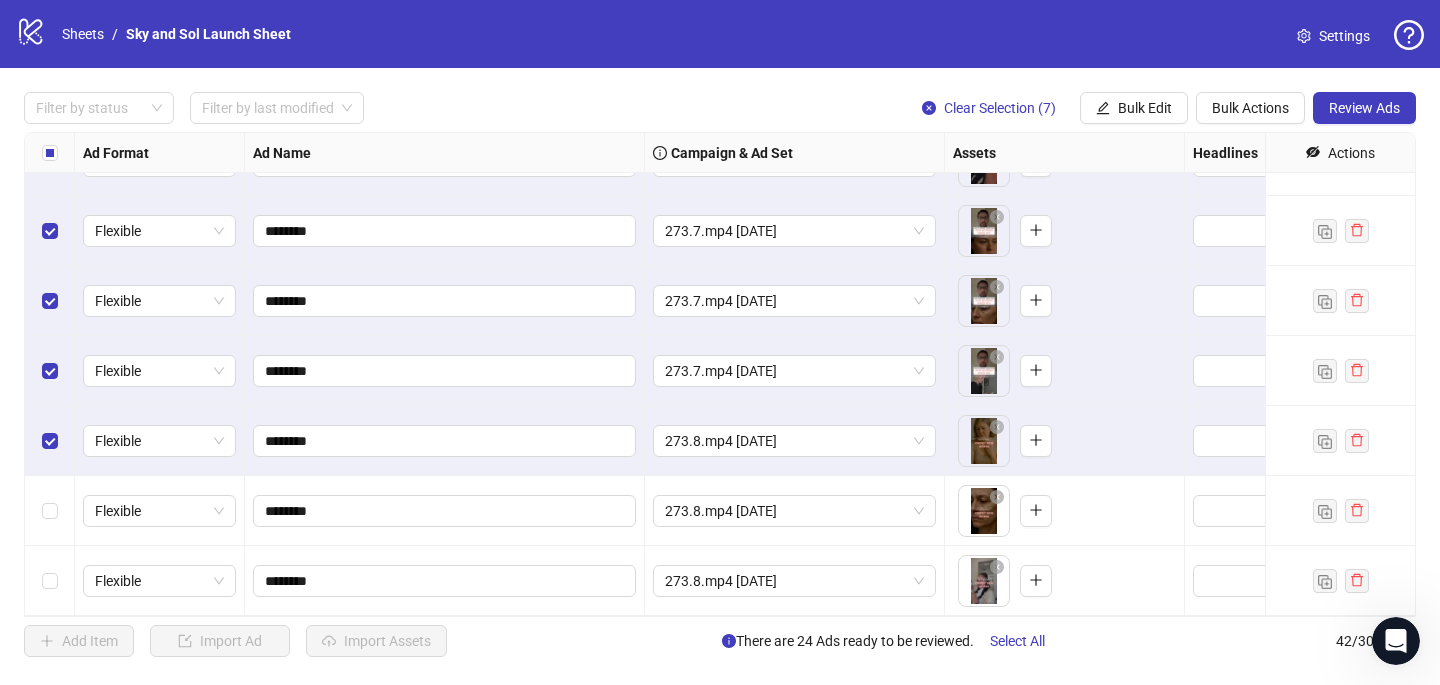 click at bounding box center (50, 511) 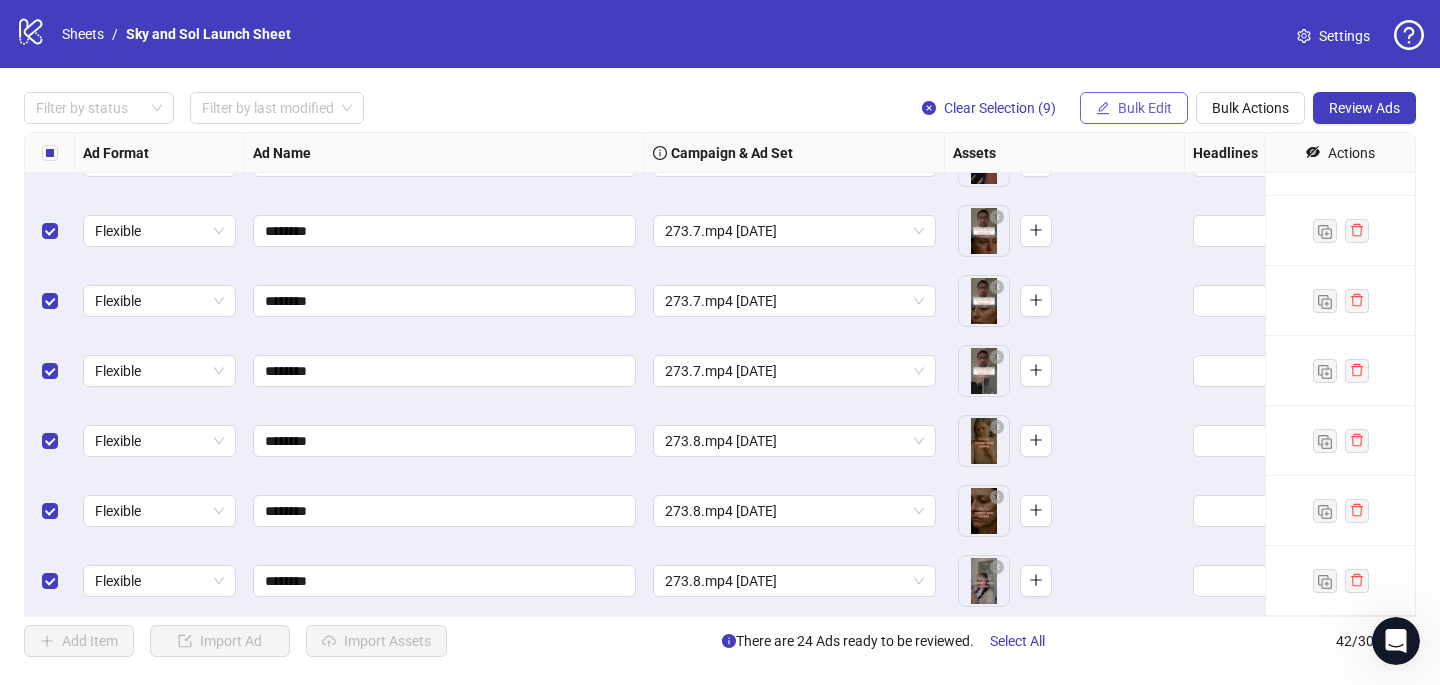 click on "Bulk Edit" at bounding box center (1145, 108) 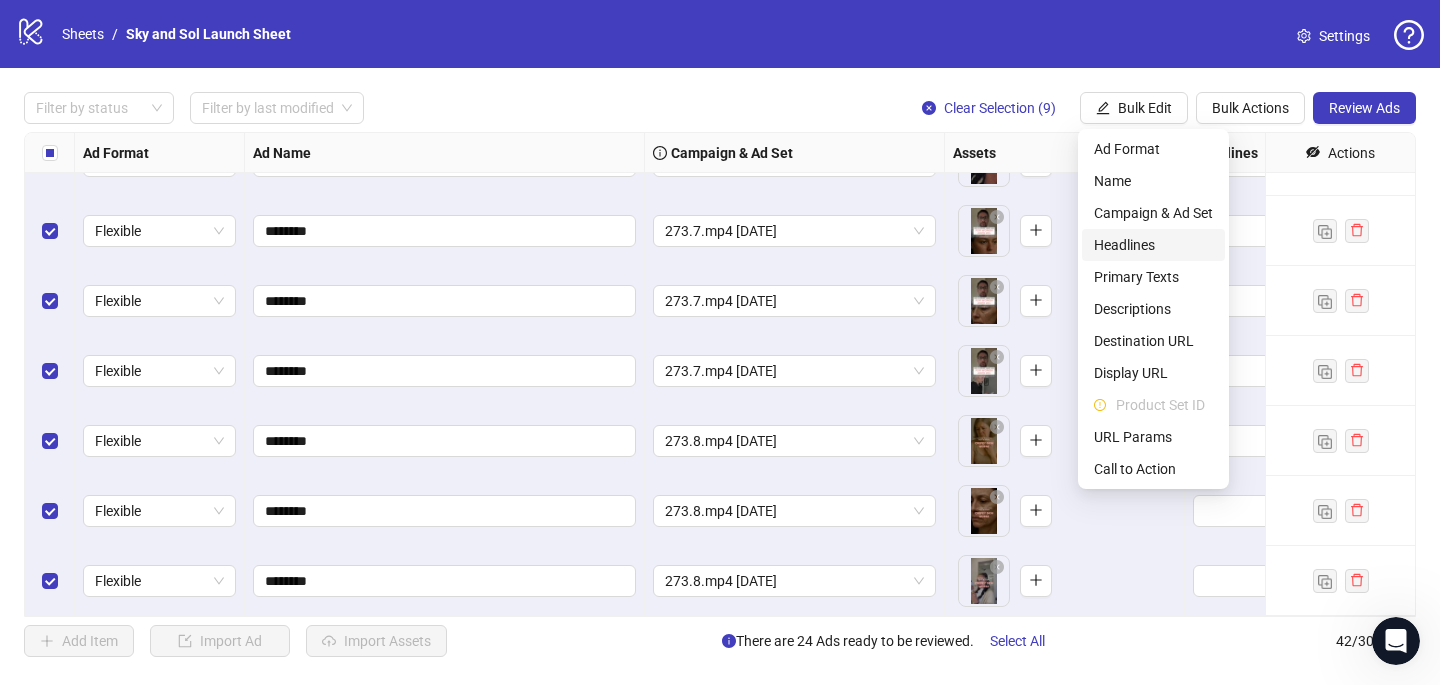 click on "Headlines" at bounding box center (1153, 245) 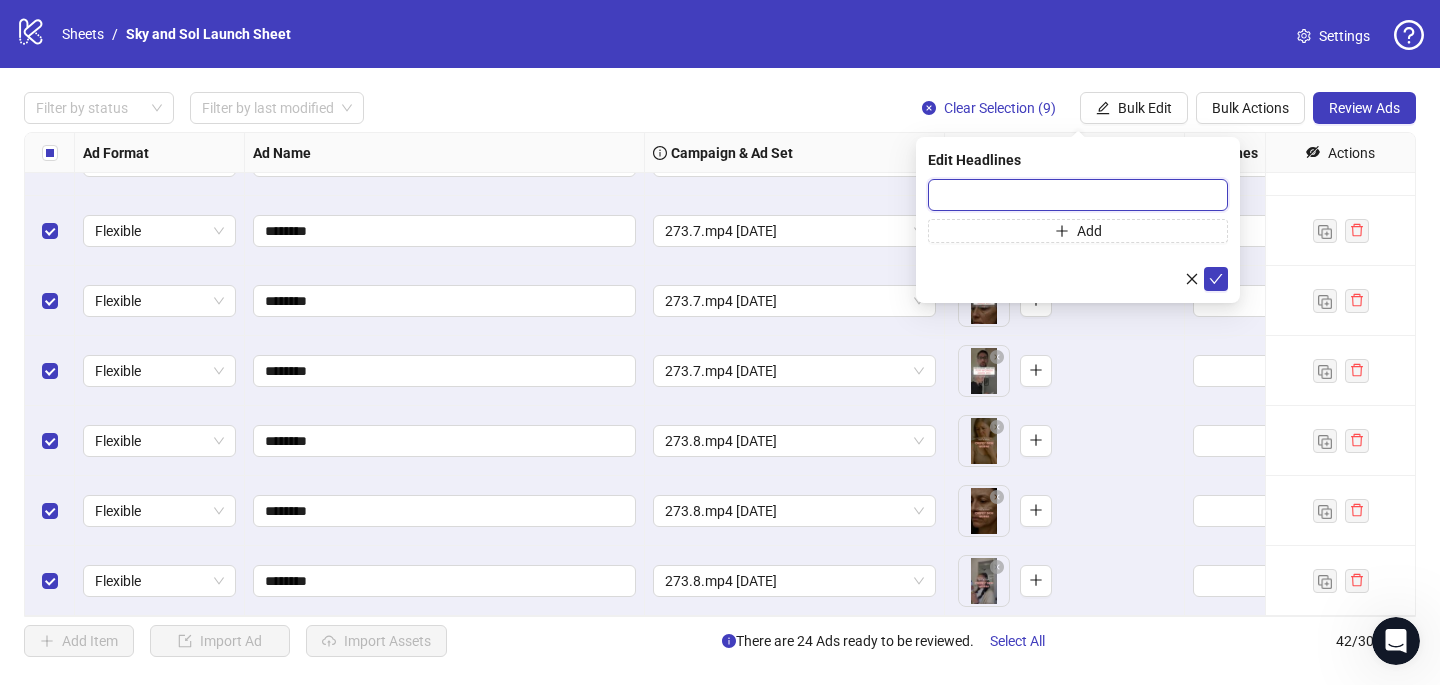 click at bounding box center (1078, 195) 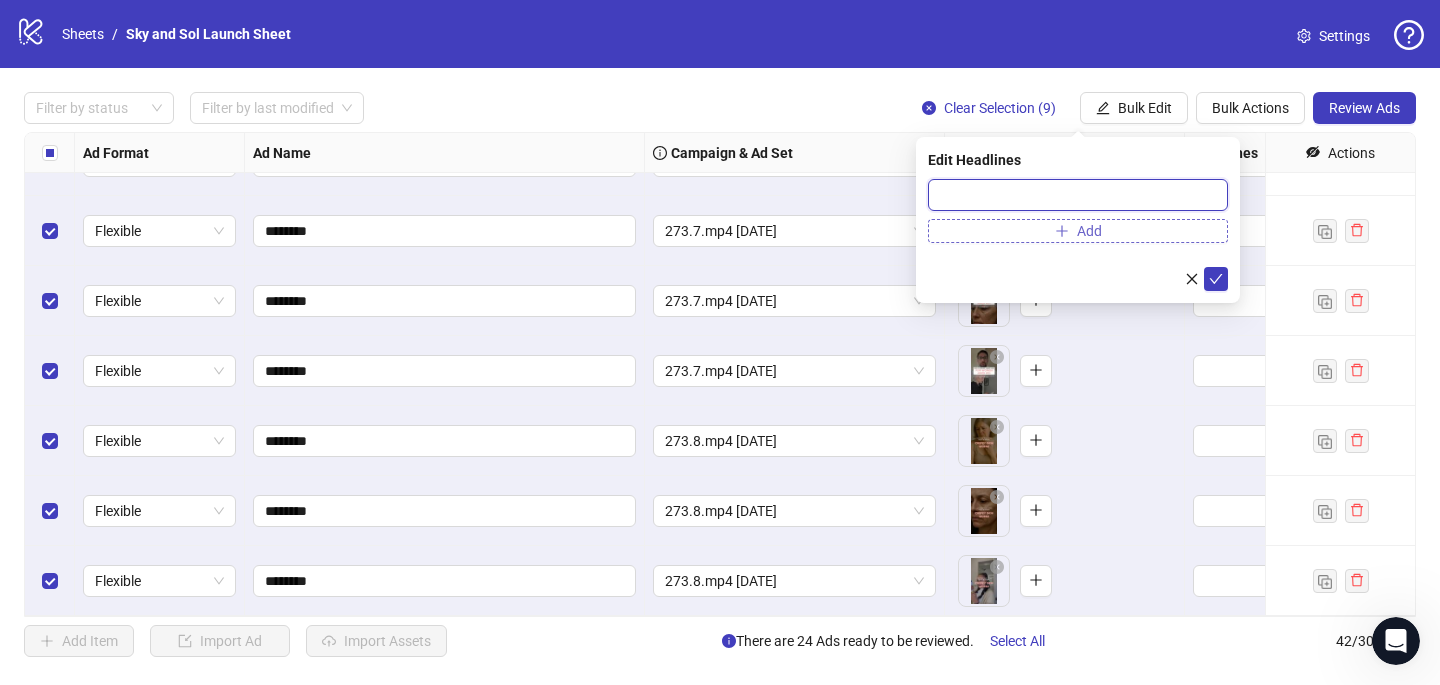 paste on "**********" 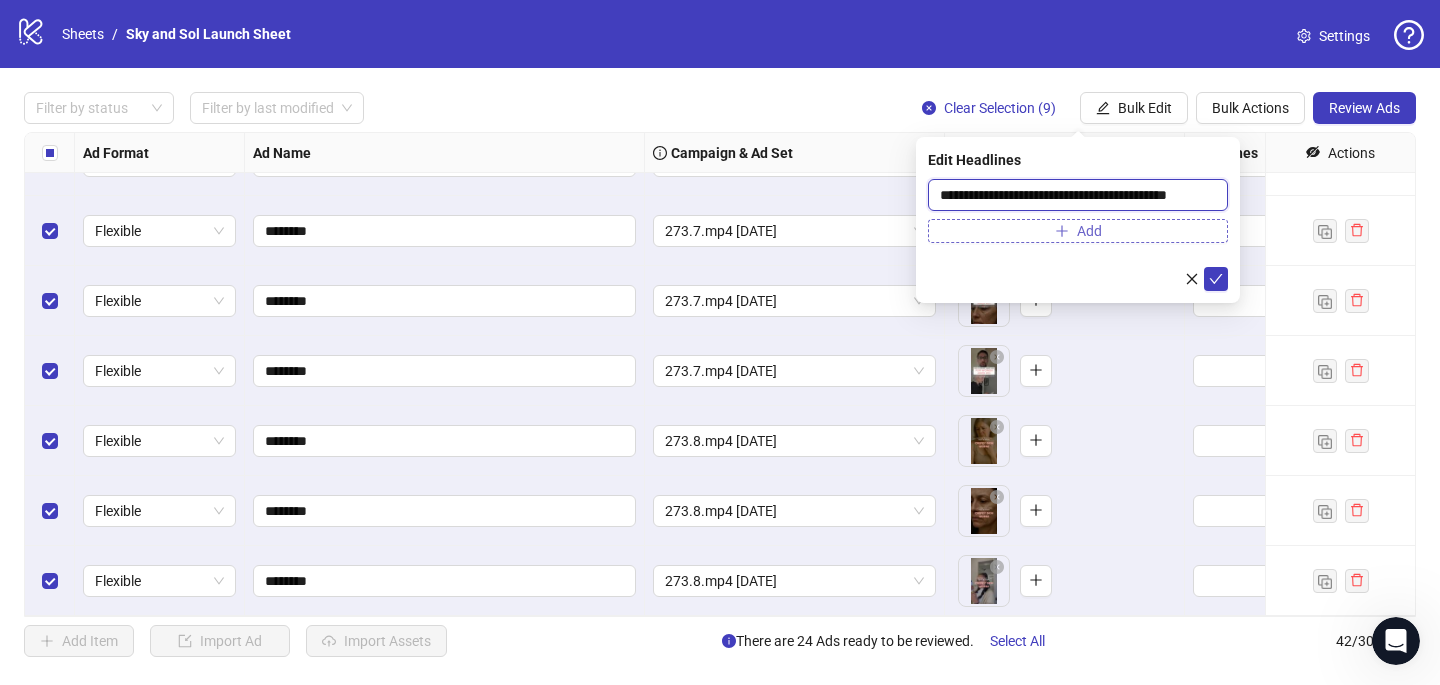scroll, scrollTop: 0, scrollLeft: 14, axis: horizontal 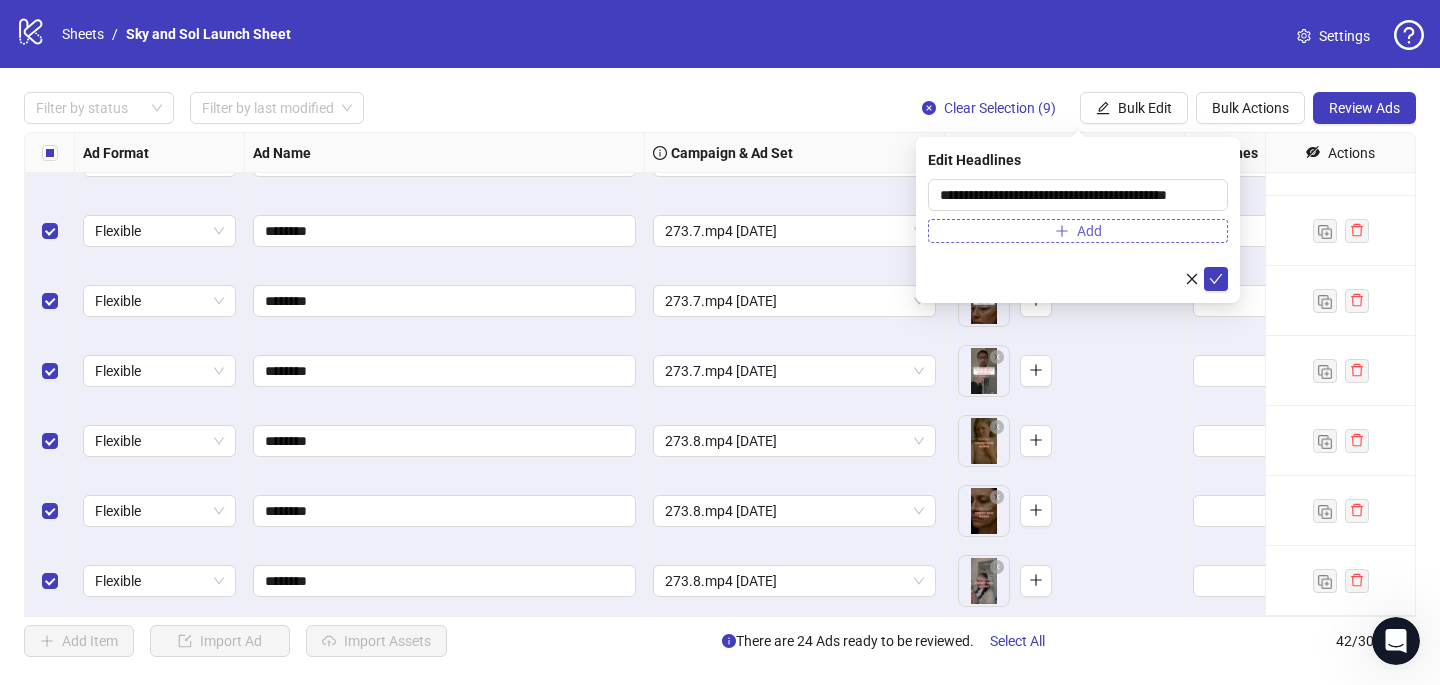 click on "Add" at bounding box center (1078, 231) 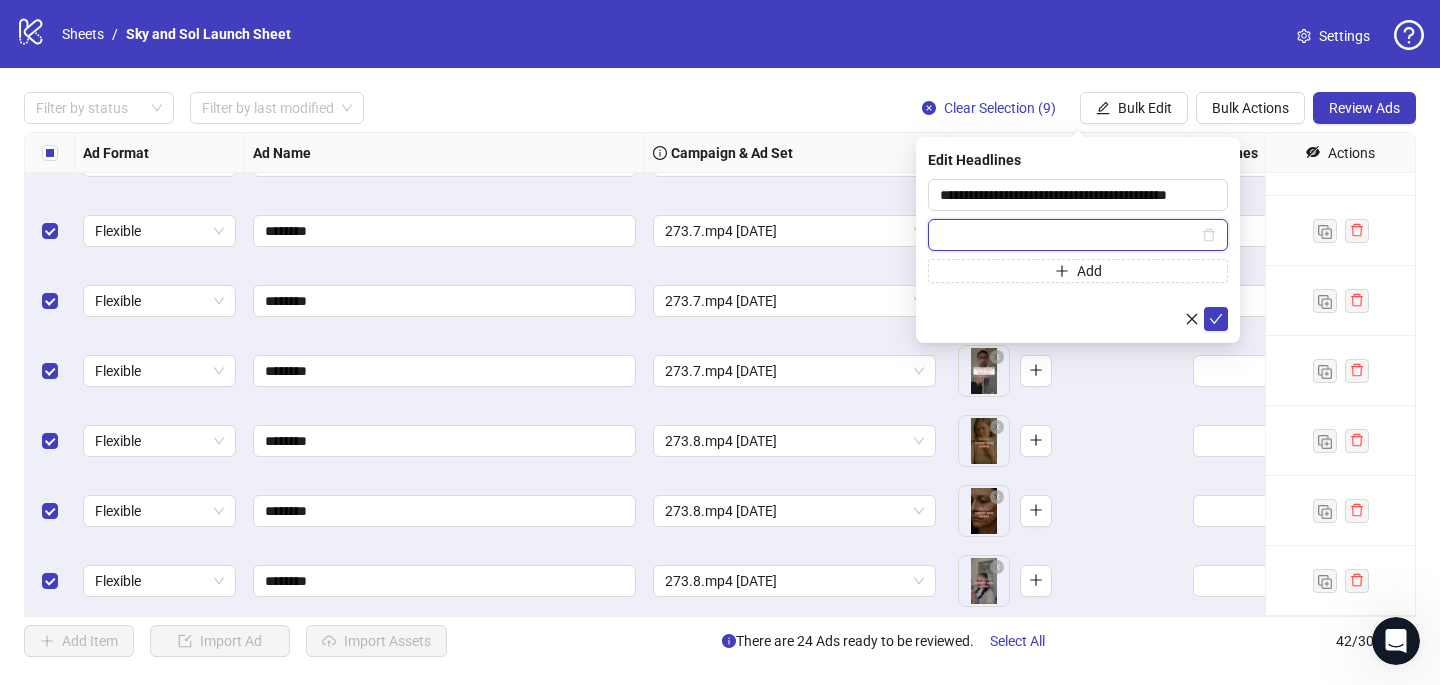 paste on "**********" 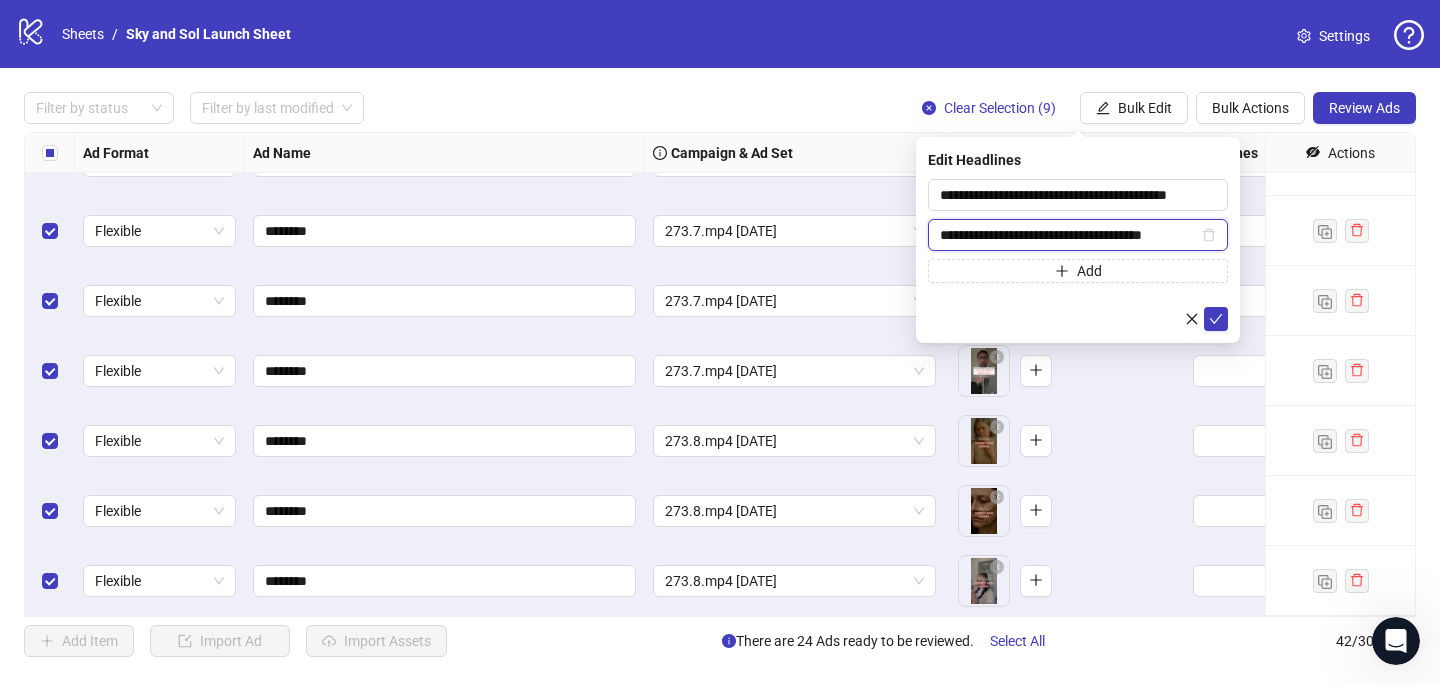 scroll, scrollTop: 0, scrollLeft: 4, axis: horizontal 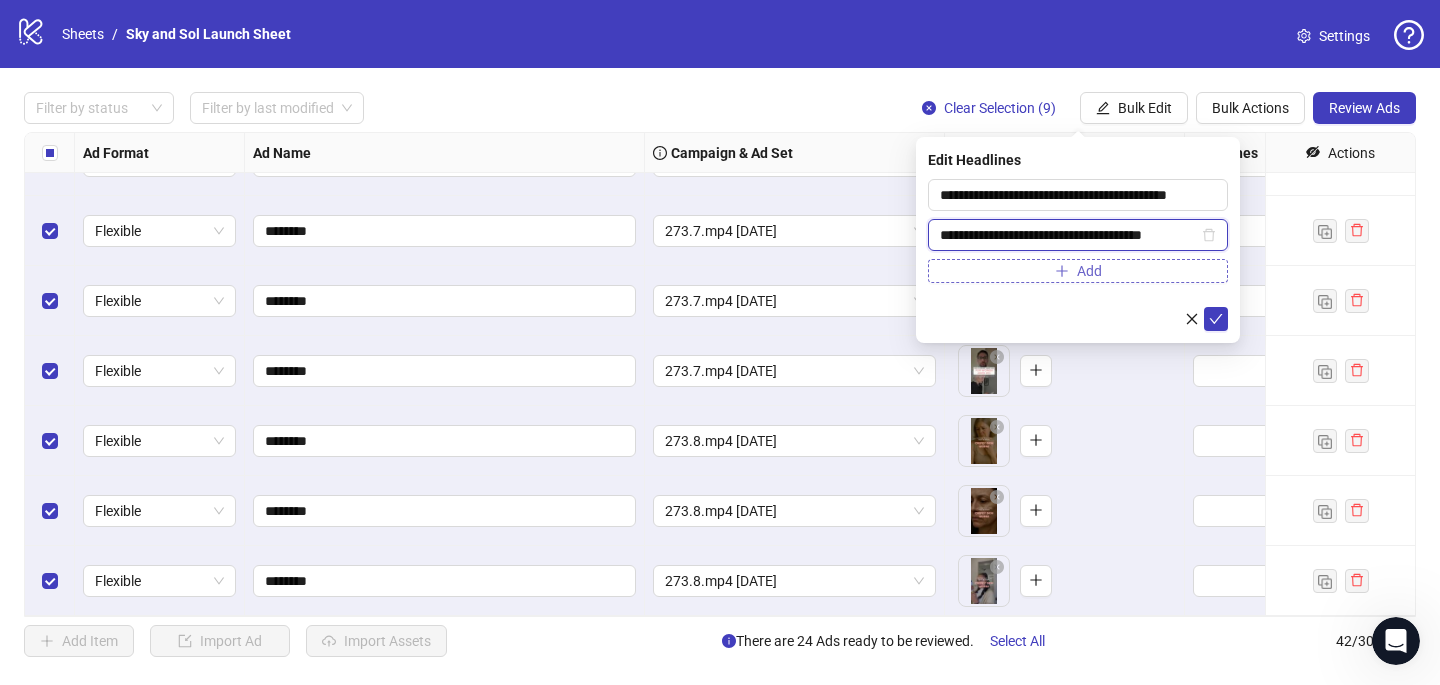 type on "**********" 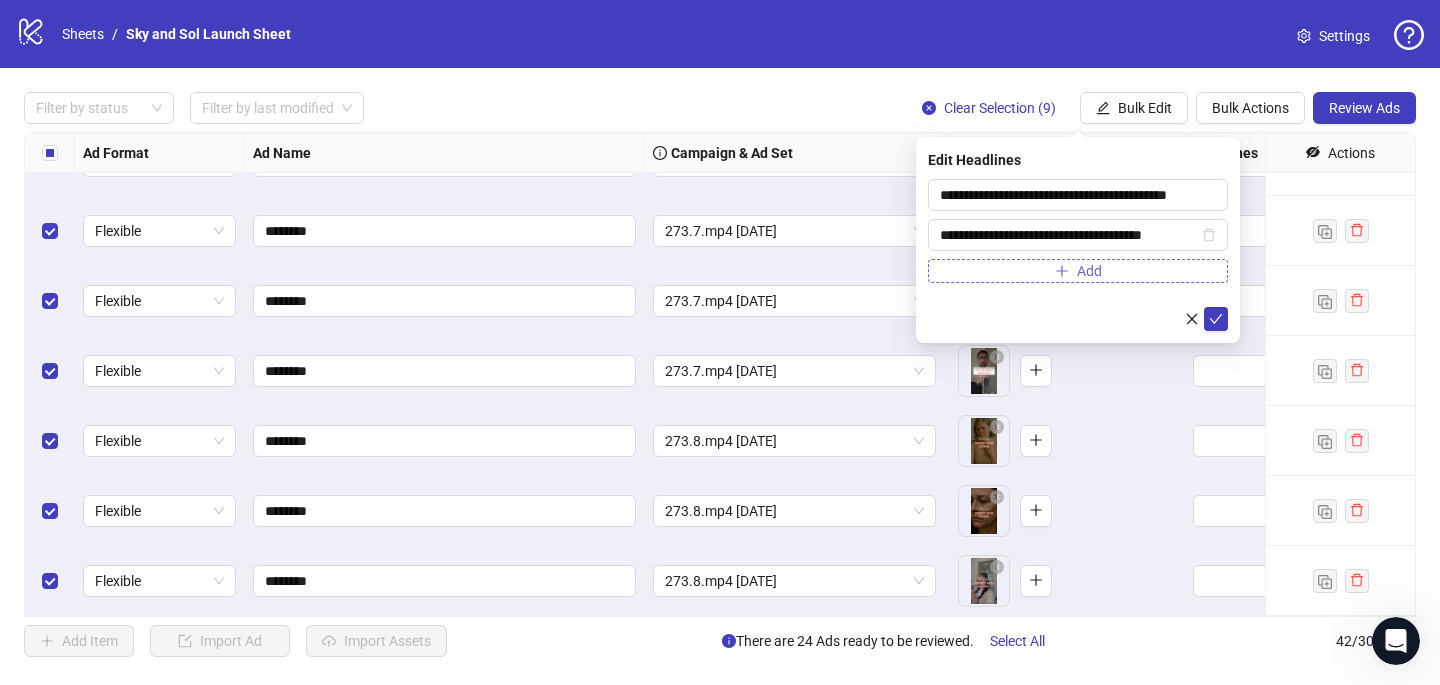 click on "Add" at bounding box center (1078, 271) 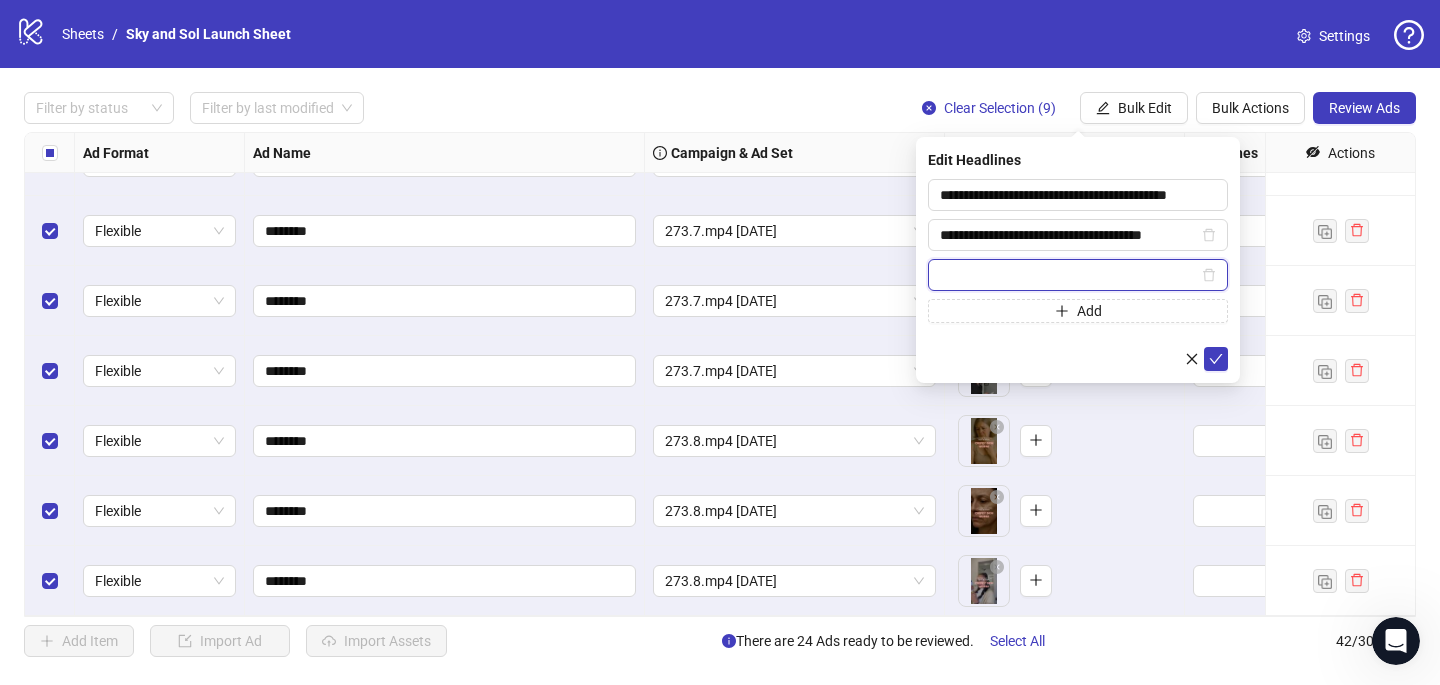 paste on "**********" 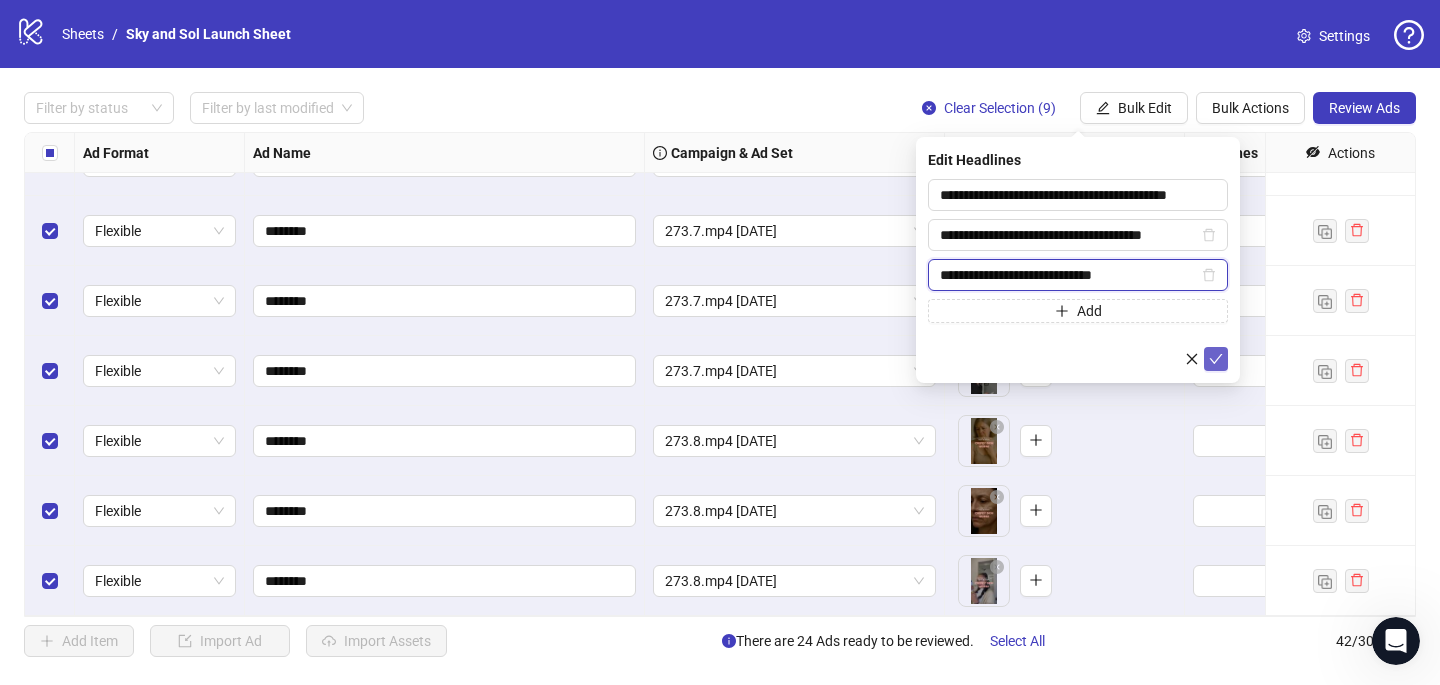 type on "**********" 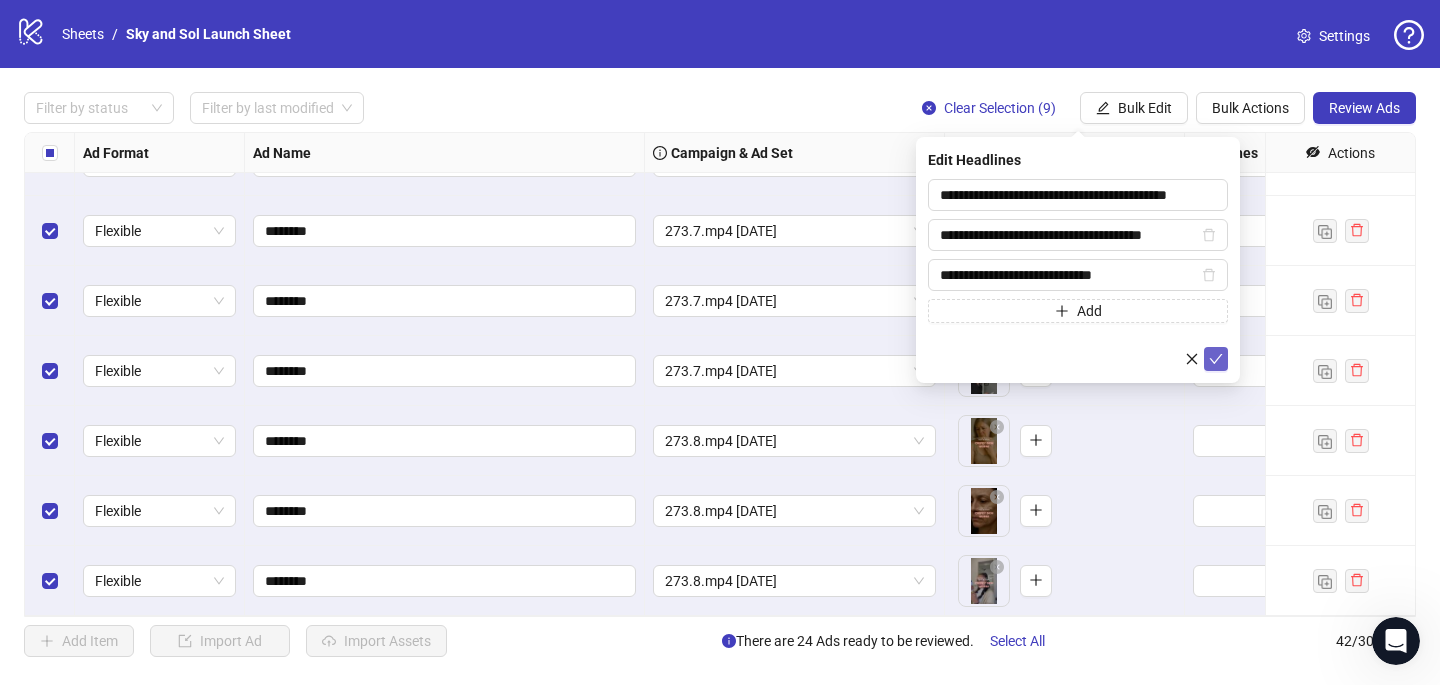 click 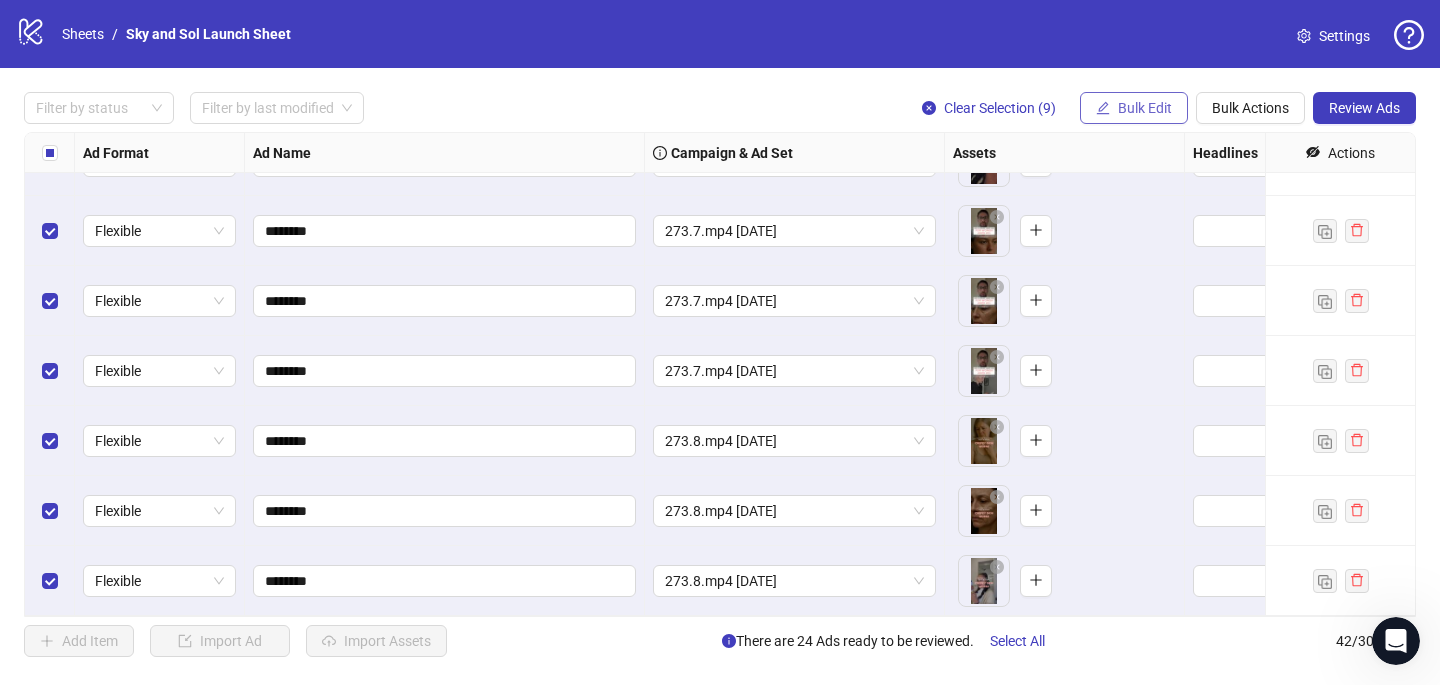 click on "Bulk Edit" at bounding box center [1145, 108] 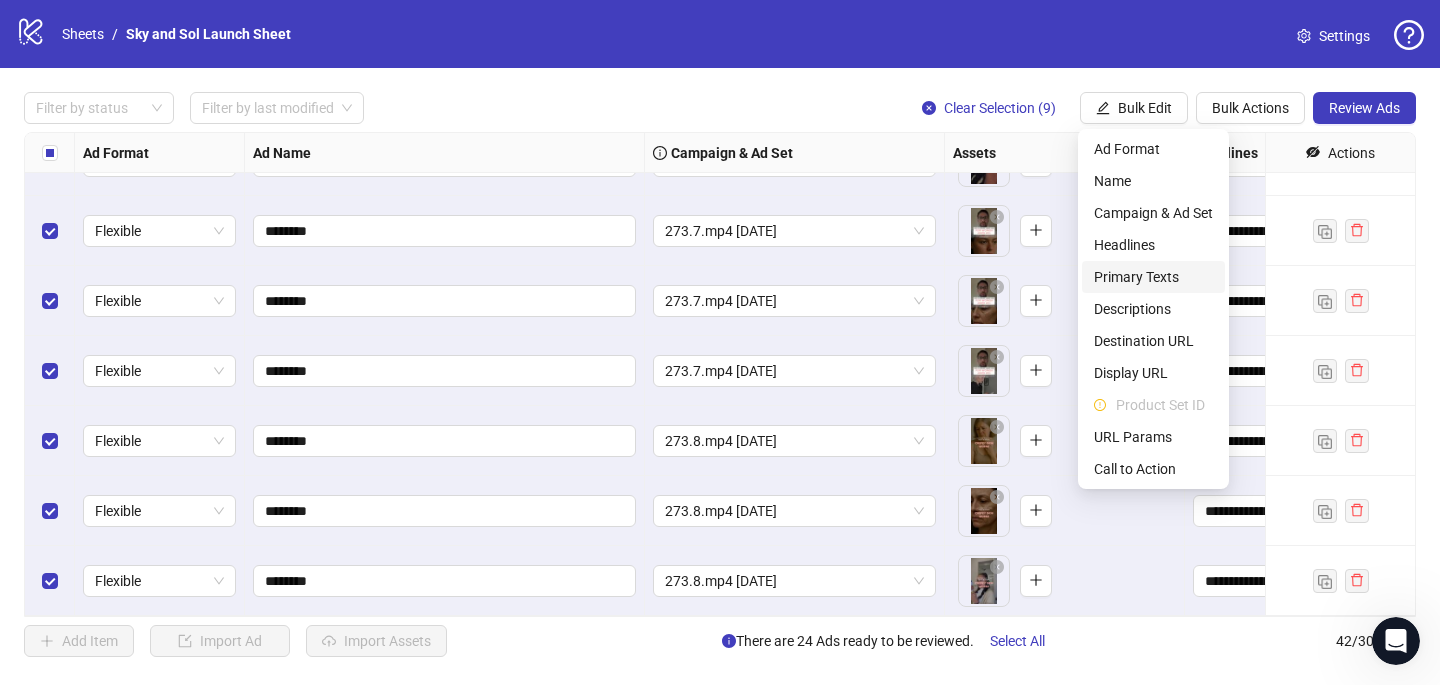 click on "Primary Texts" at bounding box center [1153, 277] 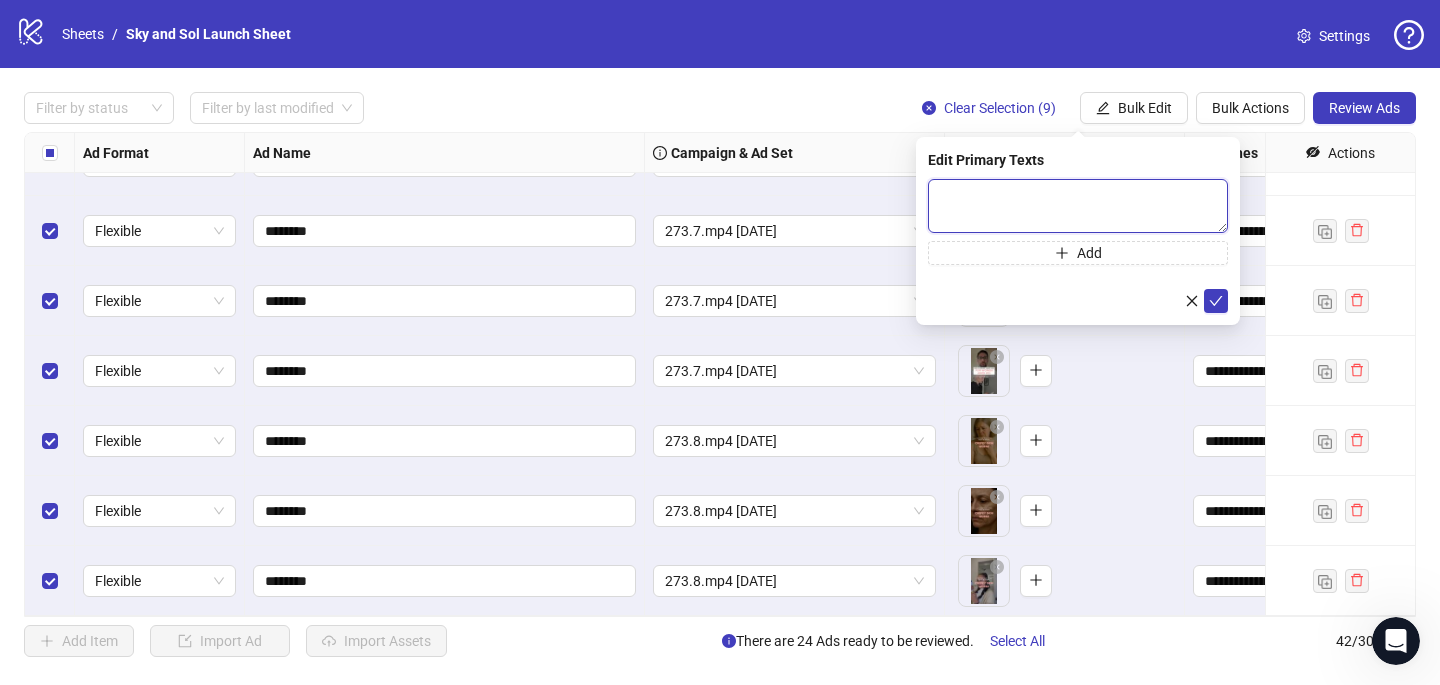 click at bounding box center (1078, 206) 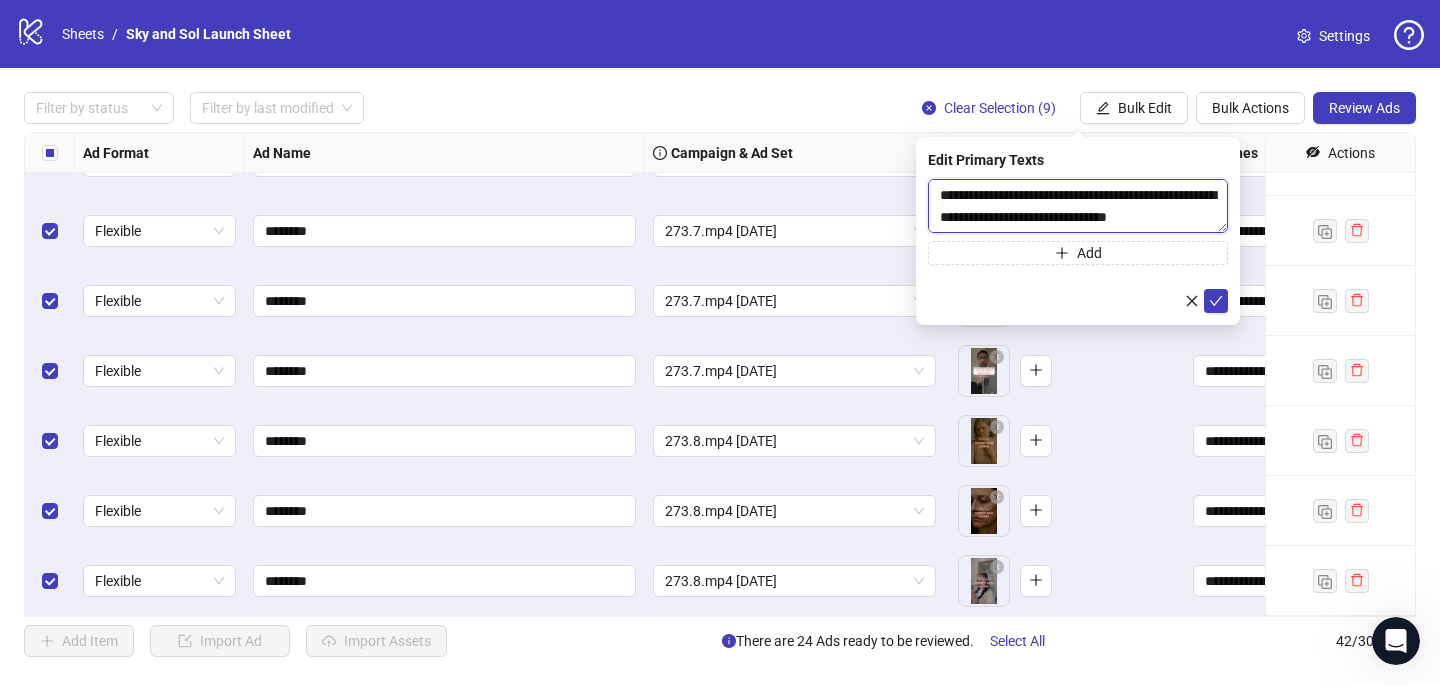 scroll, scrollTop: 264, scrollLeft: 0, axis: vertical 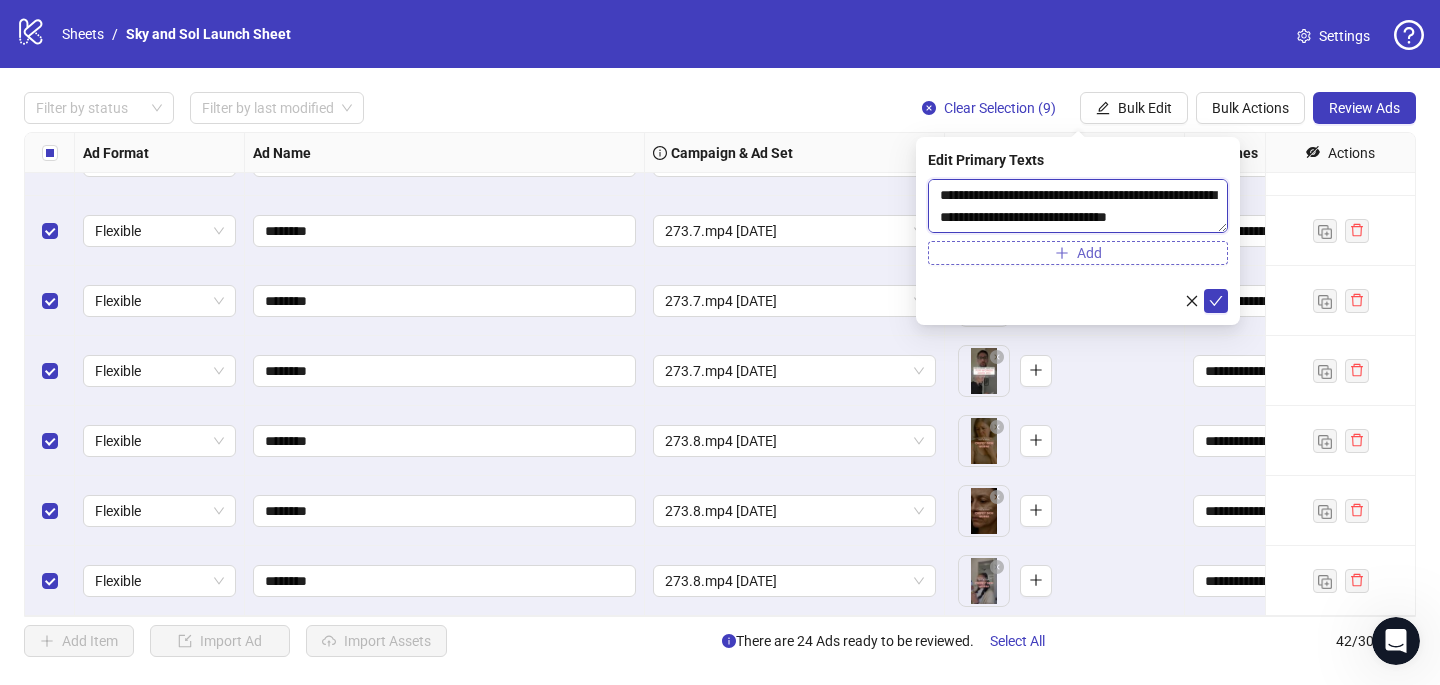 type on "**********" 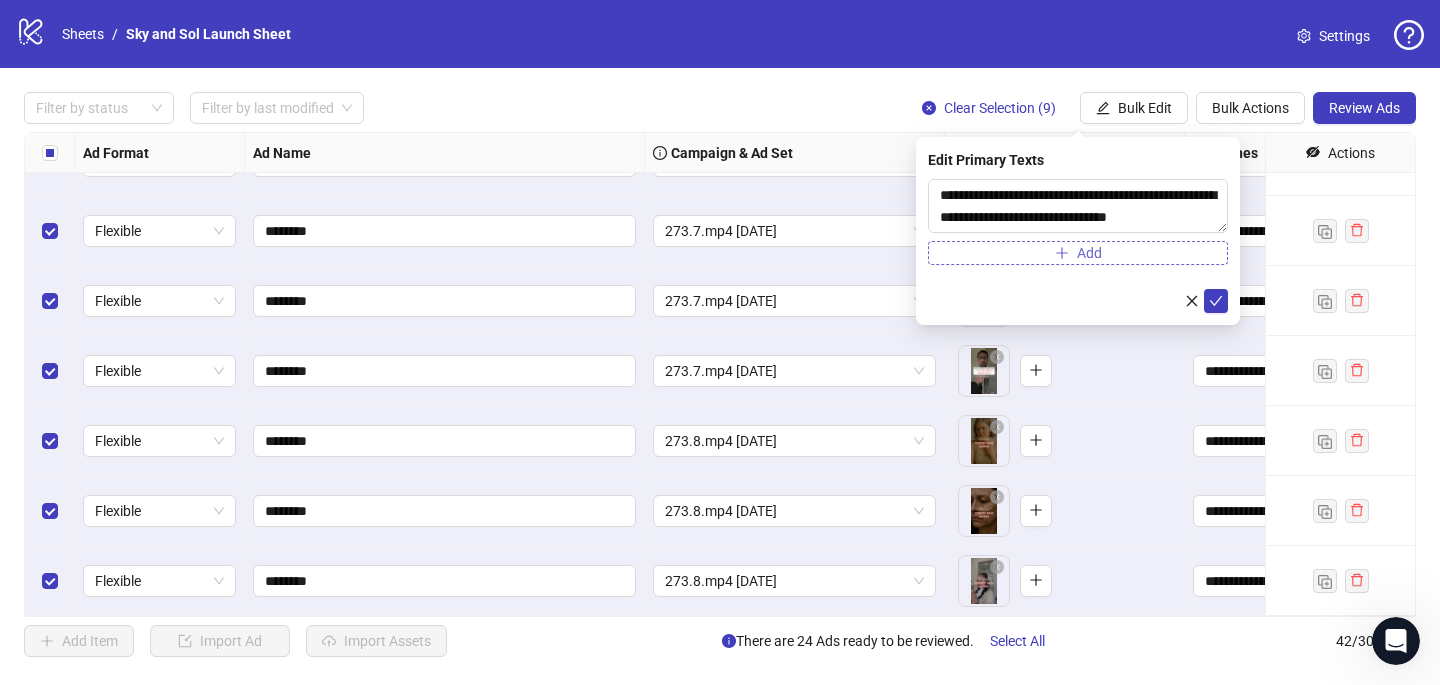click on "Add" at bounding box center (1078, 253) 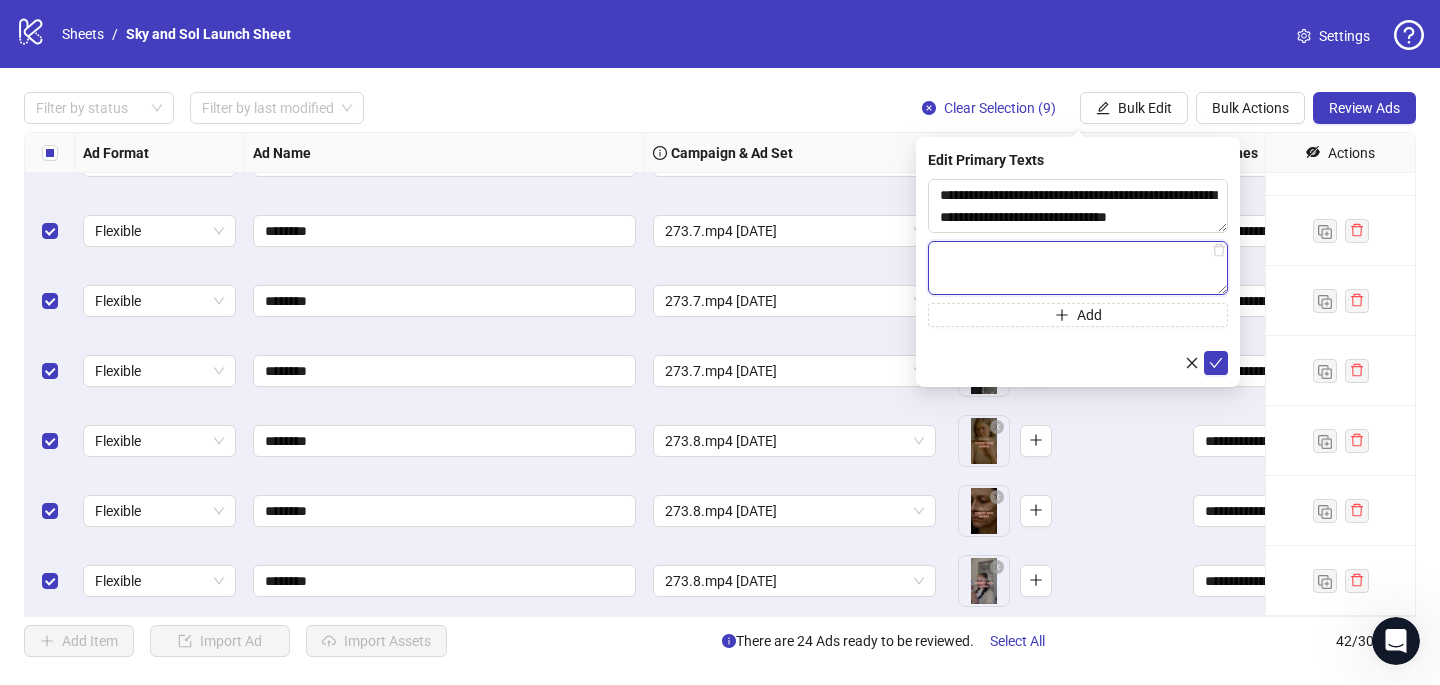 paste on "**********" 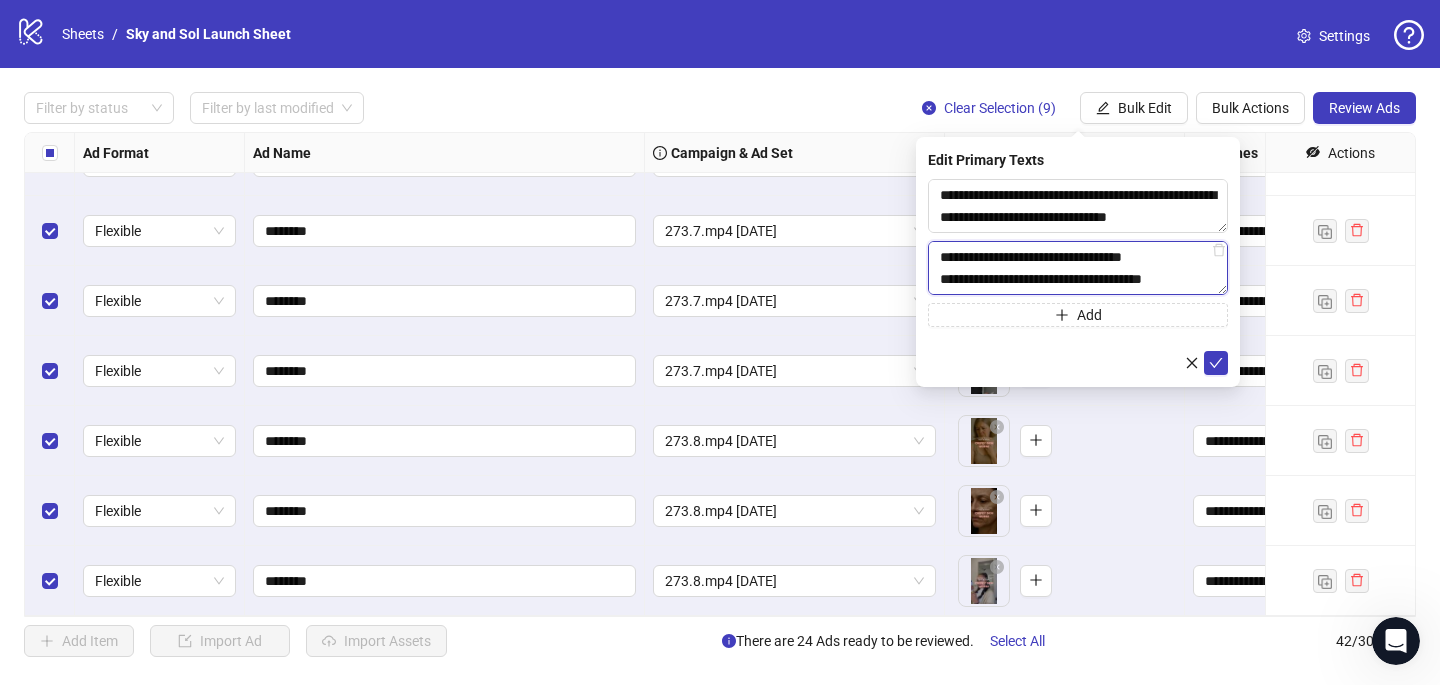 scroll, scrollTop: 374, scrollLeft: 0, axis: vertical 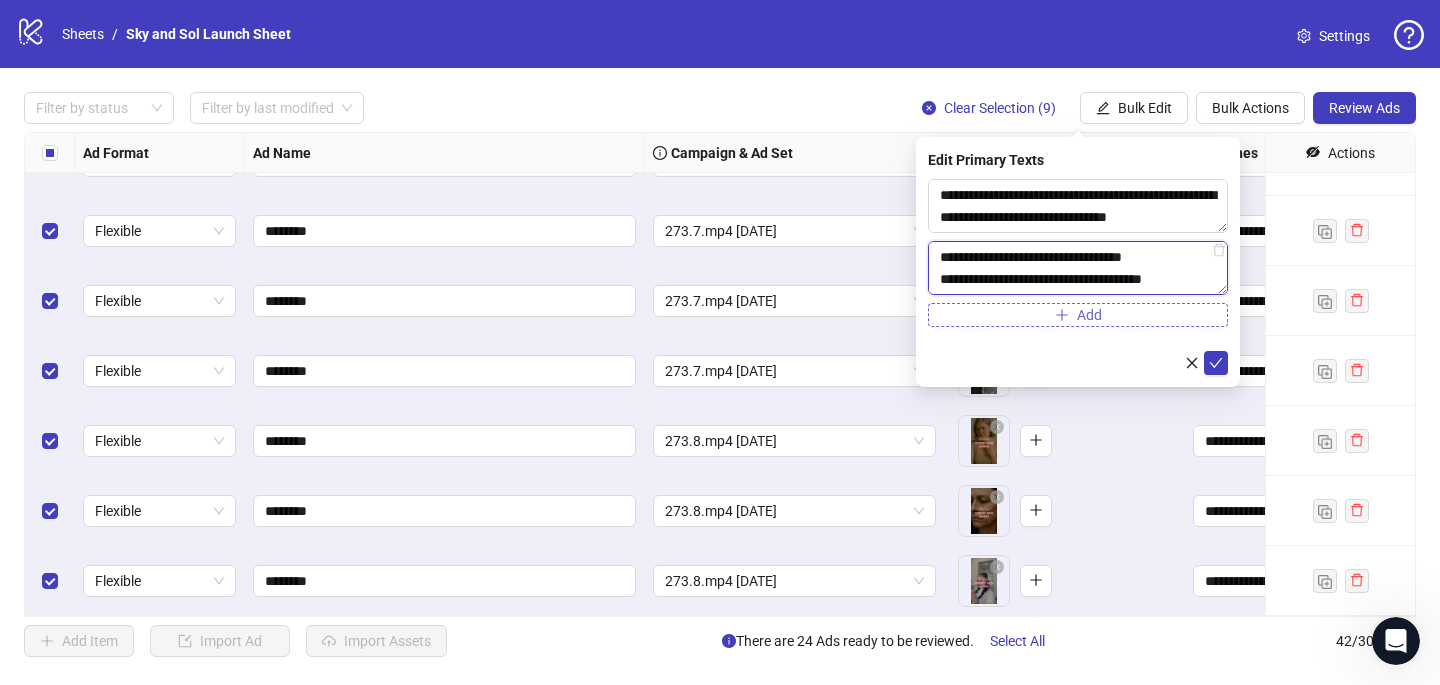 type on "**********" 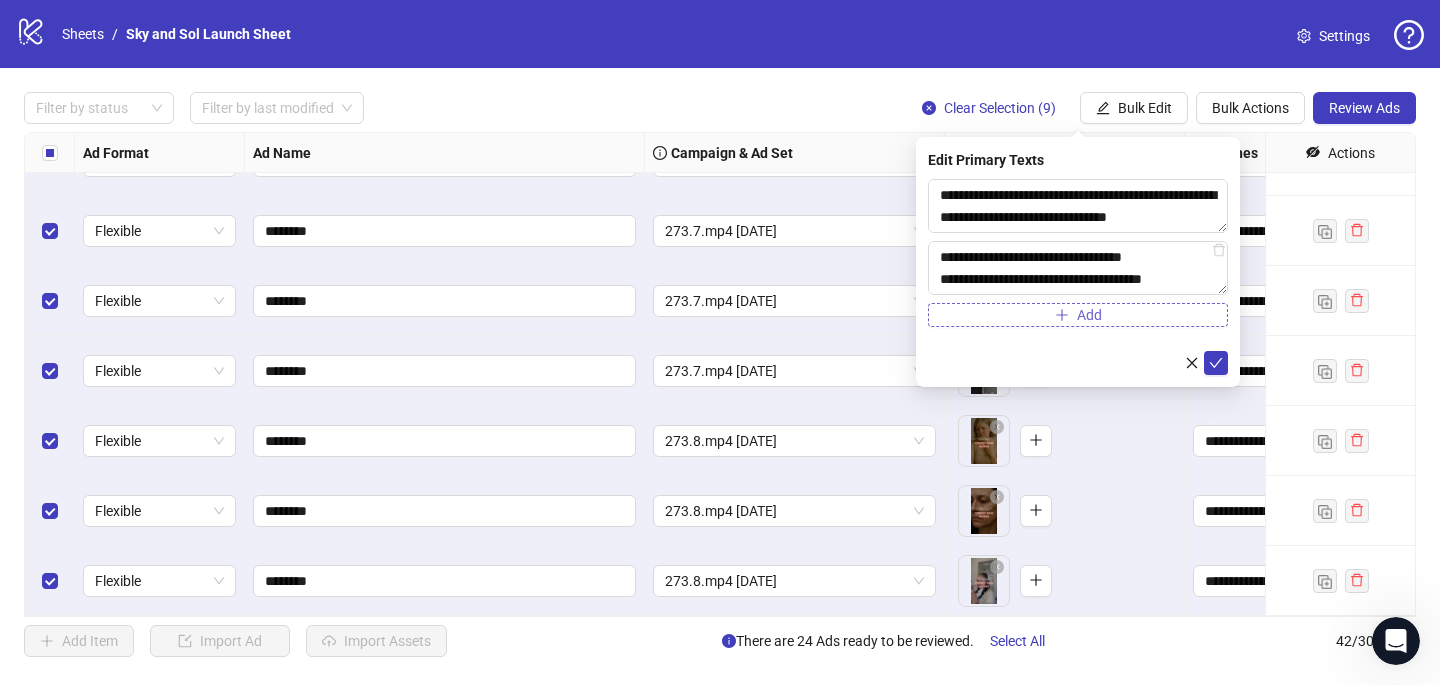 click on "Add" at bounding box center [1078, 315] 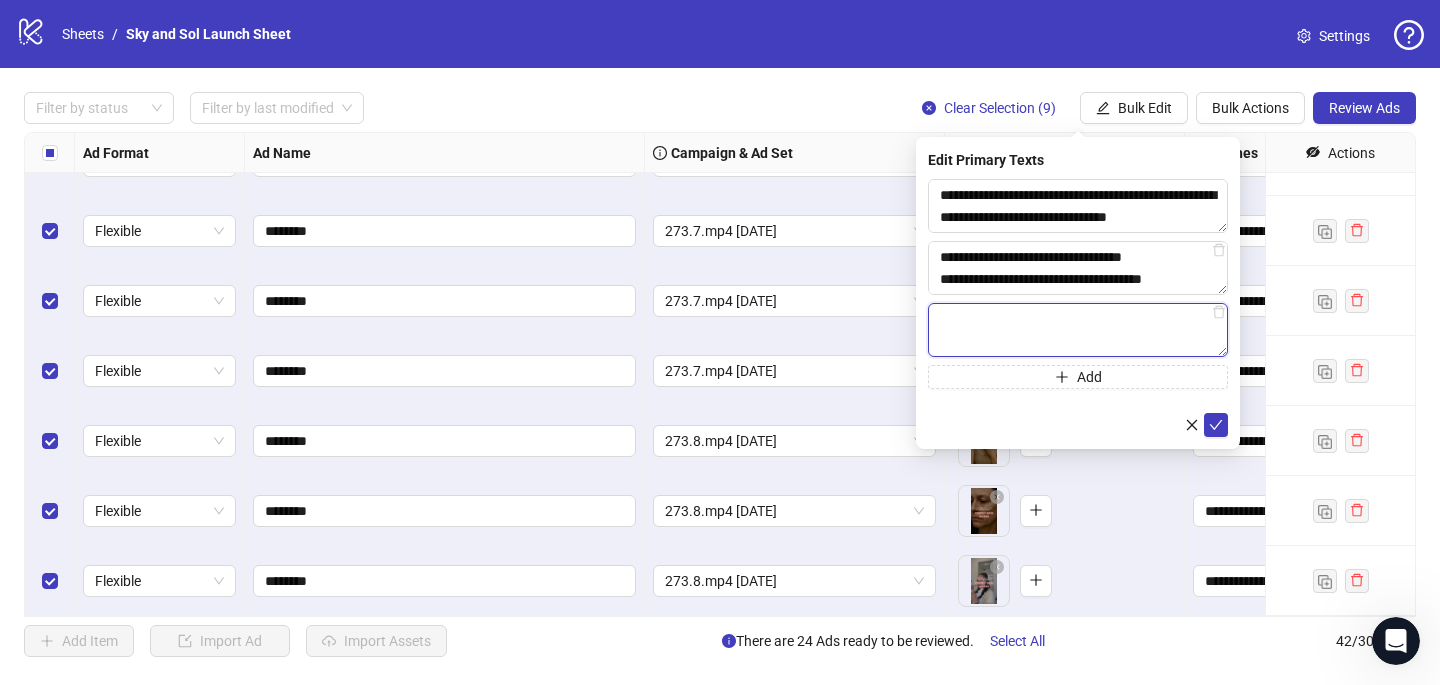paste on "**********" 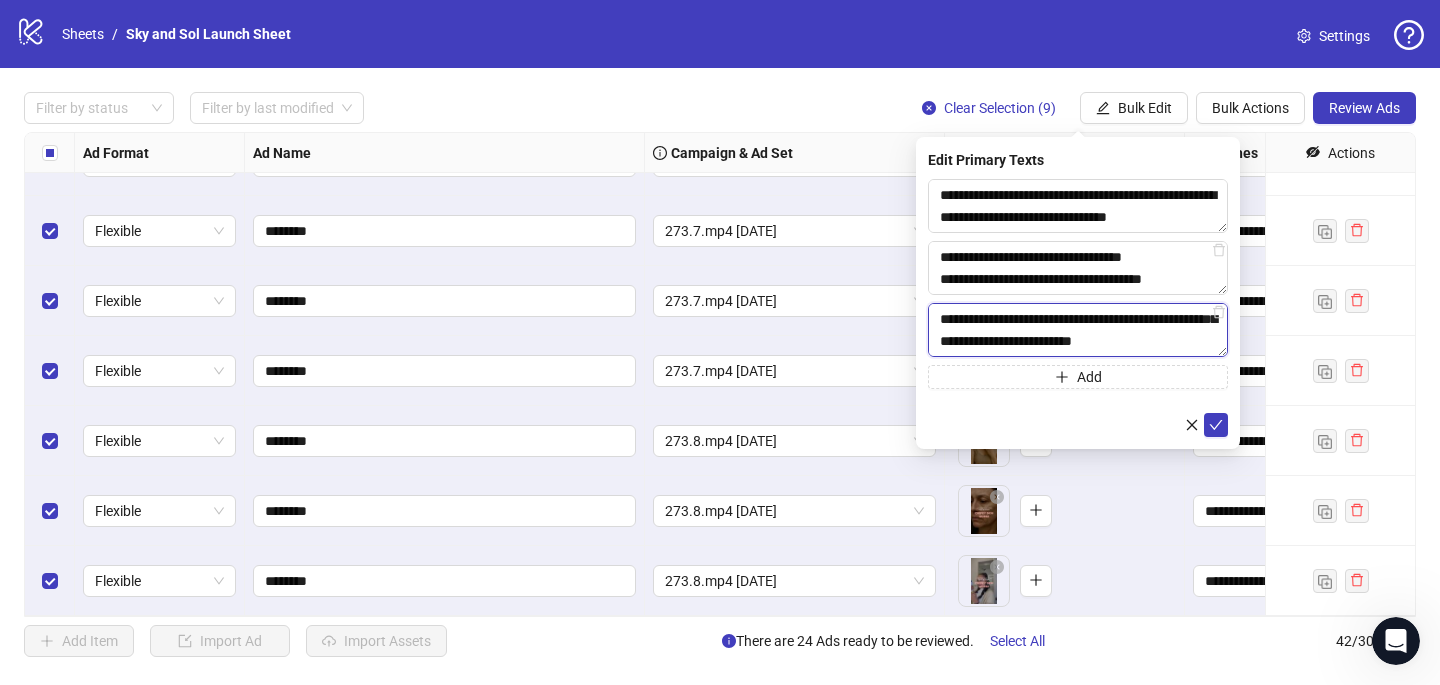 scroll, scrollTop: 594, scrollLeft: 0, axis: vertical 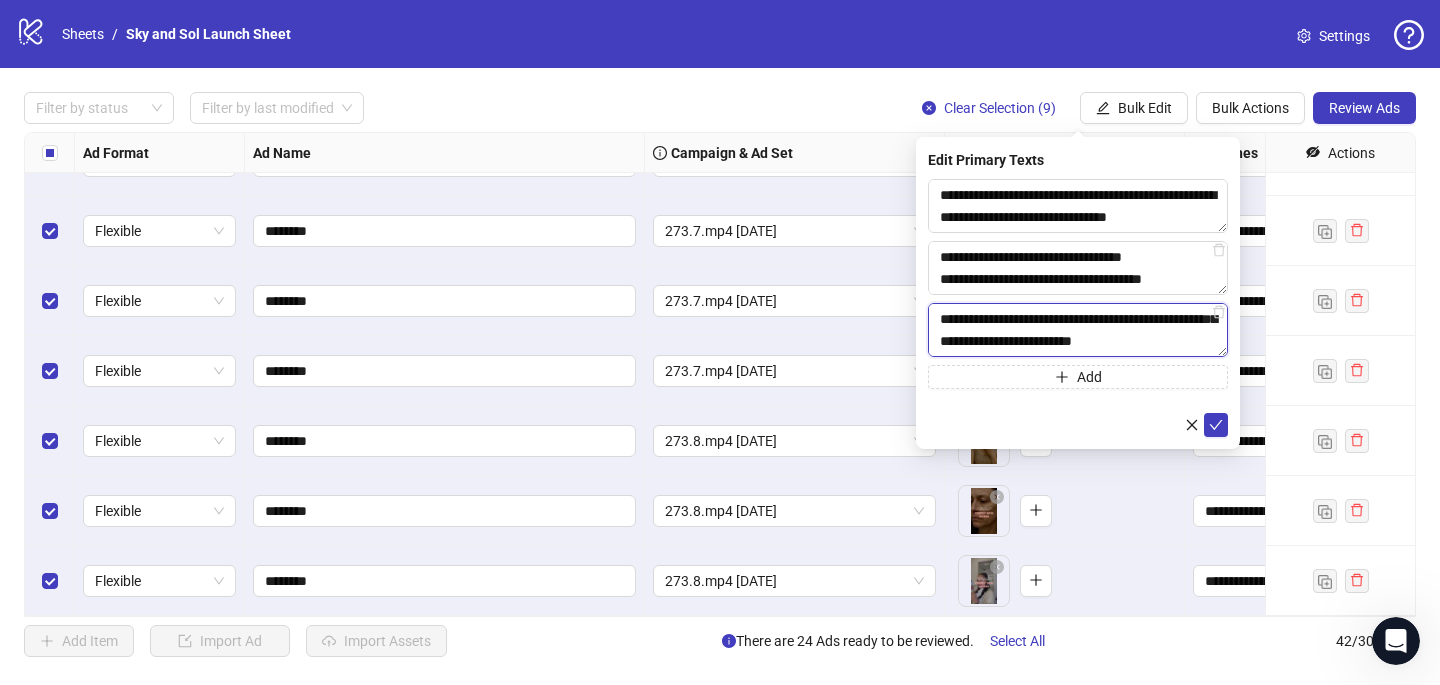 type on "**********" 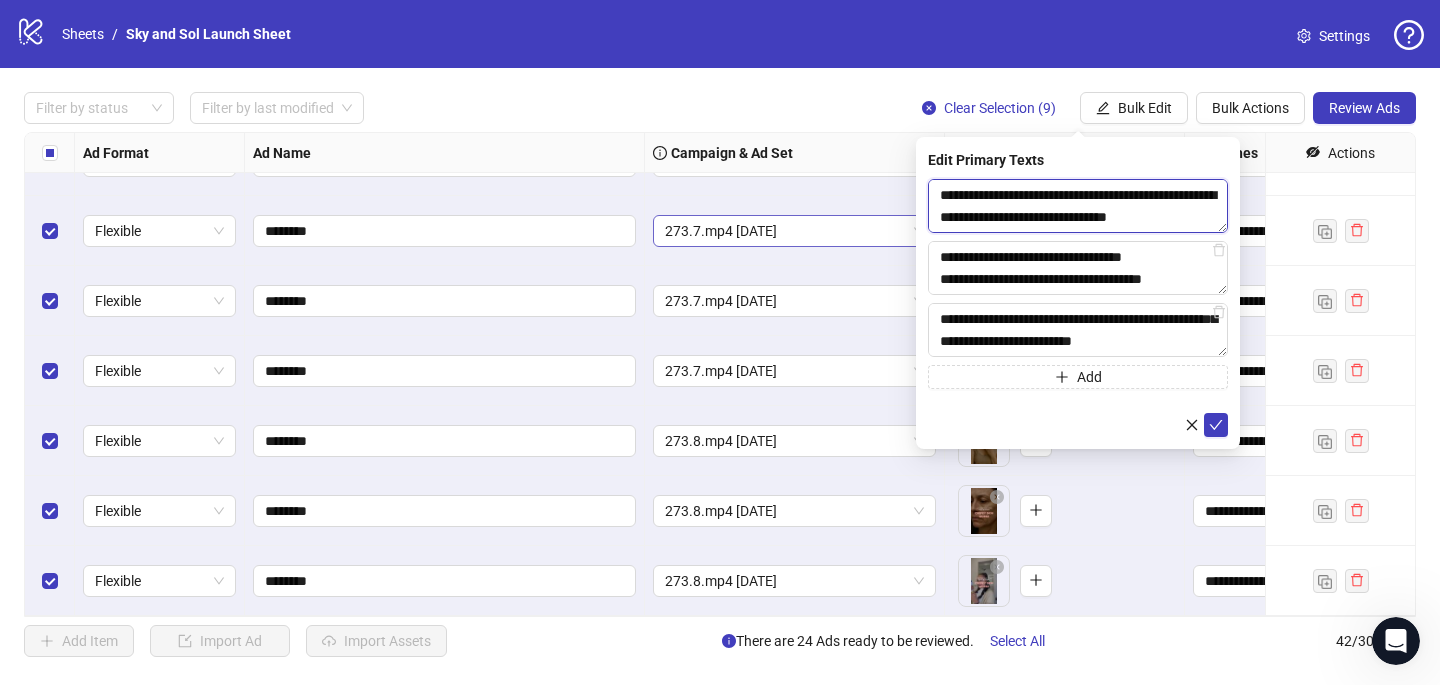 drag, startPoint x: 1209, startPoint y: 215, endPoint x: 912, endPoint y: 223, distance: 297.10773 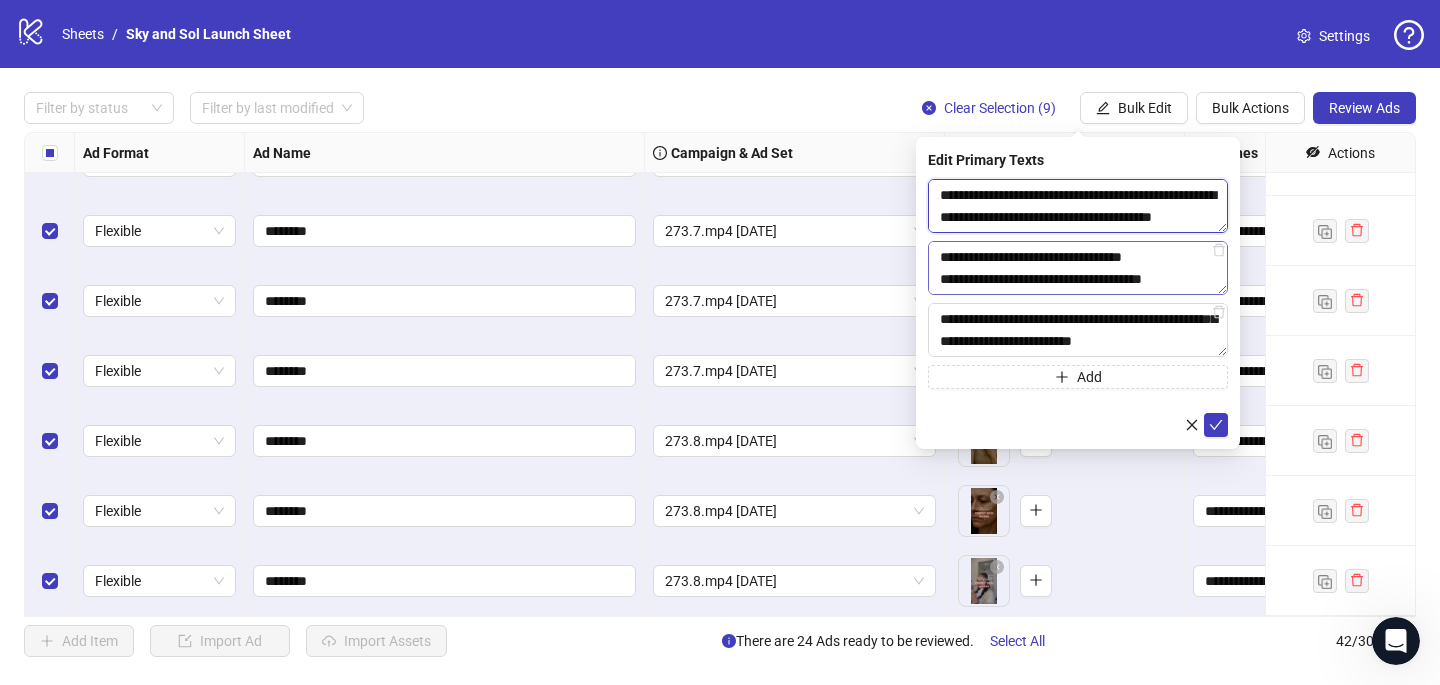 scroll, scrollTop: 279, scrollLeft: 0, axis: vertical 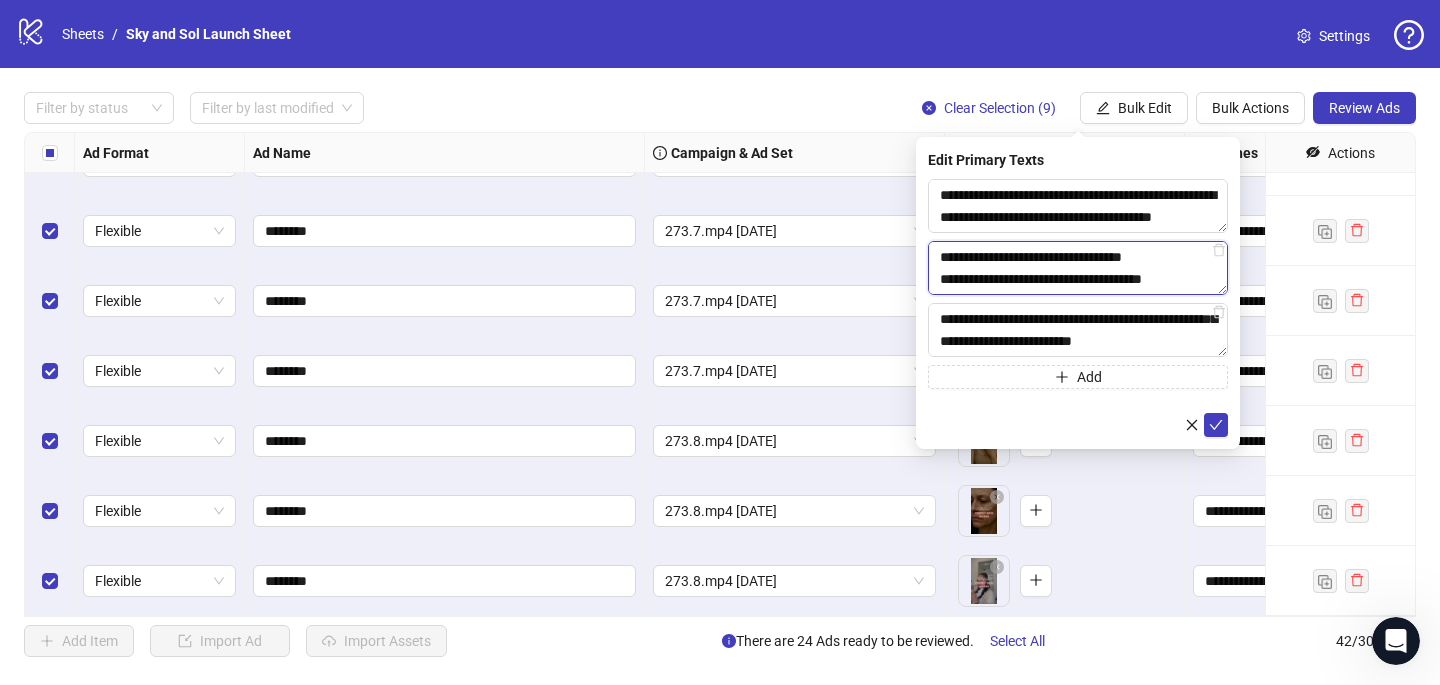 drag, startPoint x: 1204, startPoint y: 280, endPoint x: 934, endPoint y: 290, distance: 270.18512 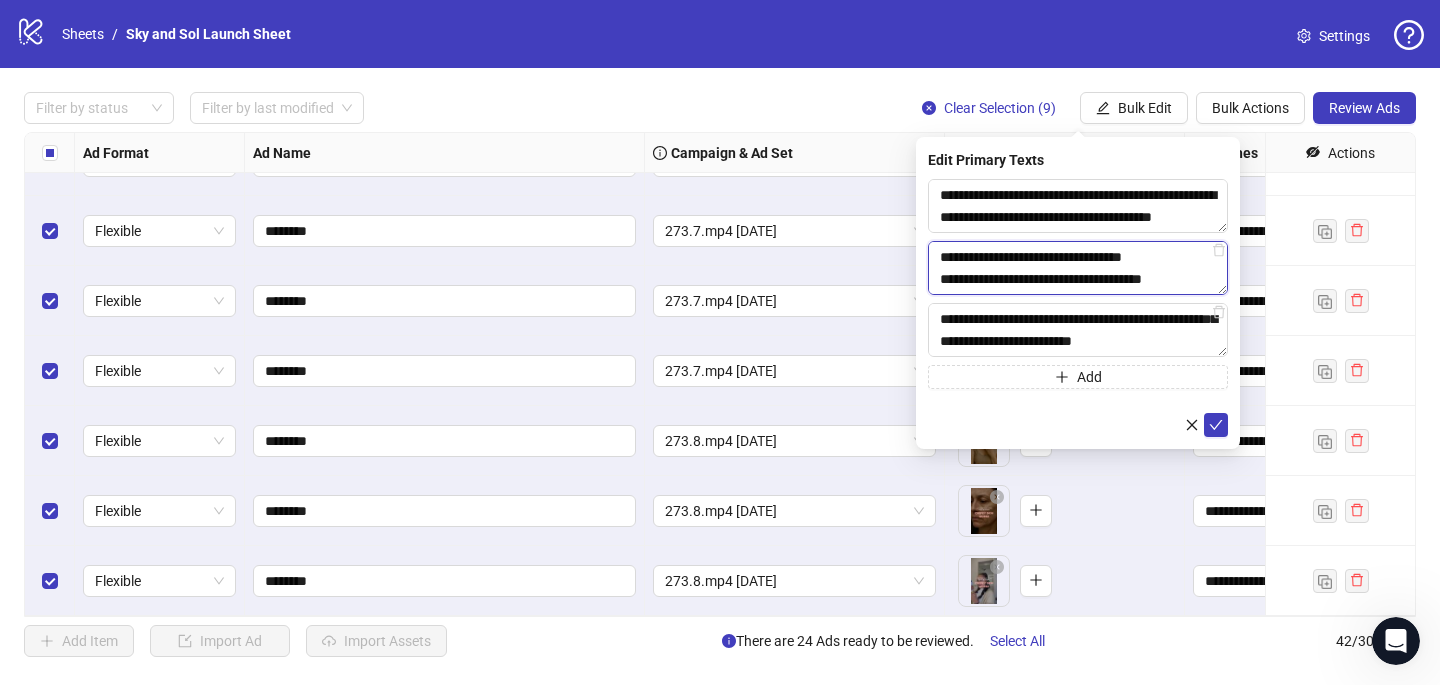 click on "**********" at bounding box center [1078, 268] 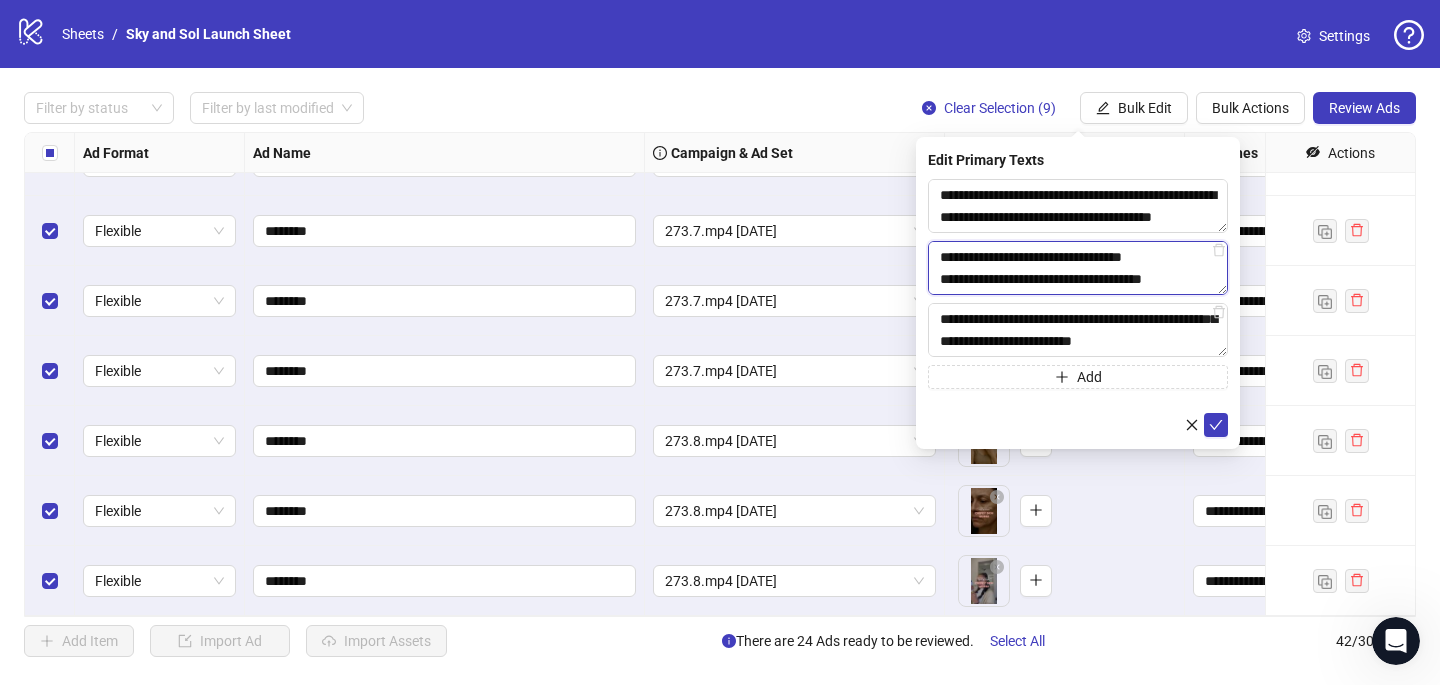 drag, startPoint x: 1215, startPoint y: 277, endPoint x: 934, endPoint y: 283, distance: 281.06406 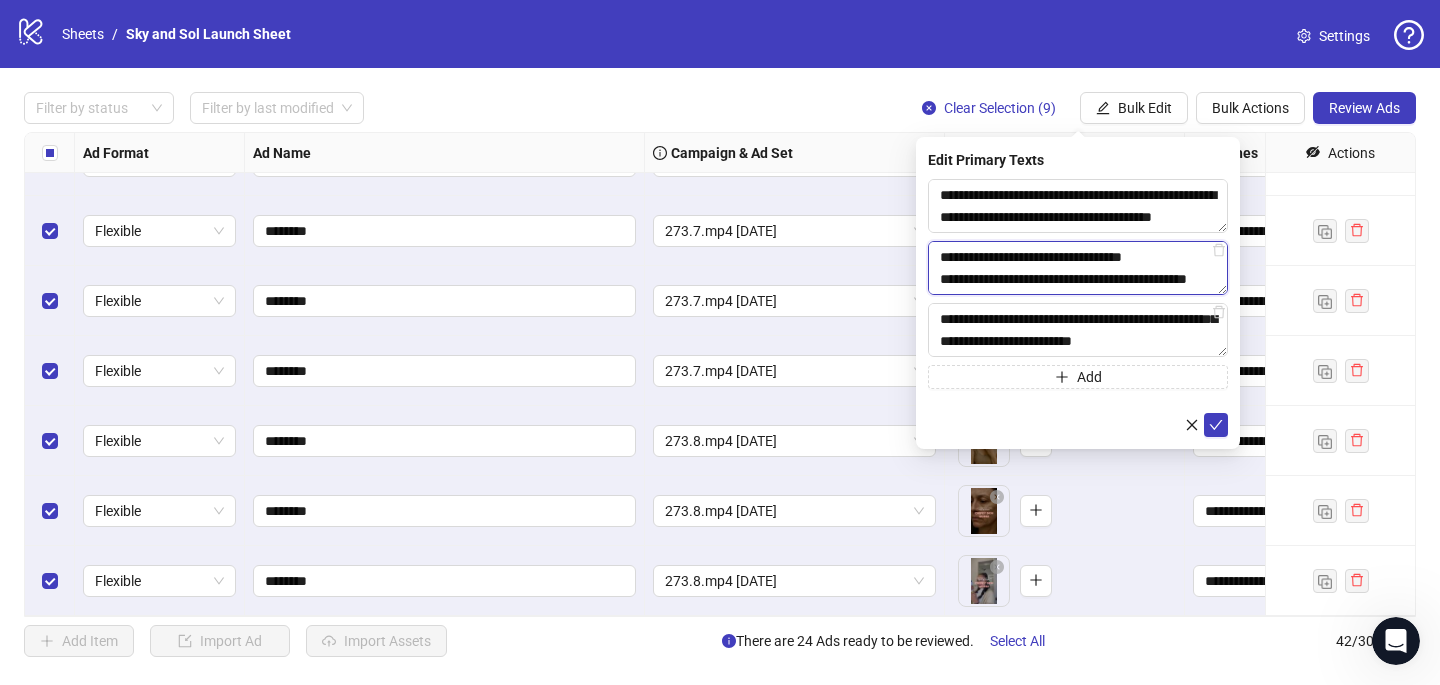 scroll, scrollTop: 389, scrollLeft: 0, axis: vertical 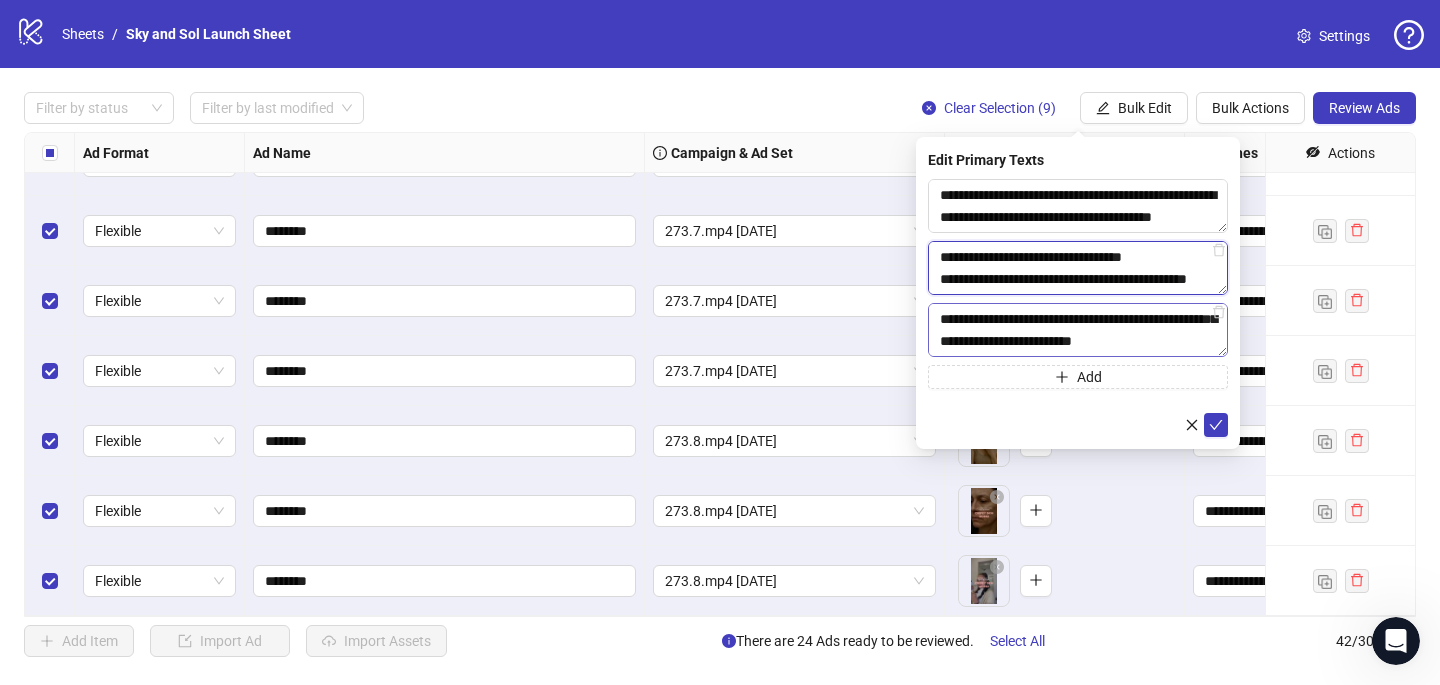 type on "**********" 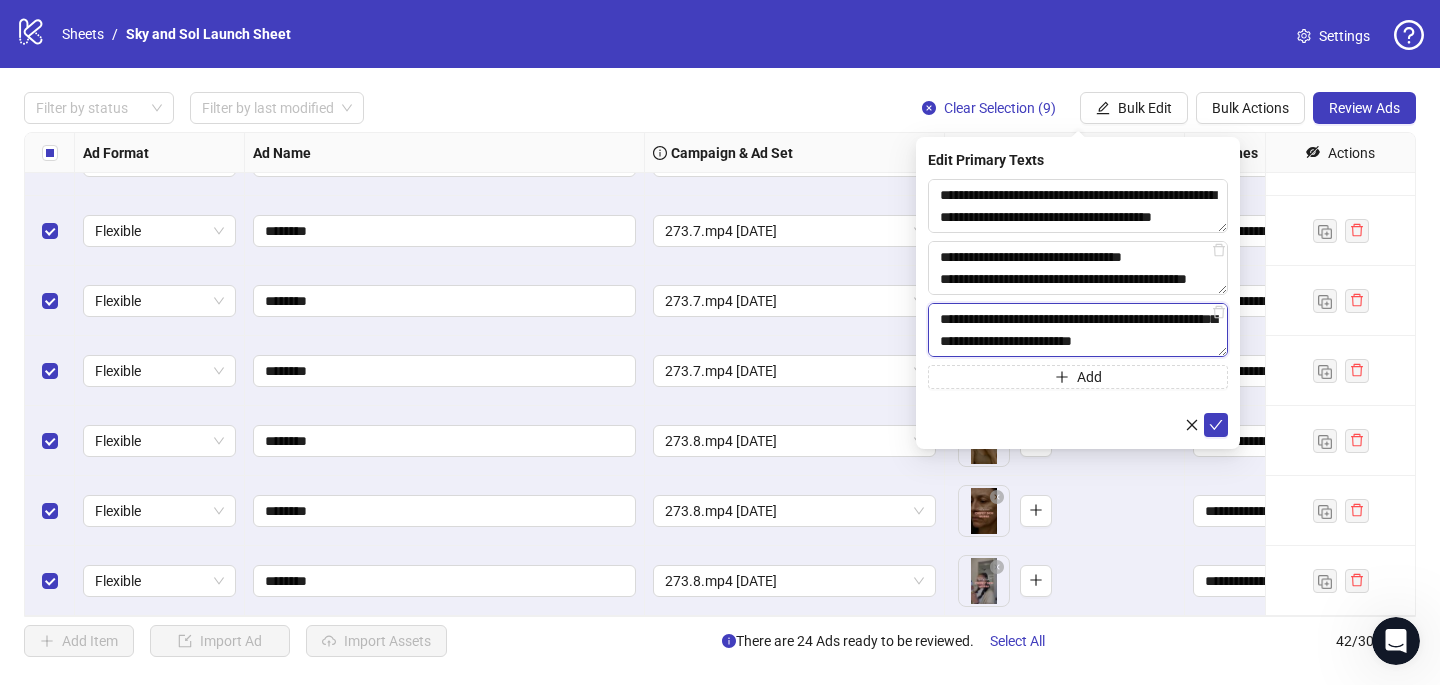 drag, startPoint x: 1205, startPoint y: 340, endPoint x: 933, endPoint y: 343, distance: 272.01654 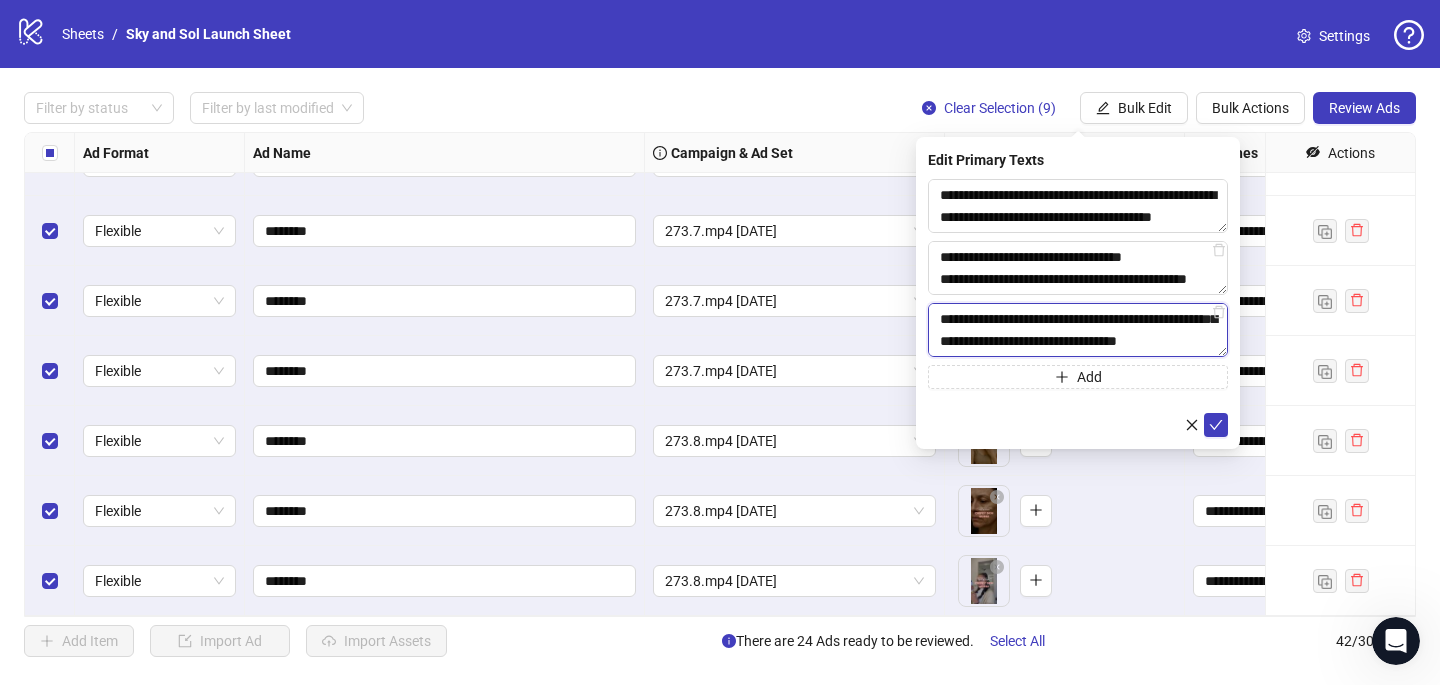 scroll, scrollTop: 609, scrollLeft: 0, axis: vertical 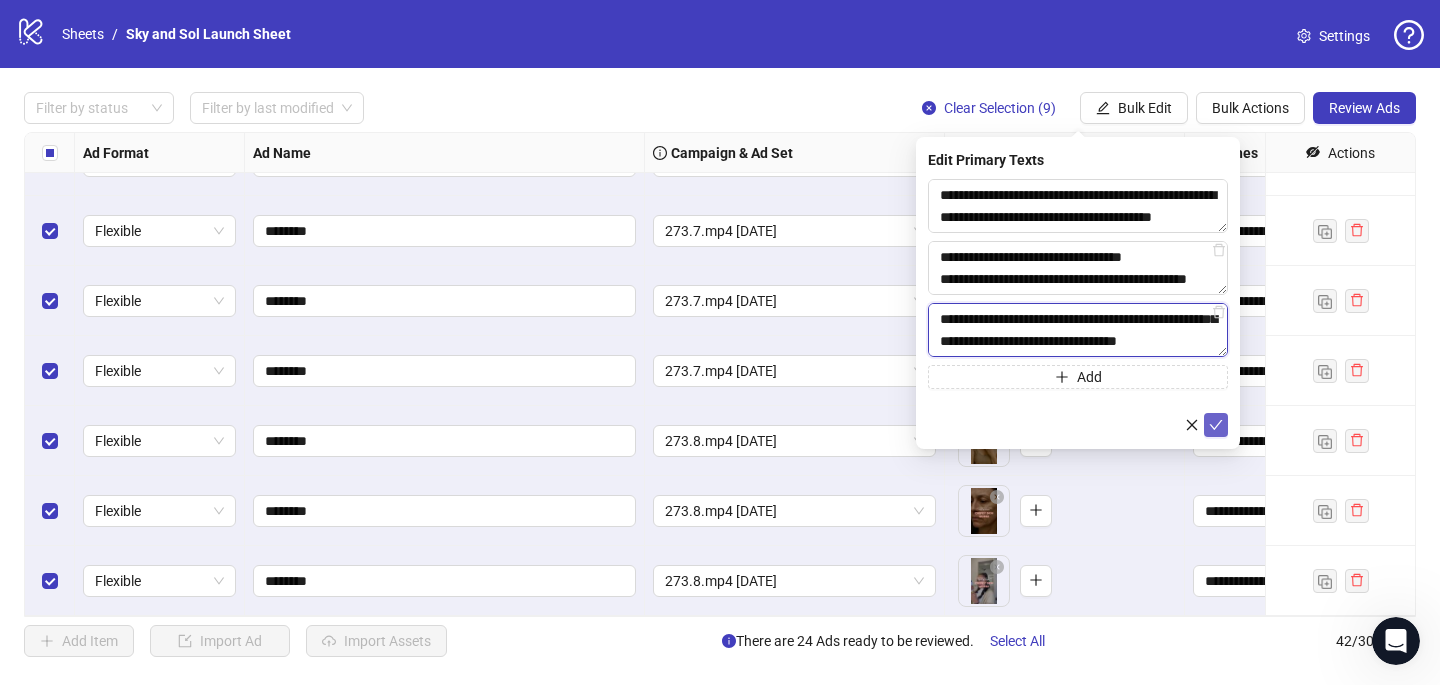 type on "**********" 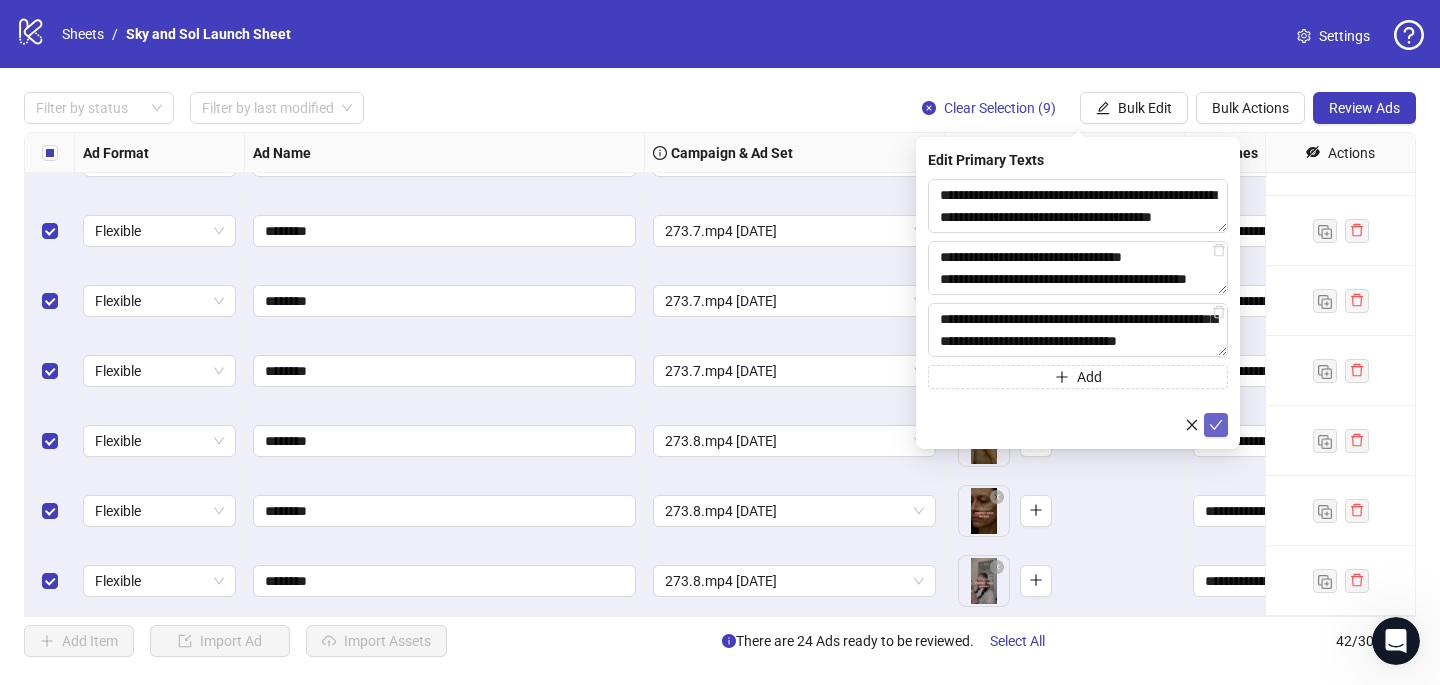 click 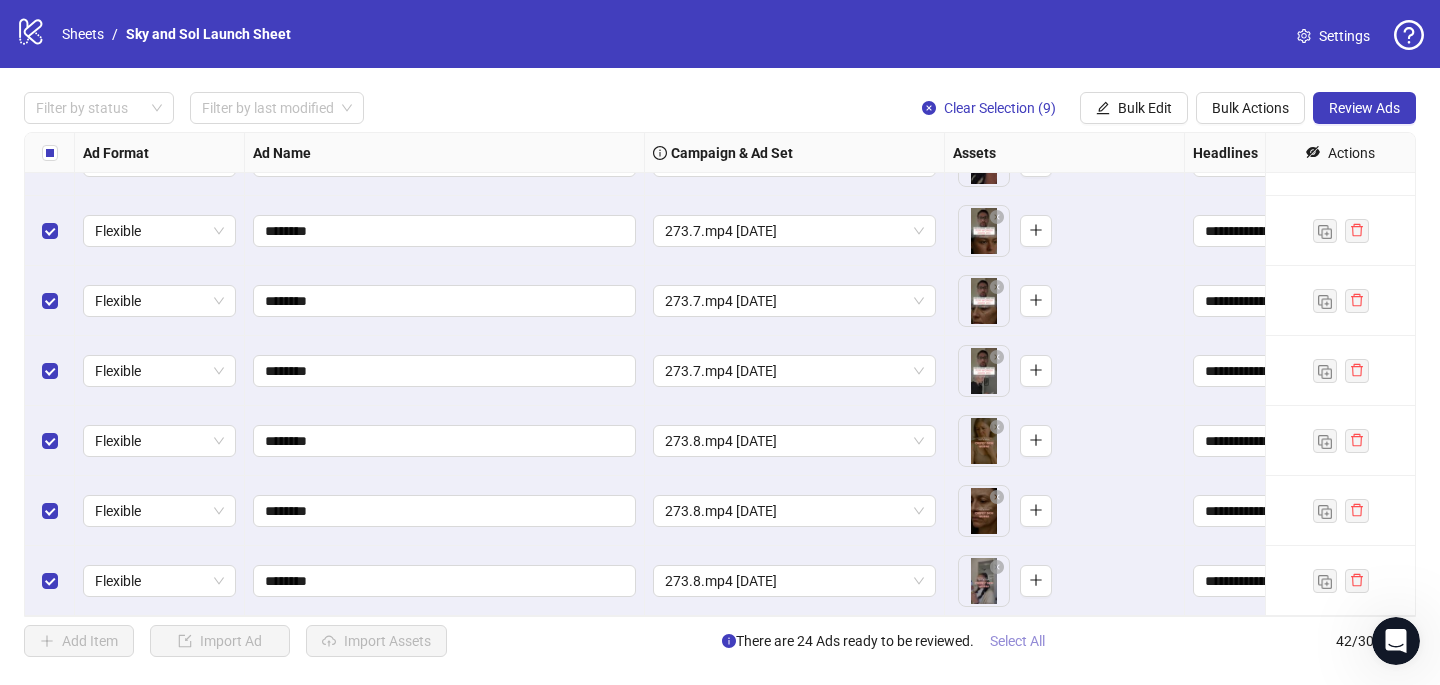 click on "Select All" at bounding box center (1017, 641) 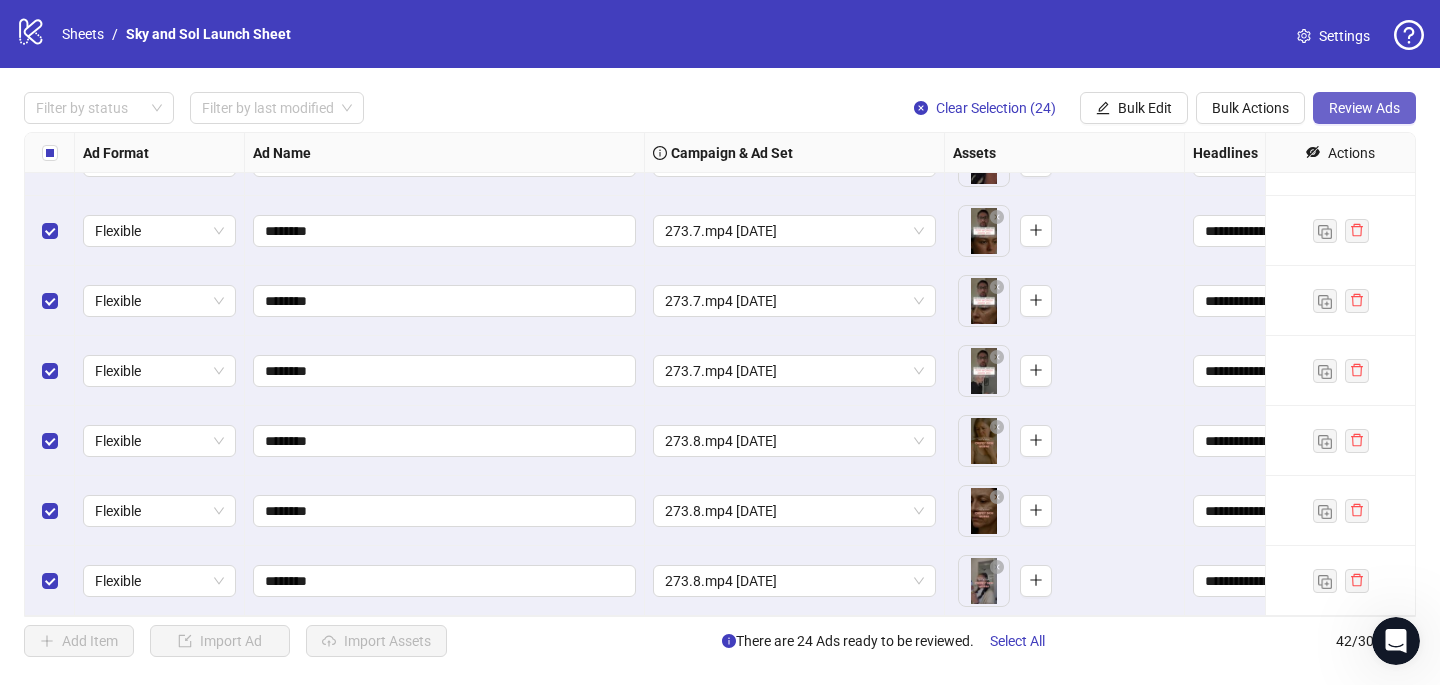 click on "Review Ads" at bounding box center [1364, 108] 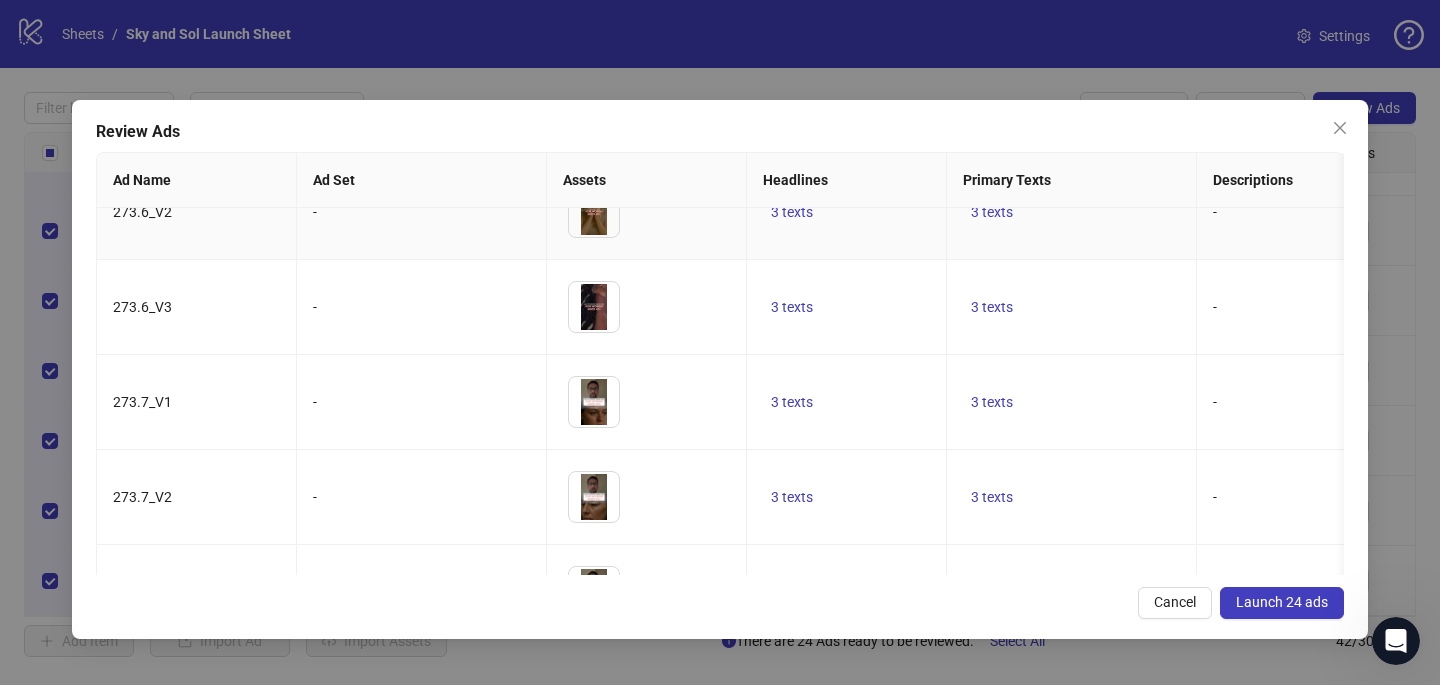 scroll, scrollTop: 1913, scrollLeft: 0, axis: vertical 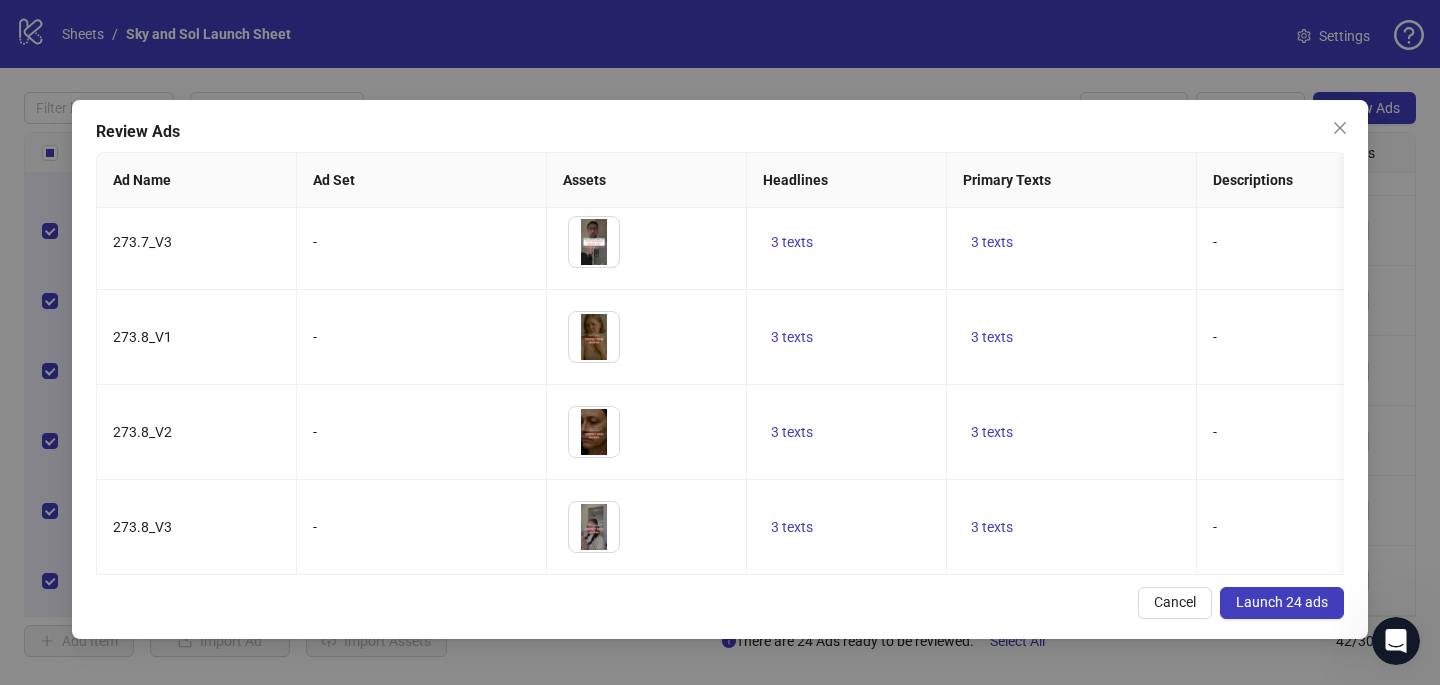 click on "Launch 24 ads" at bounding box center (1282, 602) 